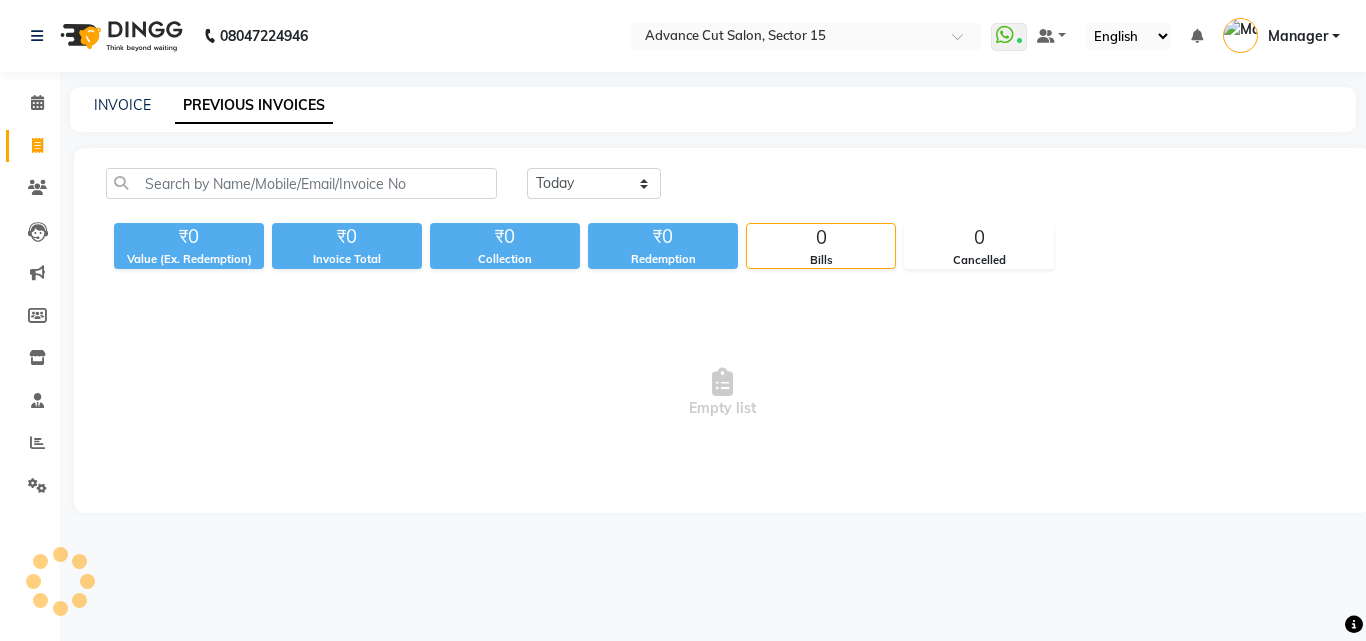scroll, scrollTop: 0, scrollLeft: 0, axis: both 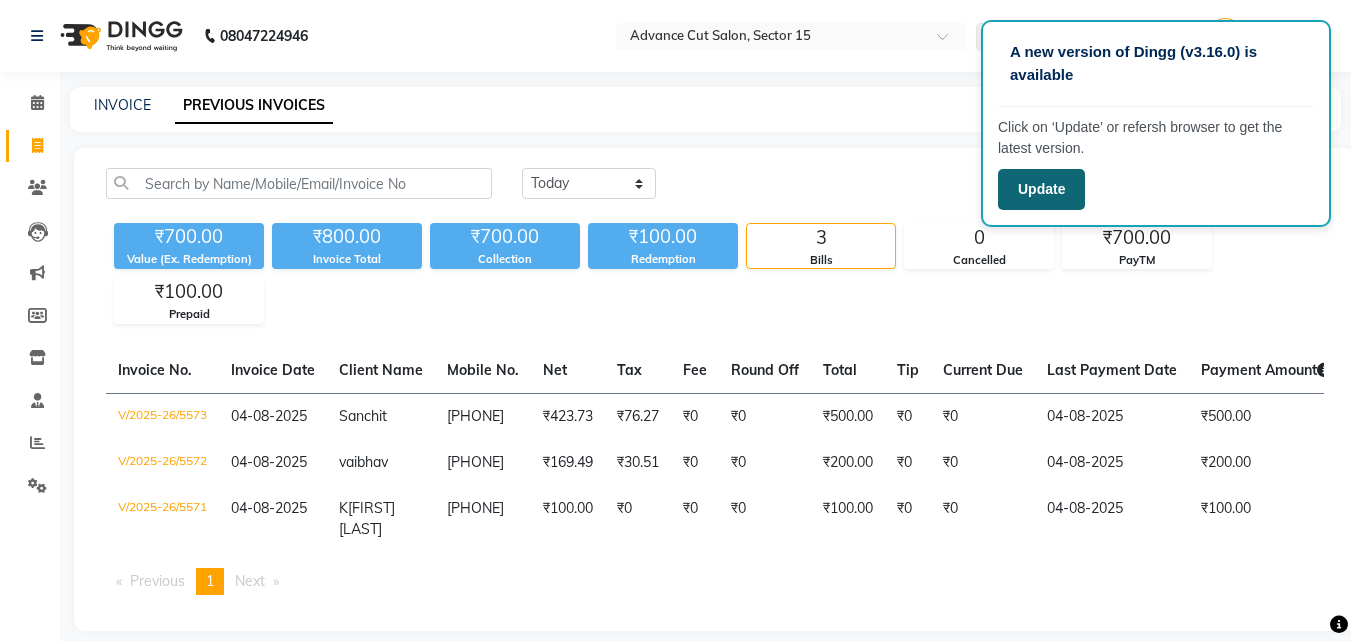 click on "Update" 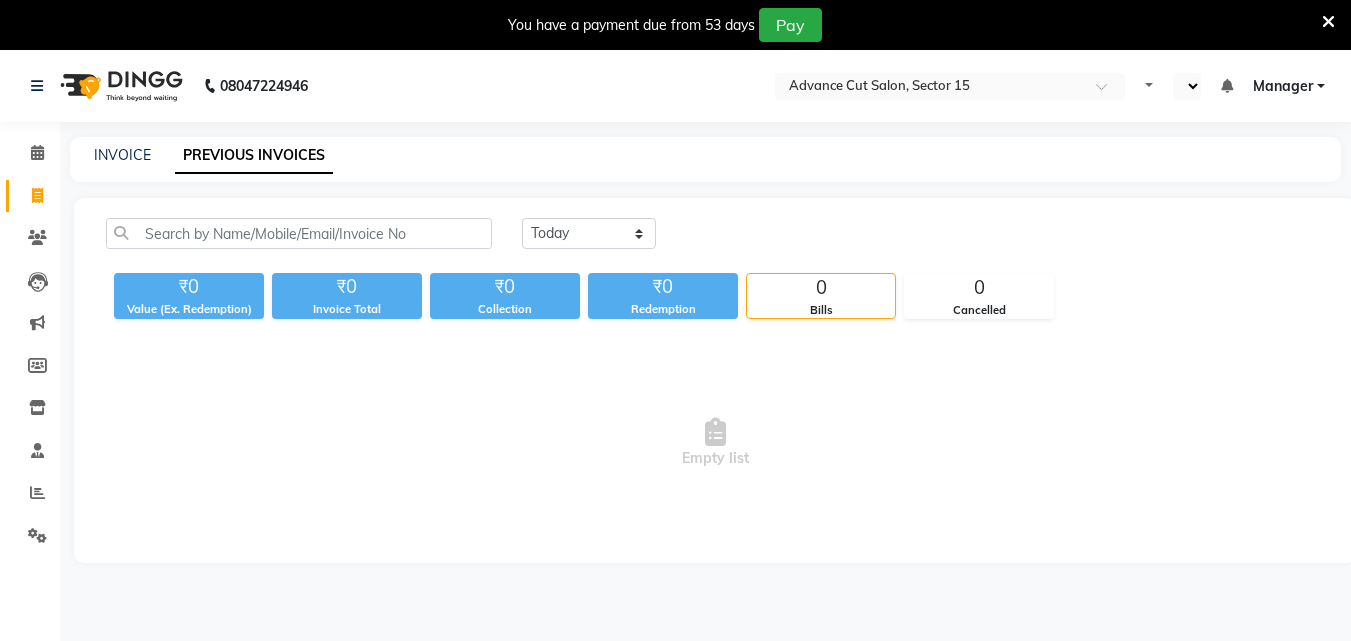 select on "en" 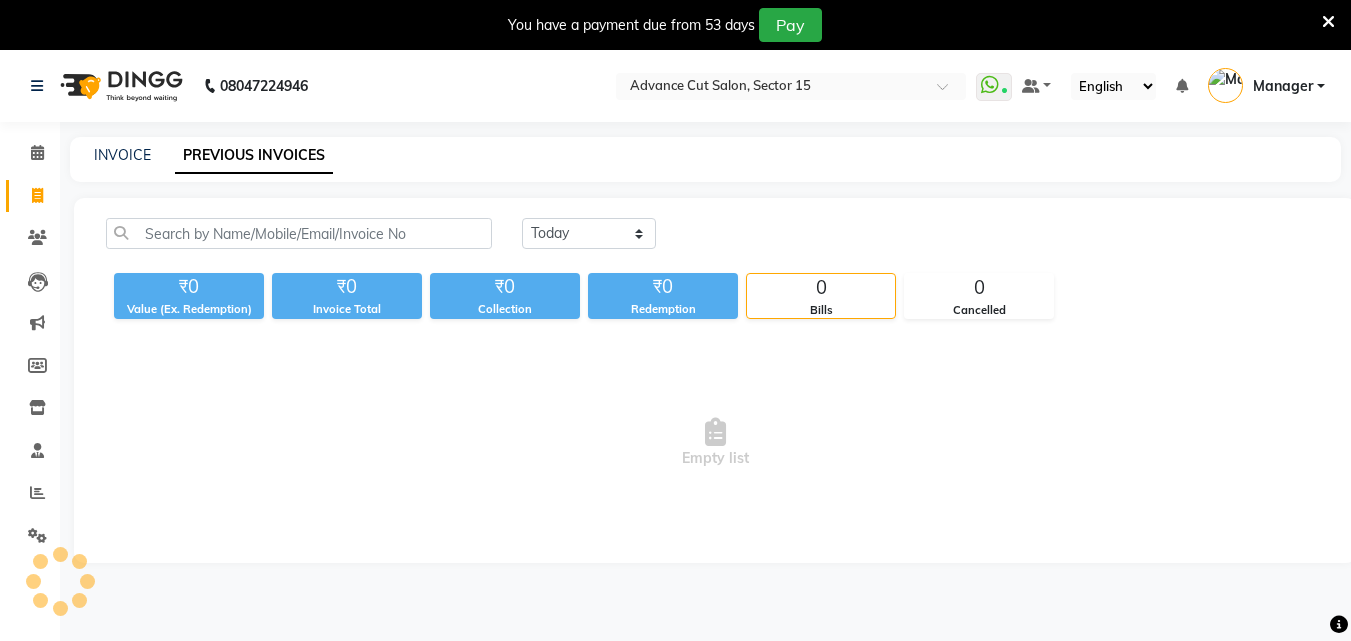 scroll, scrollTop: 0, scrollLeft: 0, axis: both 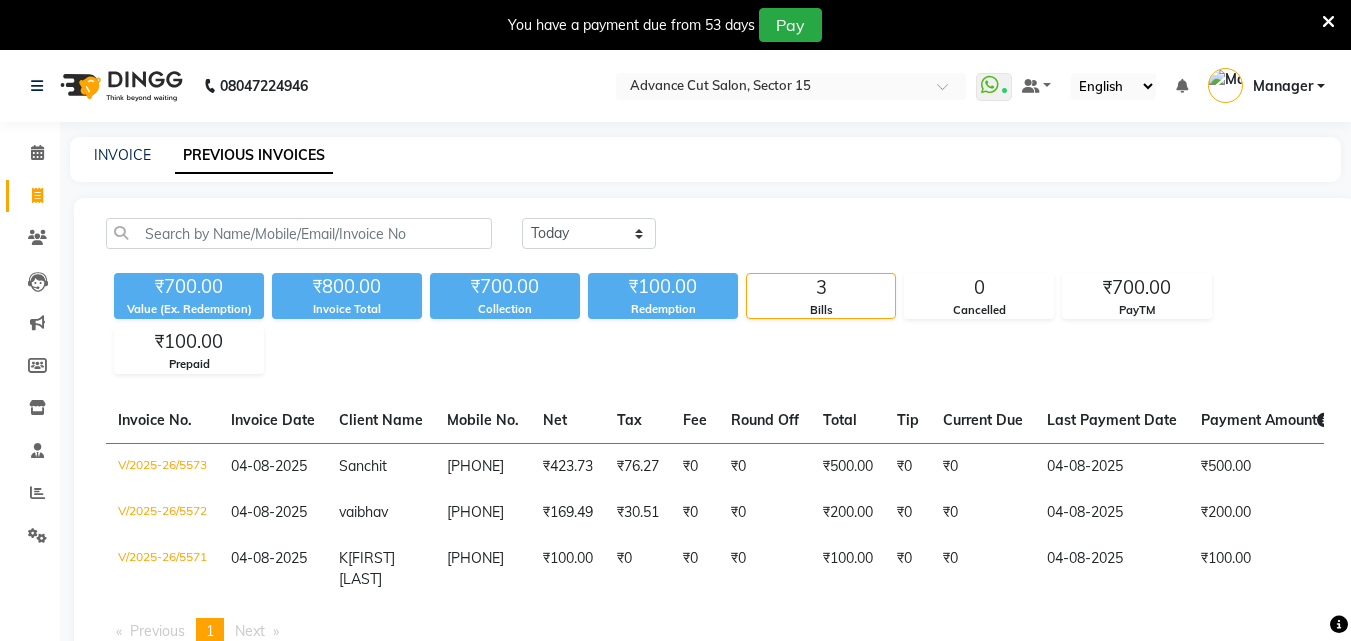click at bounding box center [1328, 22] 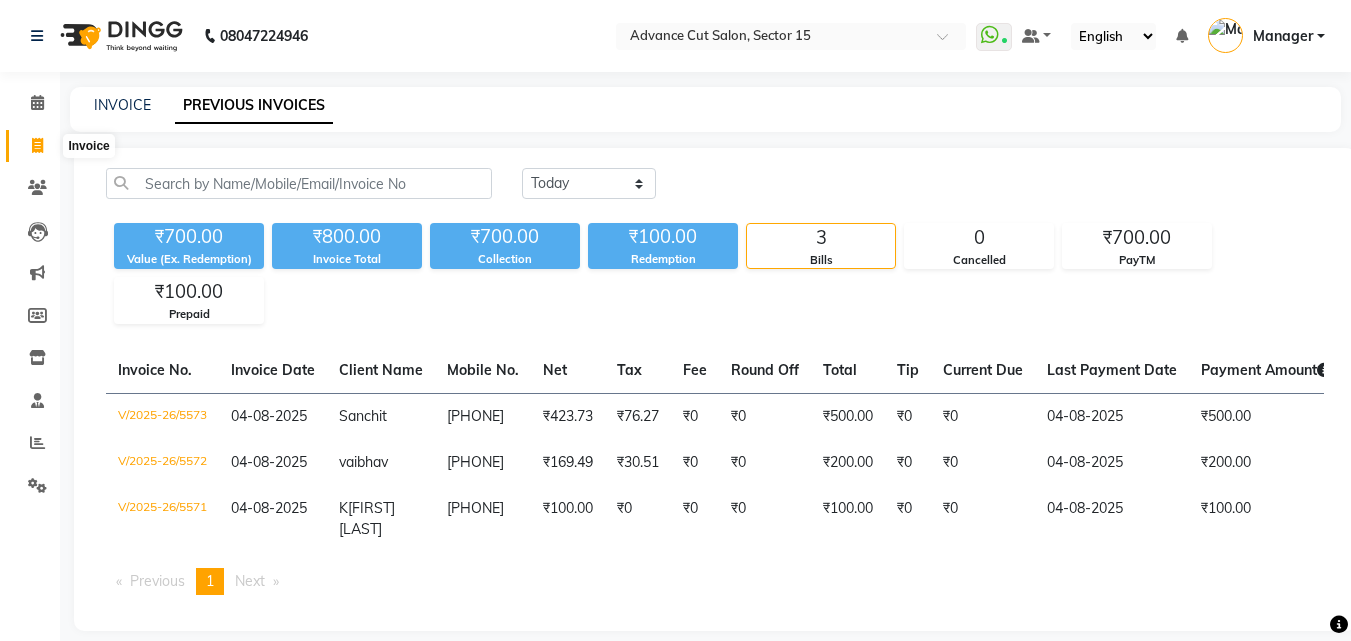 click 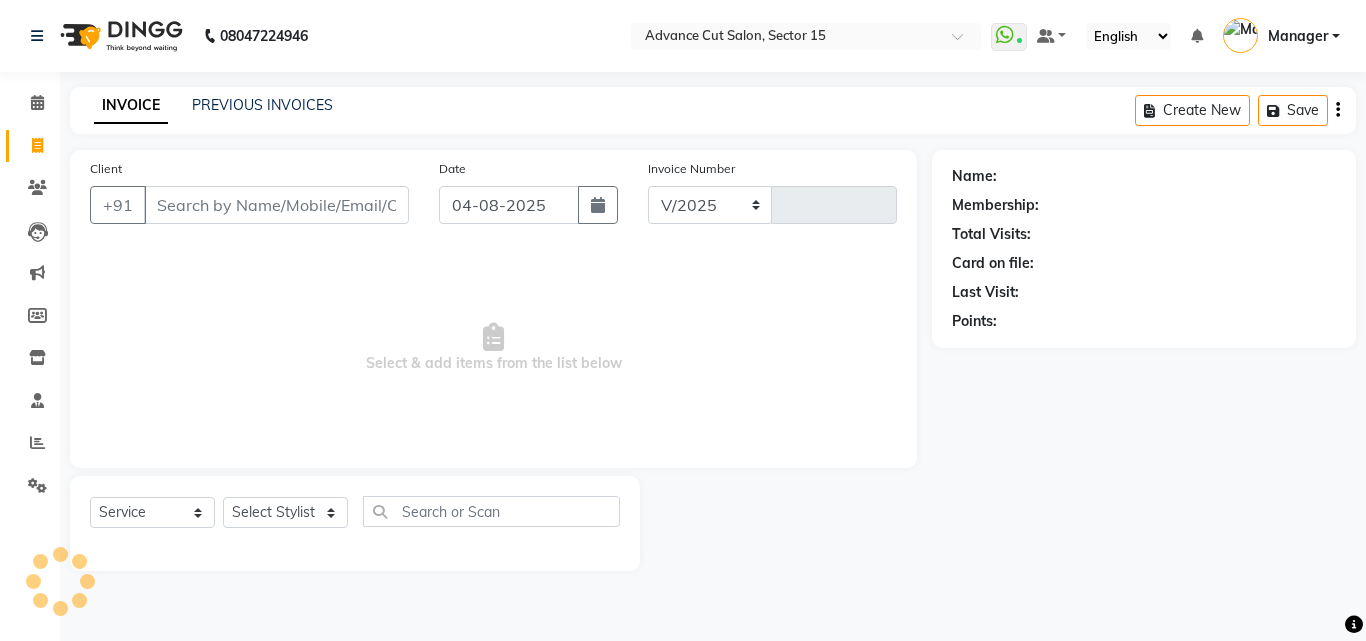 select on "6255" 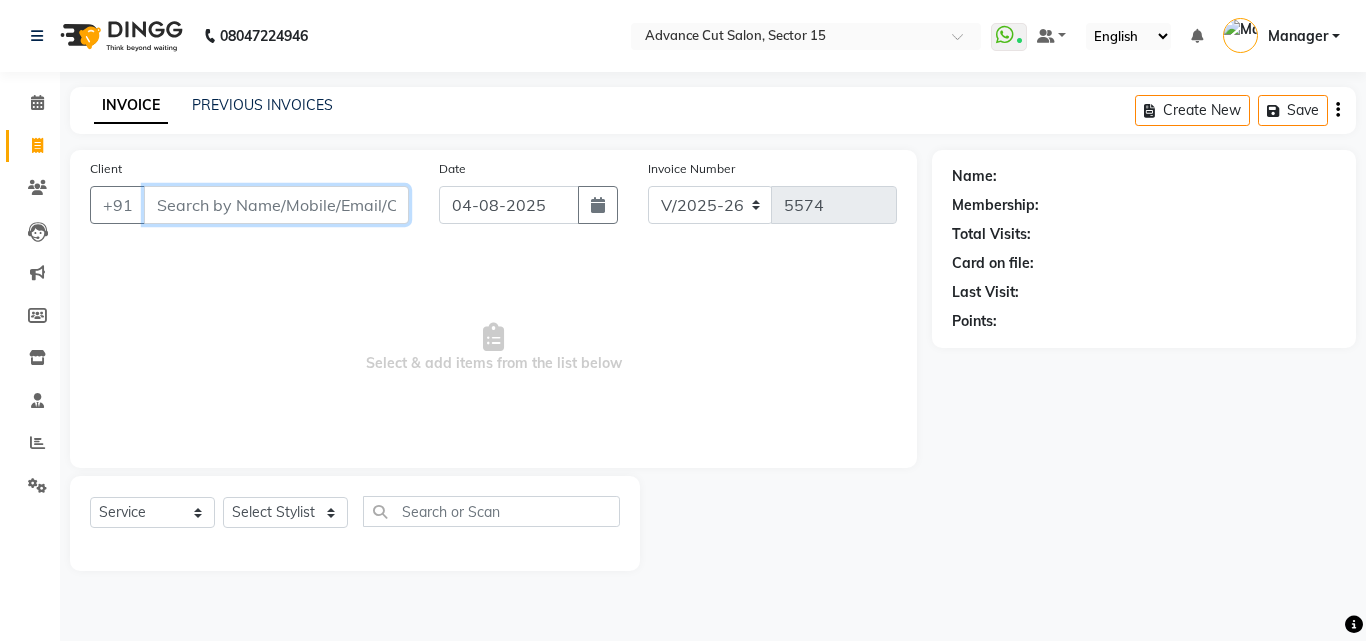click on "Client" at bounding box center [276, 205] 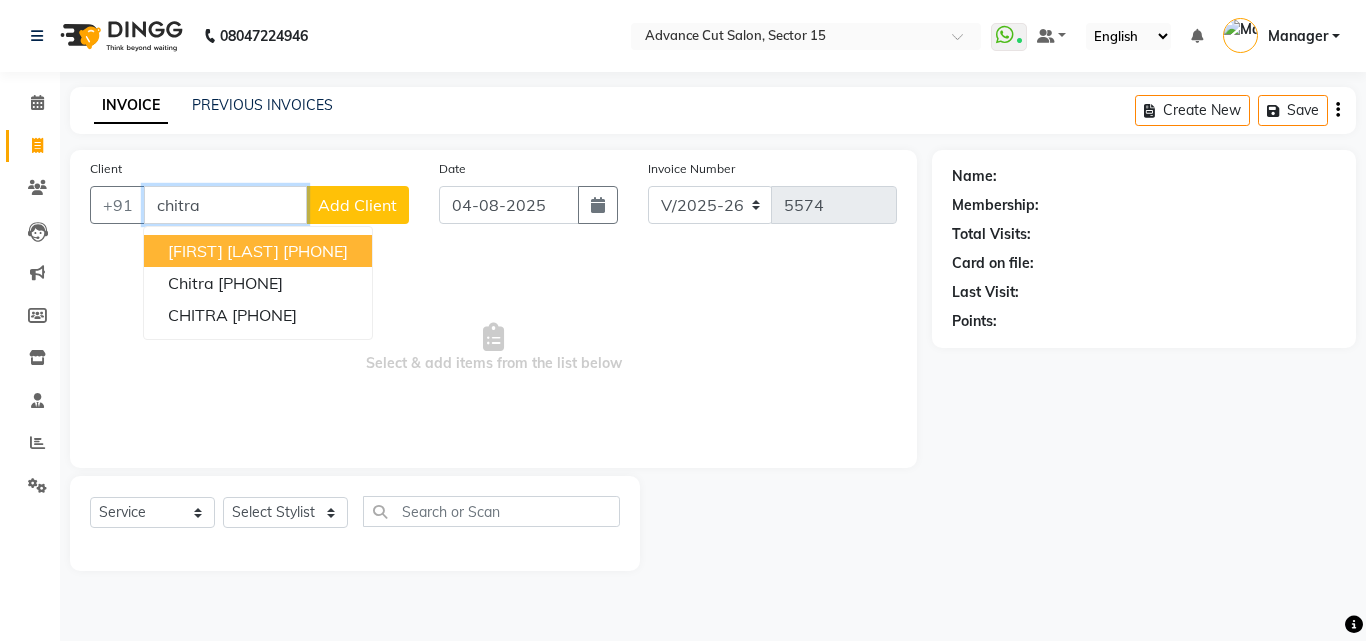 click on "9911114600" at bounding box center (315, 251) 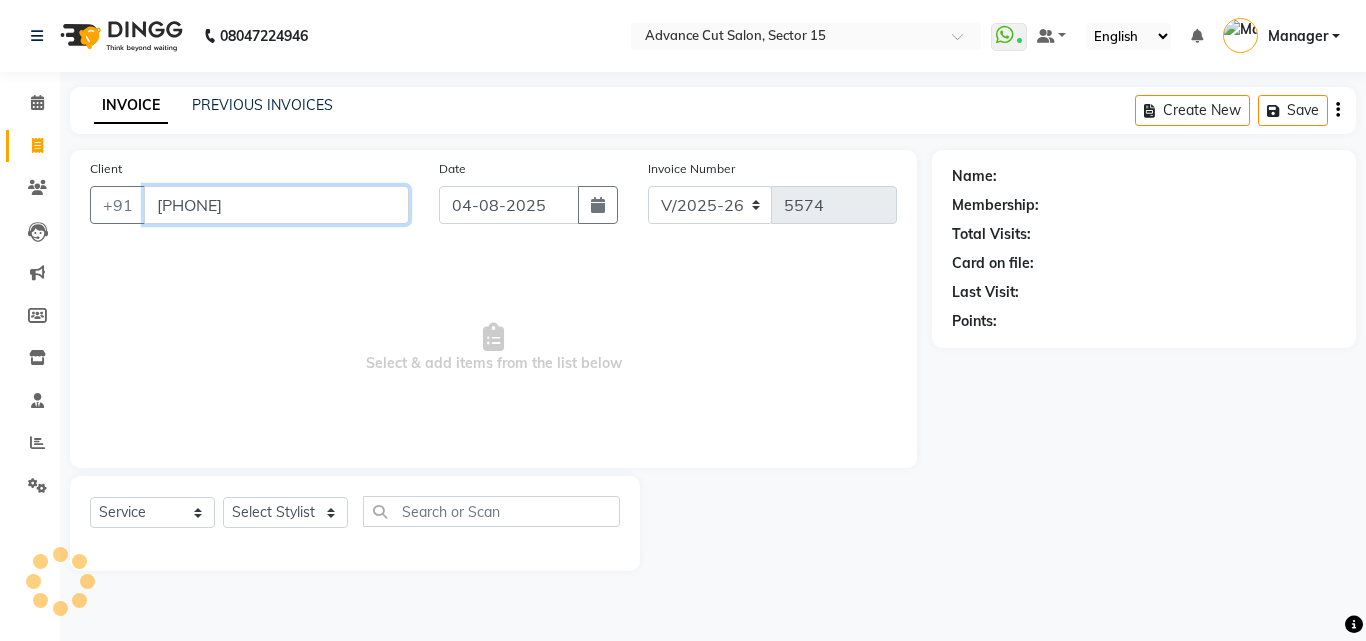 type on "9911114600" 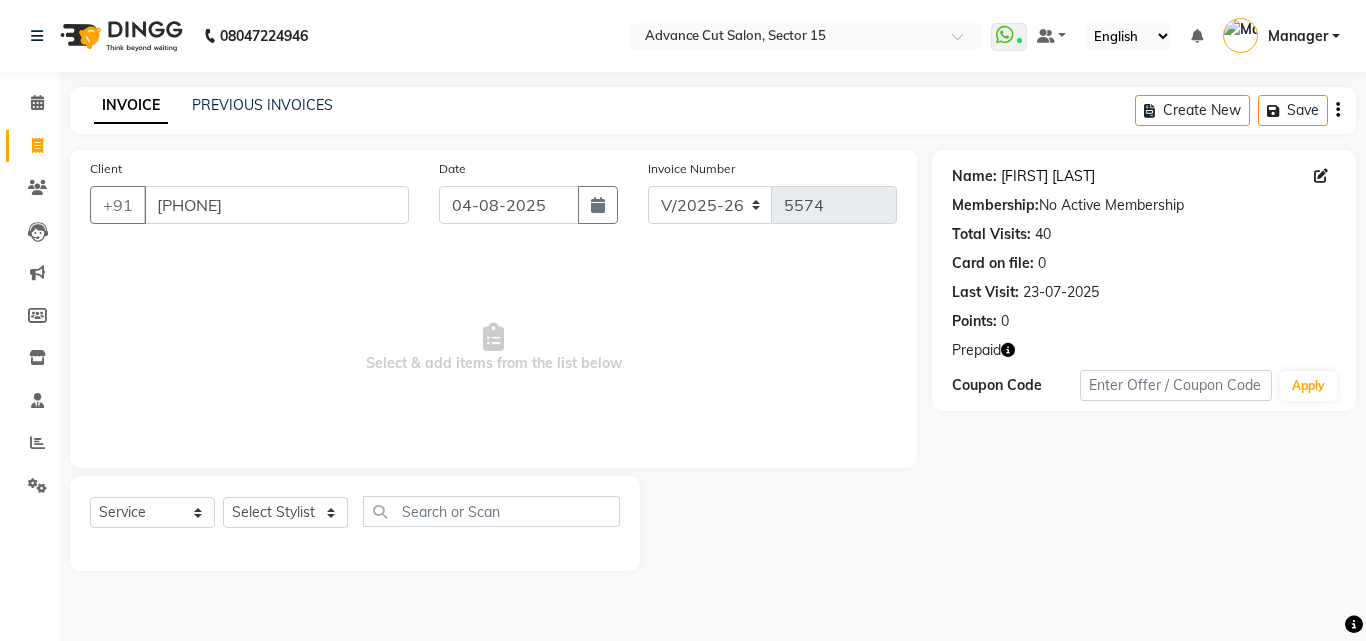 drag, startPoint x: 1026, startPoint y: 153, endPoint x: 1034, endPoint y: 177, distance: 25.298222 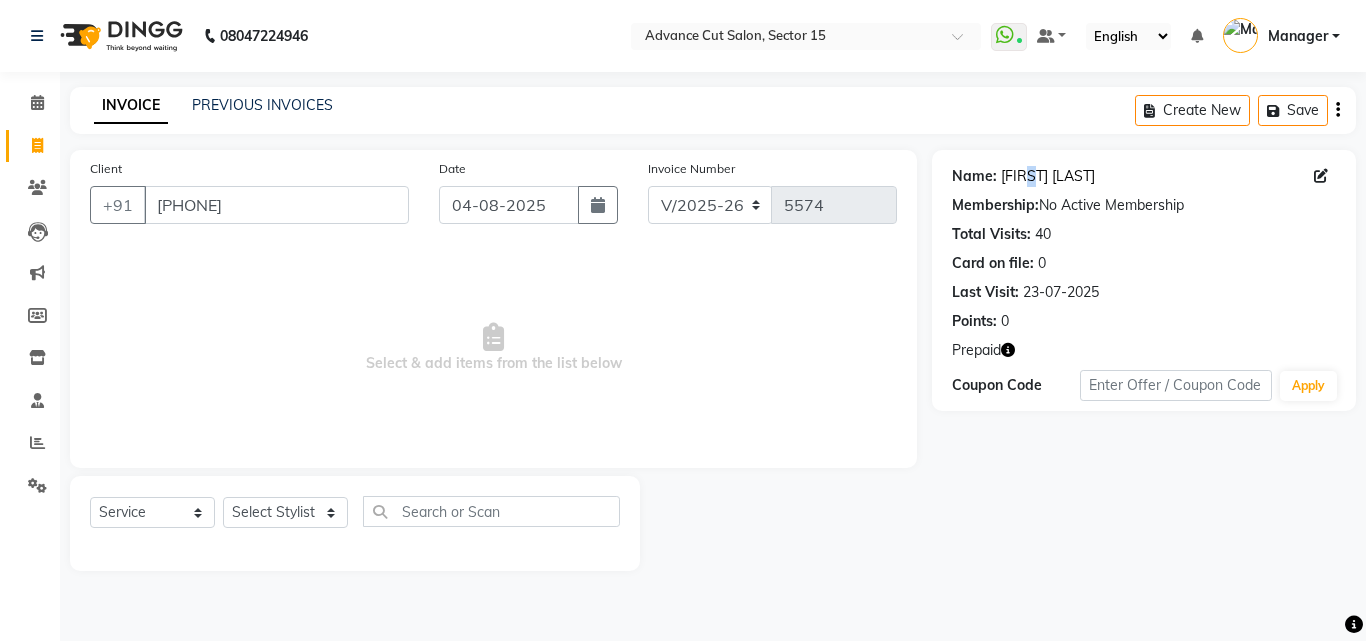 click on "Chitra Jain" 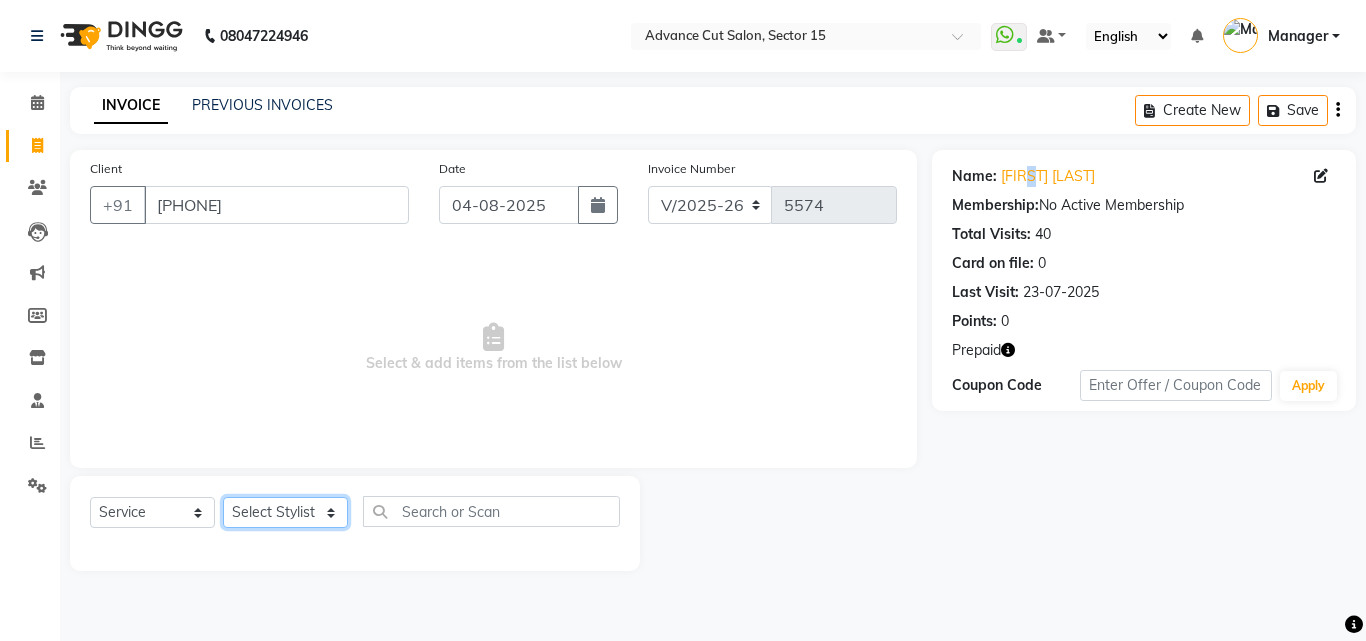click on "Select Stylist Advance Cut  ASIF FARMAN HAIDER Iqbal KASHISH LUCKY Manager MANOJ NASEEM NASIR Nidhi Pooja  PRIYA RAEES RANI RASHID RIZWAN SACHIN SALMAN SANJAY Shahjad Shankar shuaib SONI" 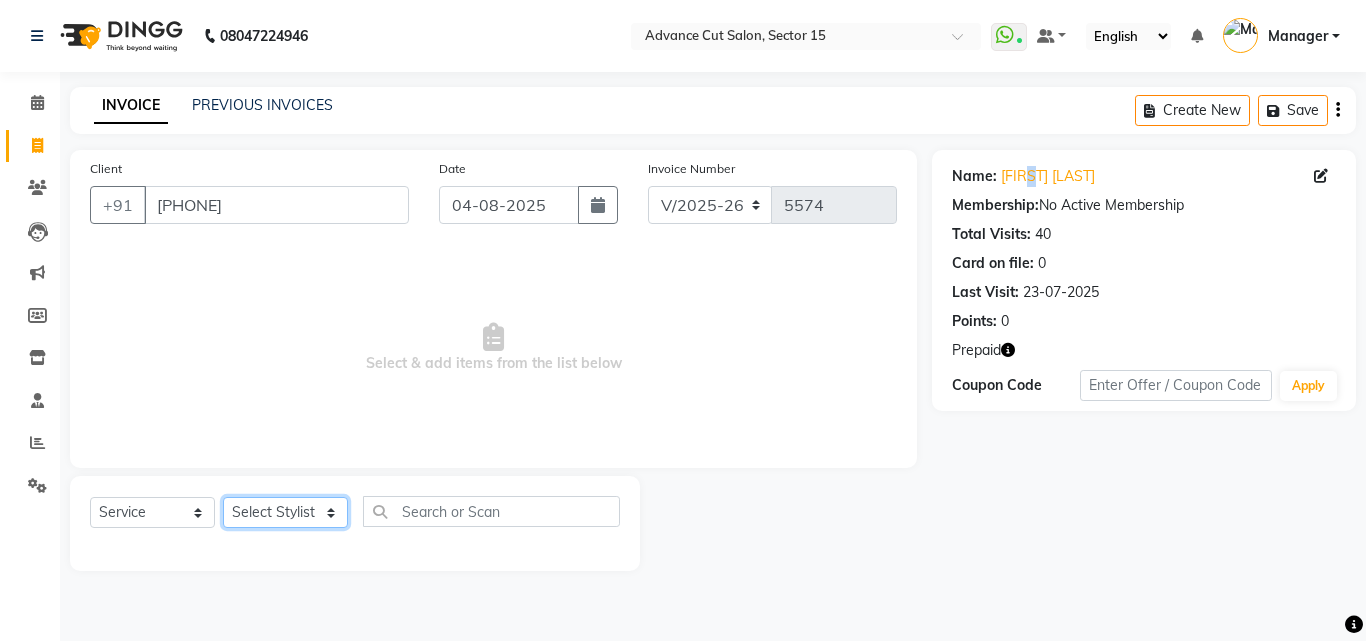 select on "46501" 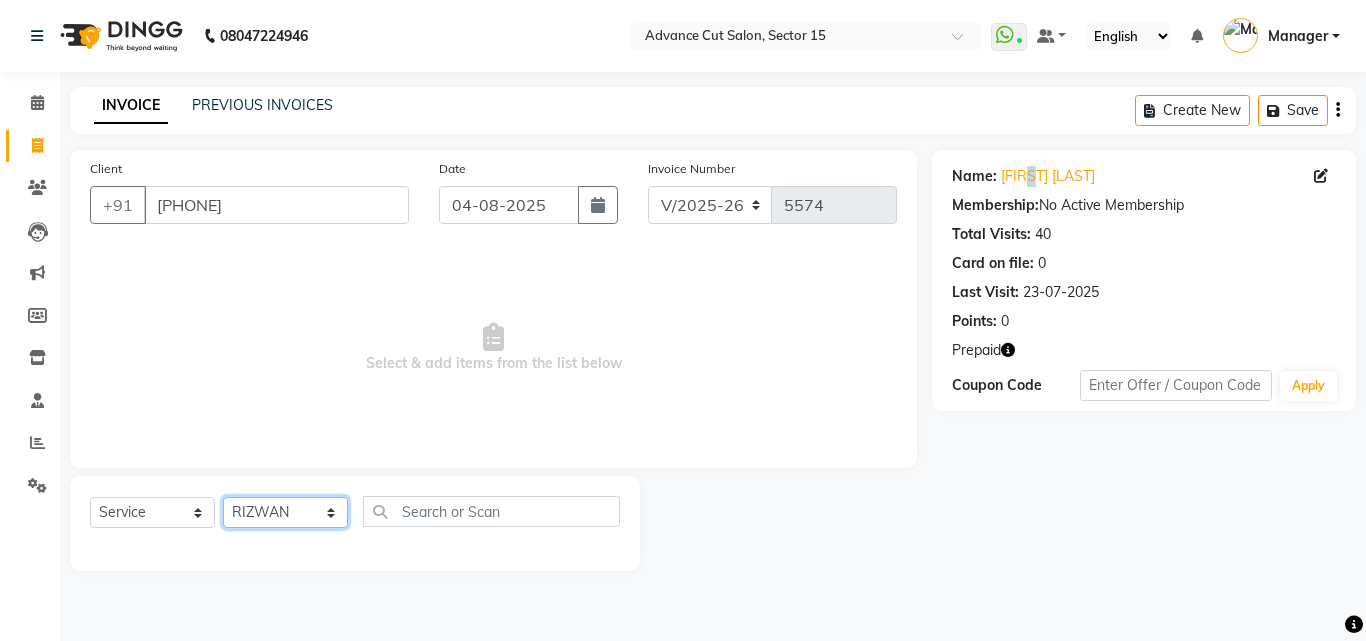 click on "Select Stylist Advance Cut  ASIF FARMAN HAIDER Iqbal KASHISH LUCKY Manager MANOJ NASEEM NASIR Nidhi Pooja  PRIYA RAEES RANI RASHID RIZWAN SACHIN SALMAN SANJAY Shahjad Shankar shuaib SONI" 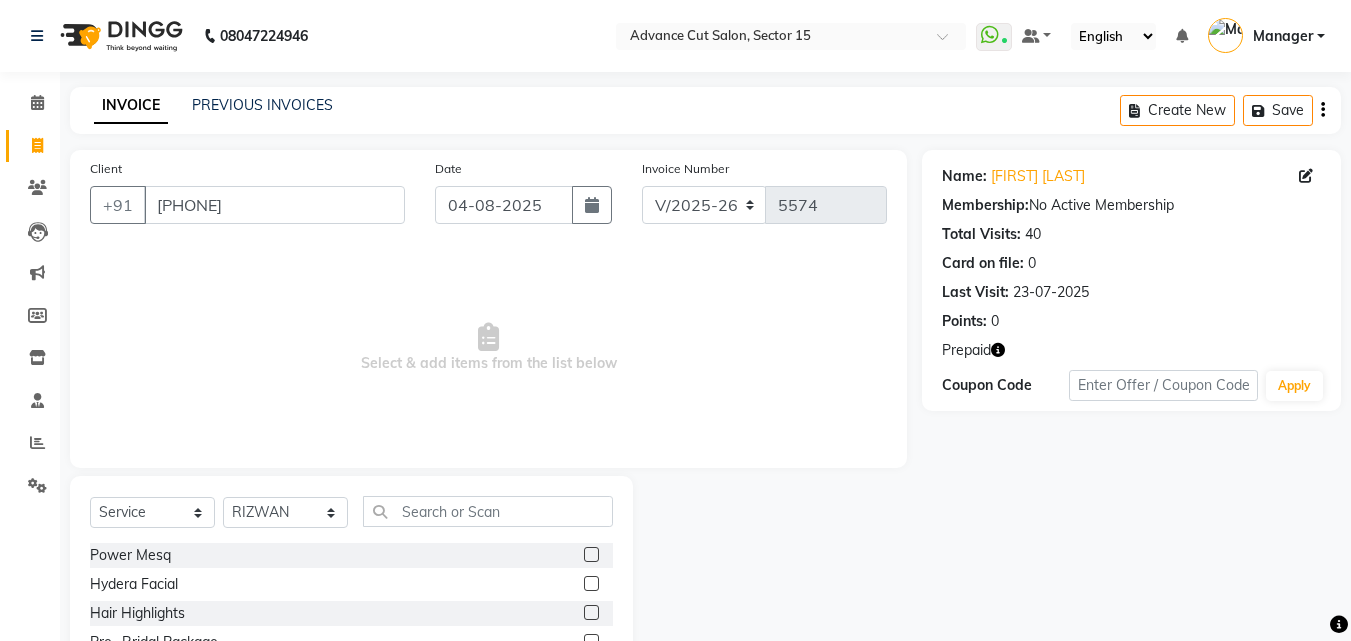 drag, startPoint x: 513, startPoint y: 528, endPoint x: 504, endPoint y: 519, distance: 12.727922 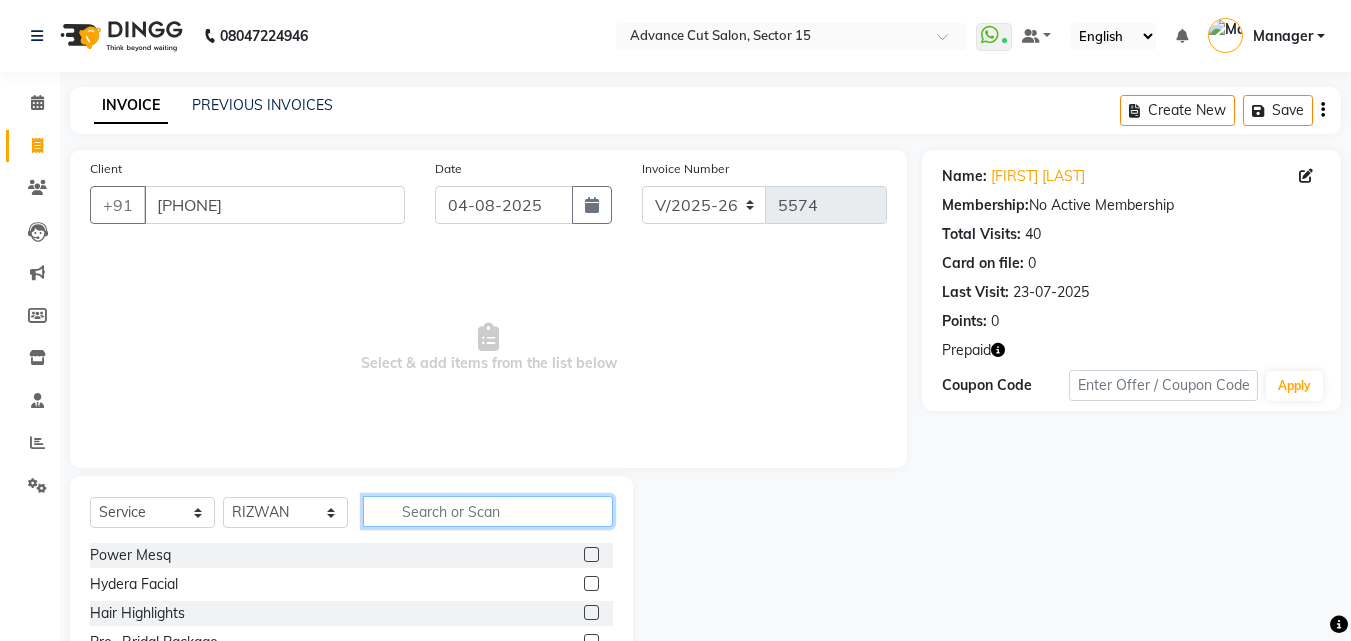 click 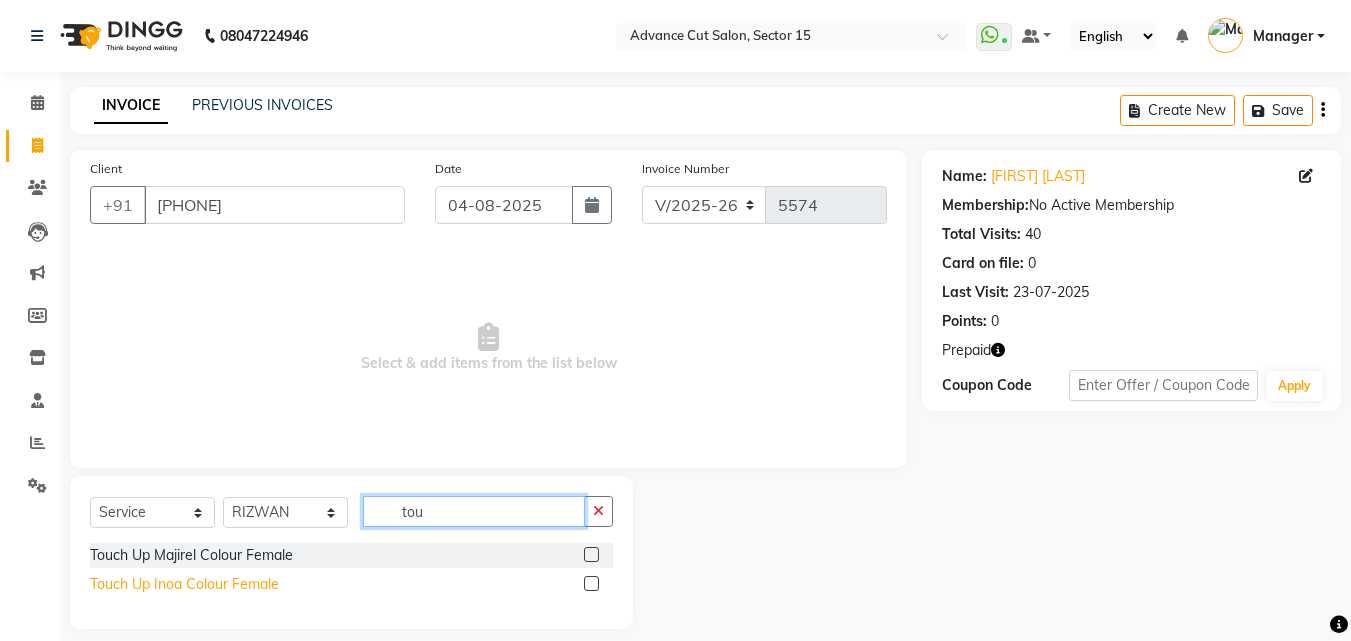 type on "tou" 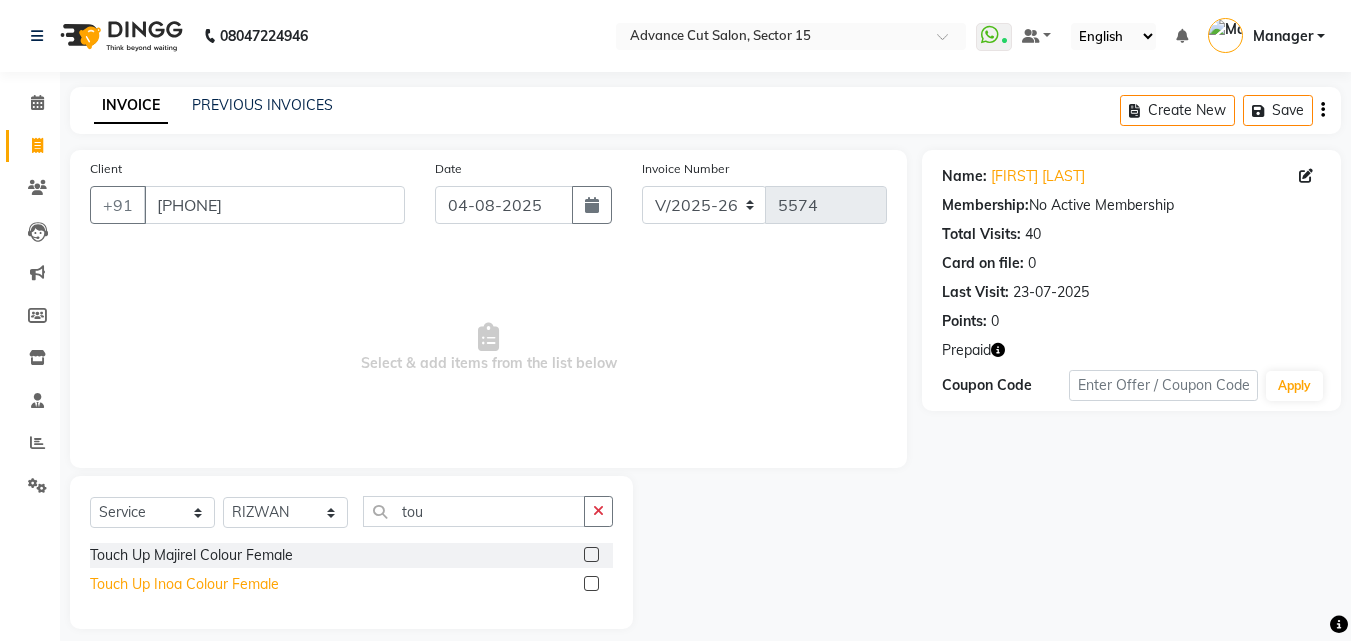click on "Touch Up Inoa Colour Female" 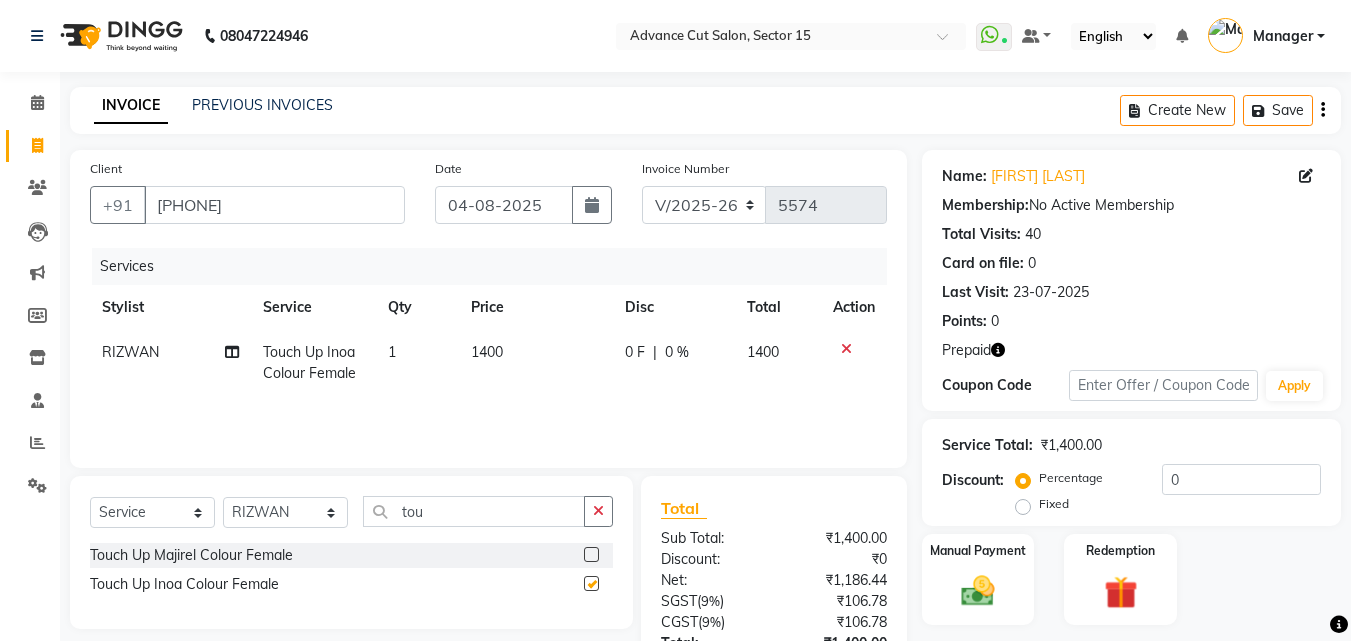 checkbox on "false" 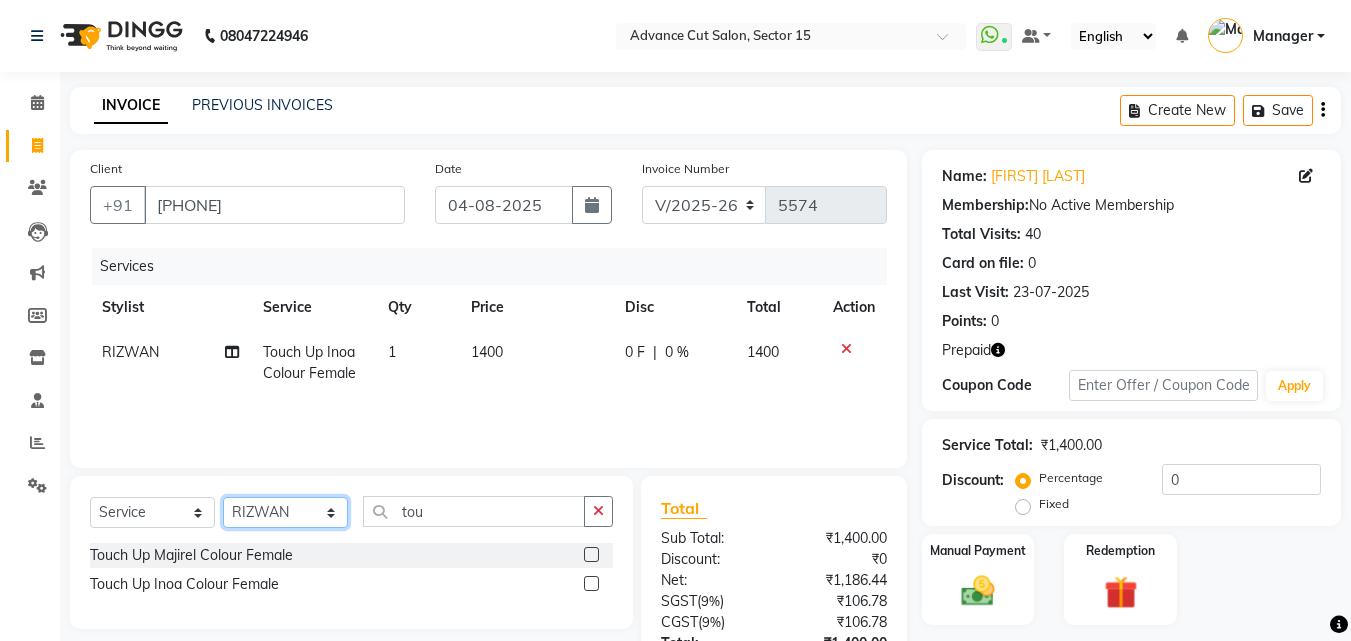 click on "Select Stylist Advance Cut  ASIF FARMAN HAIDER Iqbal KASHISH LUCKY Manager MANOJ NASEEM NASIR Nidhi Pooja  PRIYA RAEES RANI RASHID RIZWAN SACHIN SALMAN SANJAY Shahjad Shankar shuaib SONI" 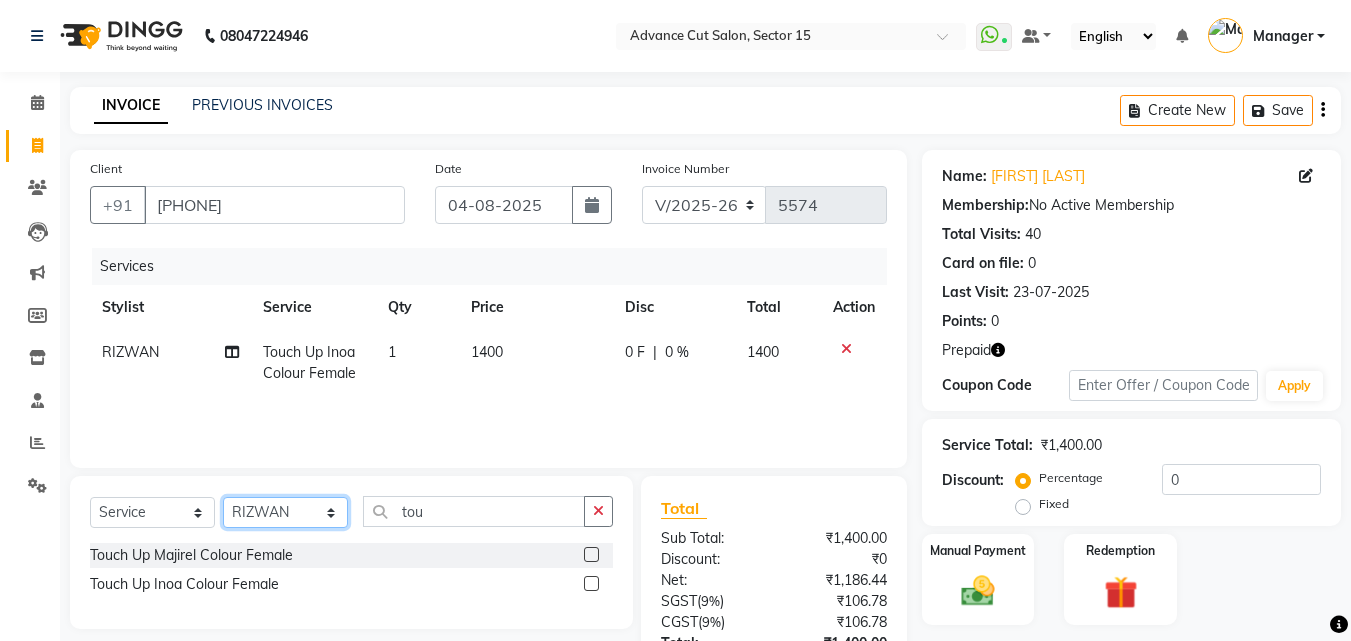 select on "48002" 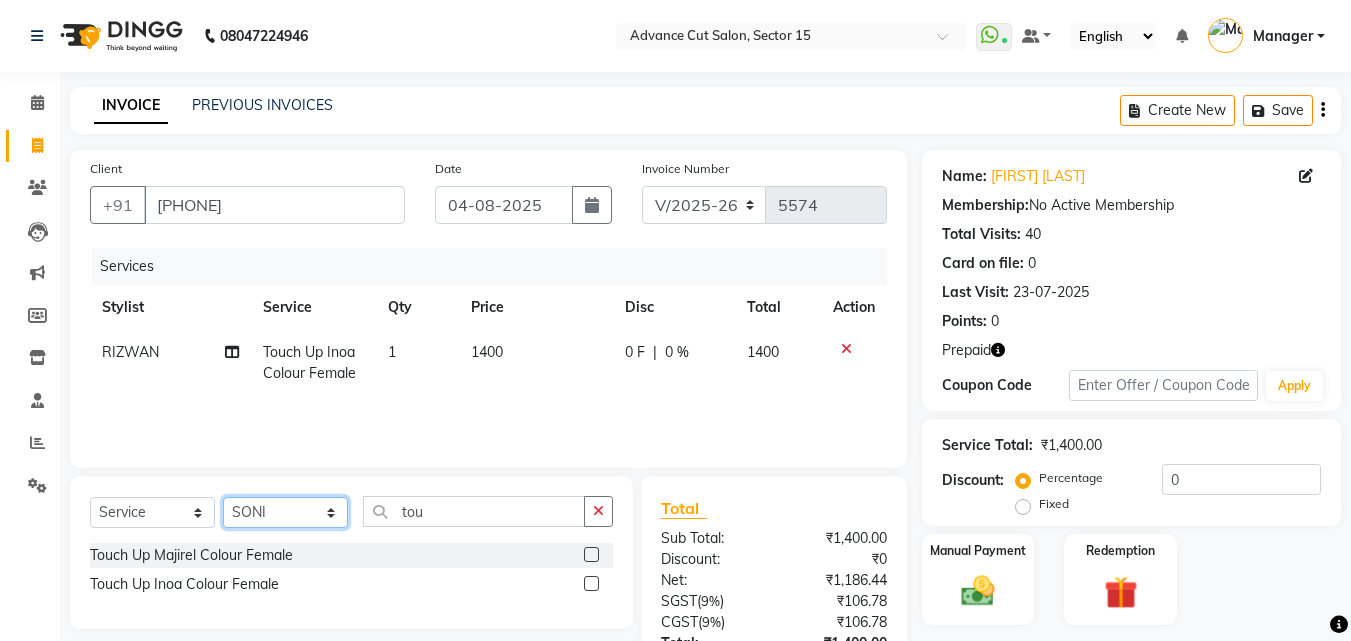 click on "Select Stylist Advance Cut  ASIF FARMAN HAIDER Iqbal KASHISH LUCKY Manager MANOJ NASEEM NASIR Nidhi Pooja  PRIYA RAEES RANI RASHID RIZWAN SACHIN SALMAN SANJAY Shahjad Shankar shuaib SONI" 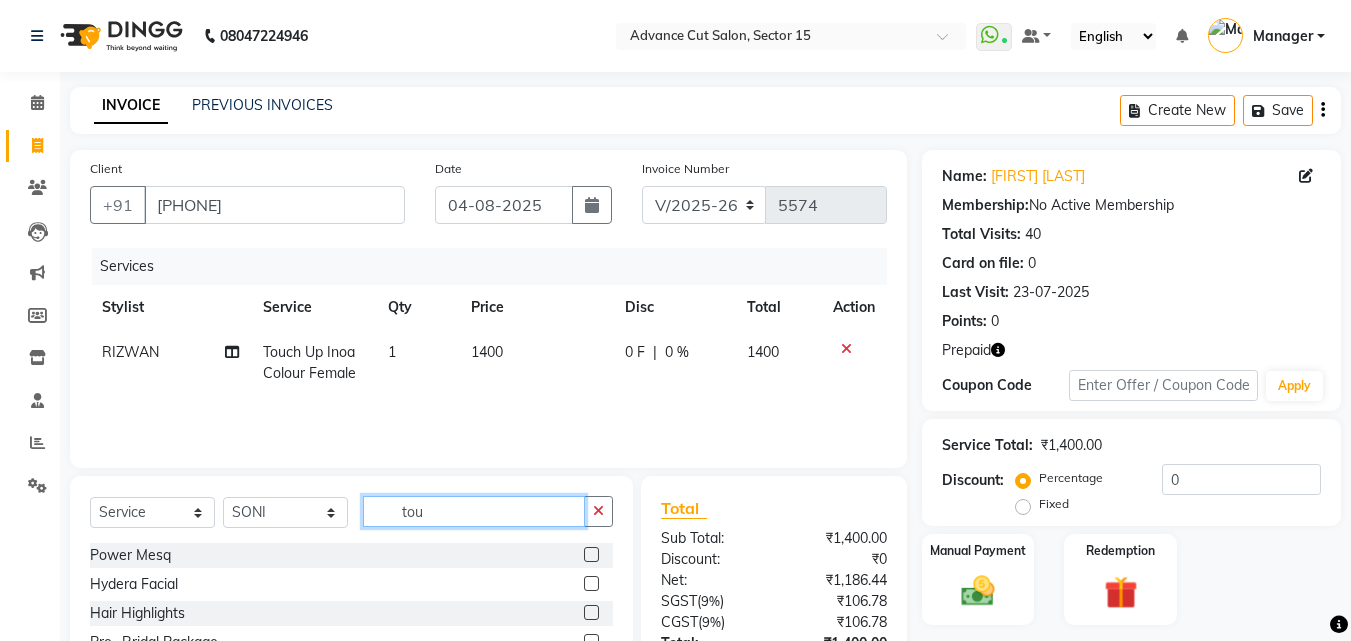 click on "tou" 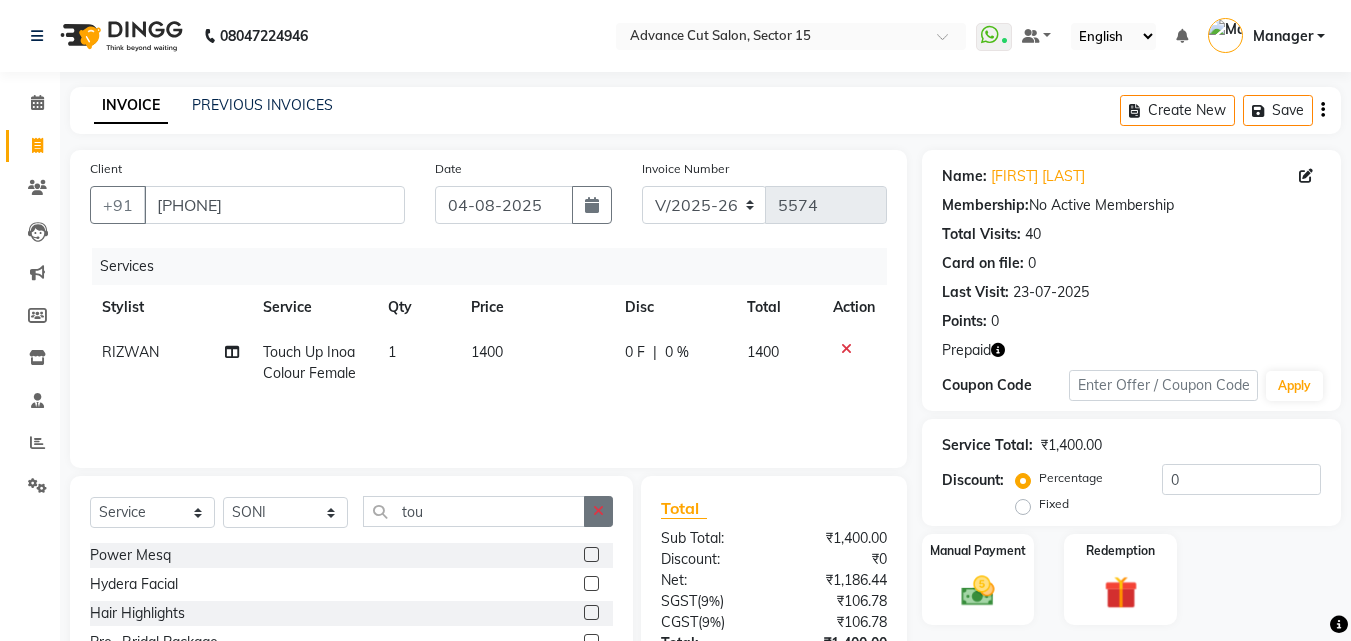 click 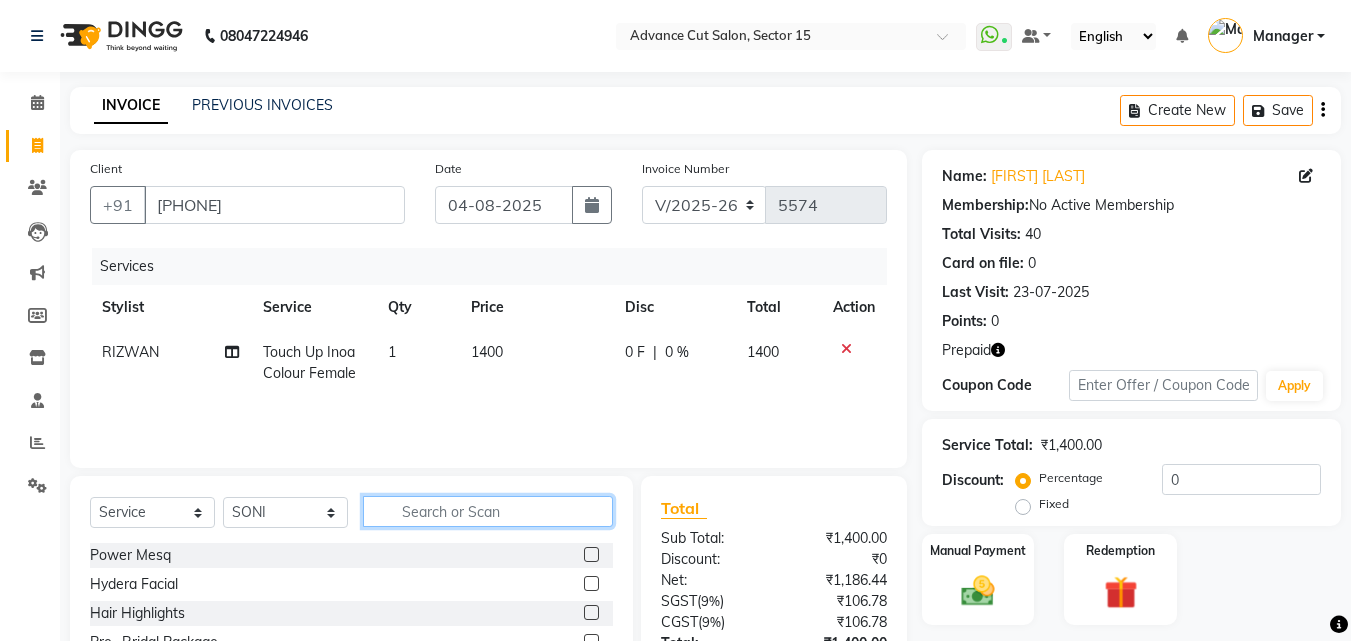 click 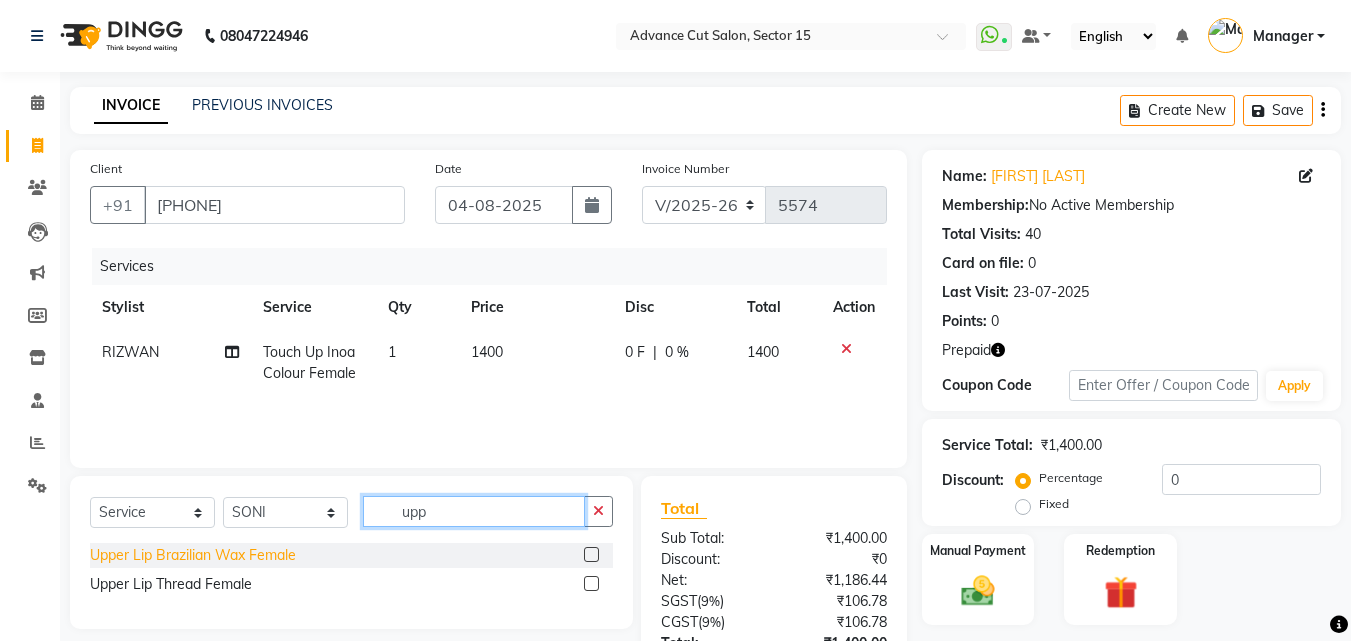 type on "upp" 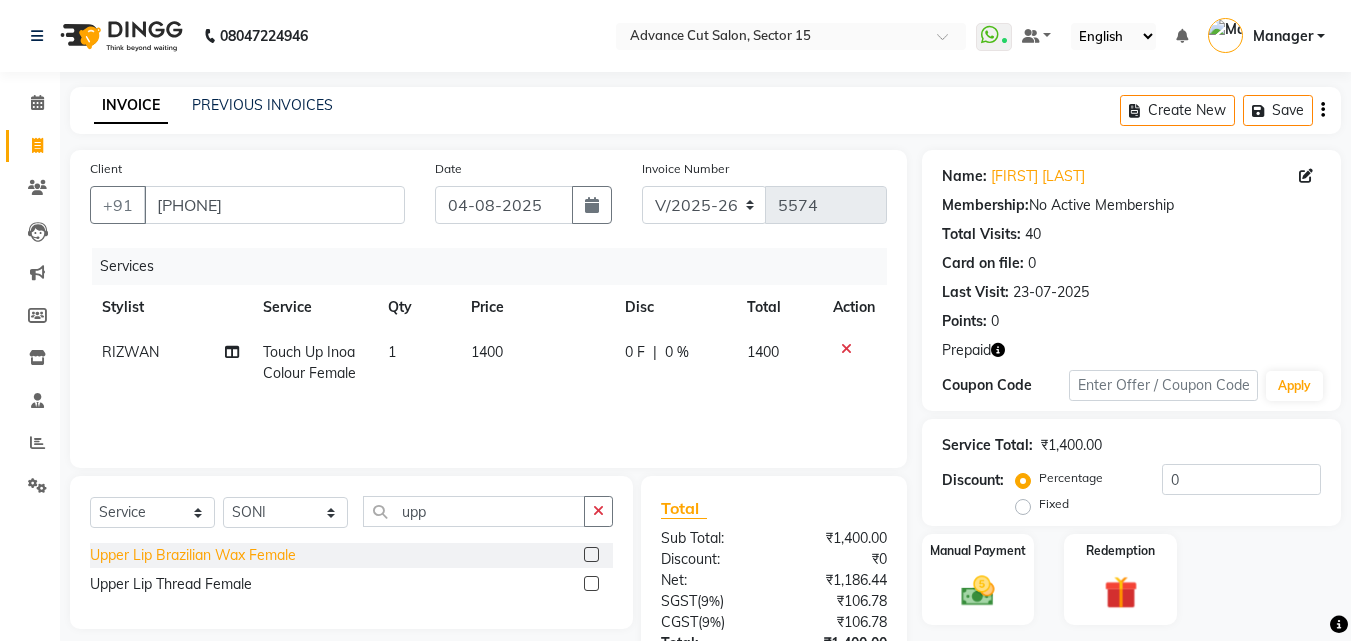 click on "Upper Lip Brazilian Wax Female" 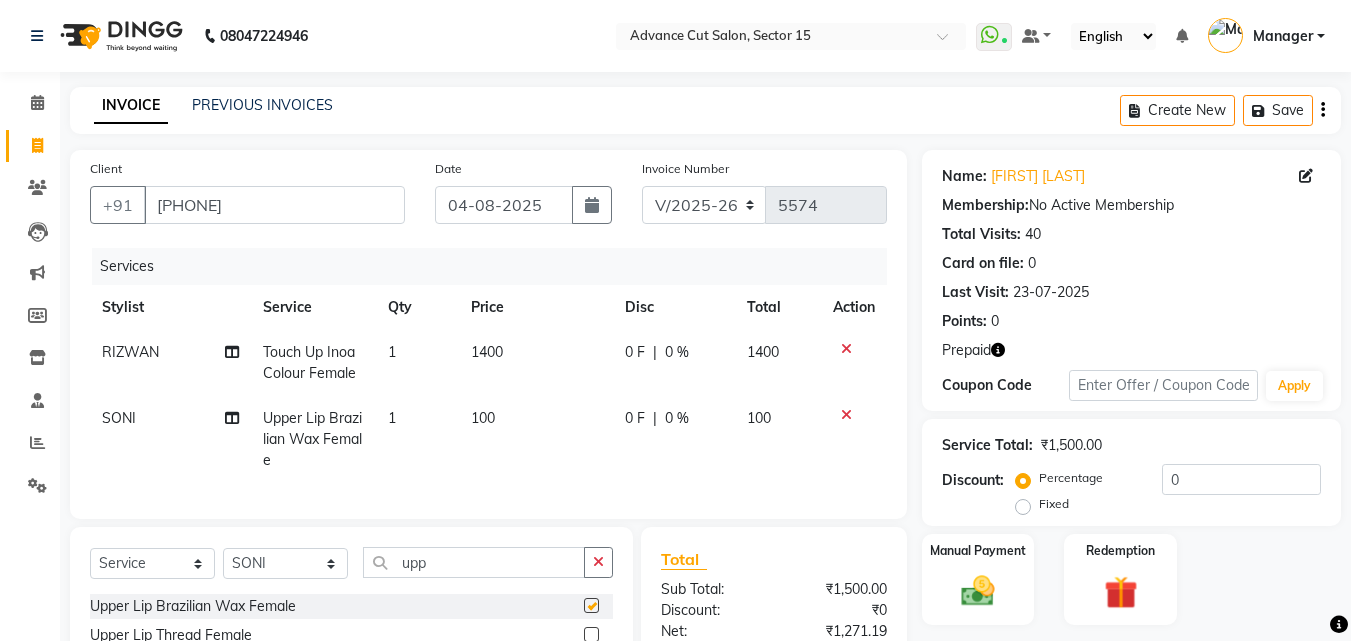 checkbox on "false" 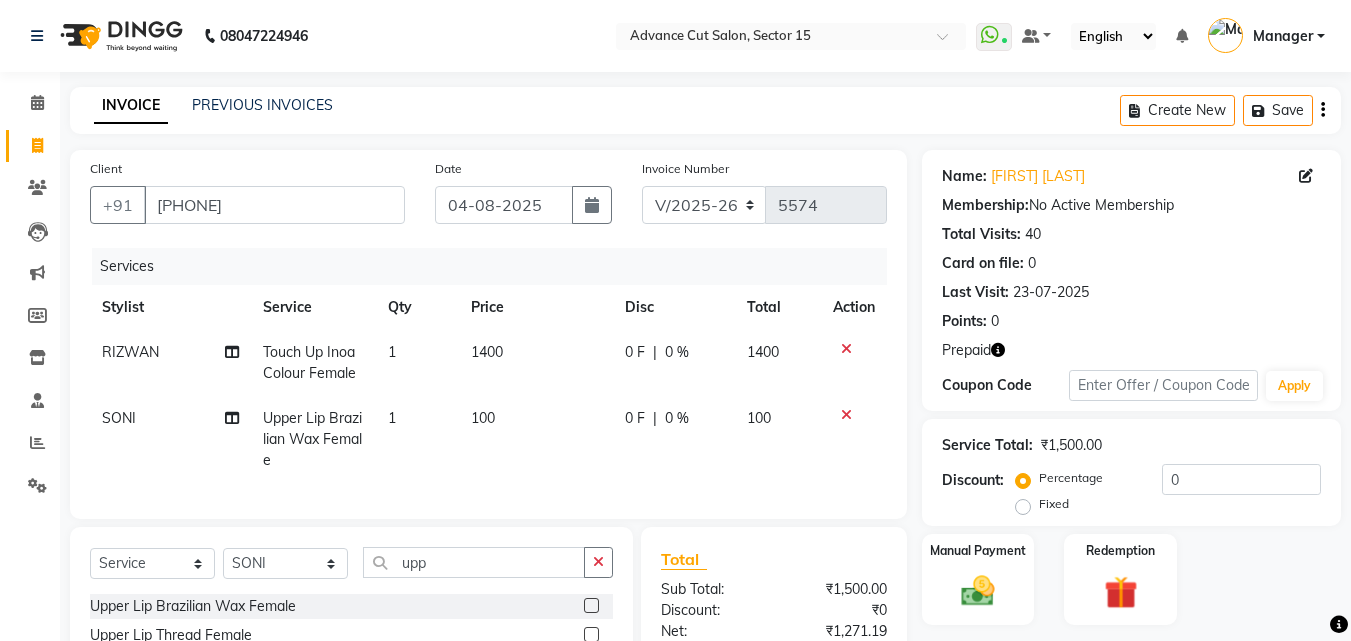 click on "0 F | 0 %" 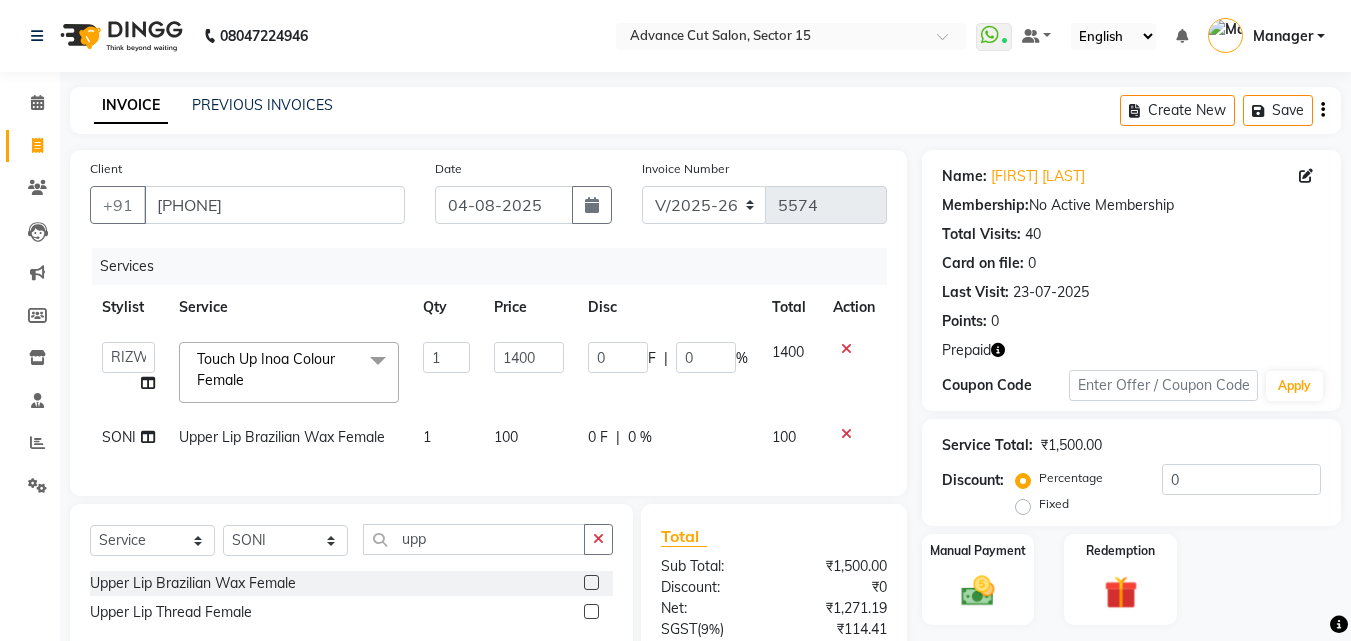 click on "0 F | 0 %" 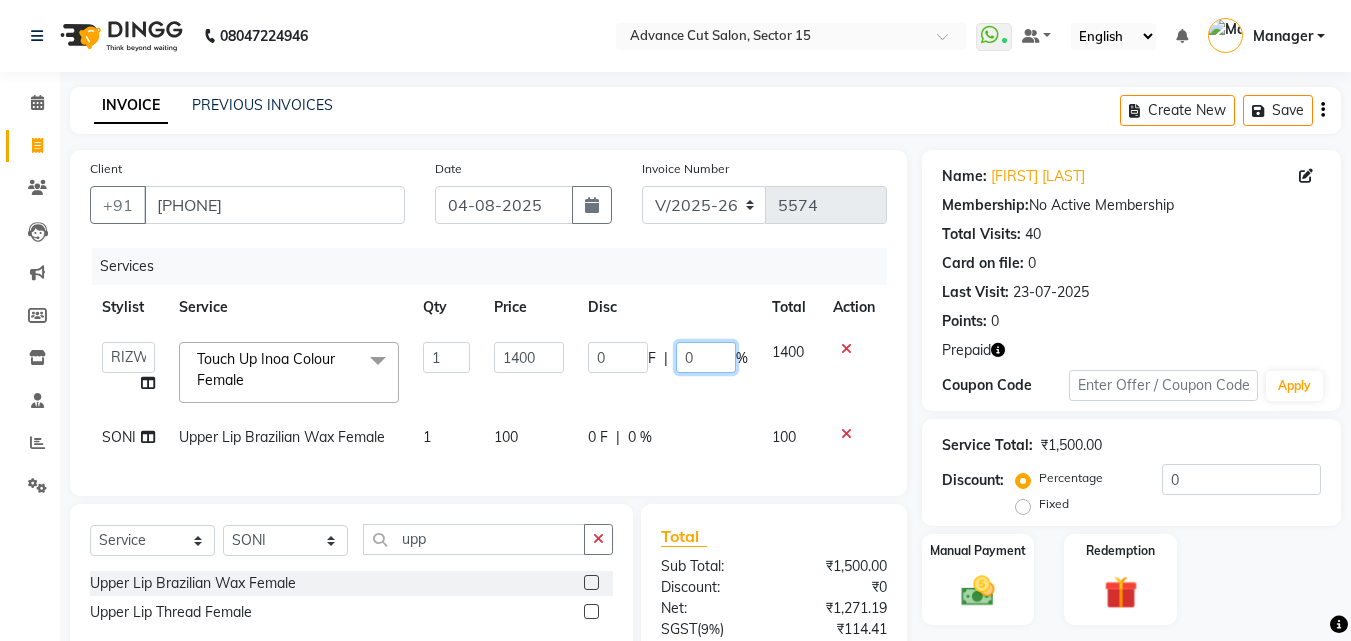 click on "0" 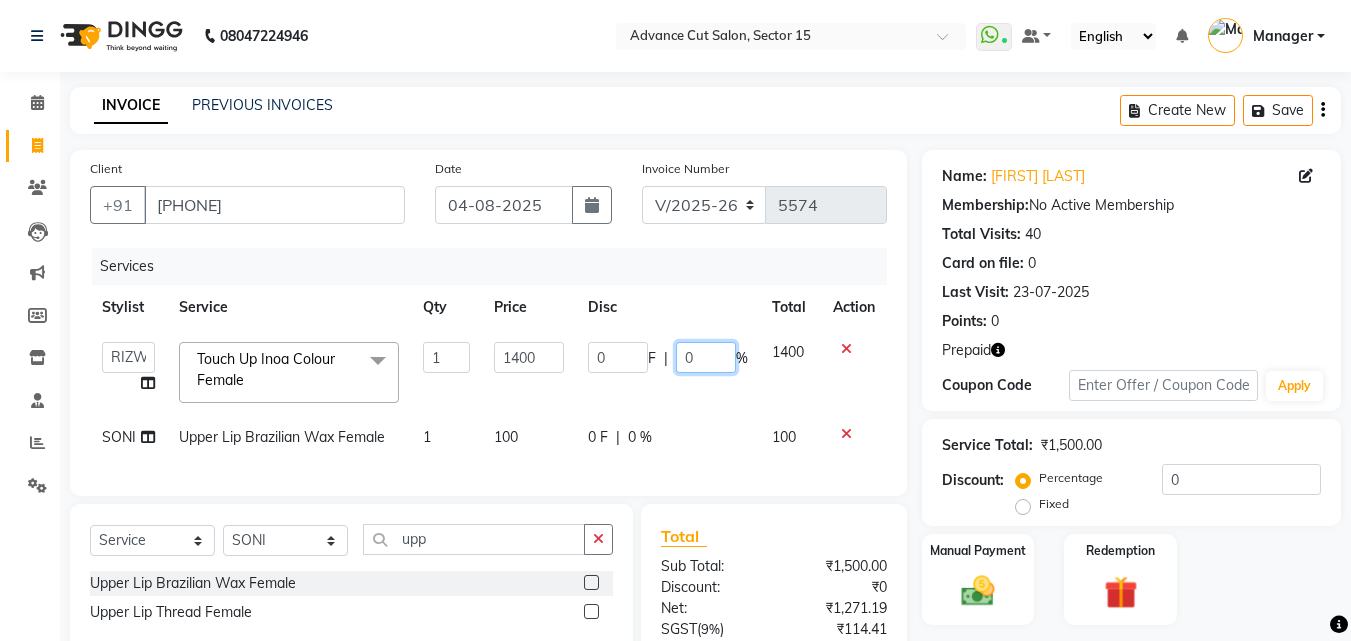 type on "30" 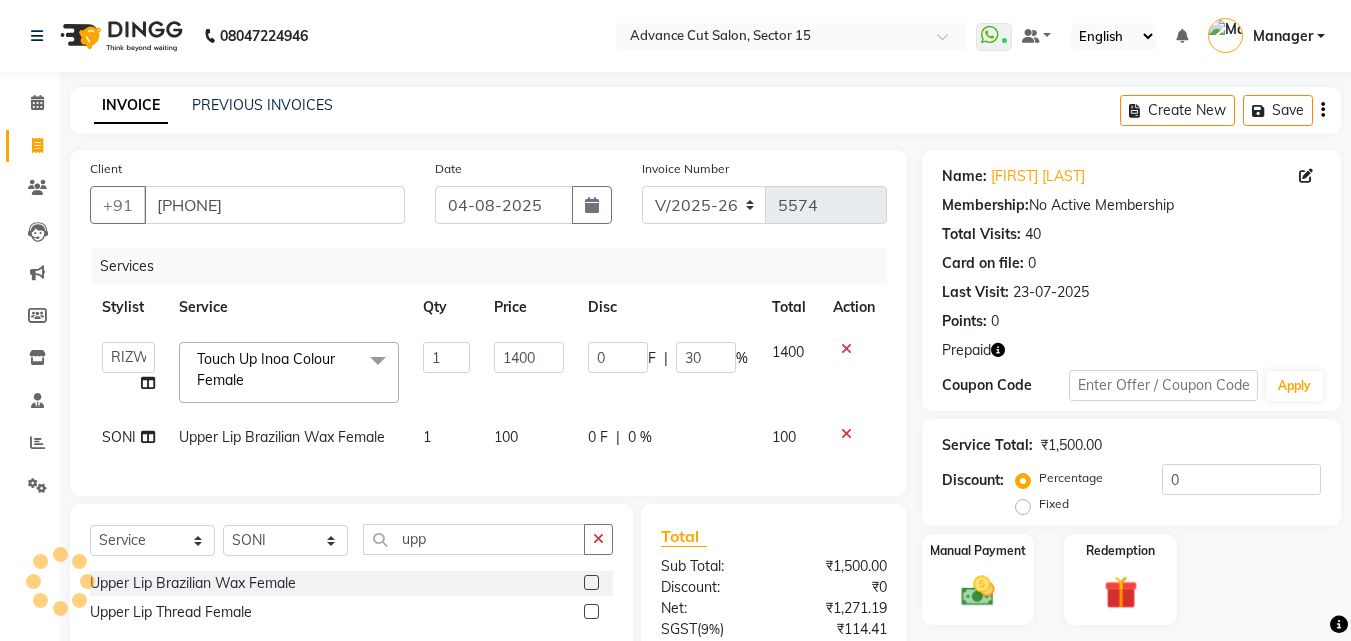 click on "0 F | 0 %" 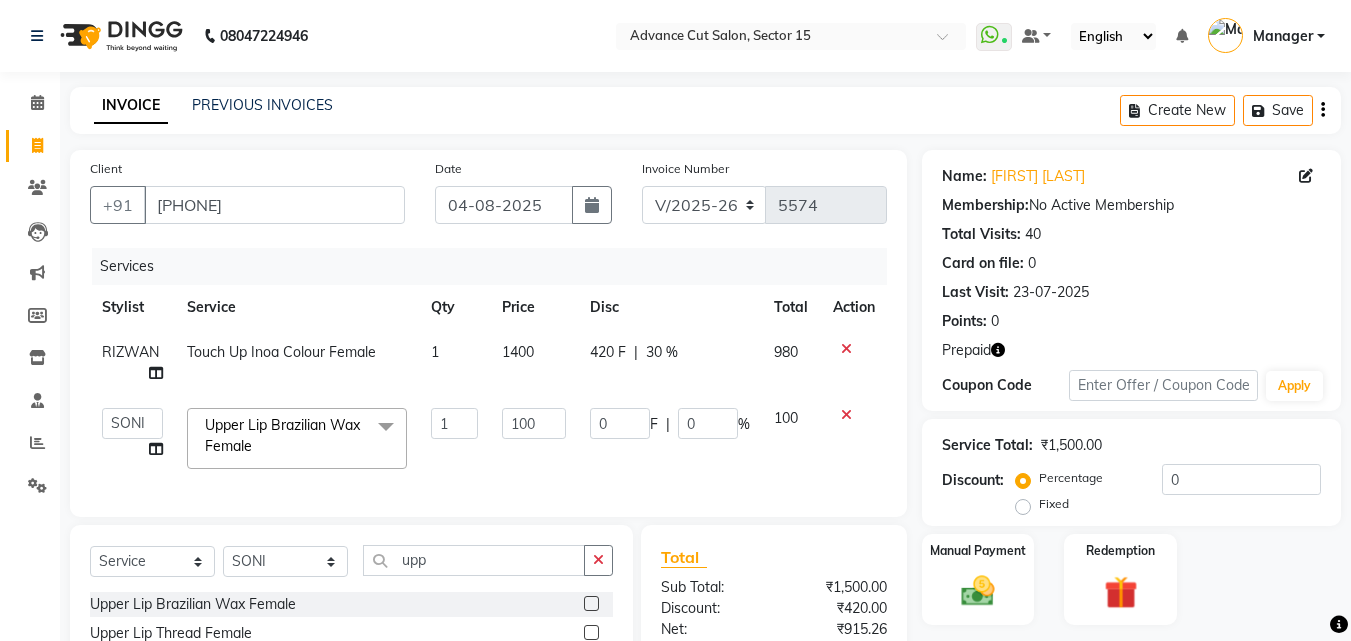 click on "0 F | 0 %" 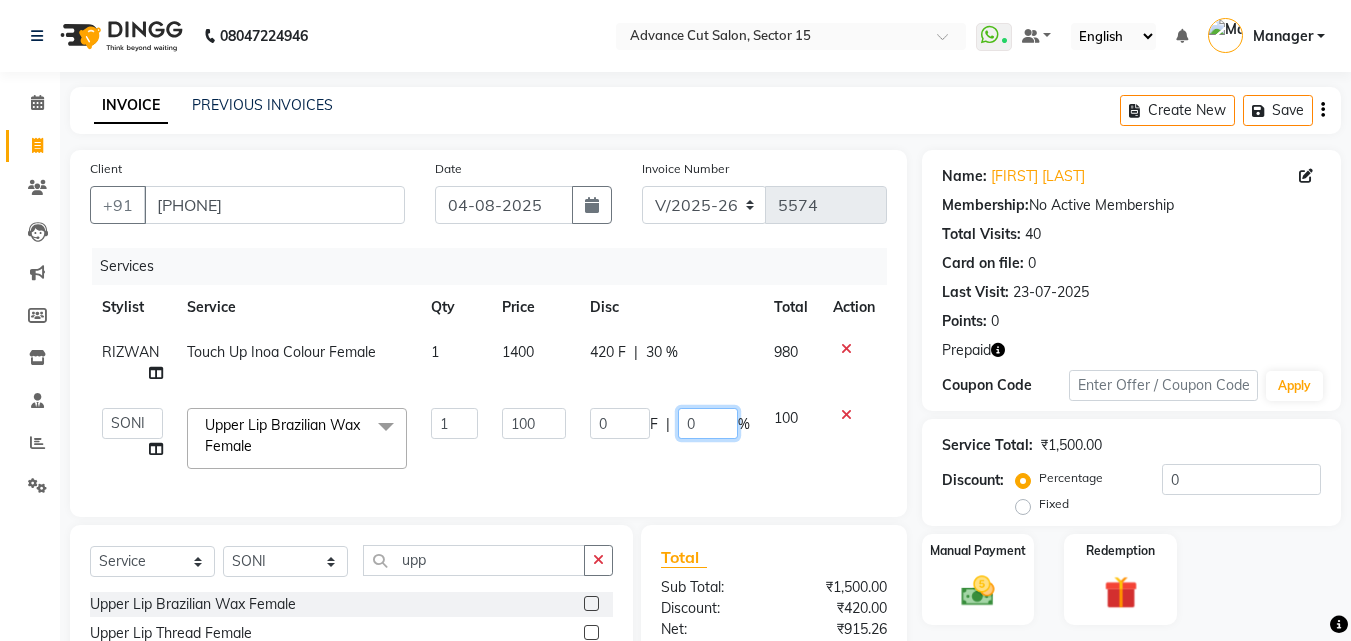 click on "0" 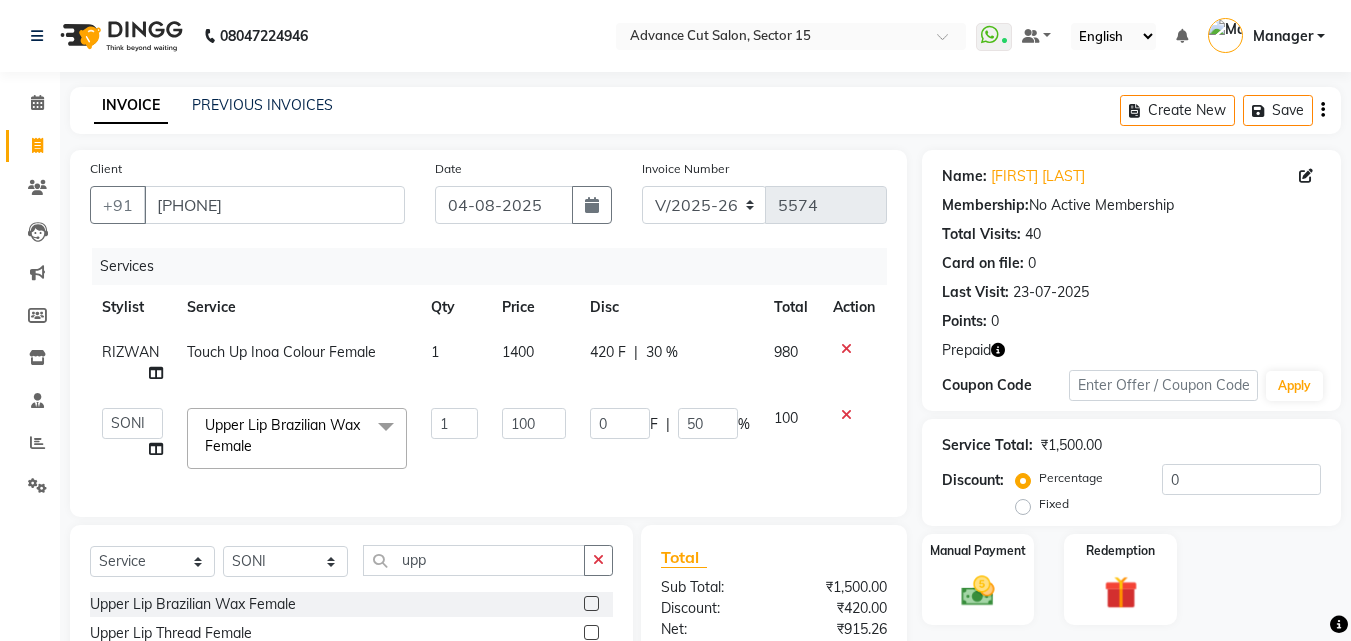 click on "Prepaid" 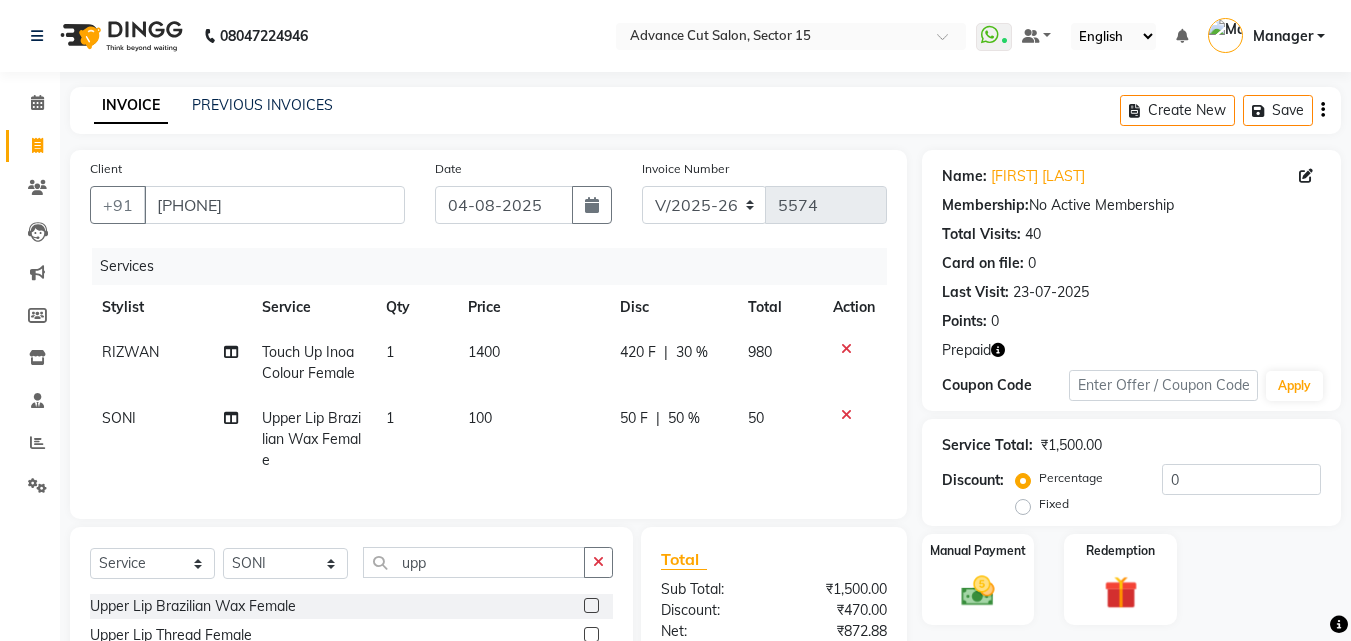 click 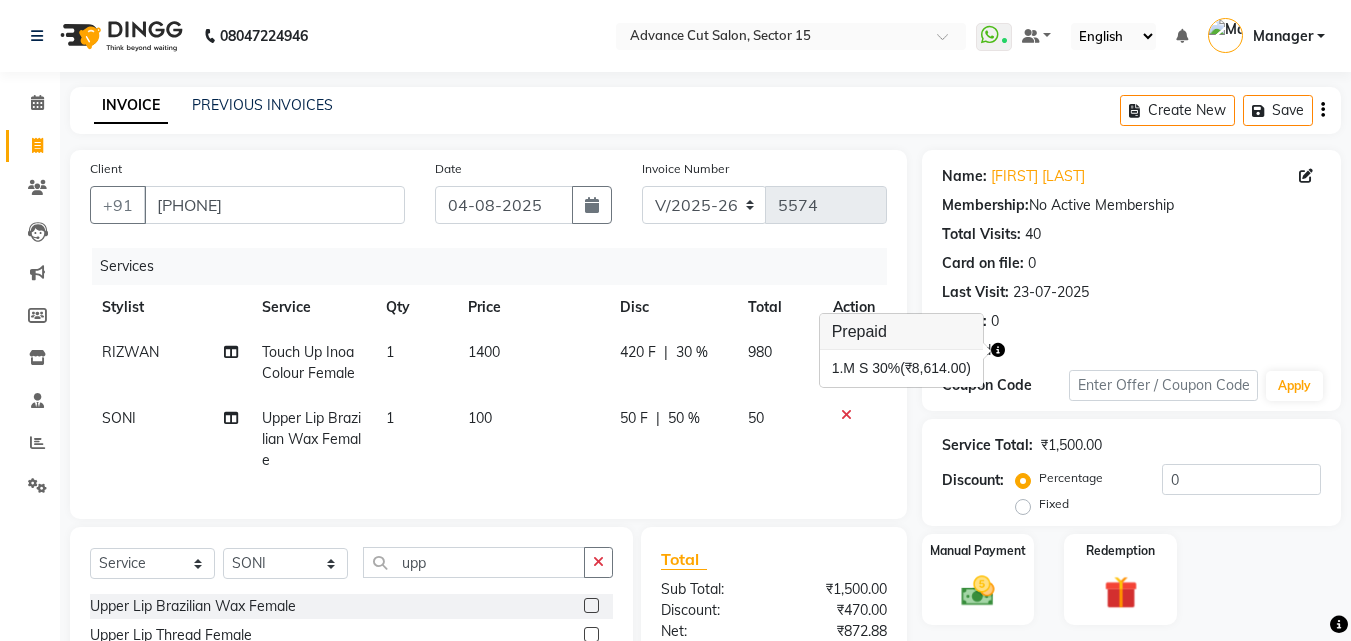 scroll, scrollTop: 86, scrollLeft: 0, axis: vertical 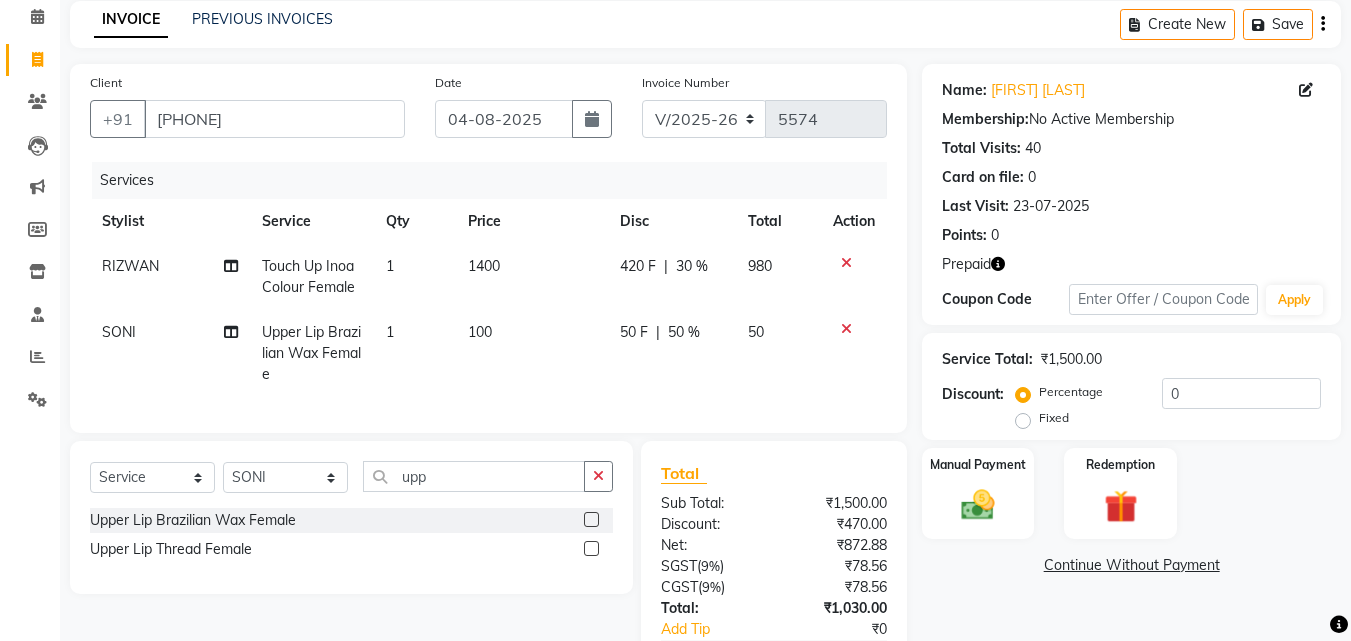 click on "Manual Payment Redemption" 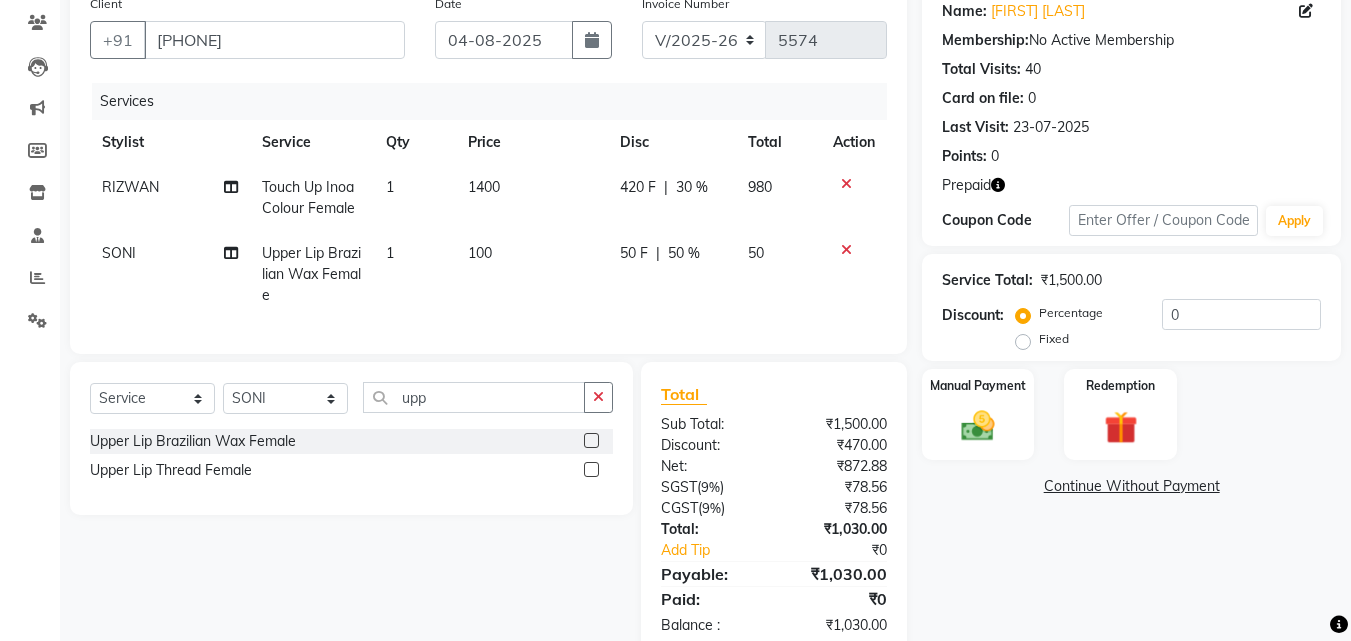 scroll, scrollTop: 219, scrollLeft: 0, axis: vertical 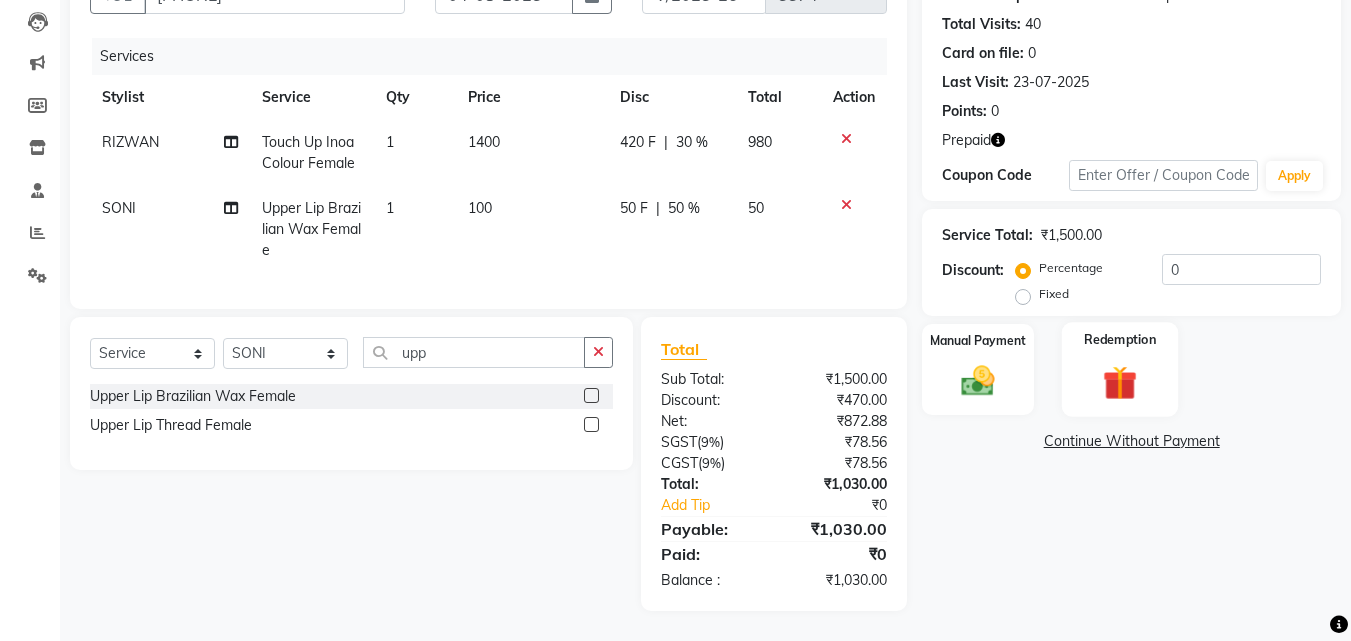 click 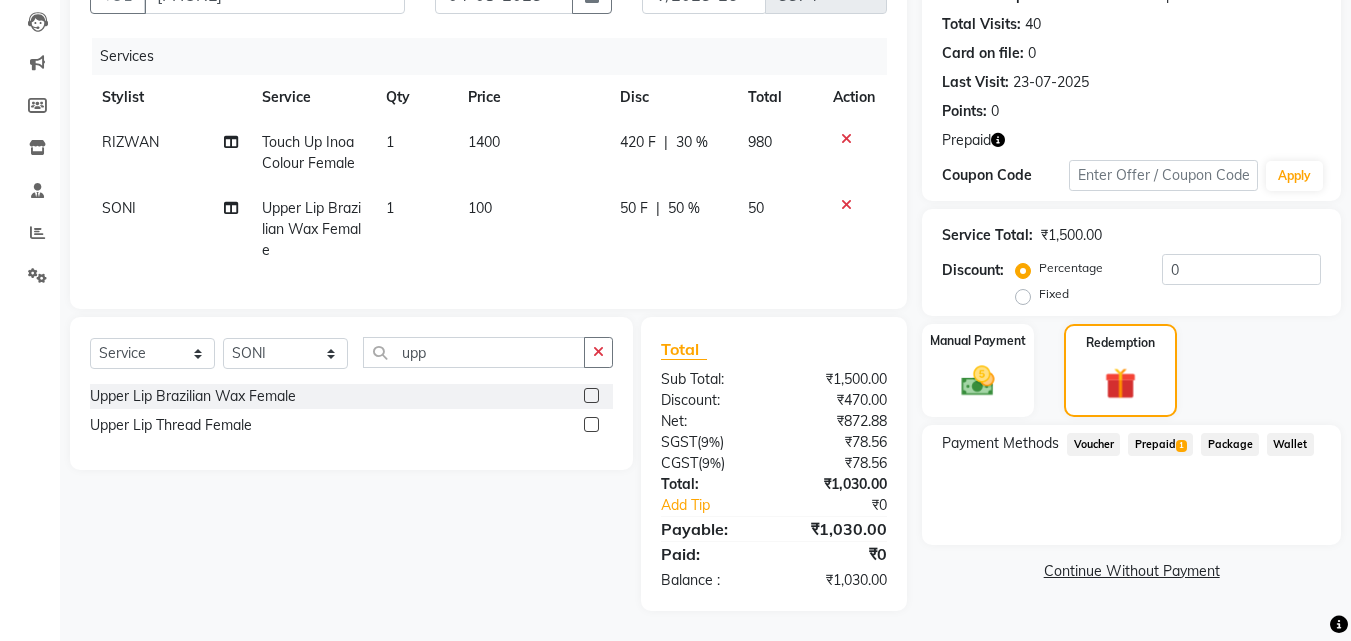 click on "Prepaid  1" 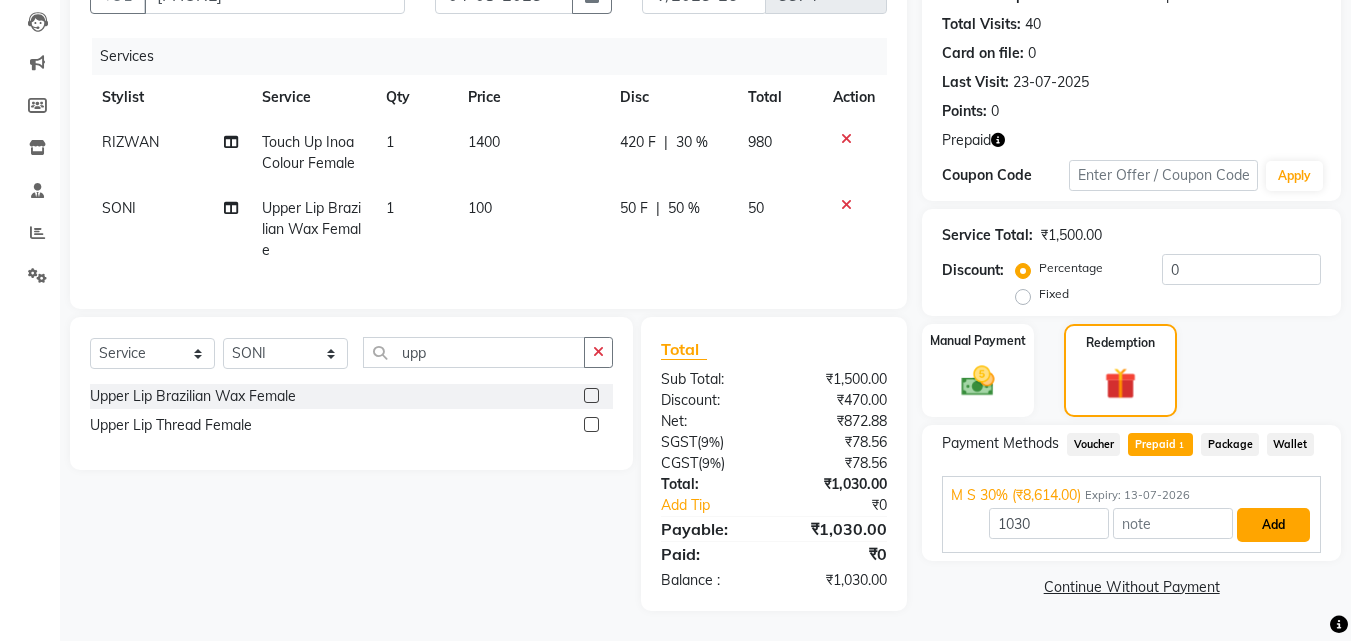 click on "Add" at bounding box center [1273, 525] 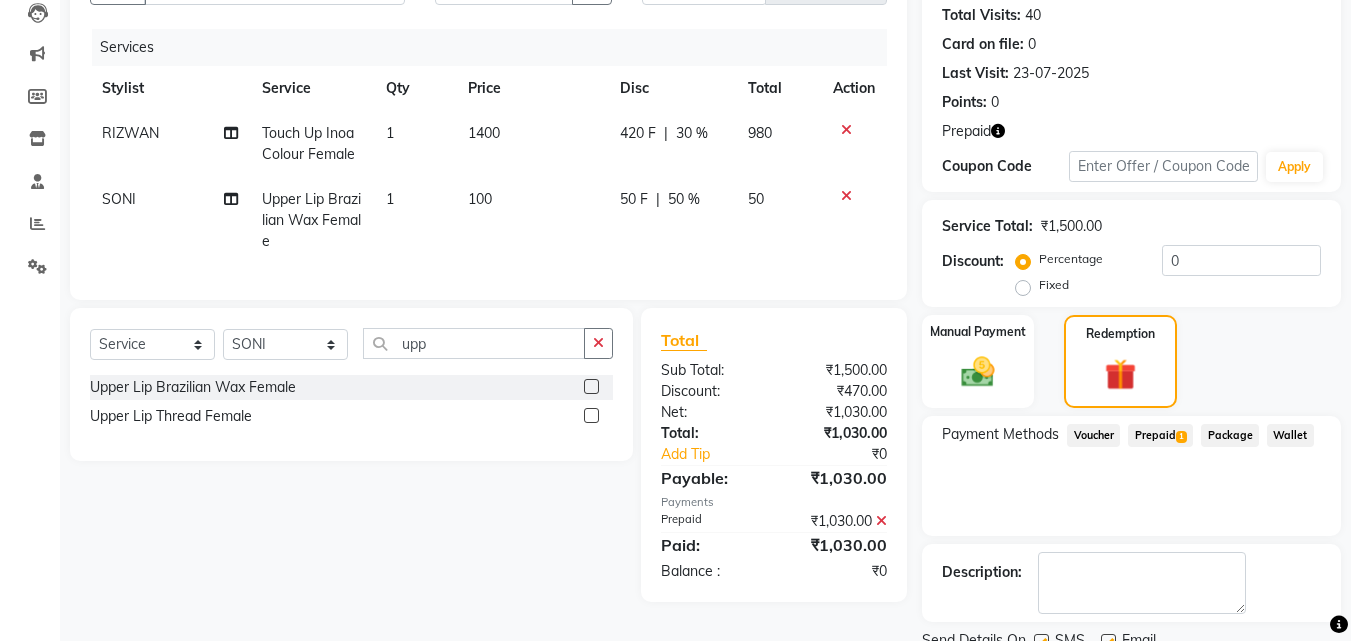 scroll, scrollTop: 298, scrollLeft: 0, axis: vertical 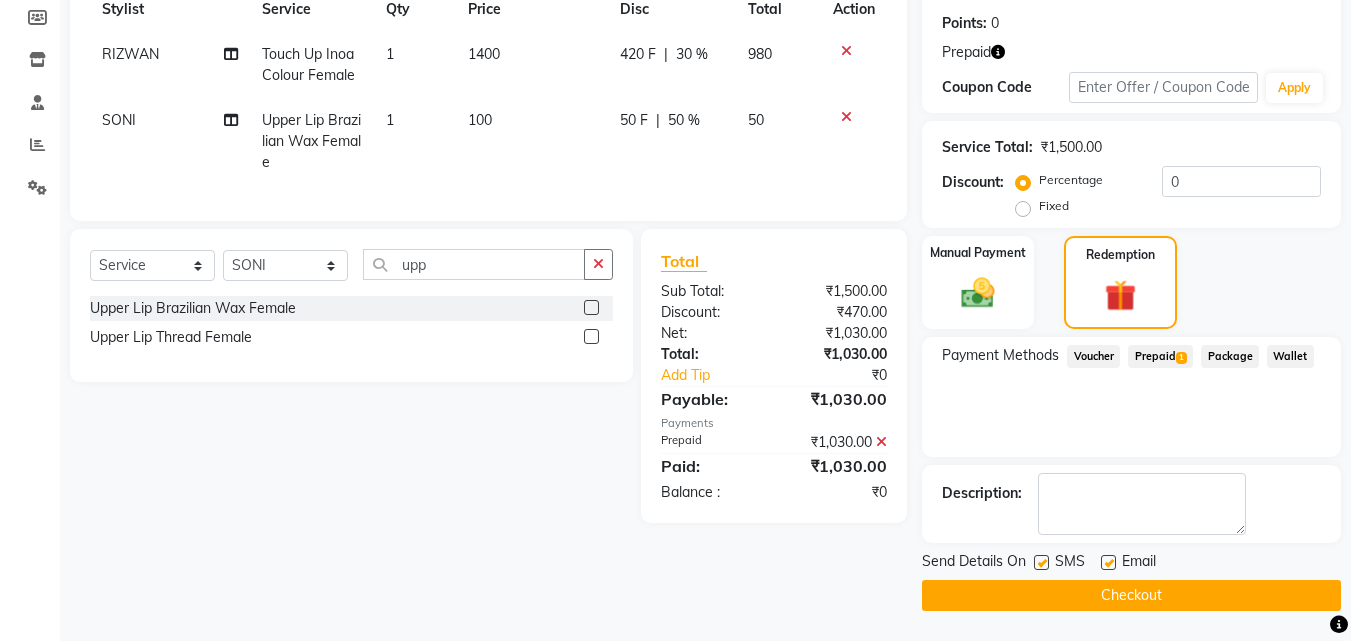 click on "Checkout" 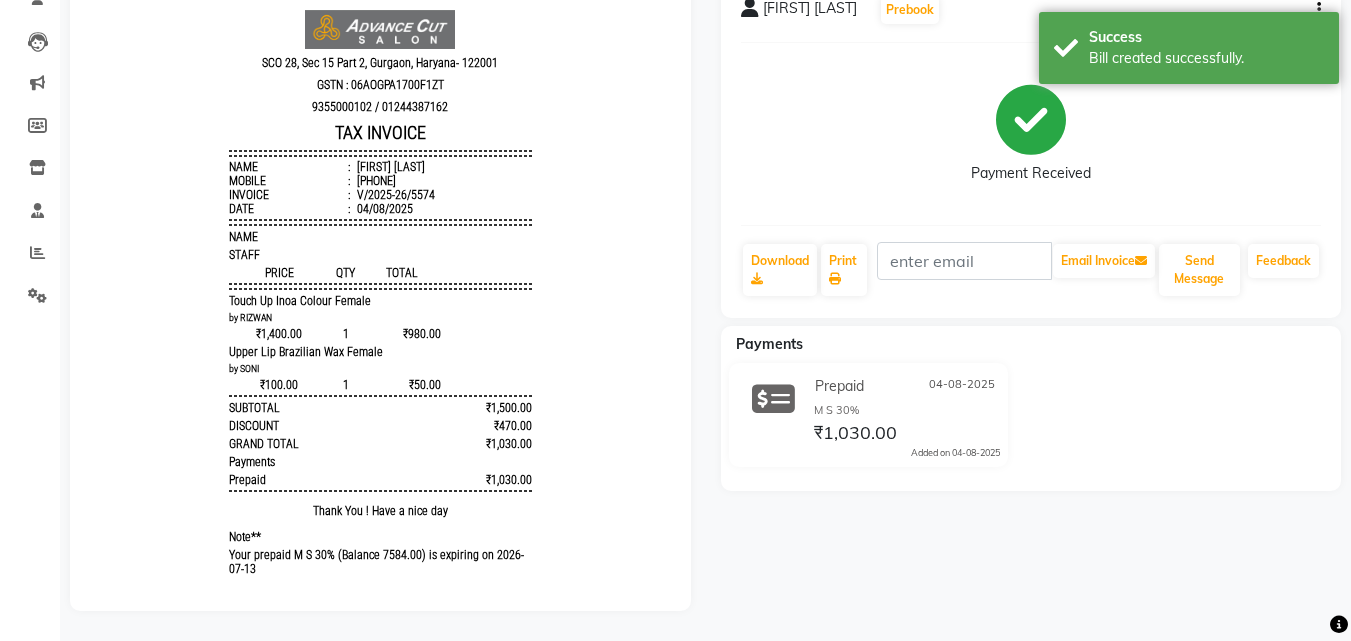 scroll, scrollTop: 0, scrollLeft: 0, axis: both 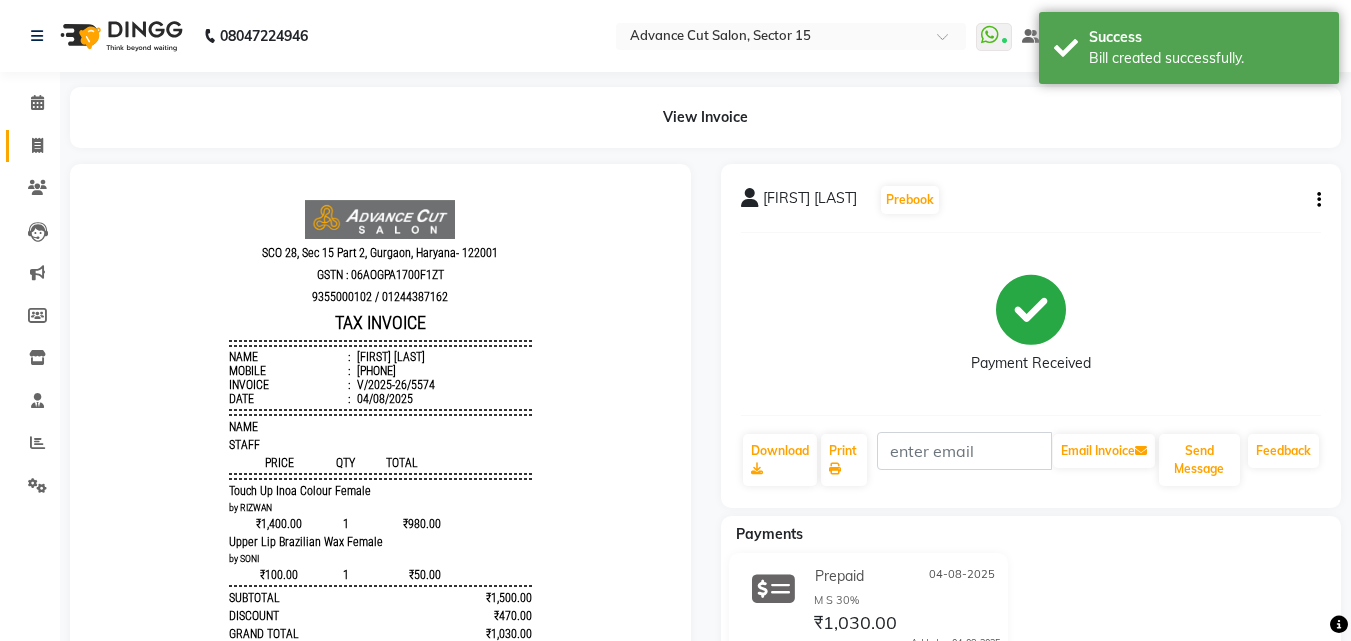 click on "Invoice" 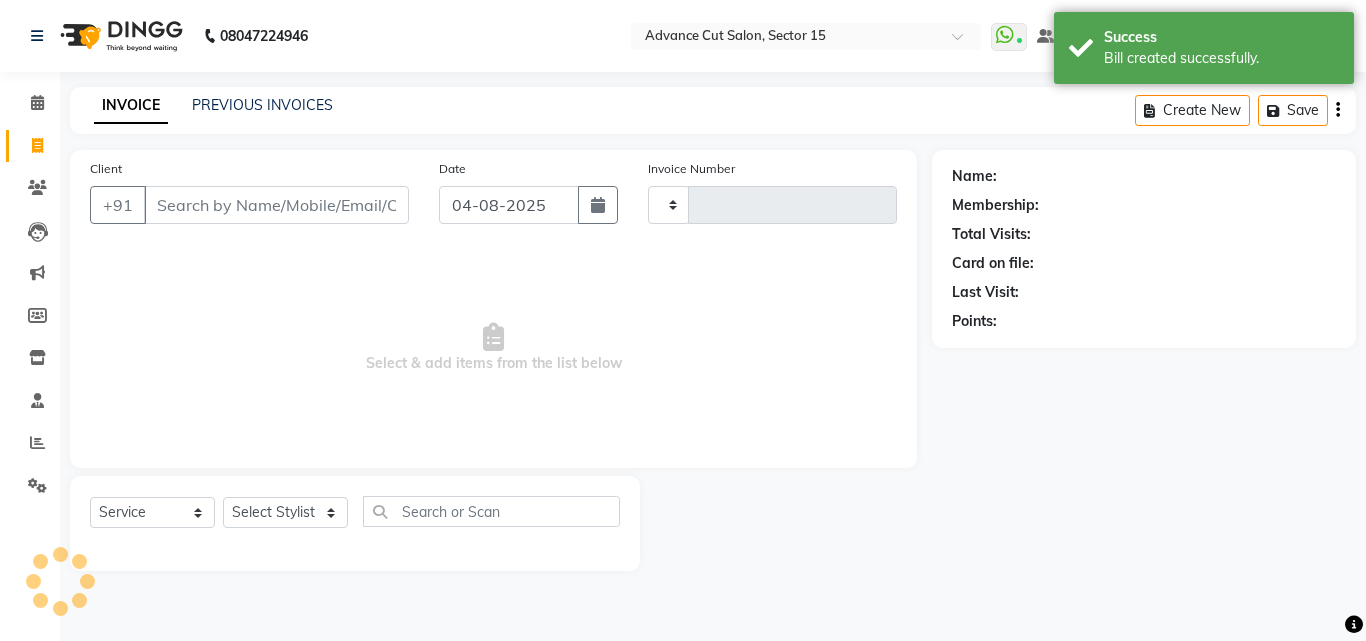 type on "5575" 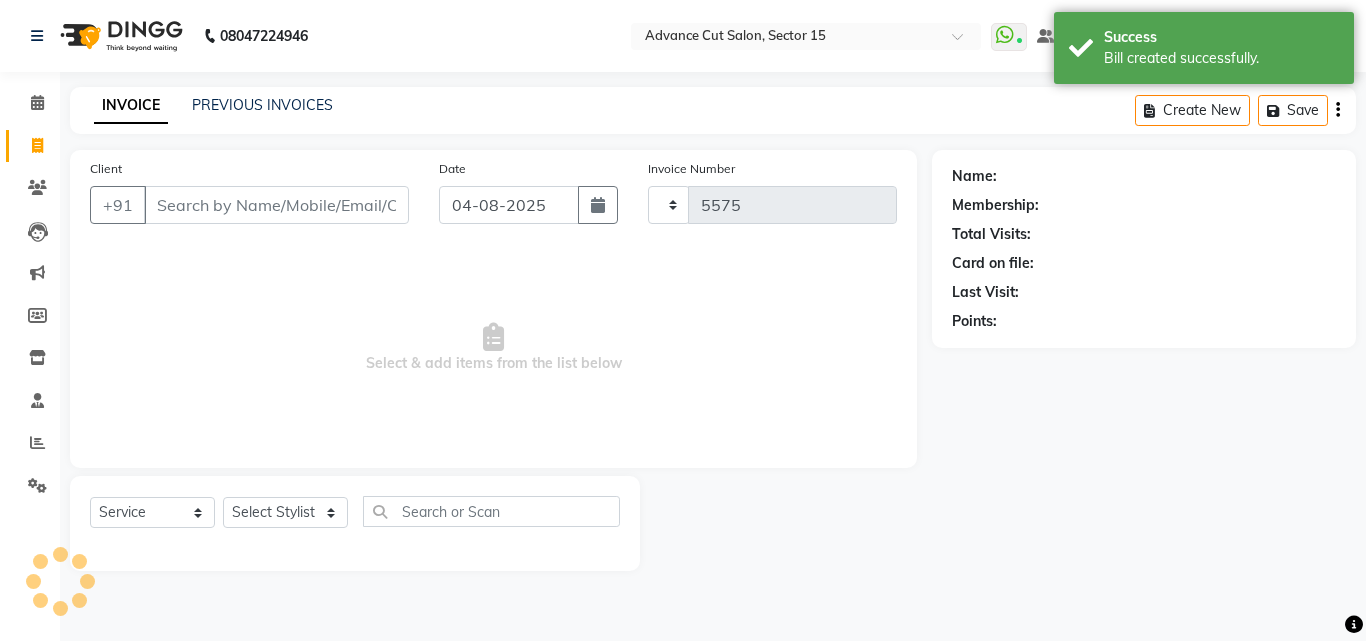 select on "6255" 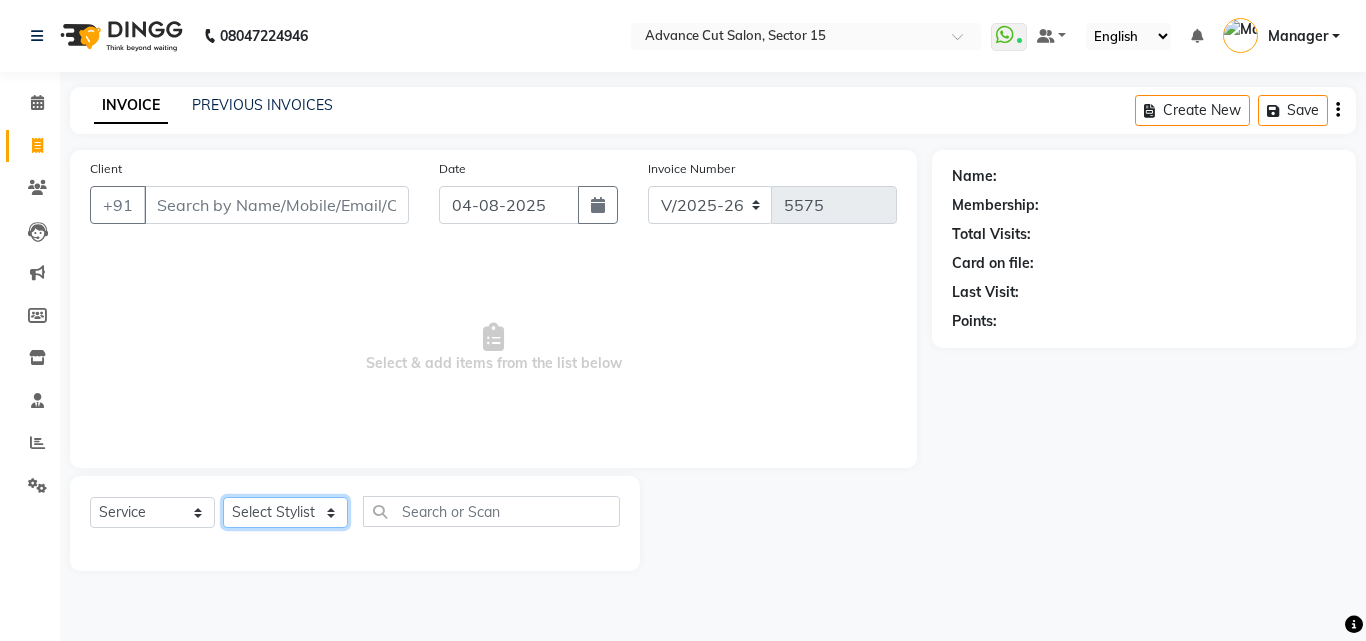 click on "Select Stylist Advance Cut  ASIF FARMAN HAIDER Iqbal KASHISH LUCKY Manager MANOJ NASEEM NASIR Nidhi Pooja  PRIYA RAEES RANI RASHID RIZWAN SACHIN SALMAN SANJAY Shahjad Shankar shuaib SONI" 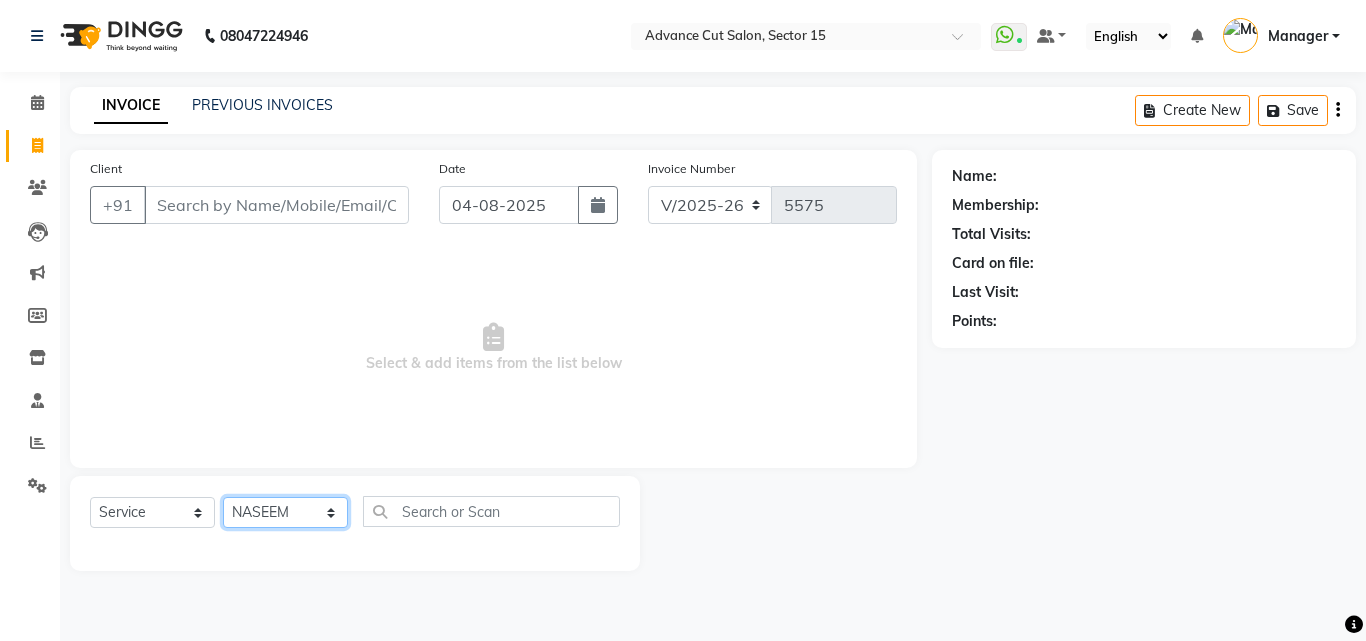 select on "46509" 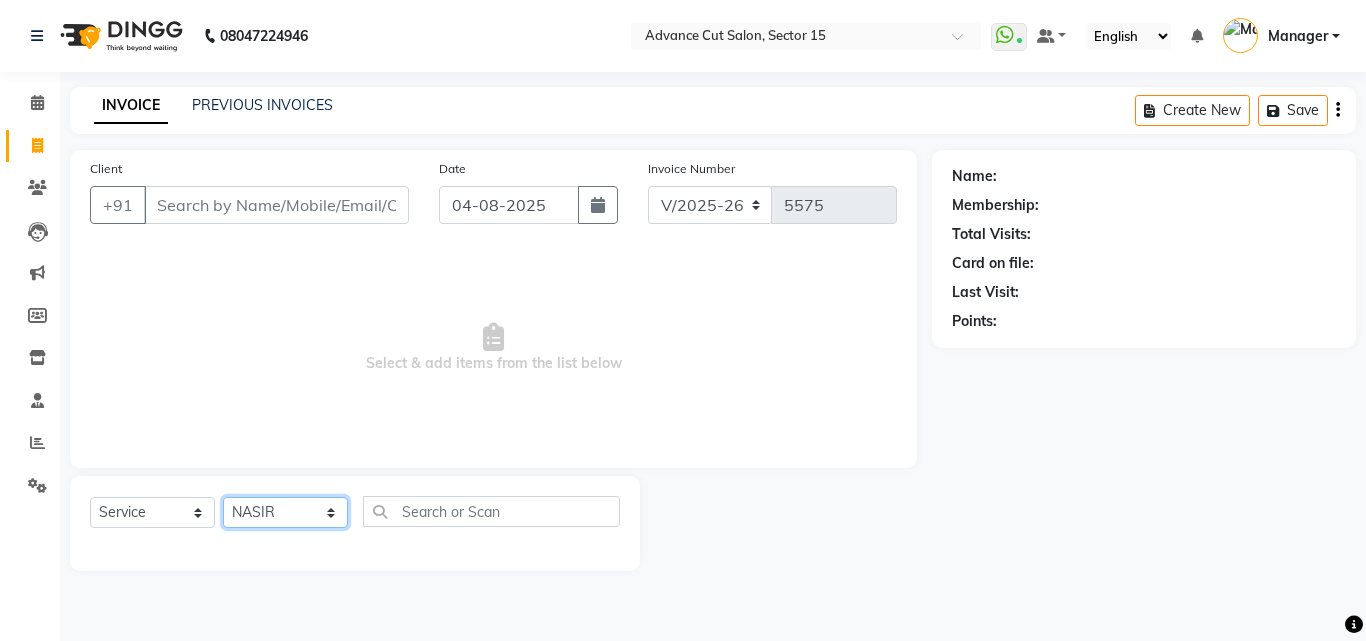 click on "Select Stylist Advance Cut  ASIF FARMAN HAIDER Iqbal KASHISH LUCKY Manager MANOJ NASEEM NASIR Nidhi Pooja  PRIYA RAEES RANI RASHID RIZWAN SACHIN SALMAN SANJAY Shahjad Shankar shuaib SONI" 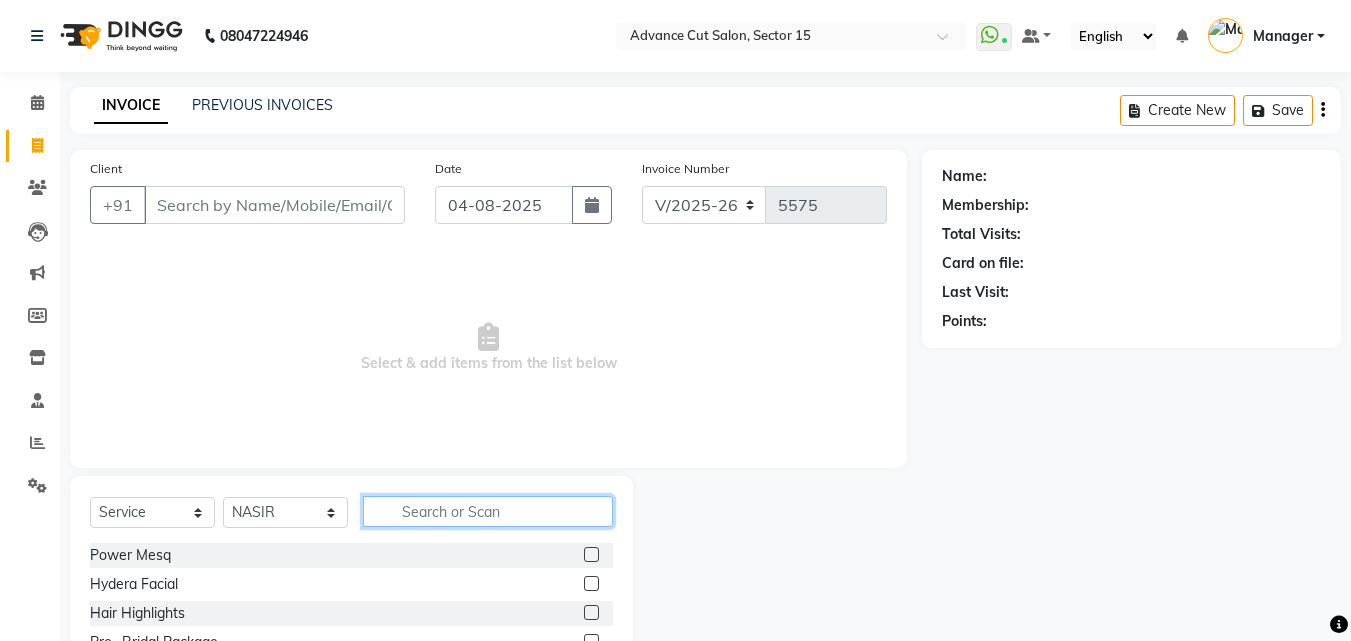 click 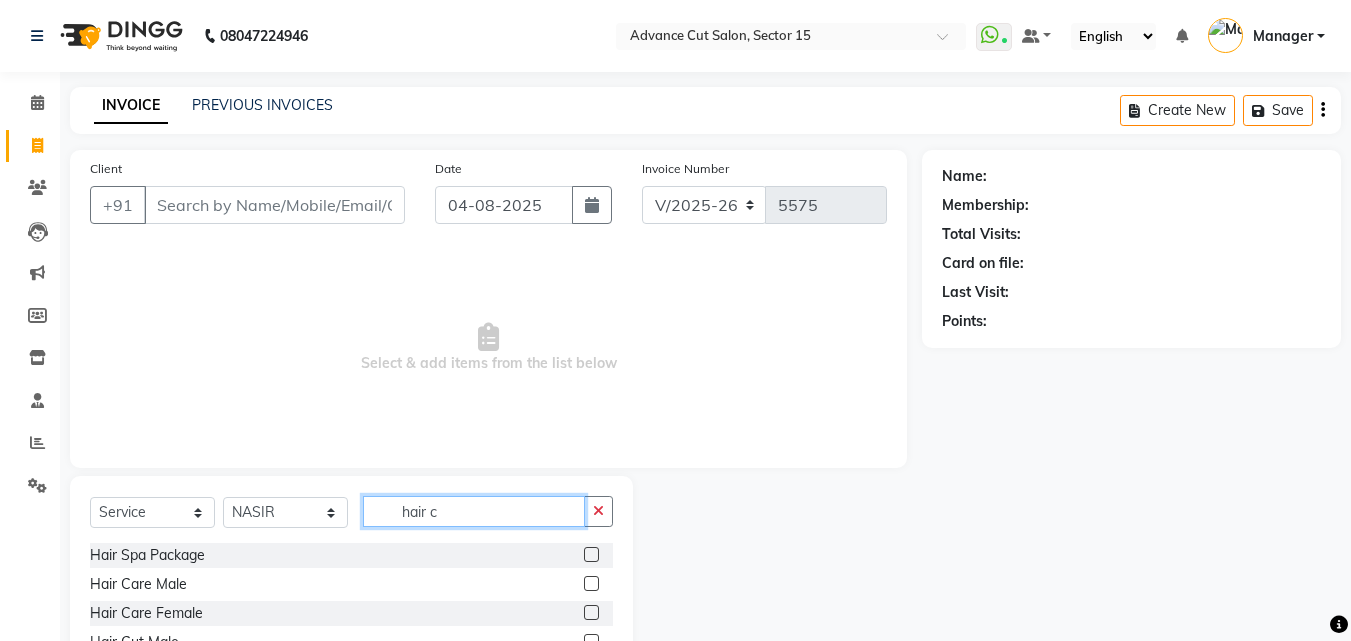 scroll, scrollTop: 134, scrollLeft: 0, axis: vertical 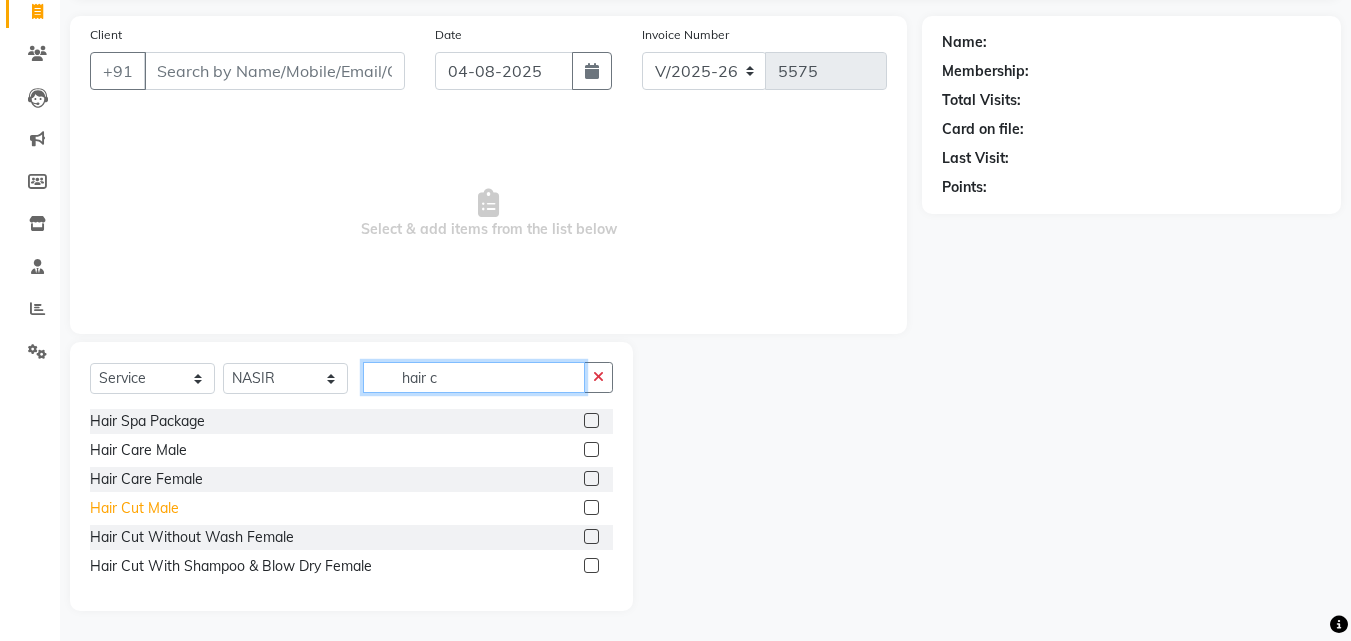 type on "hair c" 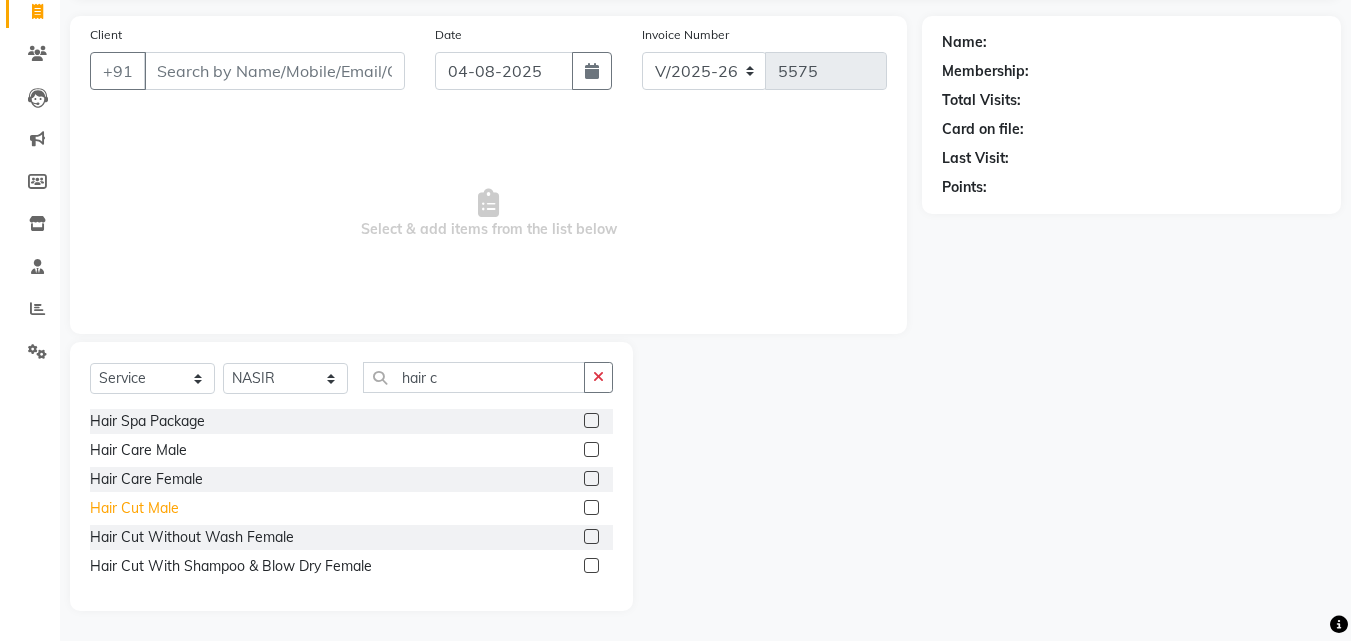 click on "Hair Cut  Male" 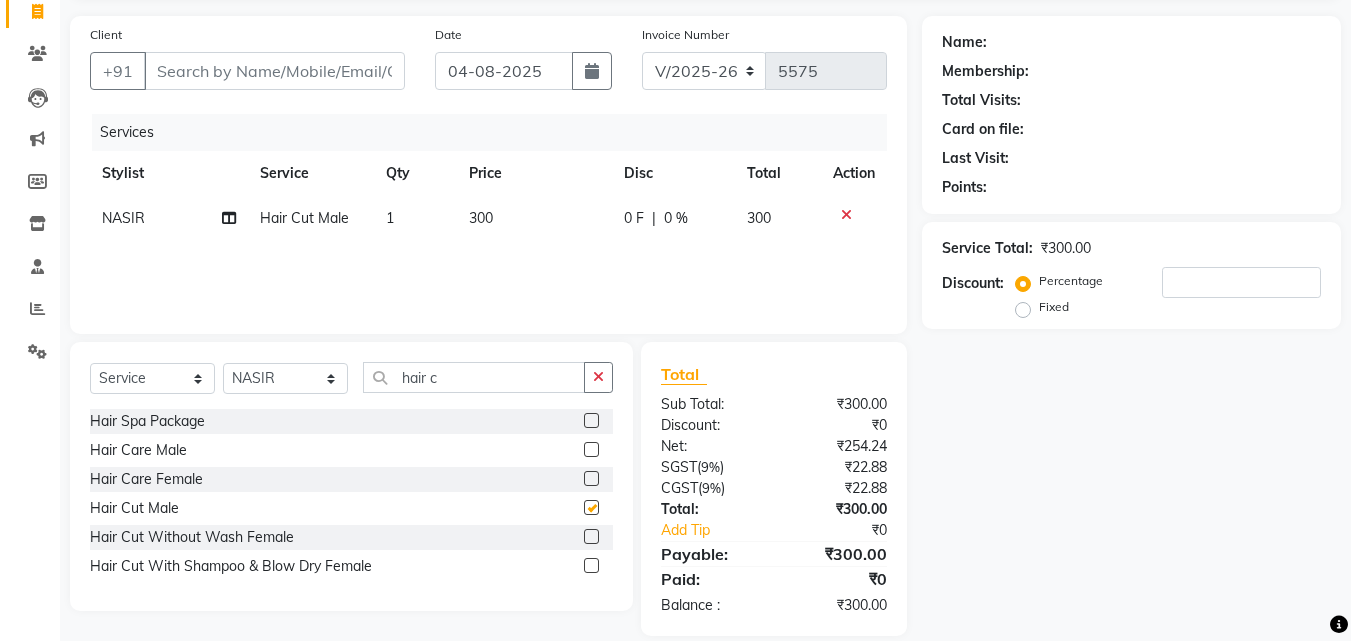 checkbox on "false" 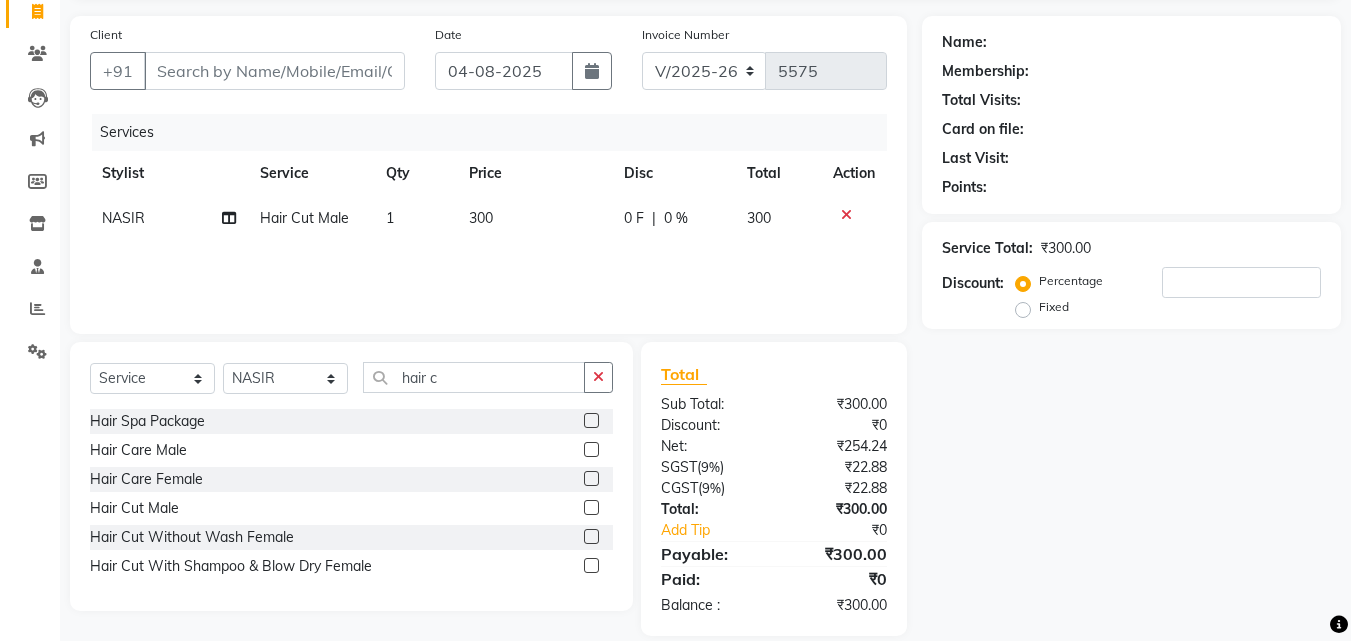 click 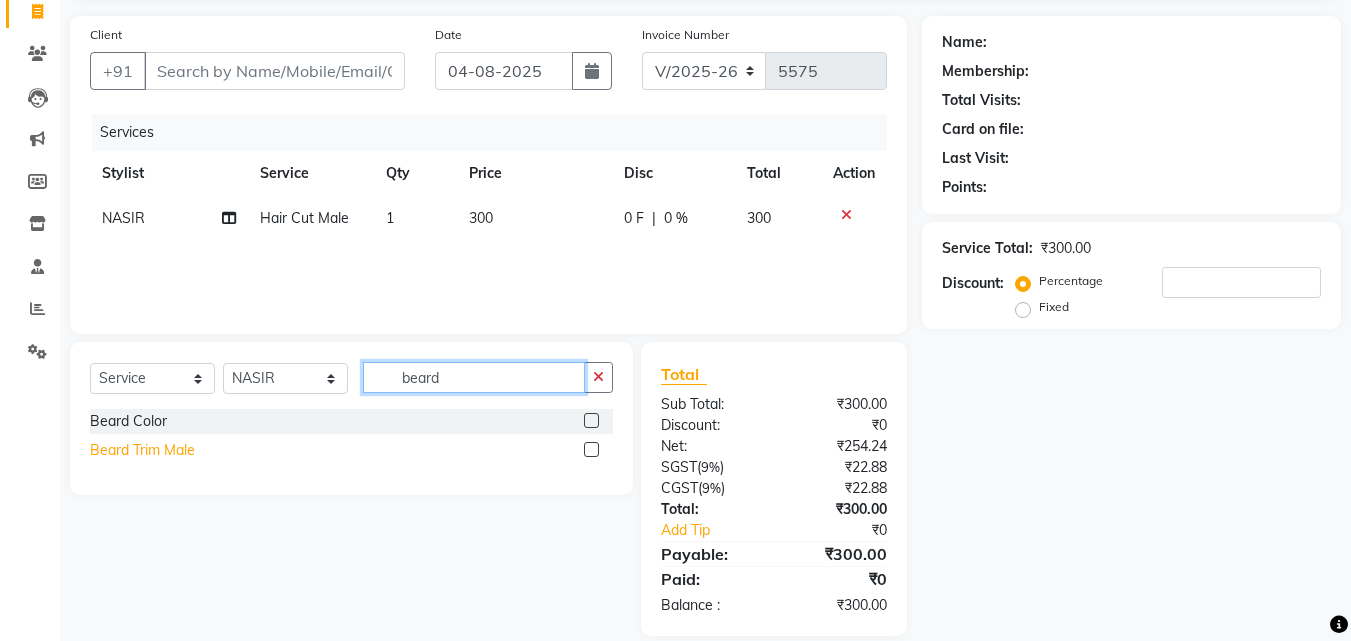 type on "beard" 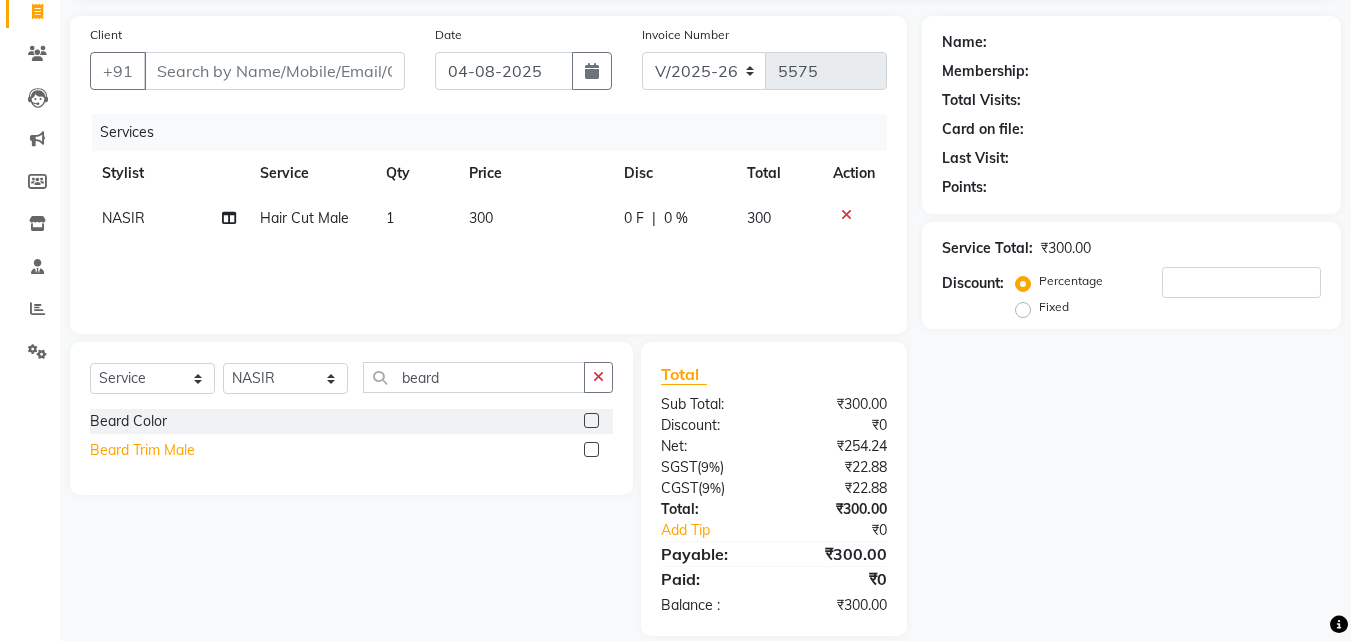 click on "Beard Trim Male" 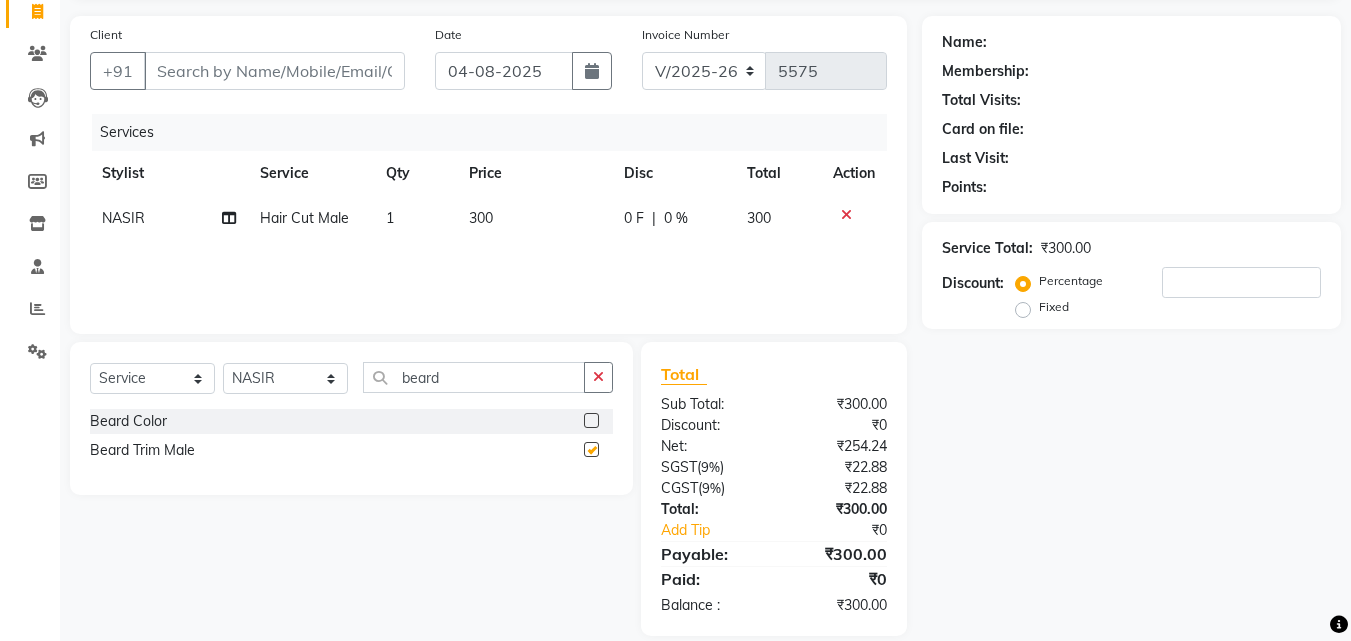 checkbox on "false" 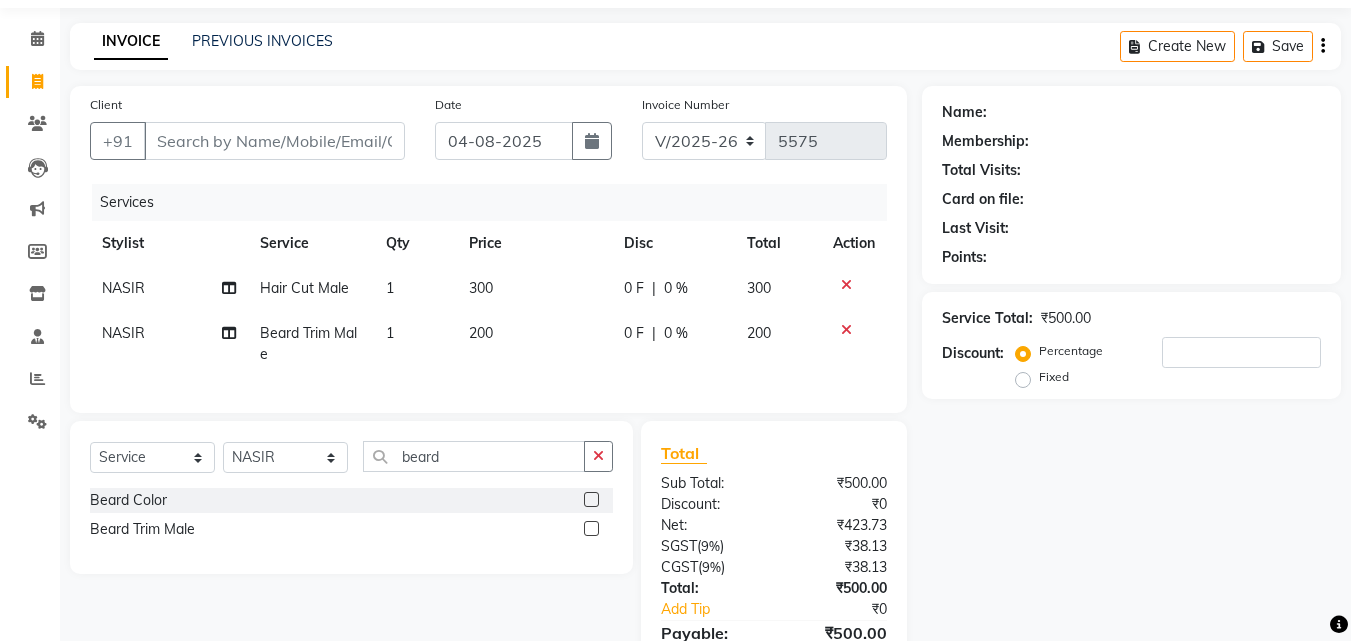 scroll, scrollTop: 0, scrollLeft: 0, axis: both 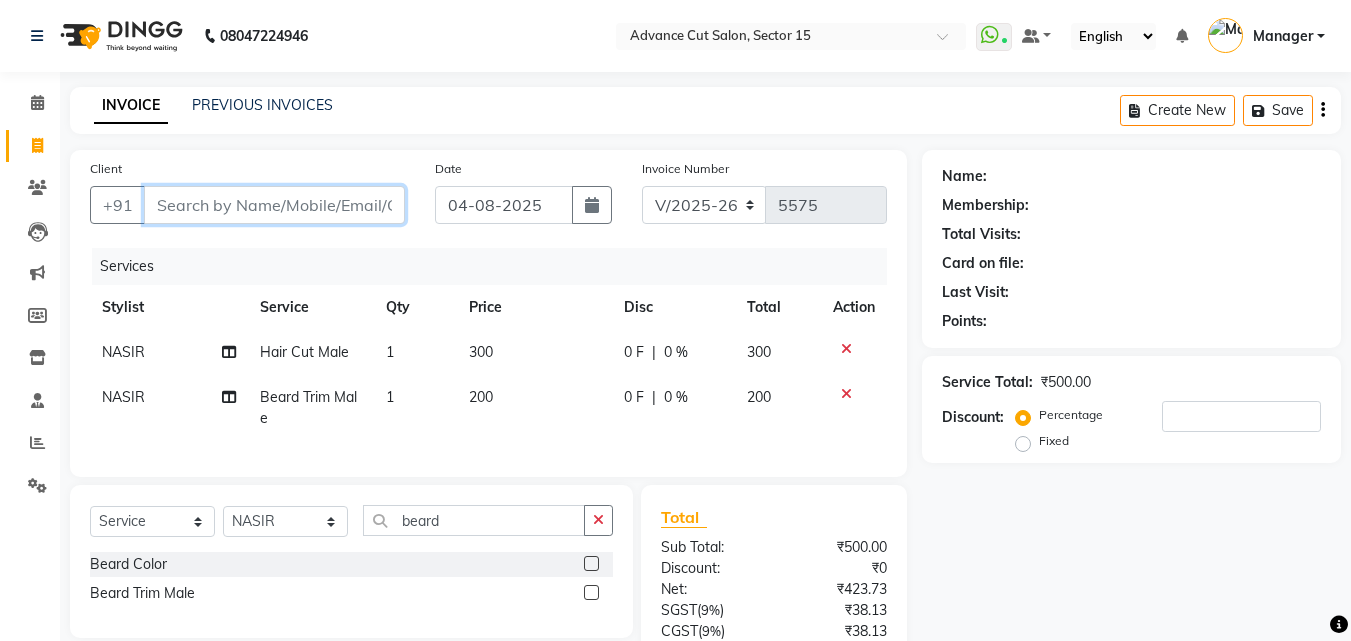click on "Client" at bounding box center [274, 205] 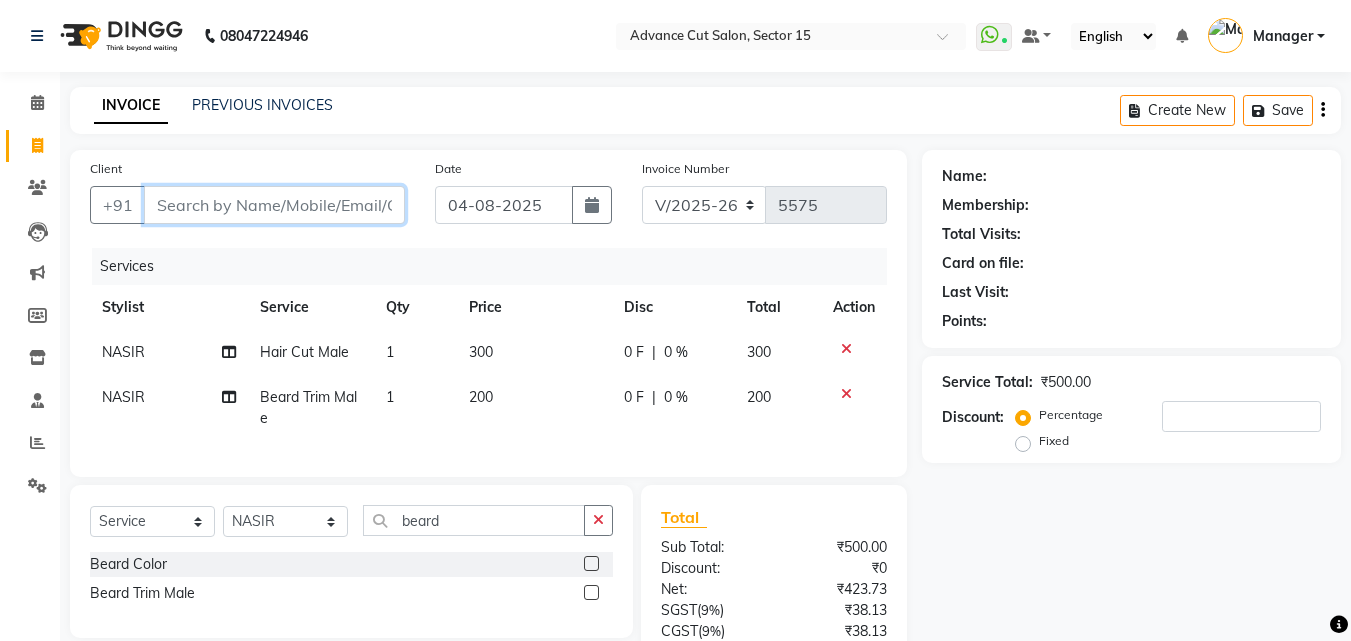 type on "9" 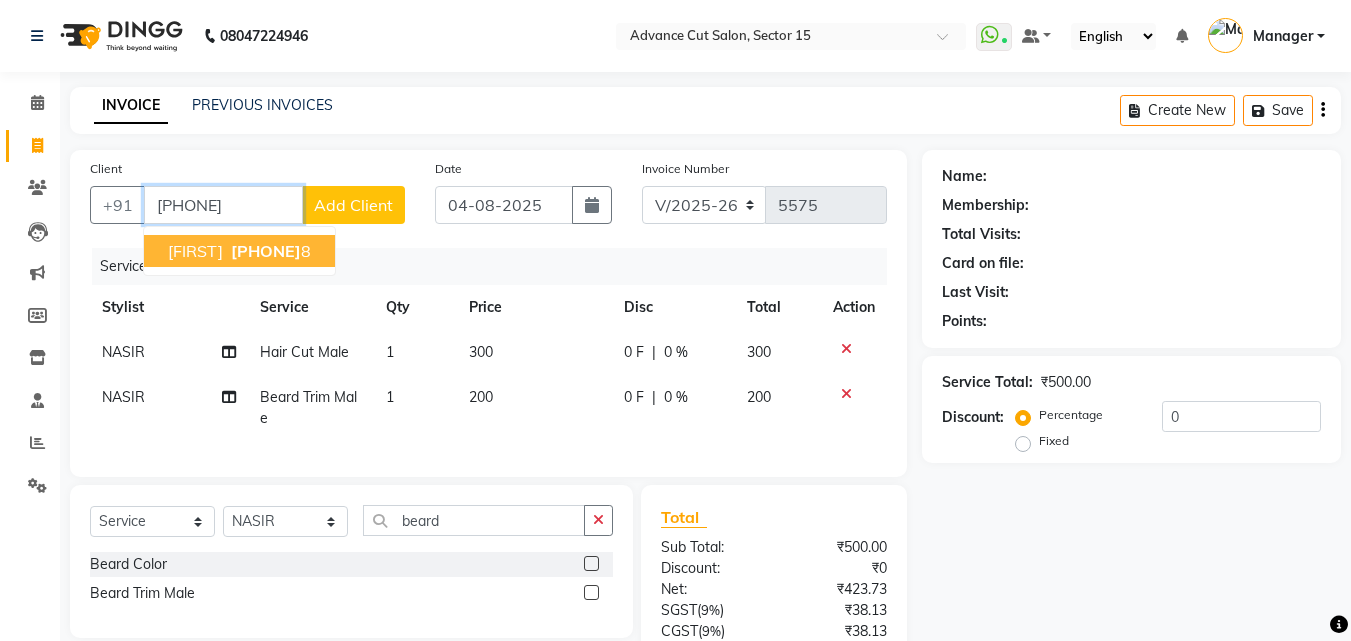click on "999996921 8" at bounding box center [269, 251] 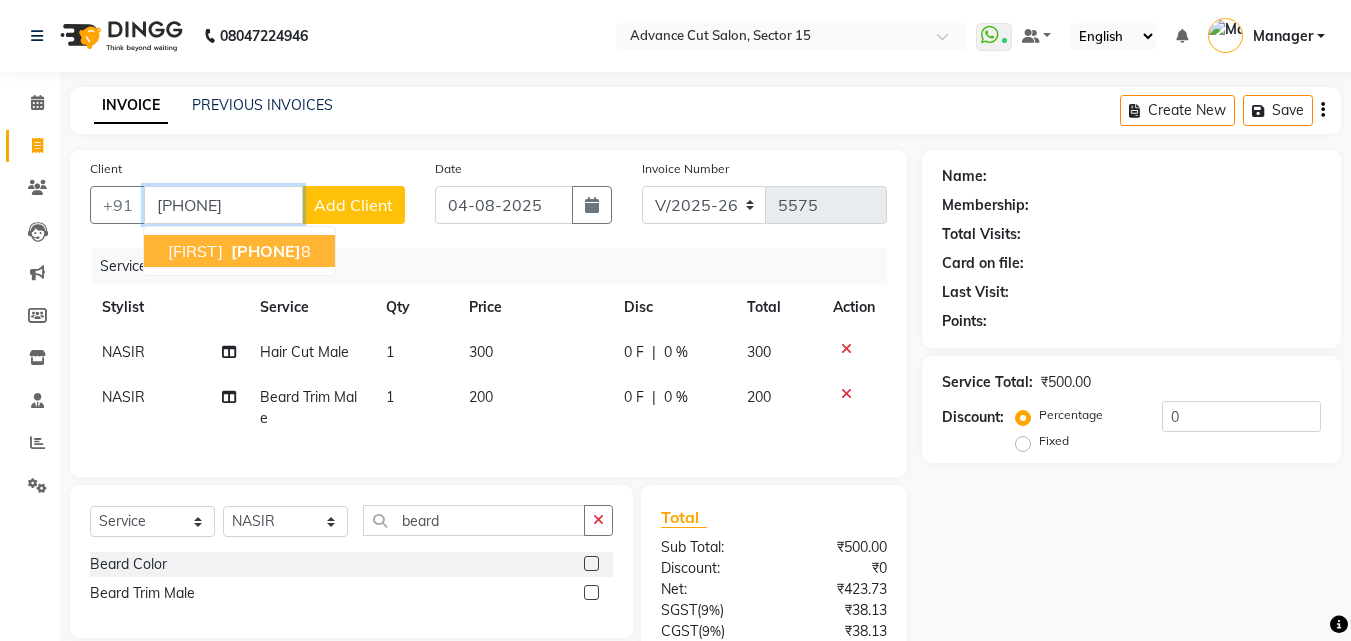 type on "[PHONE]" 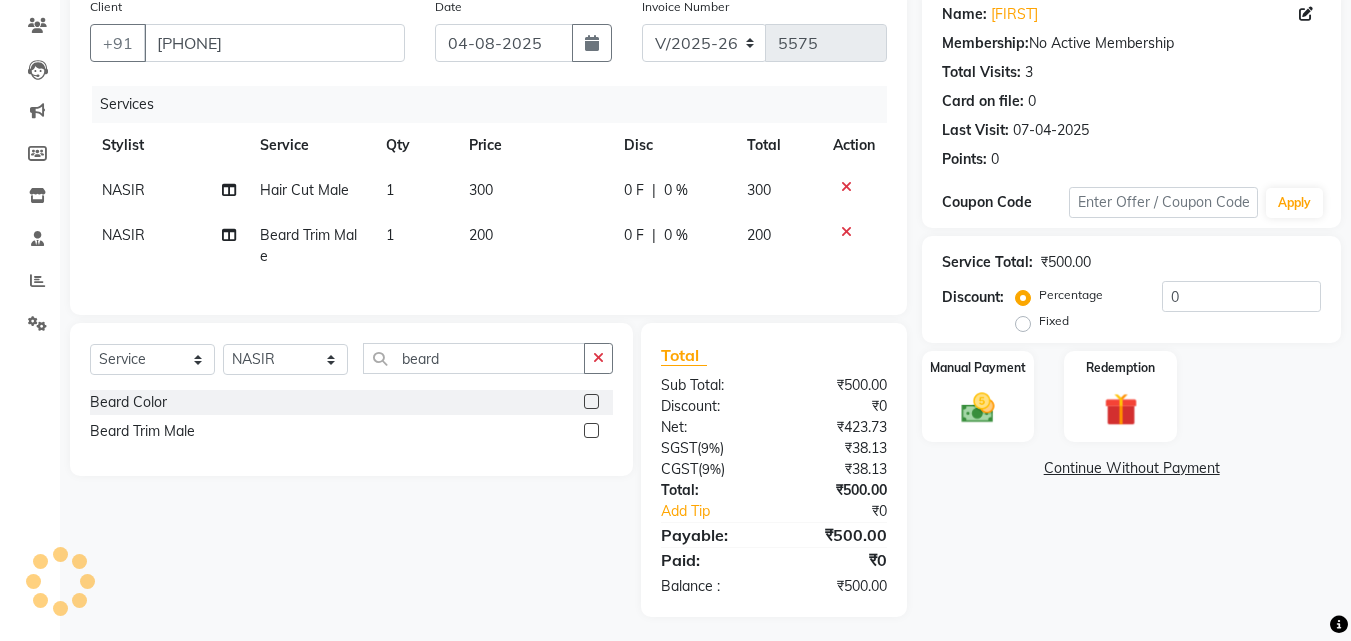 scroll, scrollTop: 183, scrollLeft: 0, axis: vertical 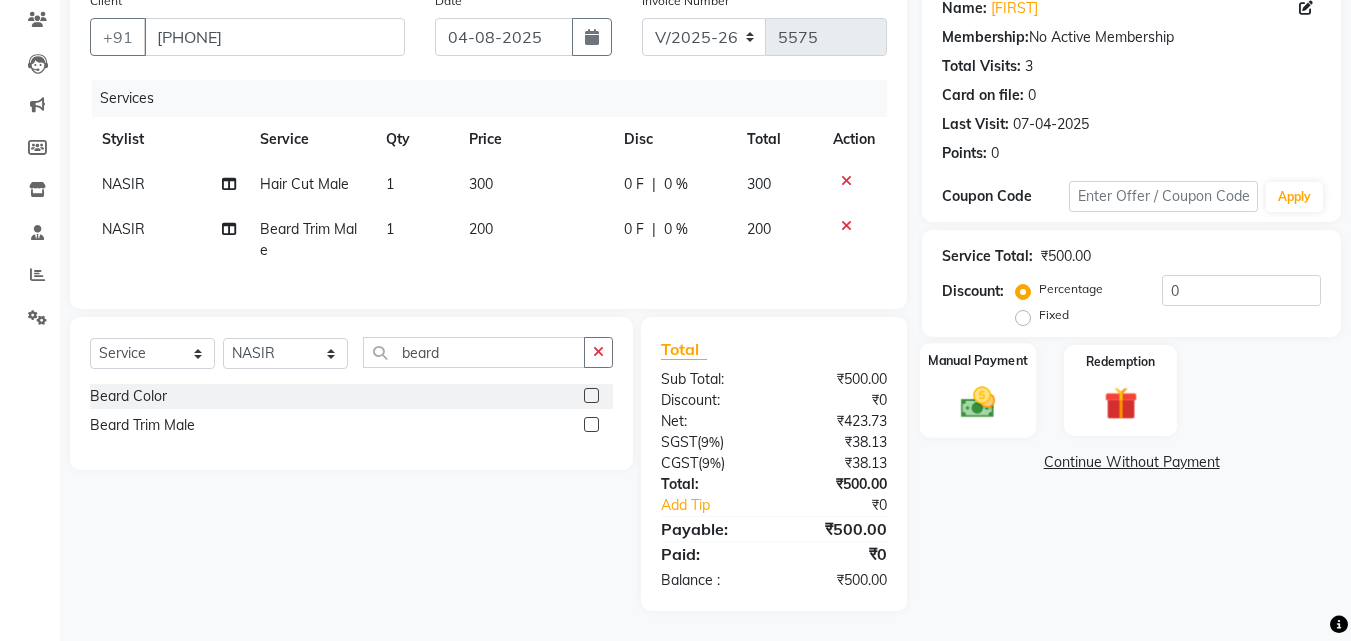 click 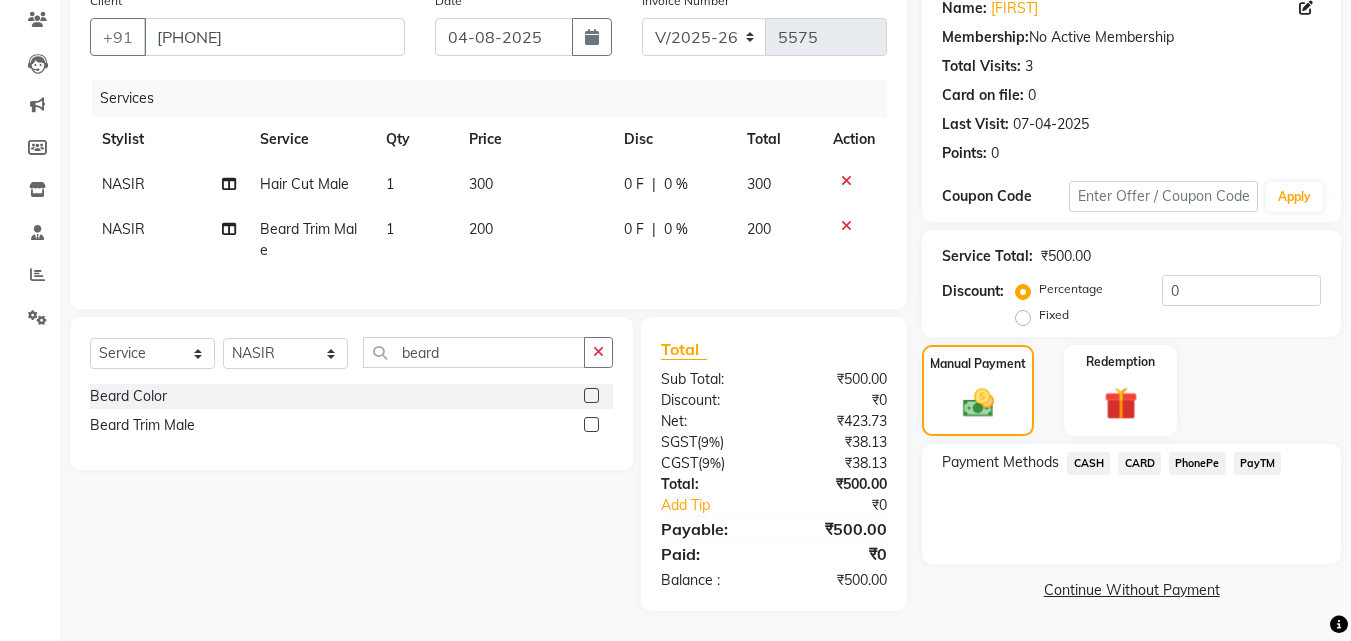 click on "PayTM" 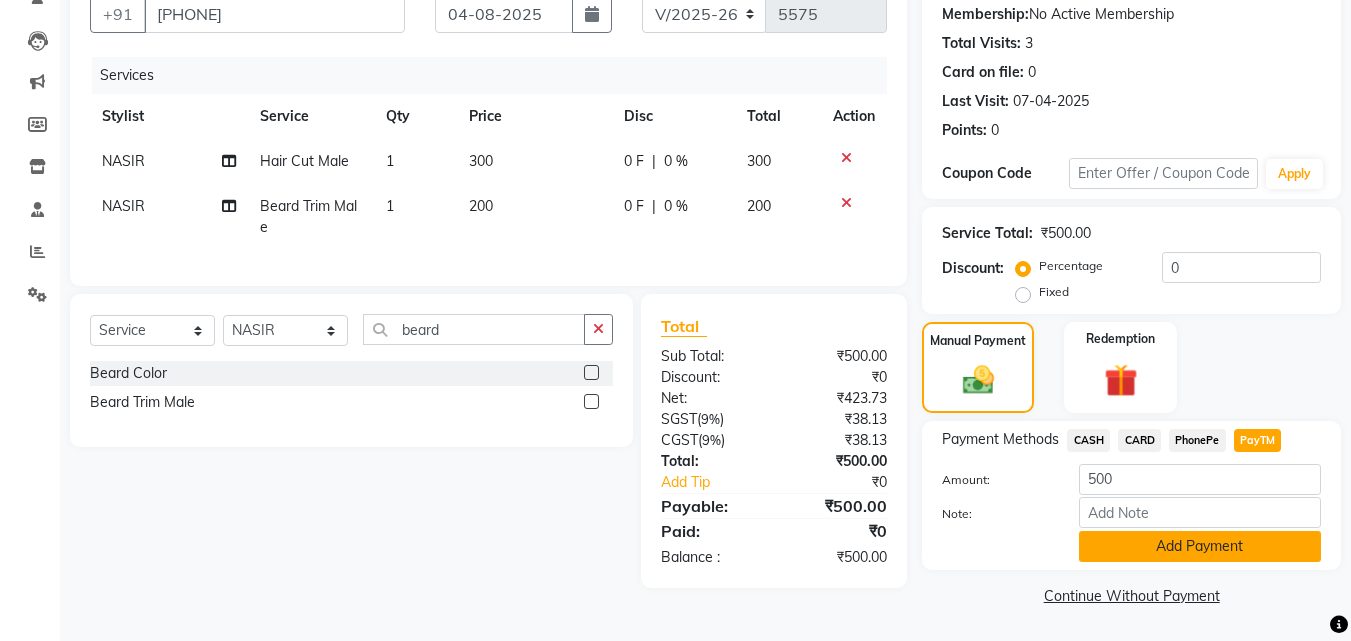 click on "Add Payment" 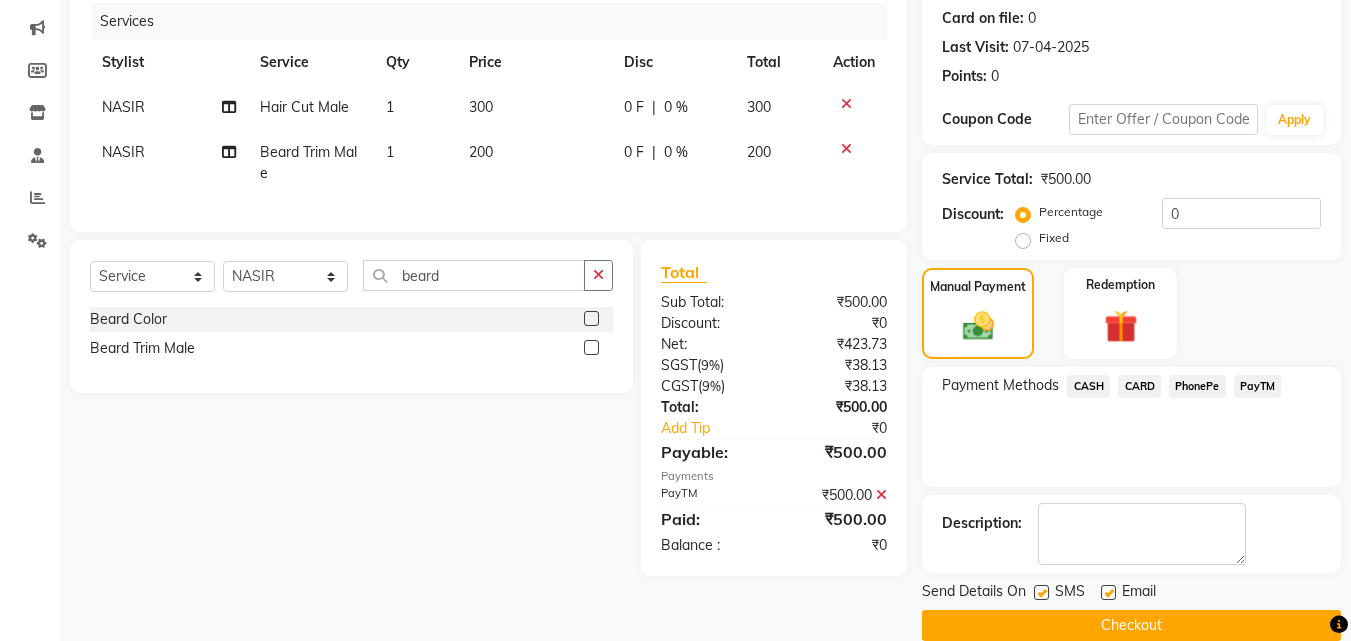 scroll, scrollTop: 275, scrollLeft: 0, axis: vertical 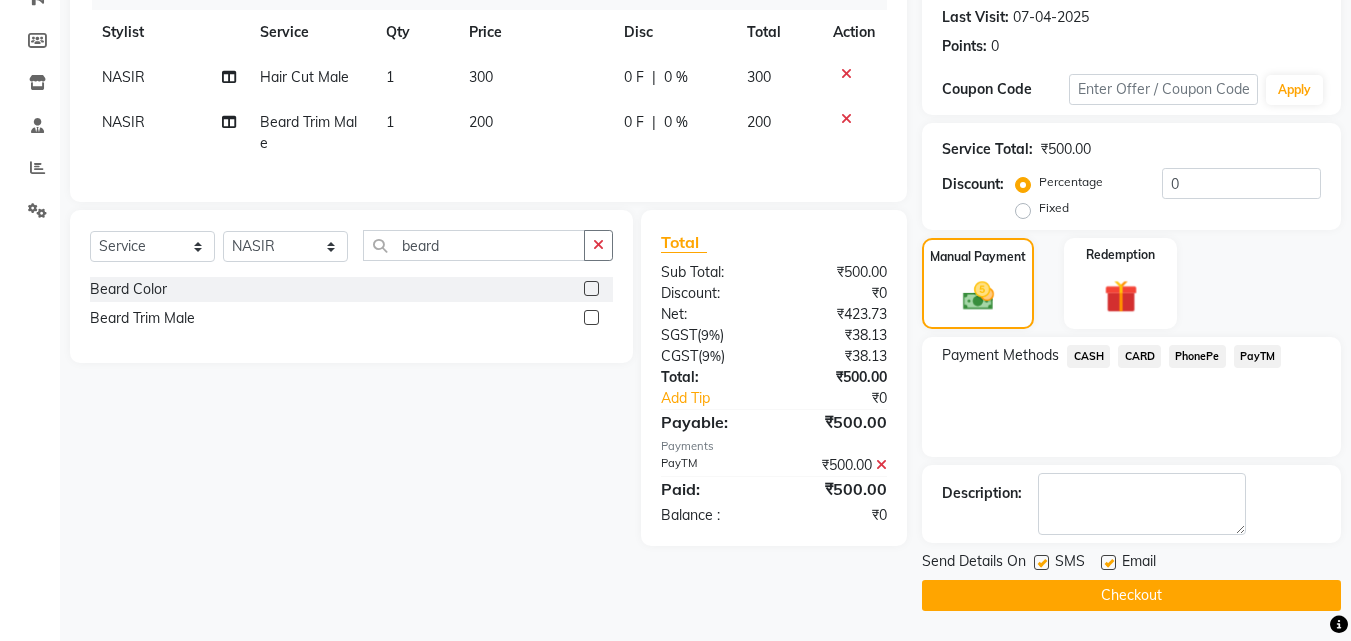 click on "INVOICE PREVIOUS INVOICES Create New   Save  Client +91 9999969218 Date 04-08-2025 Invoice Number V/2025 V/2025-26 5575 Services Stylist Service Qty Price Disc Total Action NASIR Hair Cut  Male 1 300 0 F | 0 % 300 NASIR Beard Trim Male 1 200 0 F | 0 % 200 Select  Service  Product  Membership  Package Voucher Prepaid Gift Card  Select Stylist Advance Cut  ASIF FARMAN HAIDER Iqbal KASHISH LUCKY Manager MANOJ NASEEM NASIR Nidhi Pooja  PRIYA RAEES RANI RASHID RIZWAN SACHIN SALMAN SANJAY Shahjad Shankar shuaib SONI beard Beard Color  Beard Trim Male  Total Sub Total: ₹500.00 Discount: ₹0 Net: ₹423.73 SGST  ( 9% ) ₹38.13 CGST  ( 9% ) ₹38.13 Total: ₹500.00 Add Tip ₹0 Payable: ₹500.00 Payments PayTM ₹500.00  Paid: ₹500.00 Balance   : ₹0 Name: Partik  Membership:  No Active Membership  Total Visits:  3 Card on file:  0 Last Visit:   07-04-2025 Points:   0  Coupon Code Apply Service Total:  ₹500.00  Discount:  Percentage   Fixed  0 Manual Payment Redemption Payment Methods  CASH   CARD   PayTM" 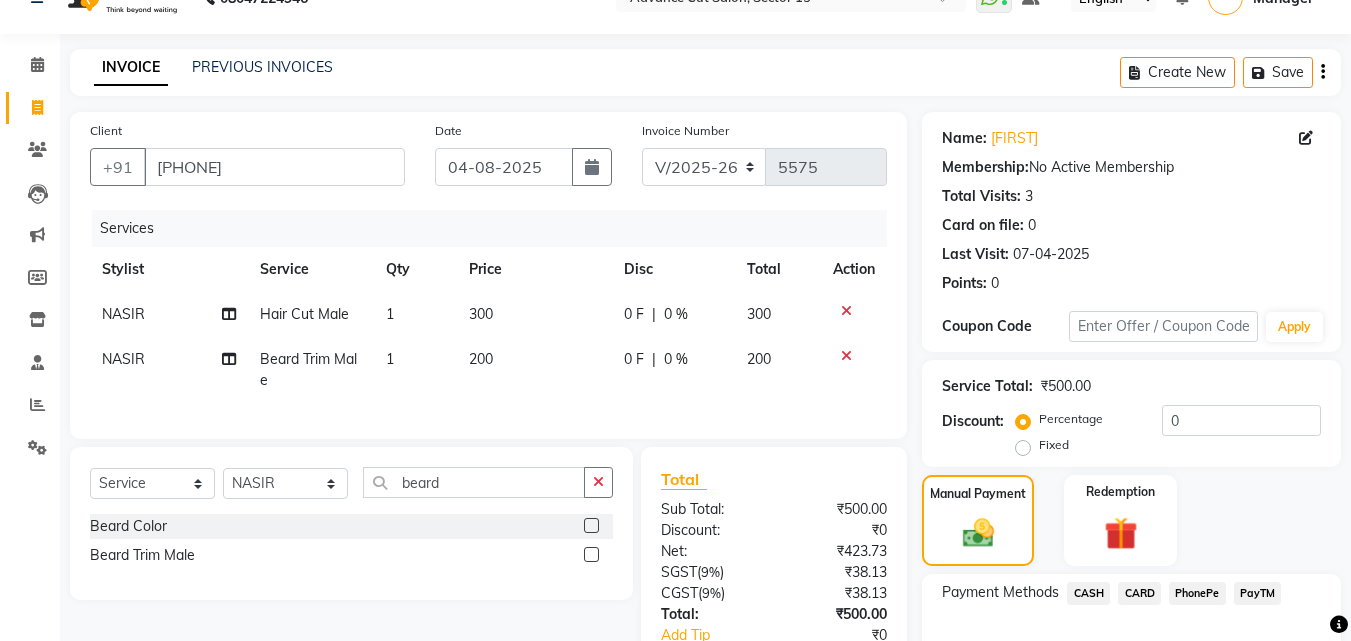 scroll, scrollTop: 275, scrollLeft: 0, axis: vertical 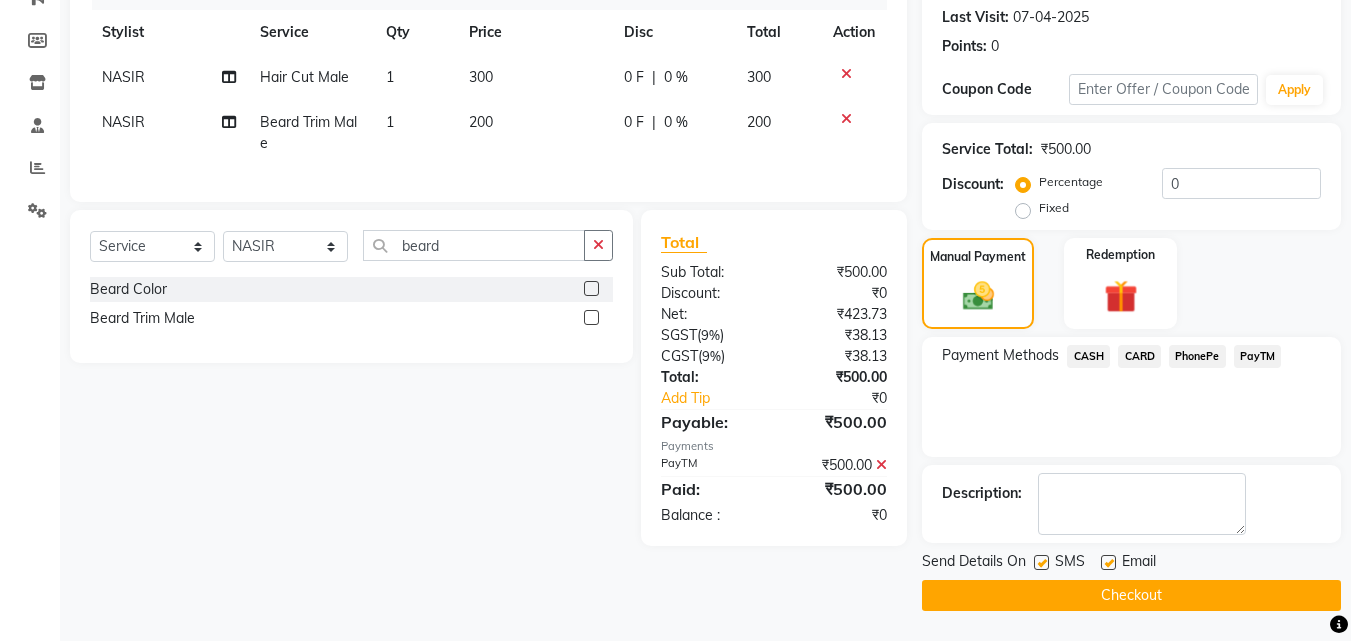click on "Checkout" 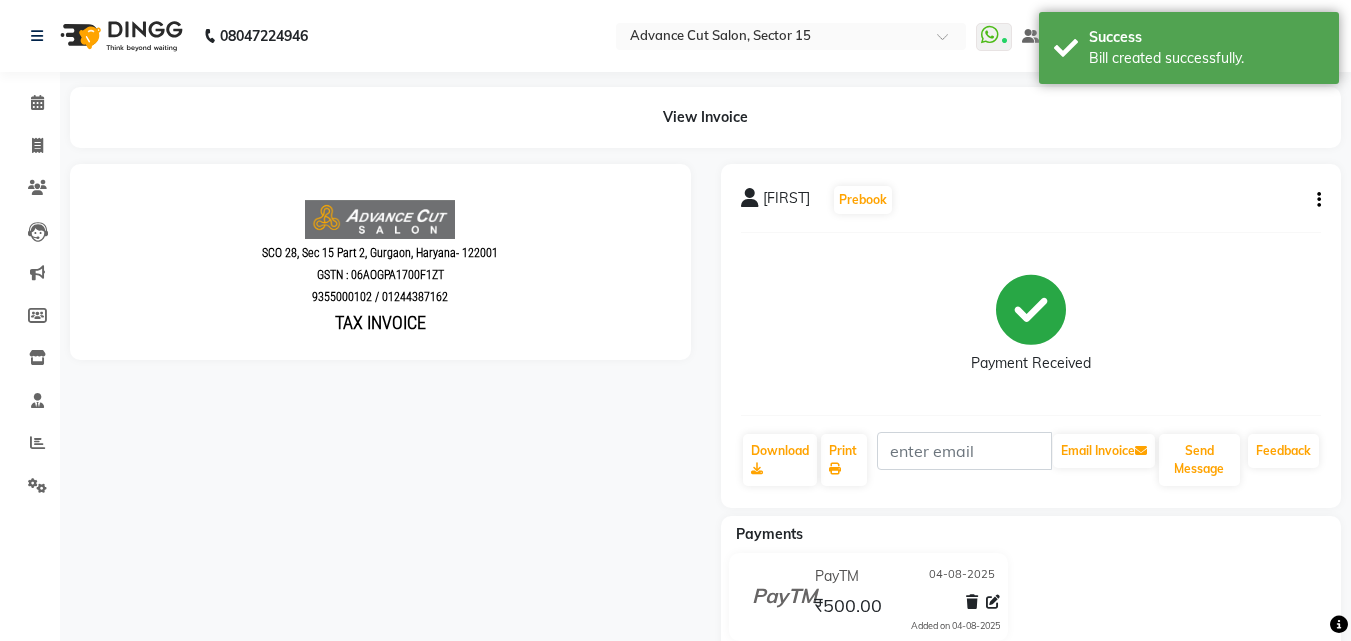 scroll, scrollTop: 0, scrollLeft: 0, axis: both 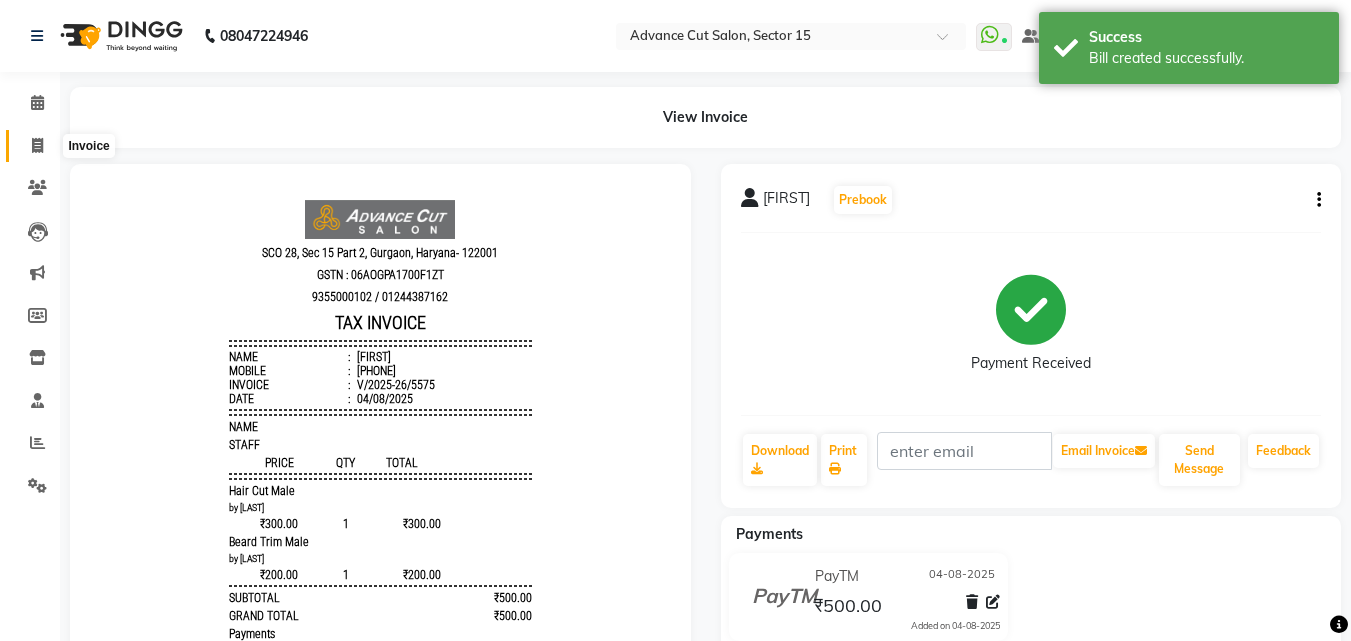 click 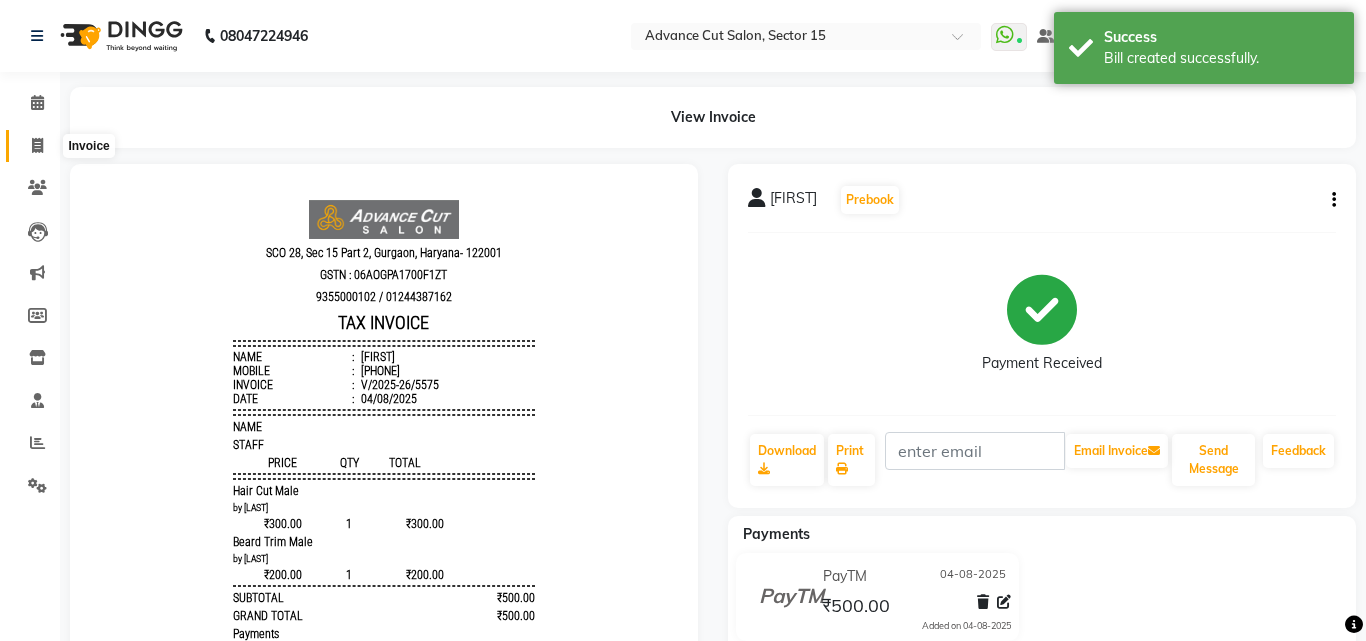 select on "6255" 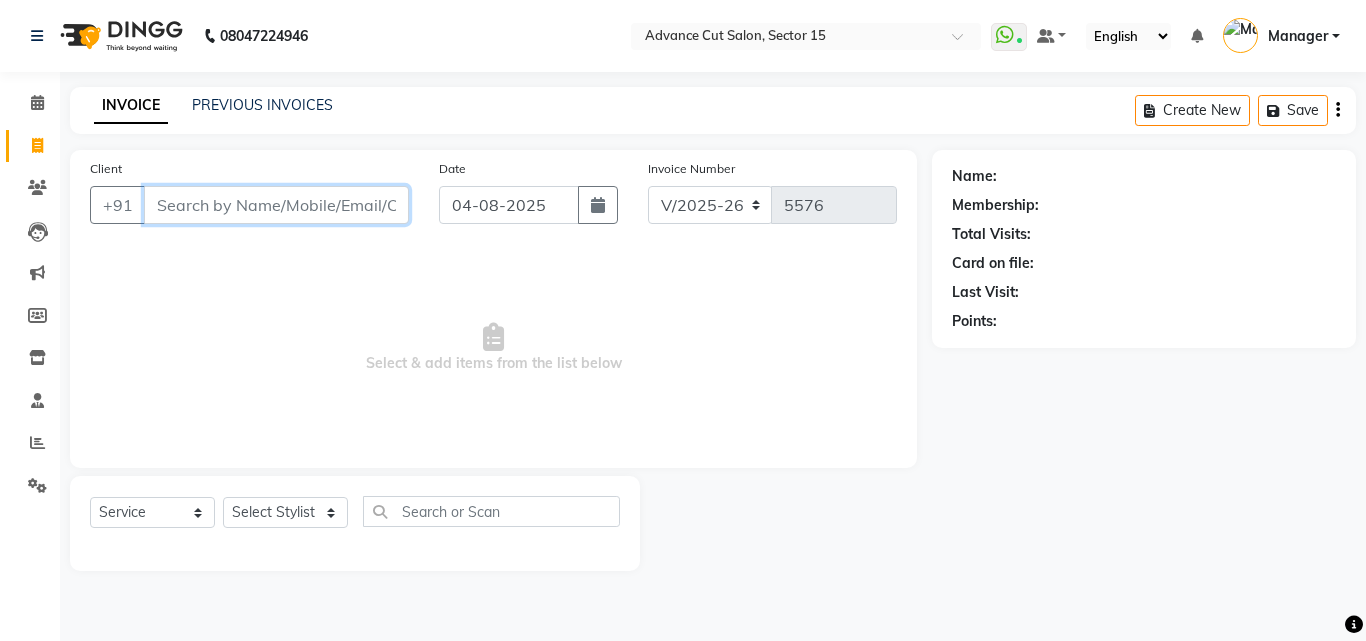 click on "Client" at bounding box center (276, 205) 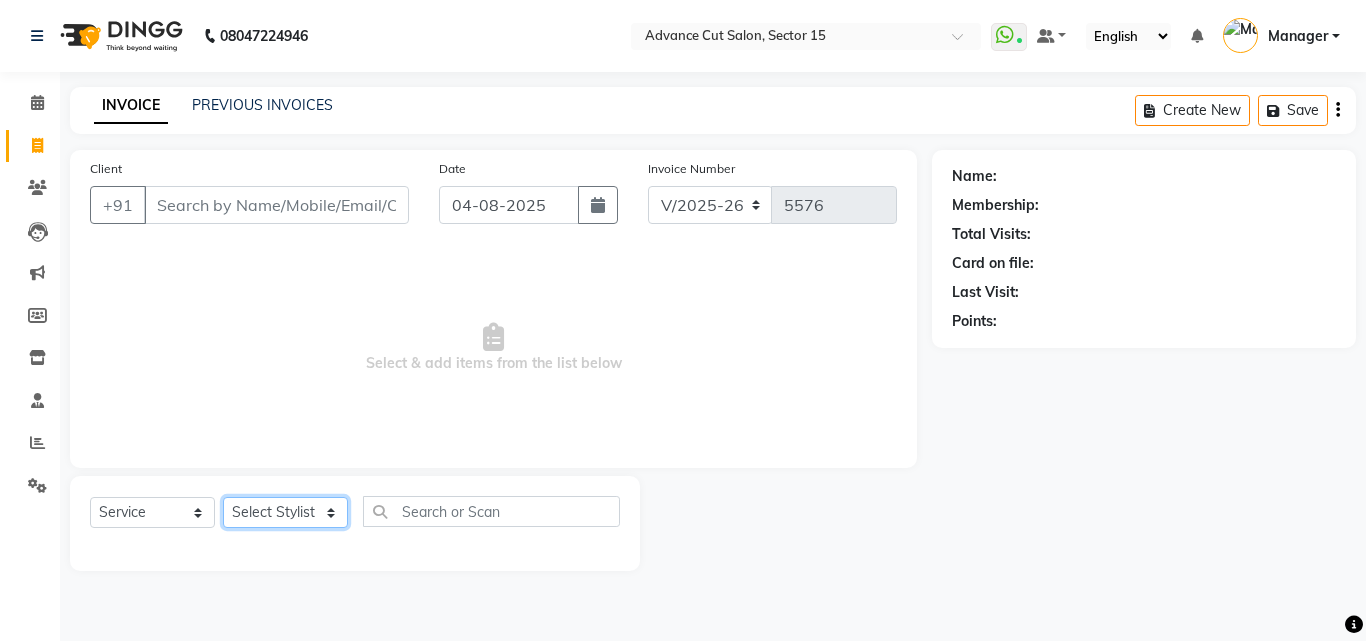 click on "Select Stylist Advance Cut  ASIF FARMAN HAIDER Iqbal KASHISH LUCKY Manager MANOJ NASEEM NASIR Nidhi Pooja  PRIYA RAEES RANI RASHID RIZWAN SACHIN SALMAN SANJAY Shahjad Shankar shuaib SONI" 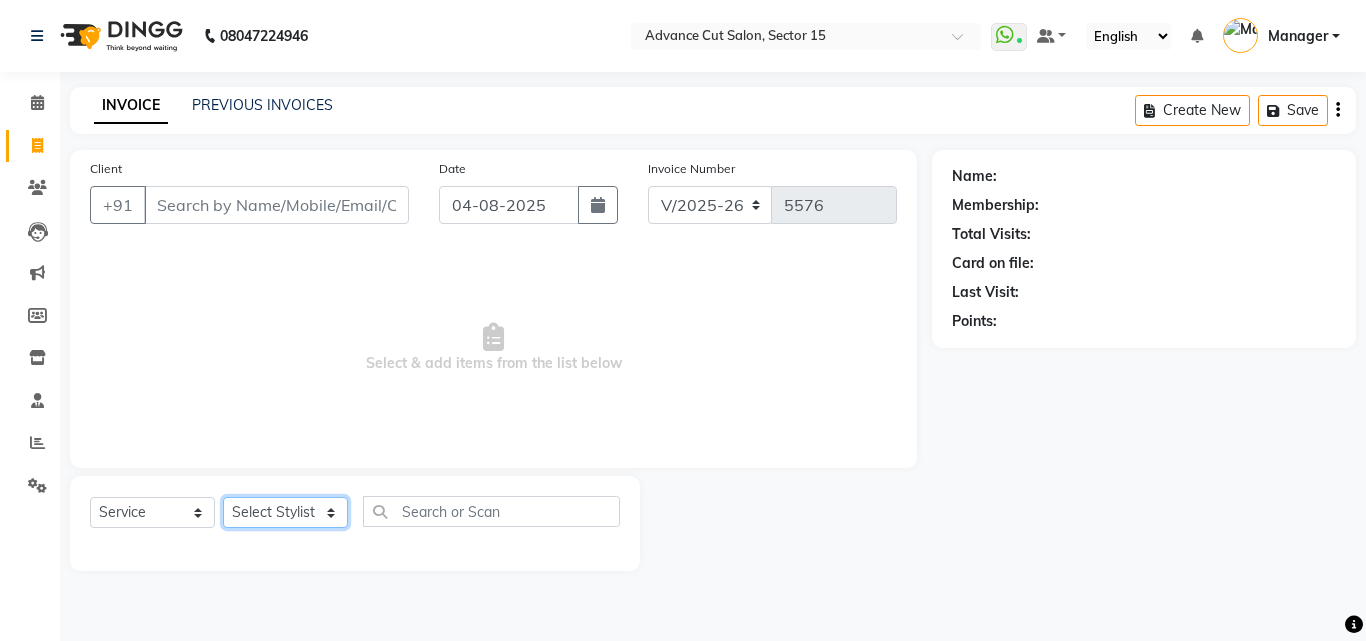 select on "46504" 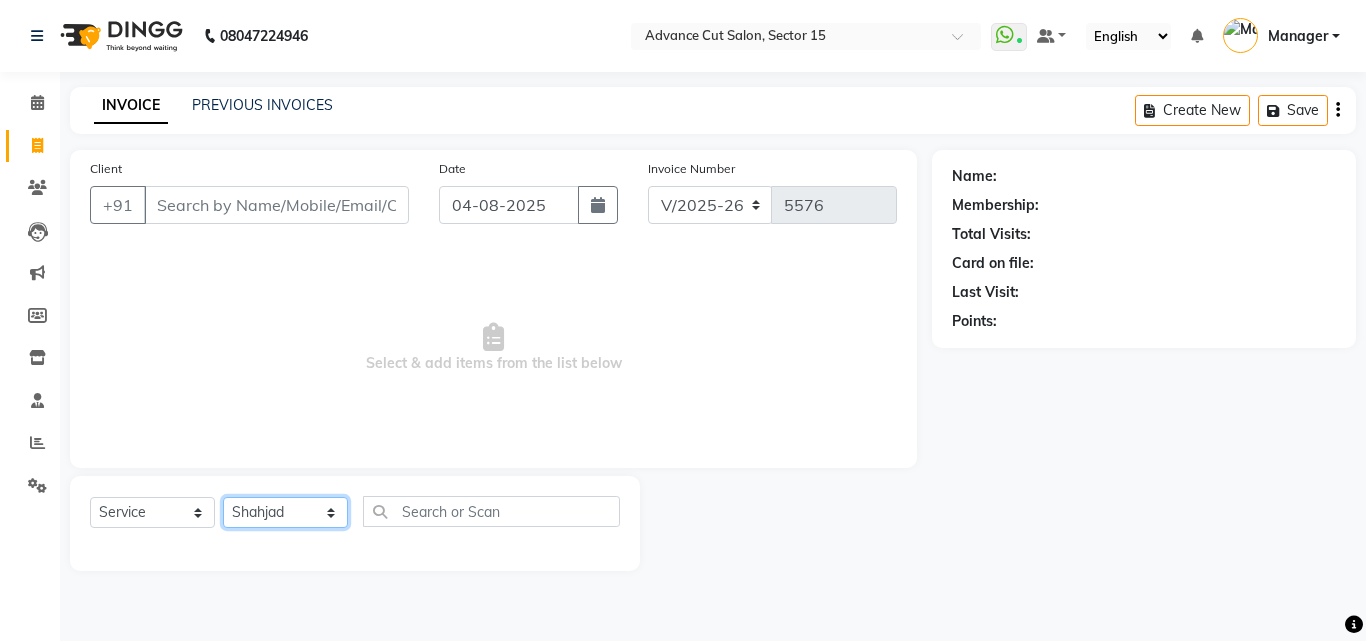 click on "Select Stylist Advance Cut  ASIF FARMAN HAIDER Iqbal KASHISH LUCKY Manager MANOJ NASEEM NASIR Nidhi Pooja  PRIYA RAEES RANI RASHID RIZWAN SACHIN SALMAN SANJAY Shahjad Shankar shuaib SONI" 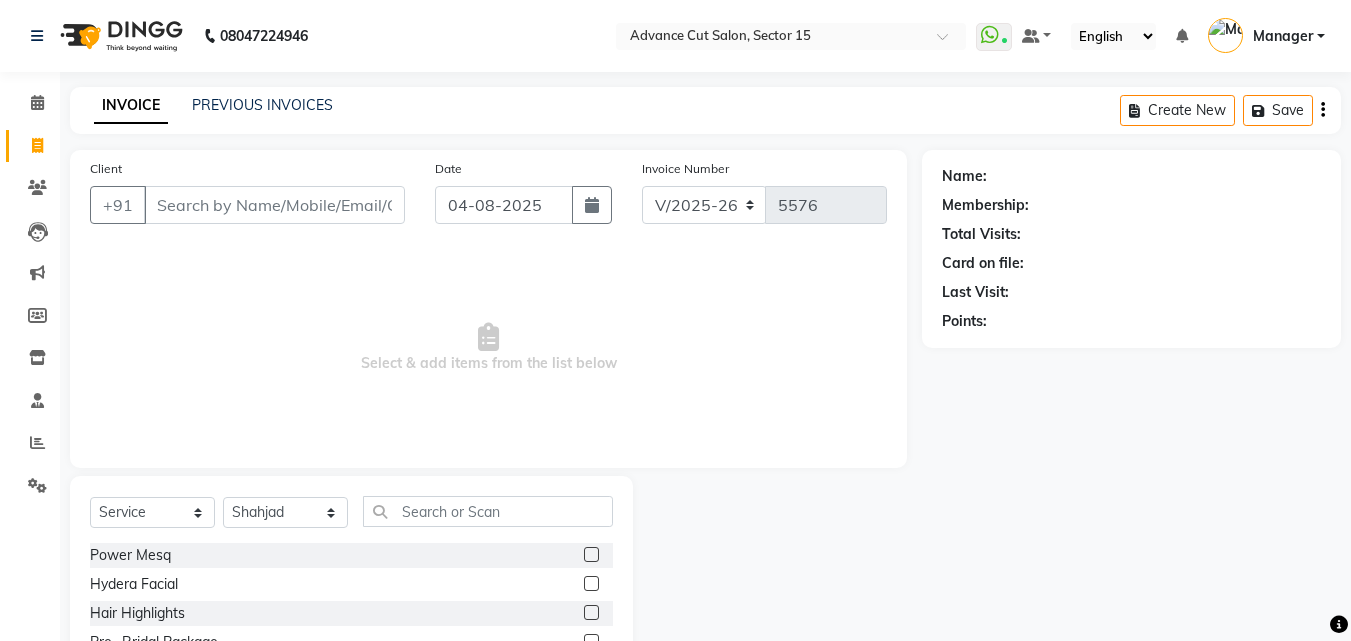 drag, startPoint x: 301, startPoint y: 118, endPoint x: 312, endPoint y: 191, distance: 73.82411 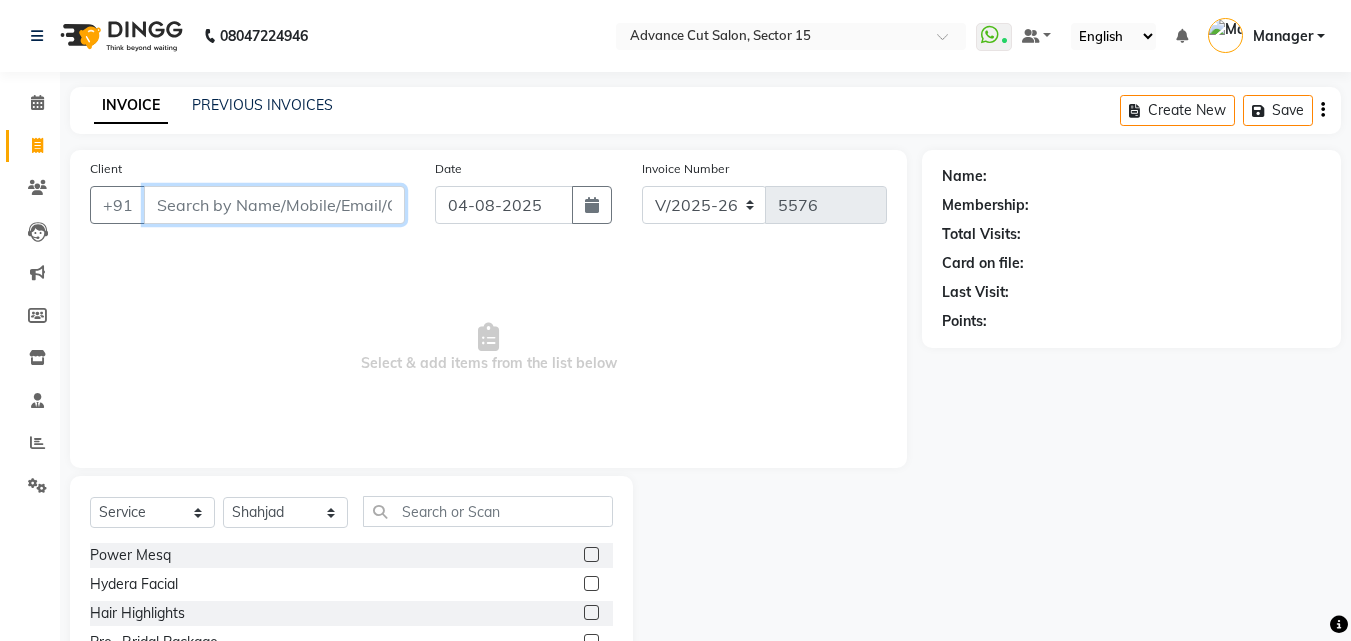 click on "Client" at bounding box center [274, 205] 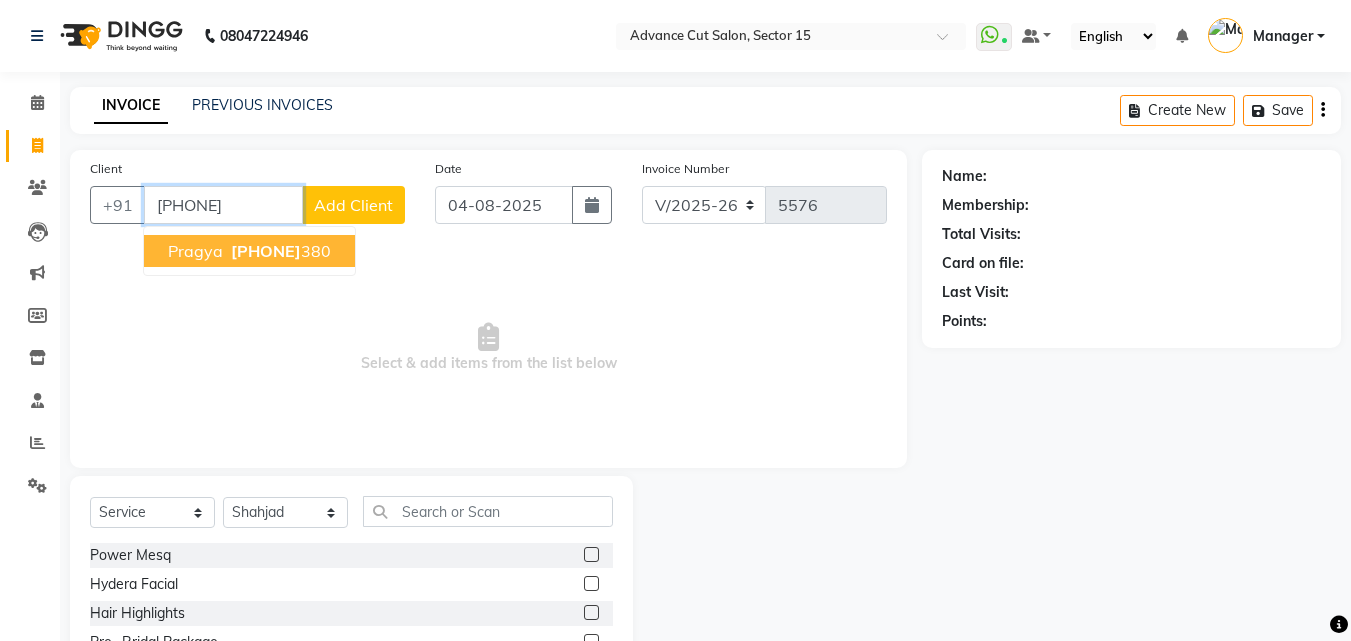 click on "9560081" at bounding box center (266, 251) 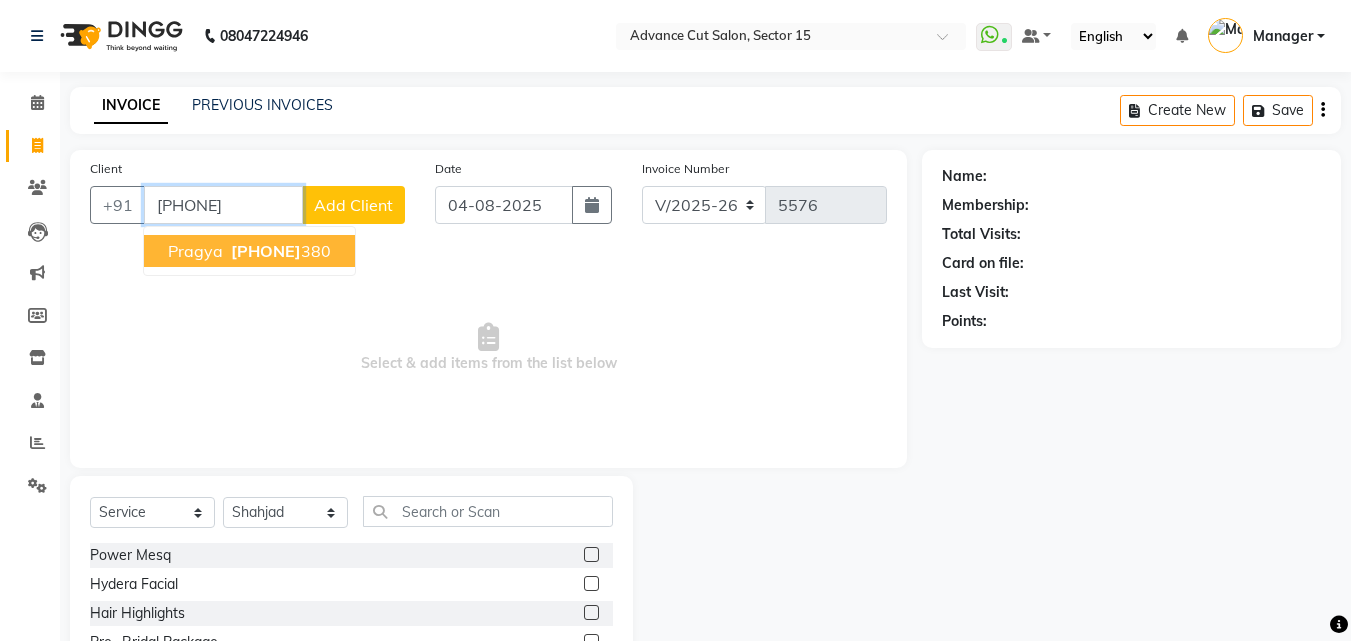 type on "[PHONE]" 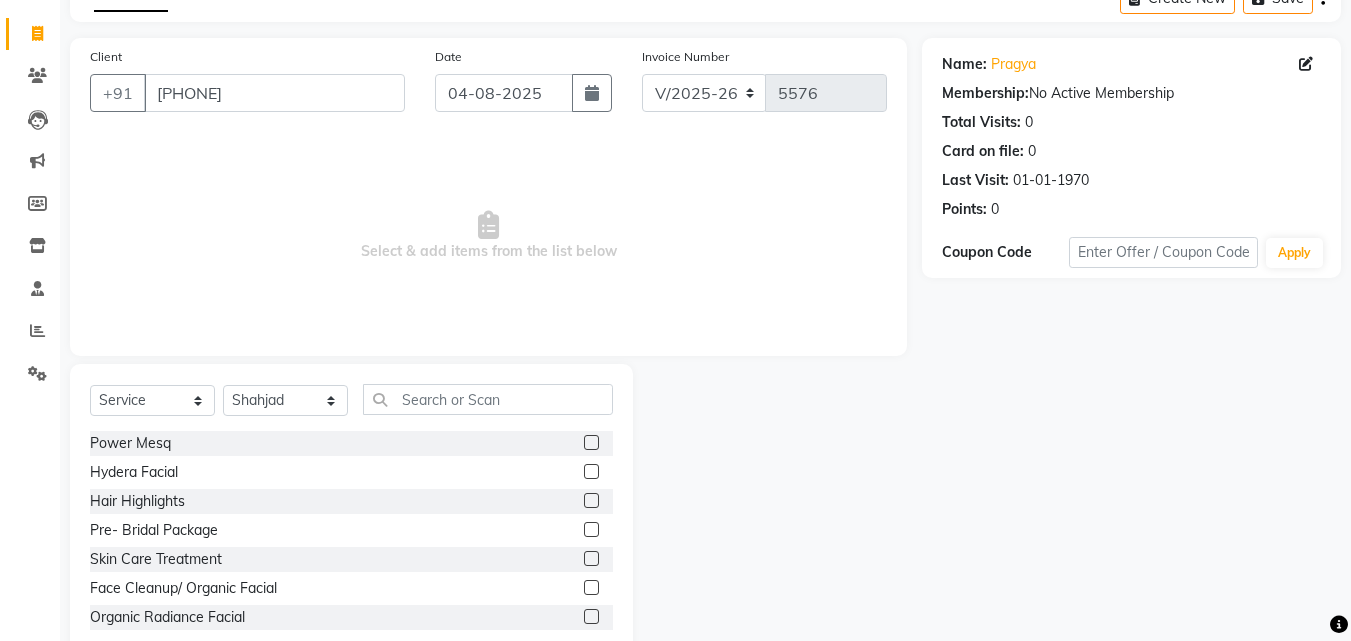scroll, scrollTop: 160, scrollLeft: 0, axis: vertical 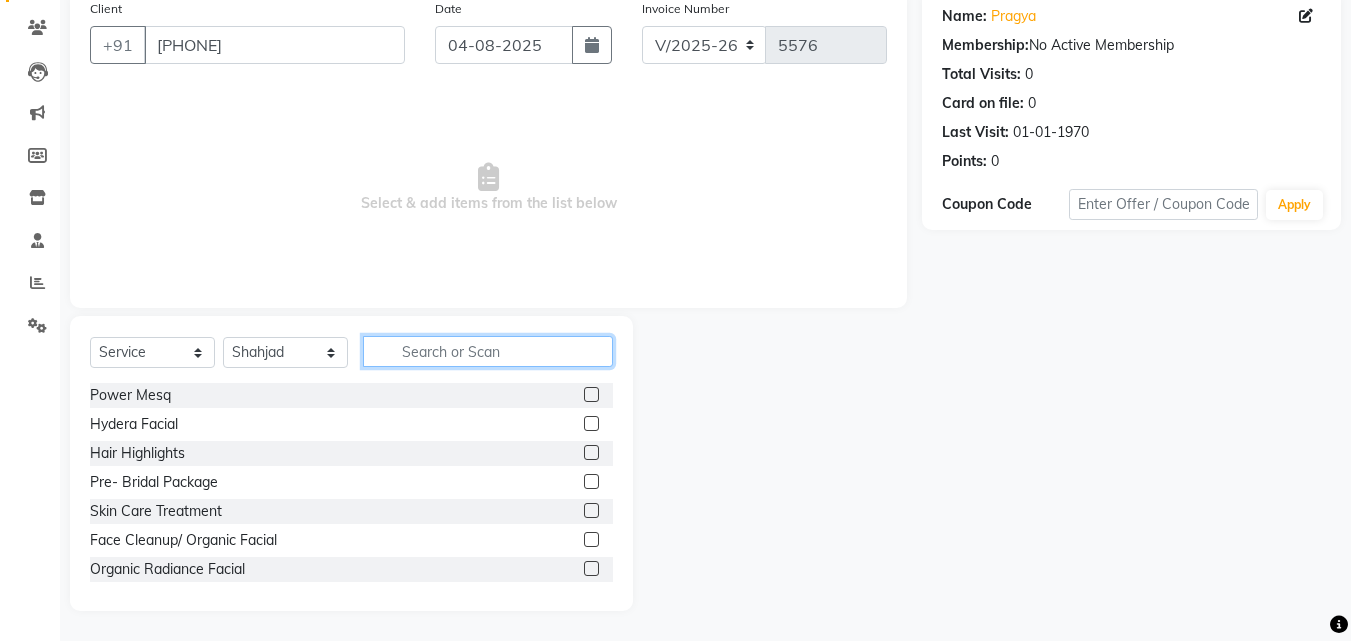 click 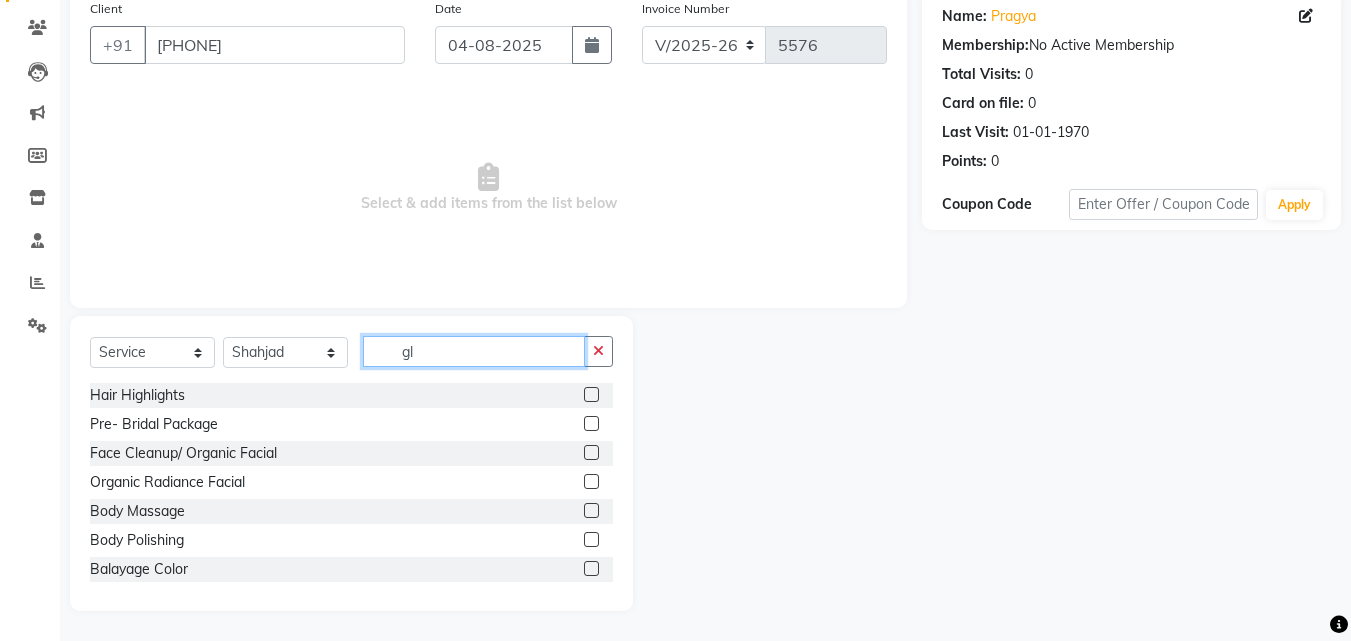 scroll, scrollTop: 18, scrollLeft: 0, axis: vertical 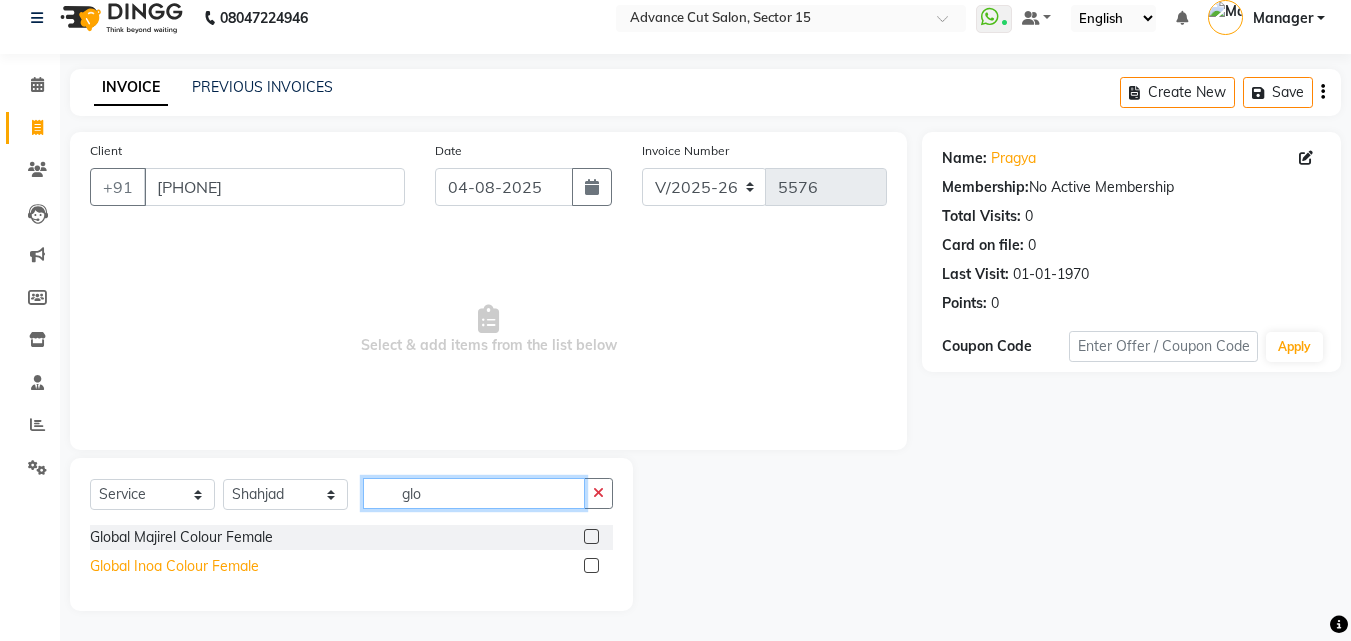type on "glo" 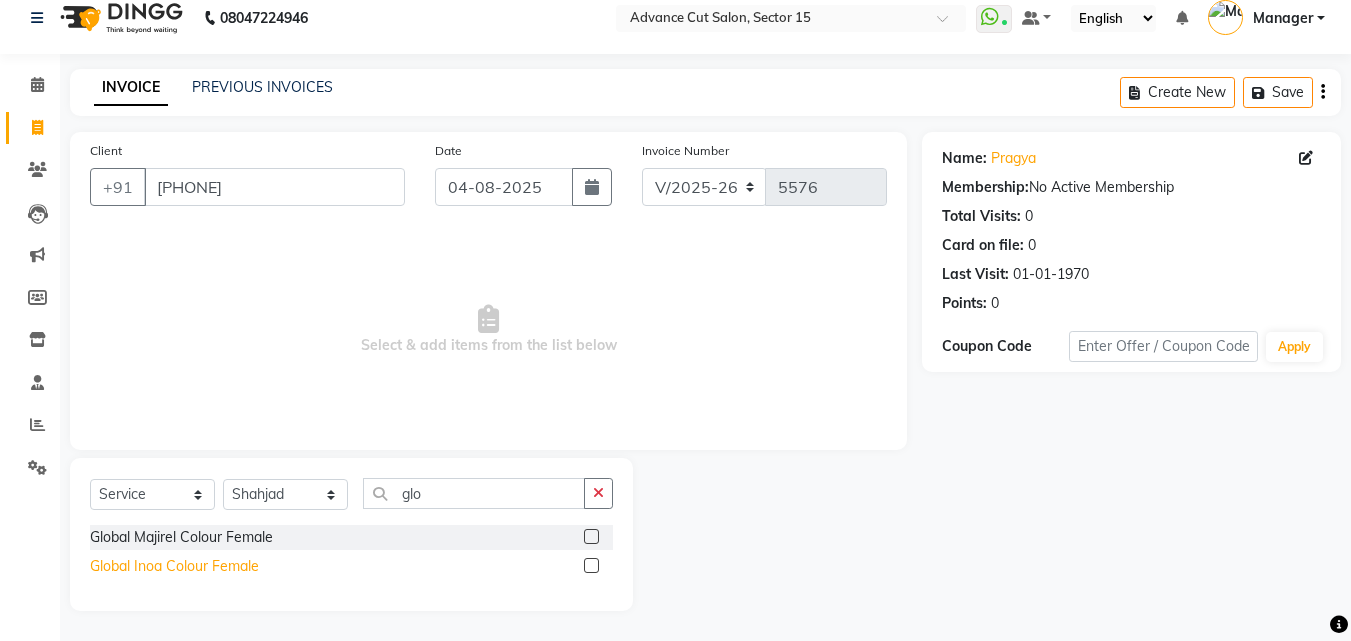 click on "Global Inoa Colour Female" 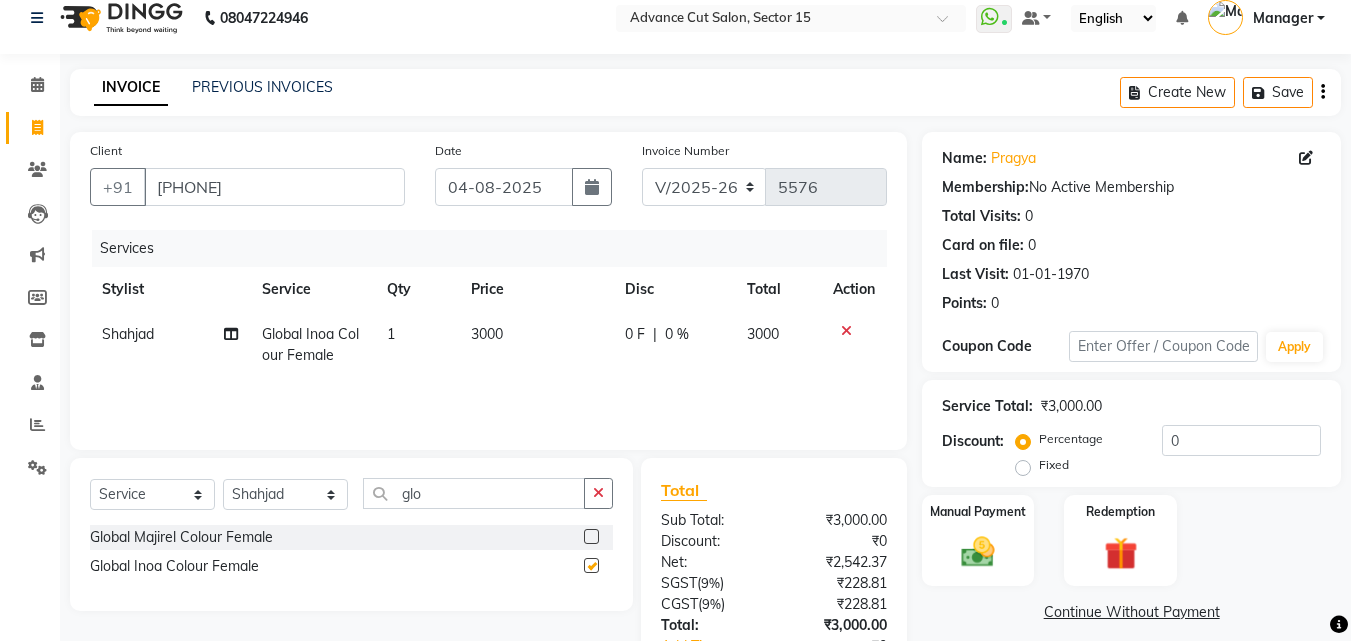 checkbox on "false" 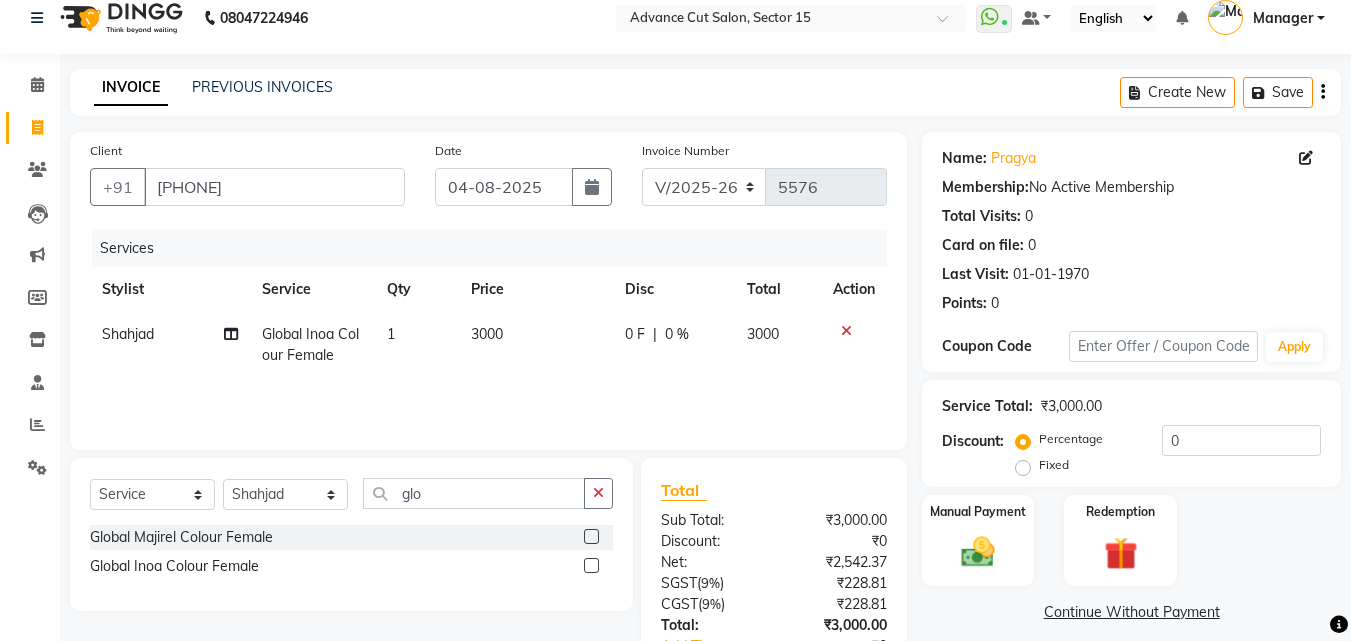 click on "Price" 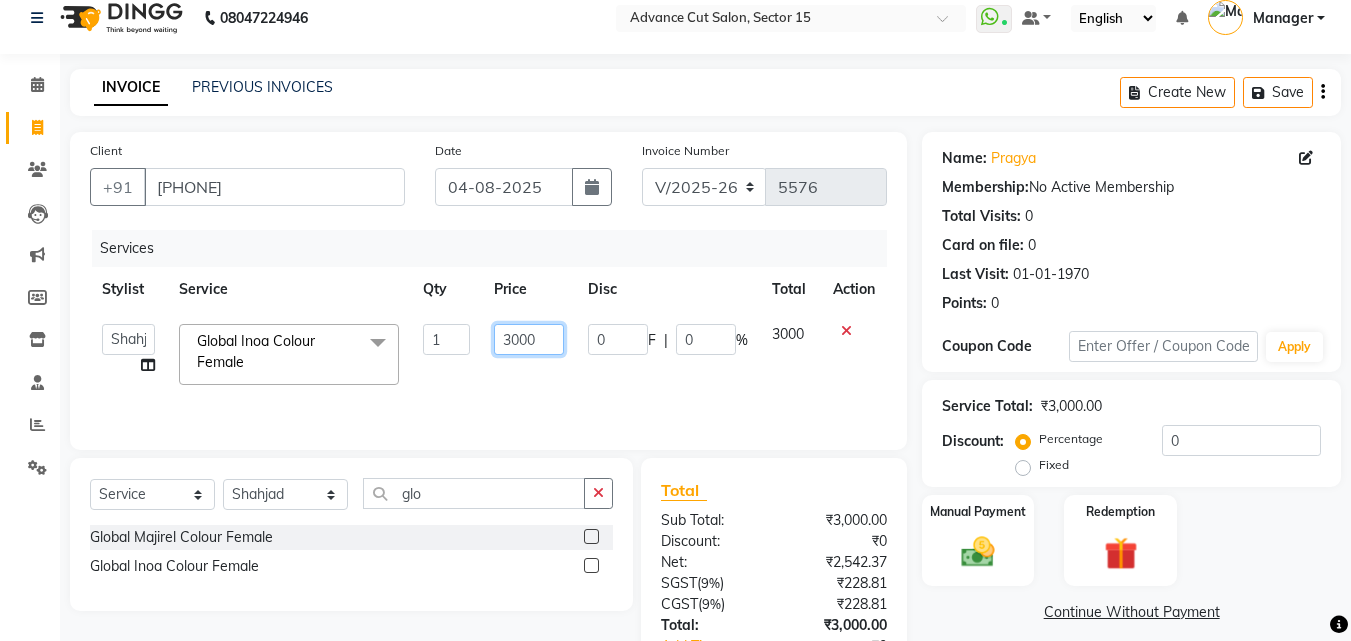 click on "3000" 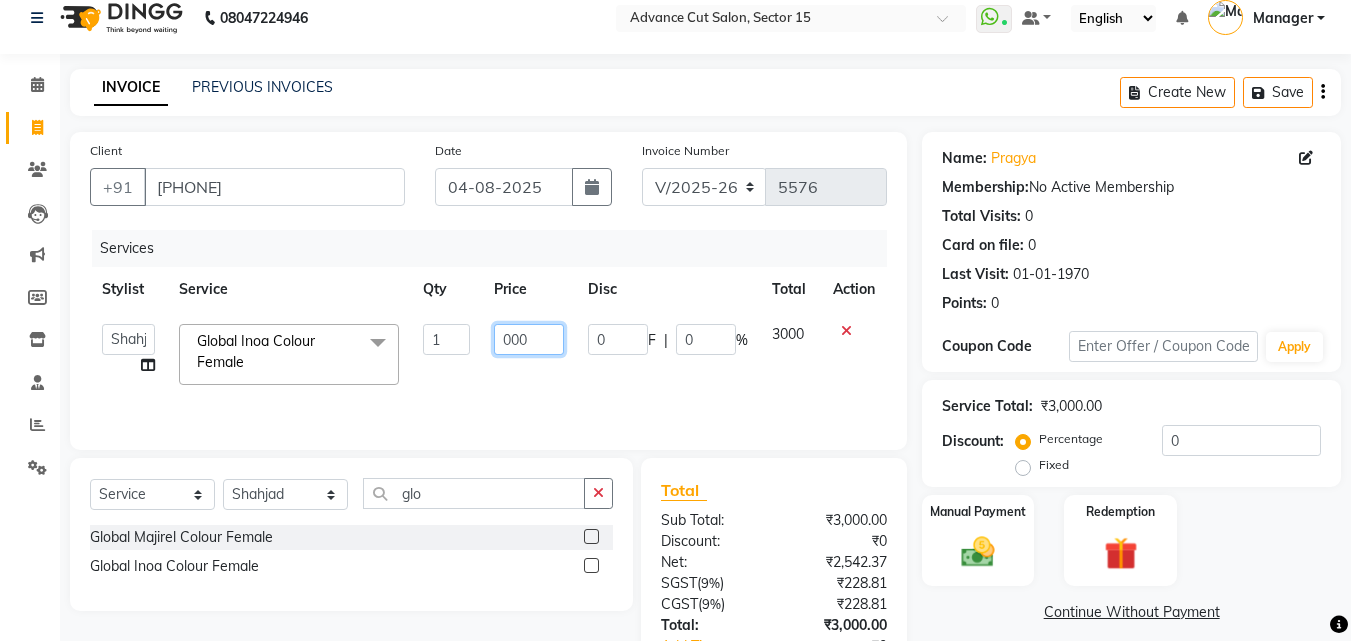 type on "5000" 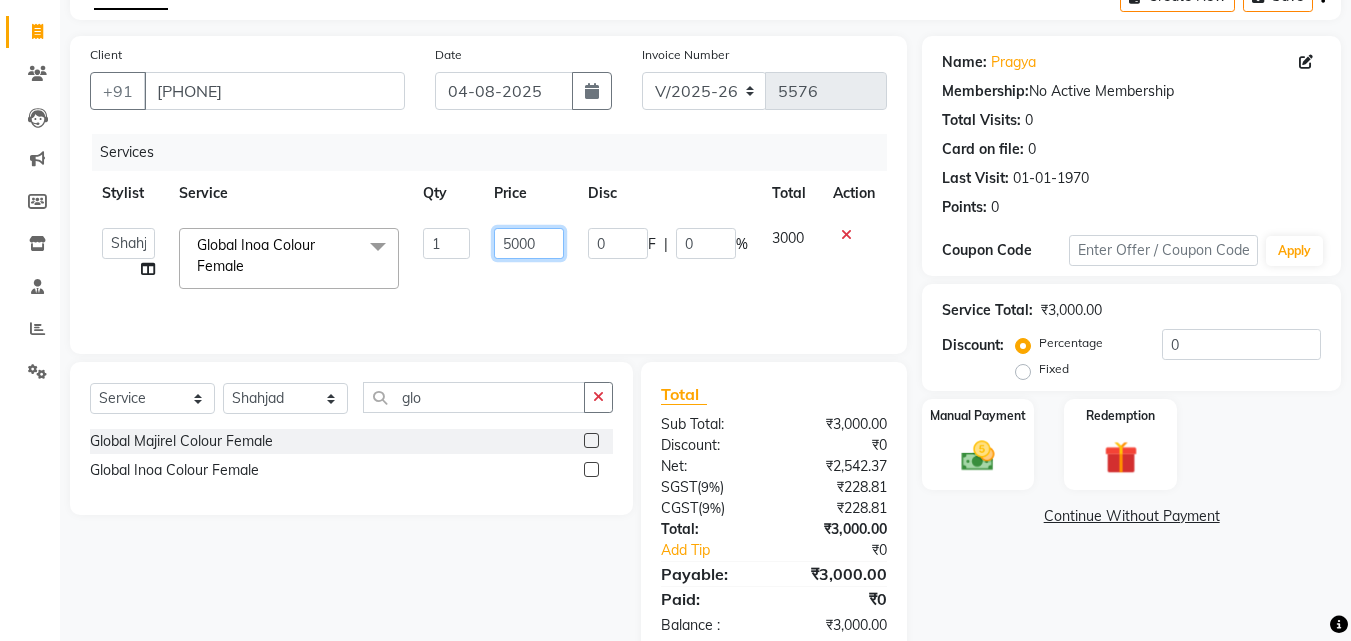 scroll, scrollTop: 159, scrollLeft: 0, axis: vertical 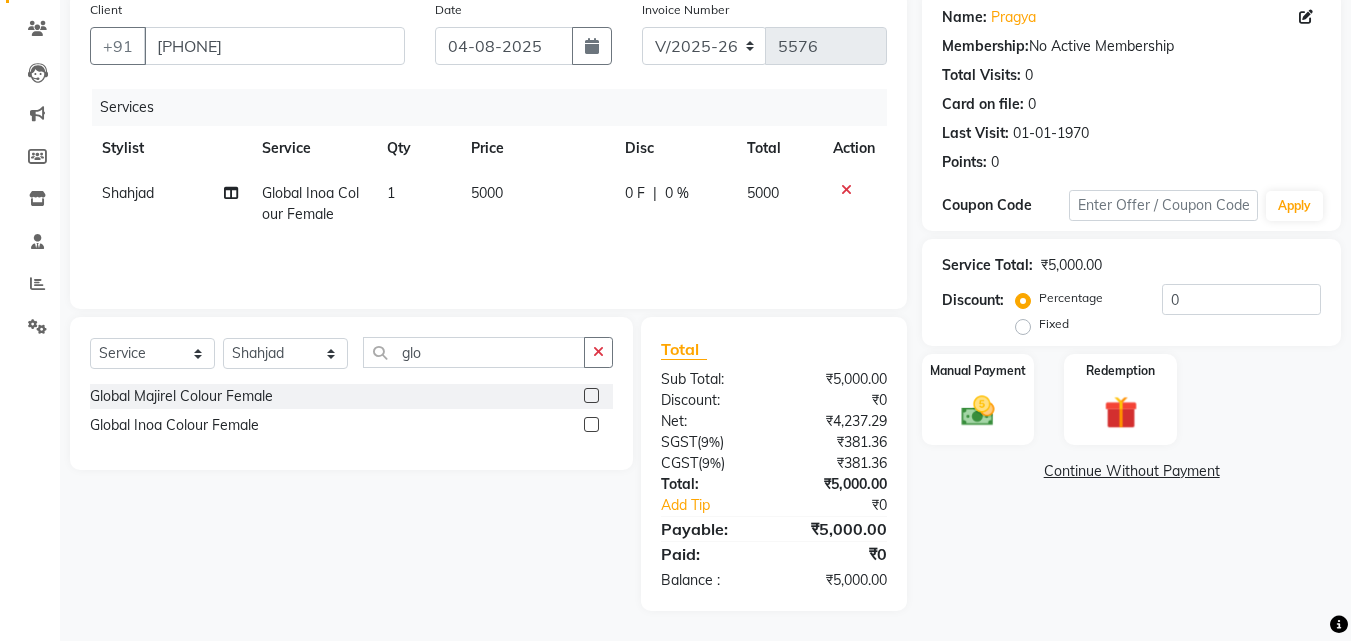 click on "Name: Pragya  Membership:  No Active Membership  Total Visits:  0 Card on file:  0 Last Visit:   01-01-1970 Points:   0  Coupon Code Apply Service Total:  ₹5,000.00  Discount:  Percentage   Fixed  0 Manual Payment Redemption  Continue Without Payment" 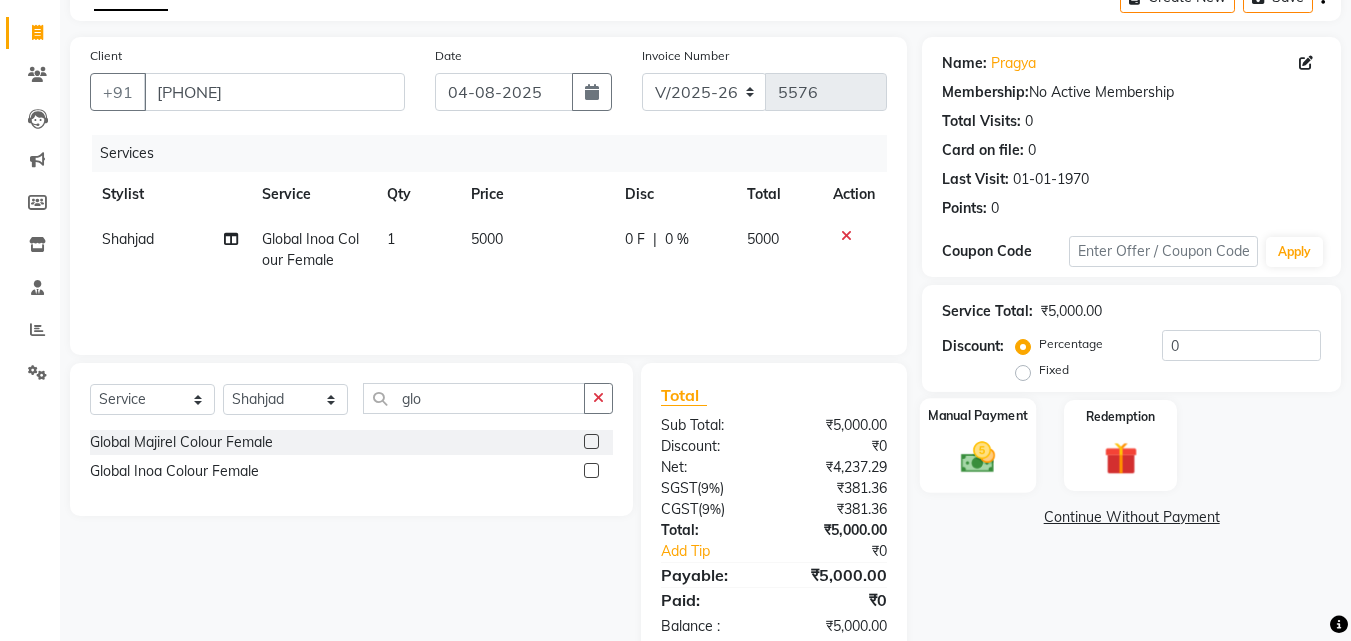 scroll, scrollTop: 159, scrollLeft: 0, axis: vertical 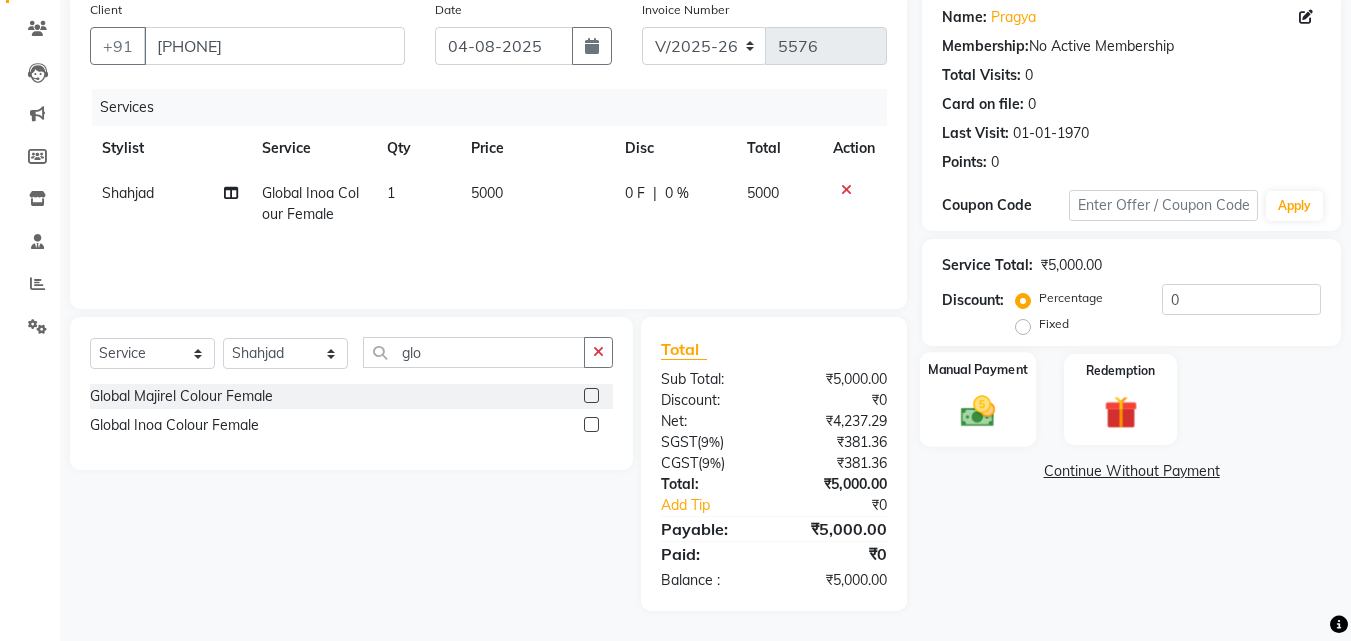 click on "Manual Payment" 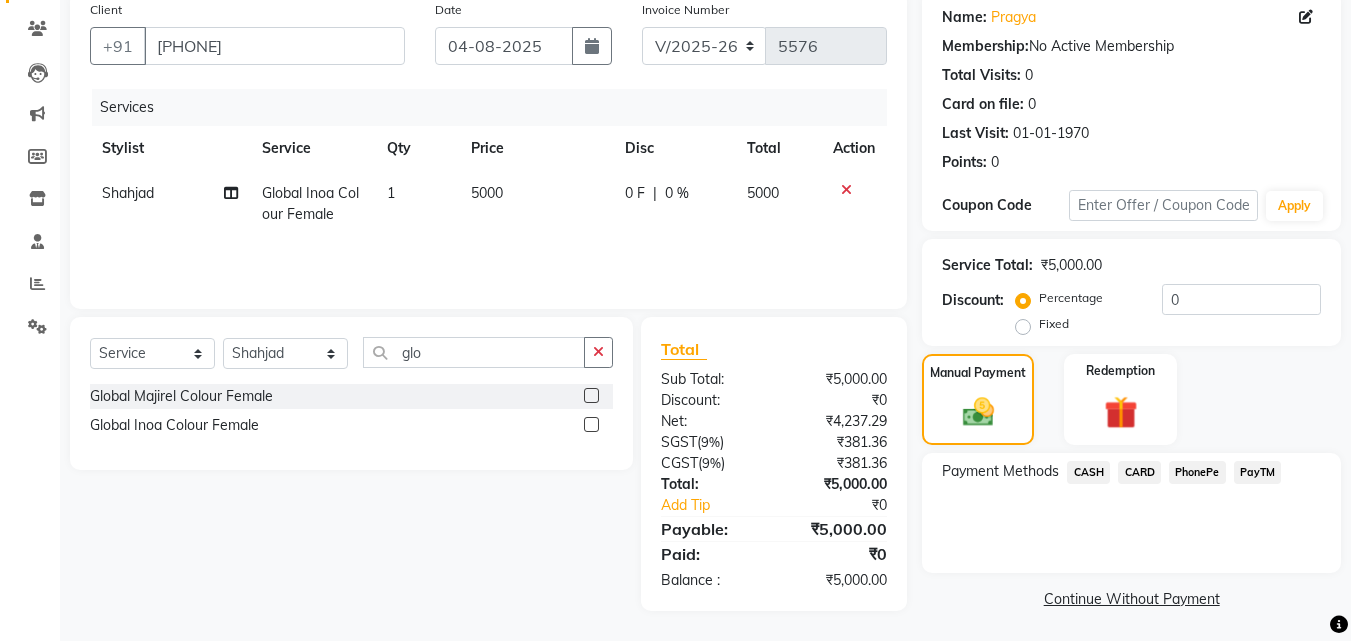 click on "CASH" 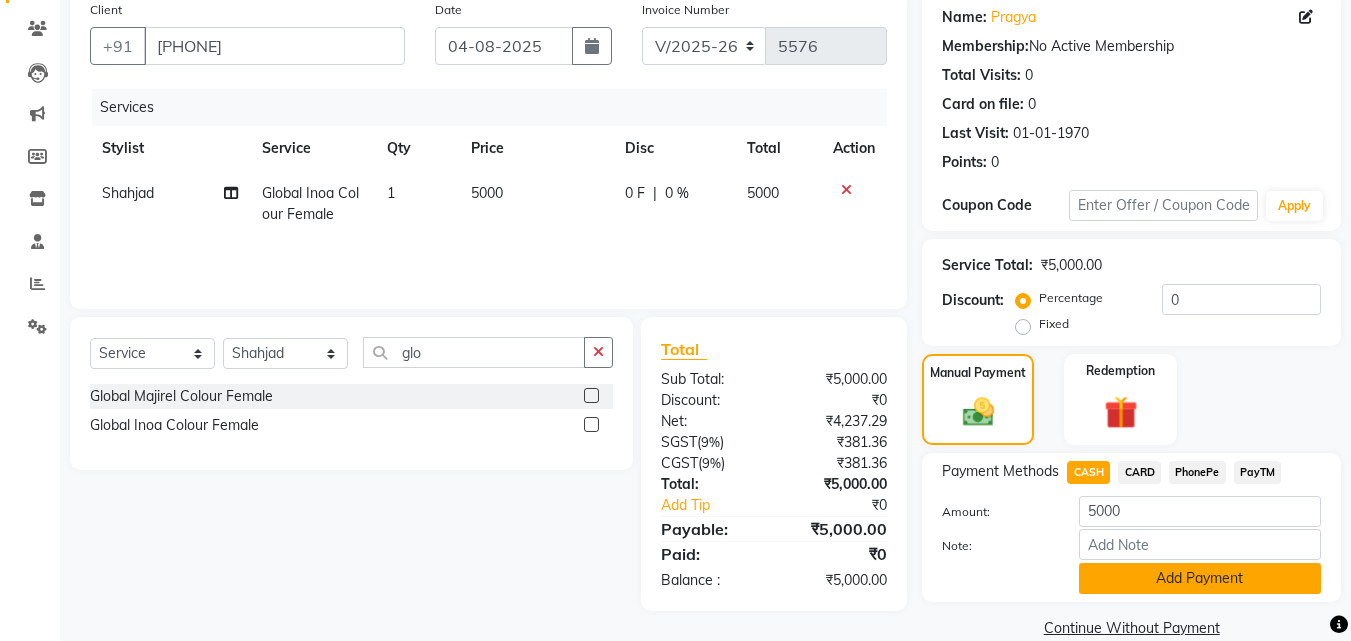 click on "Add Payment" 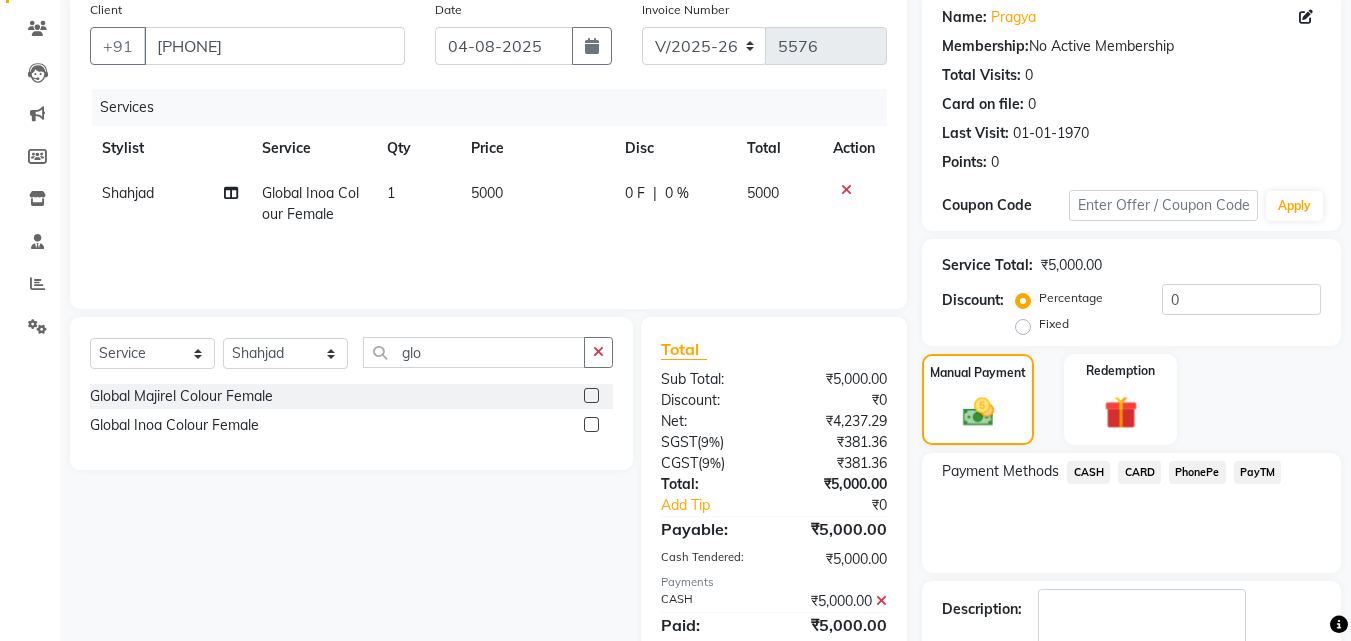scroll, scrollTop: 275, scrollLeft: 0, axis: vertical 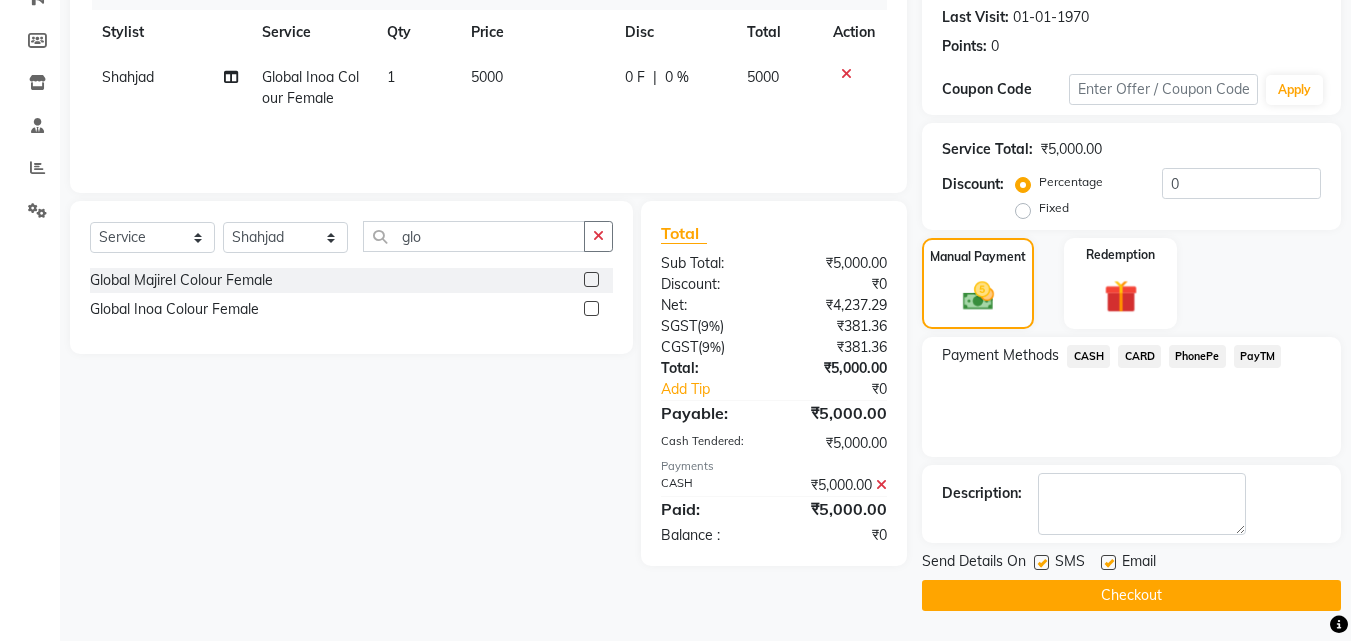 click on "Checkout" 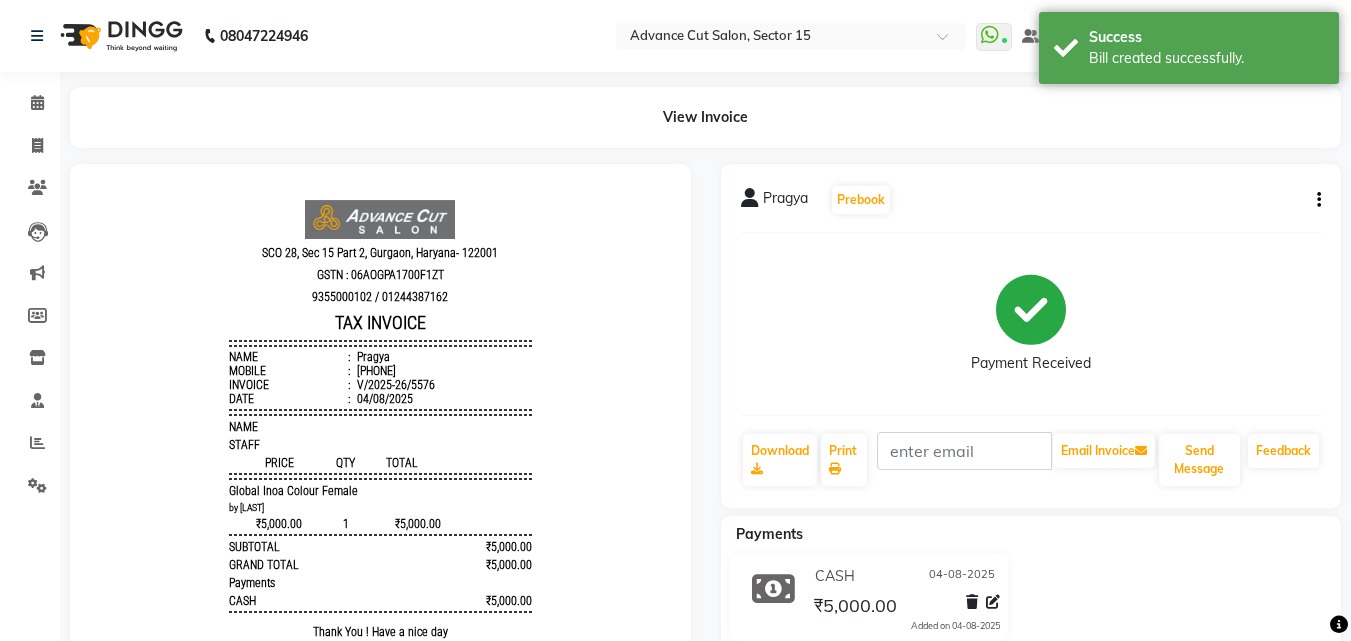 scroll, scrollTop: 0, scrollLeft: 0, axis: both 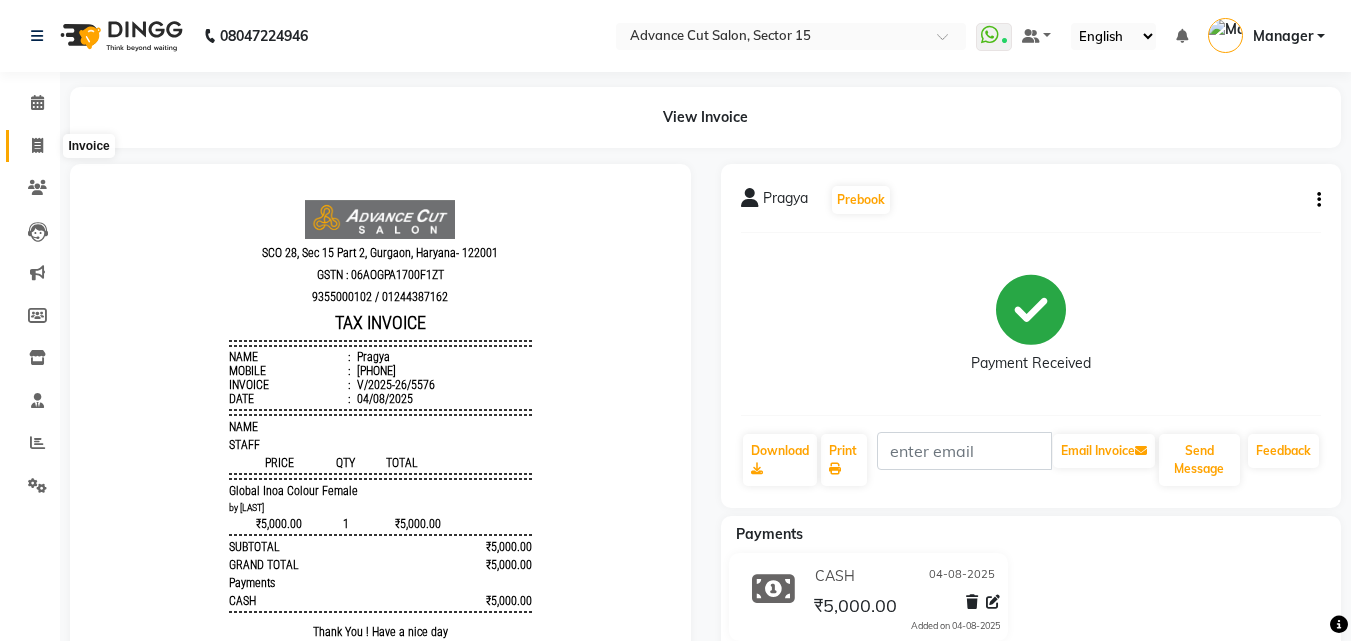 click 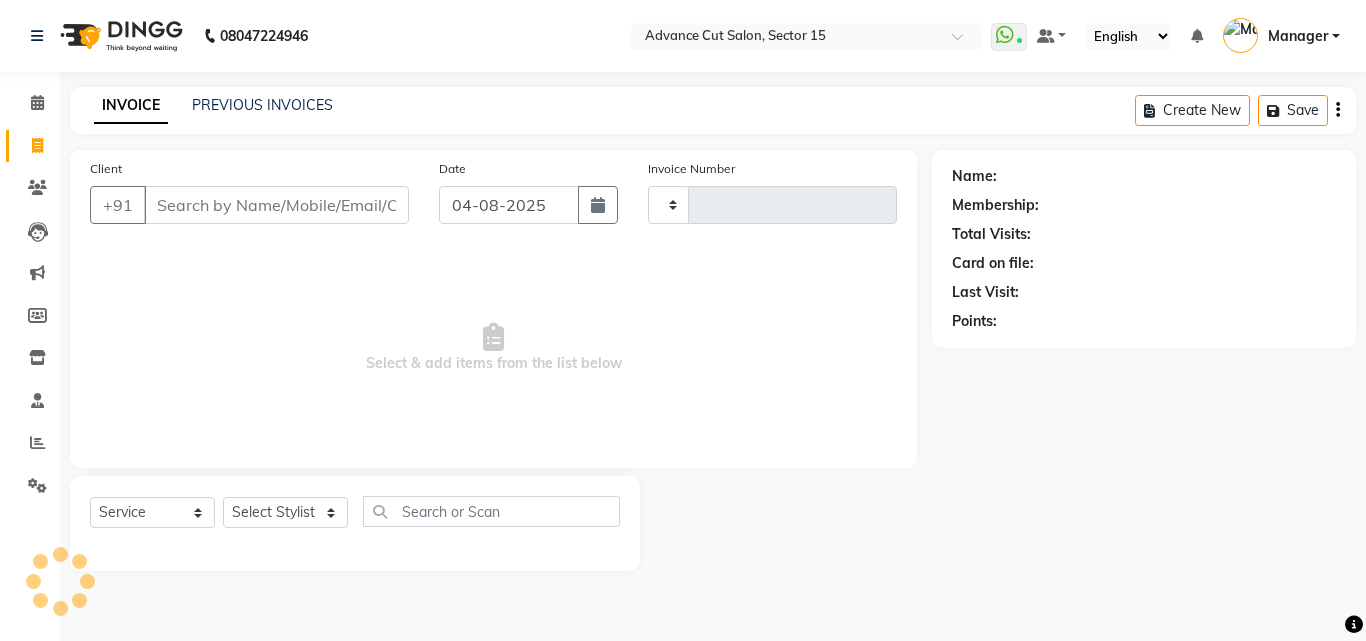 type on "5577" 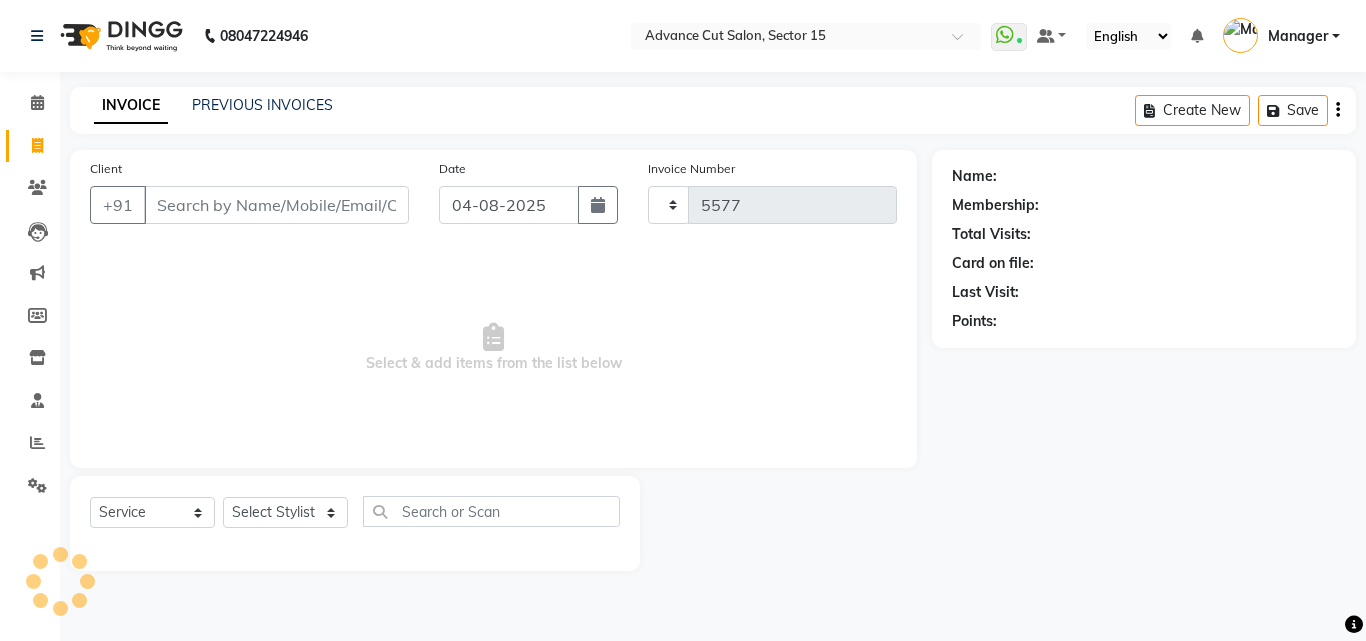 select on "6255" 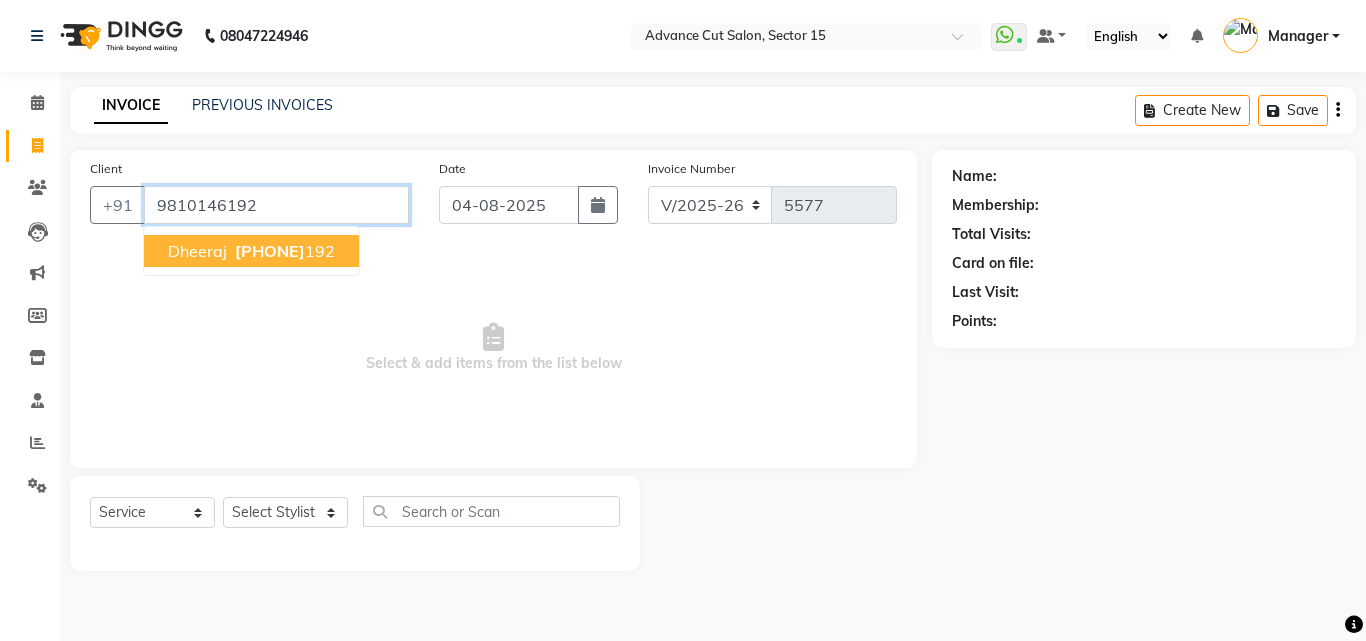 type on "9810146192" 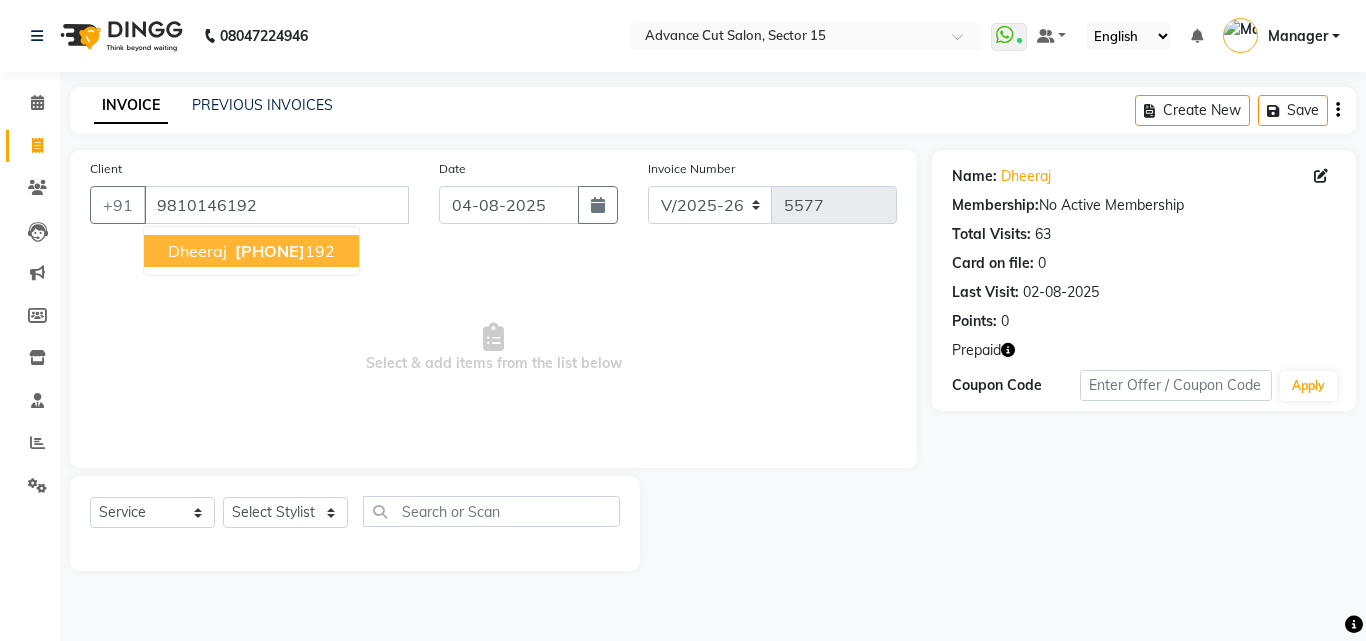 click on "9810146 192" at bounding box center [283, 251] 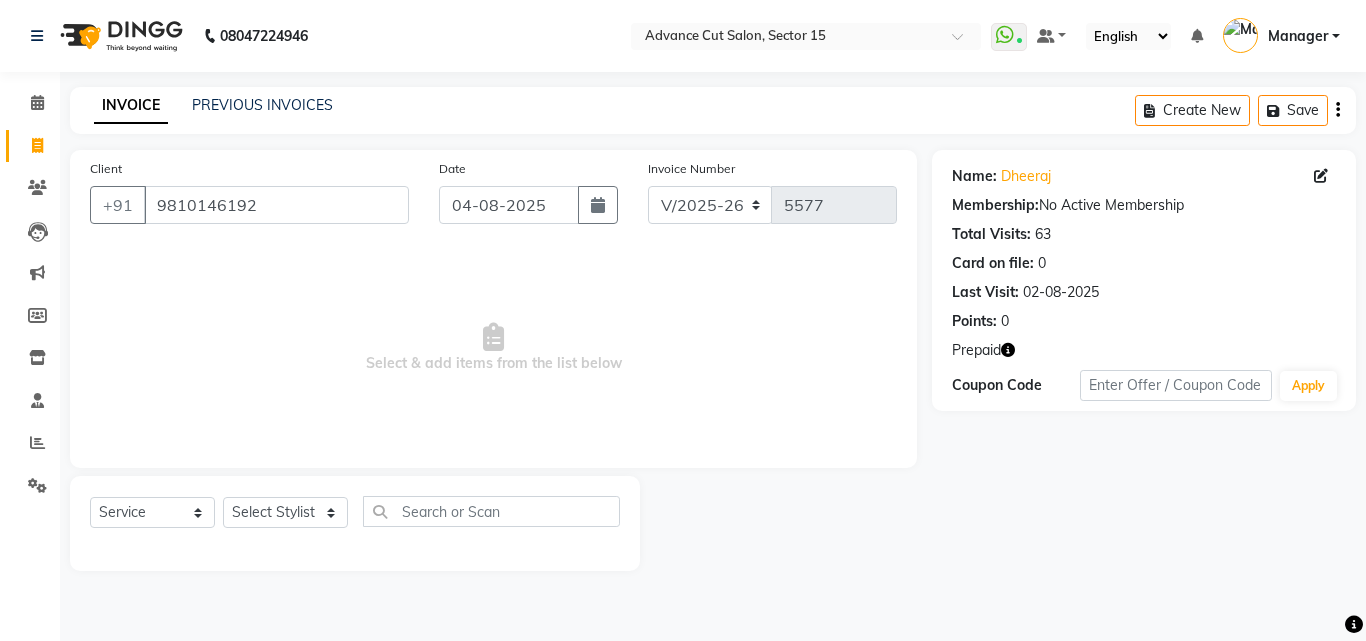 drag, startPoint x: 1019, startPoint y: 345, endPoint x: 1007, endPoint y: 340, distance: 13 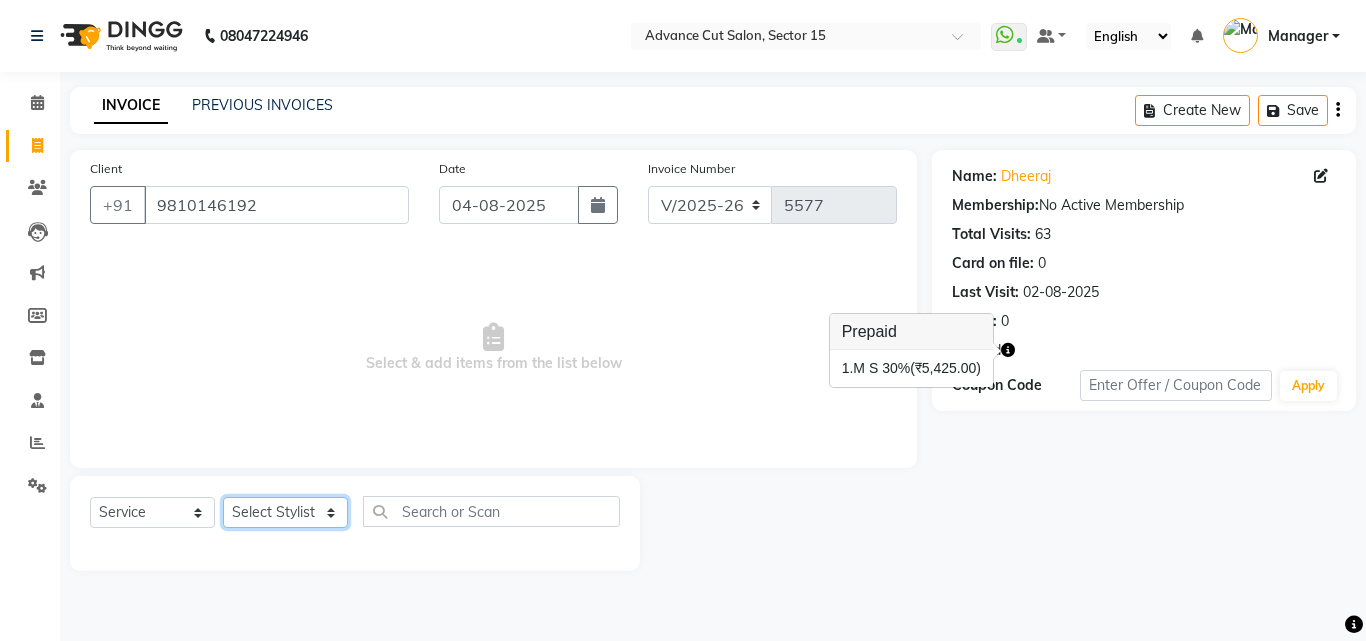 click on "Select Stylist Advance Cut  ASIF FARMAN HAIDER Iqbal KASHISH LUCKY Manager MANOJ NASEEM NASIR Nidhi Pooja  PRIYA RAEES RANI RASHID RIZWAN SACHIN SALMAN SANJAY Shahjad Shankar shuaib SONI" 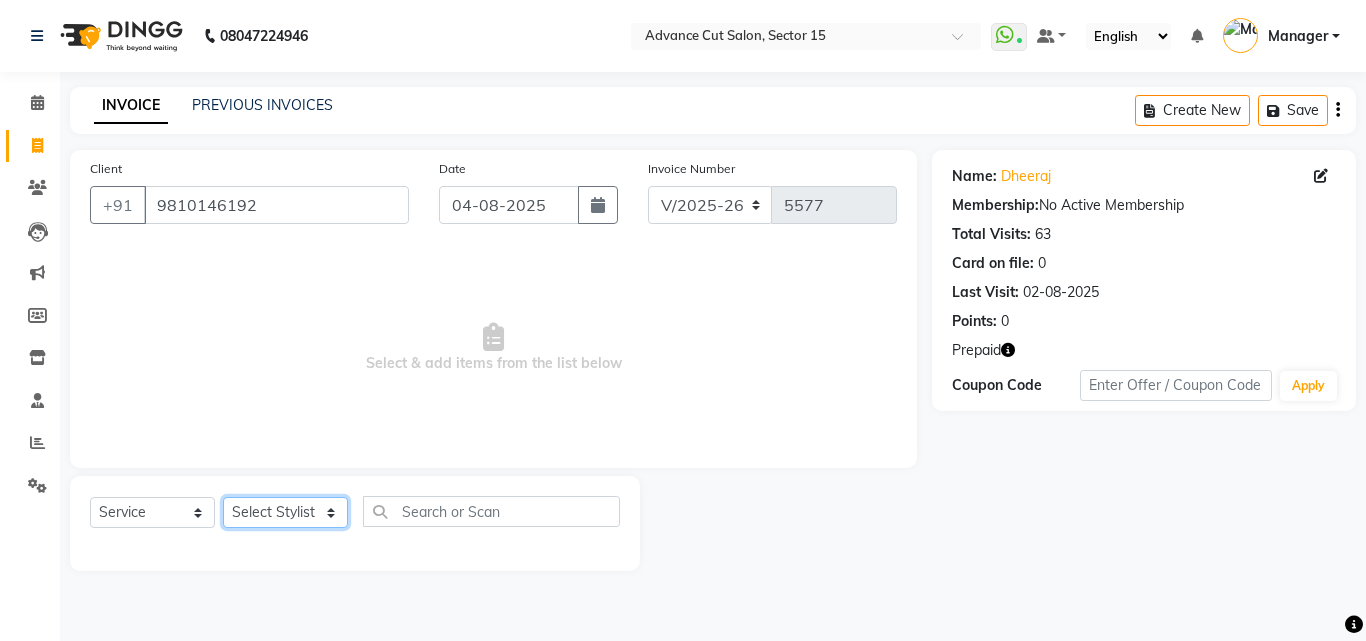 select on "46505" 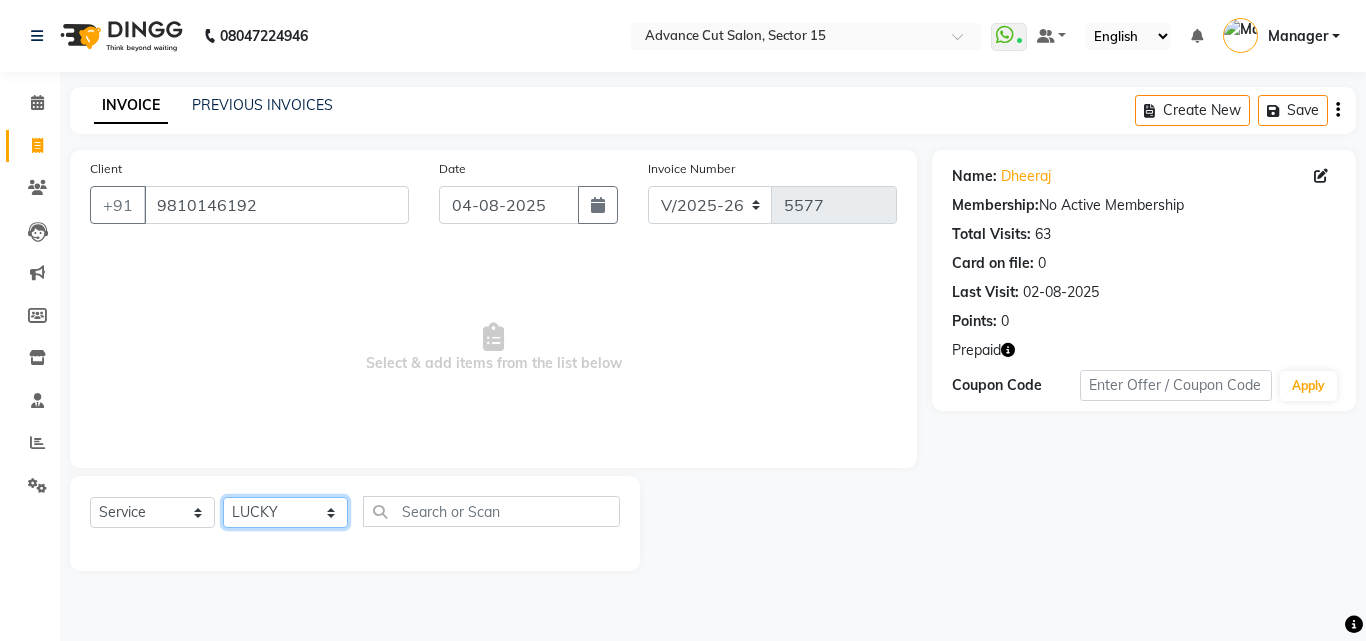 drag, startPoint x: 284, startPoint y: 518, endPoint x: 426, endPoint y: 518, distance: 142 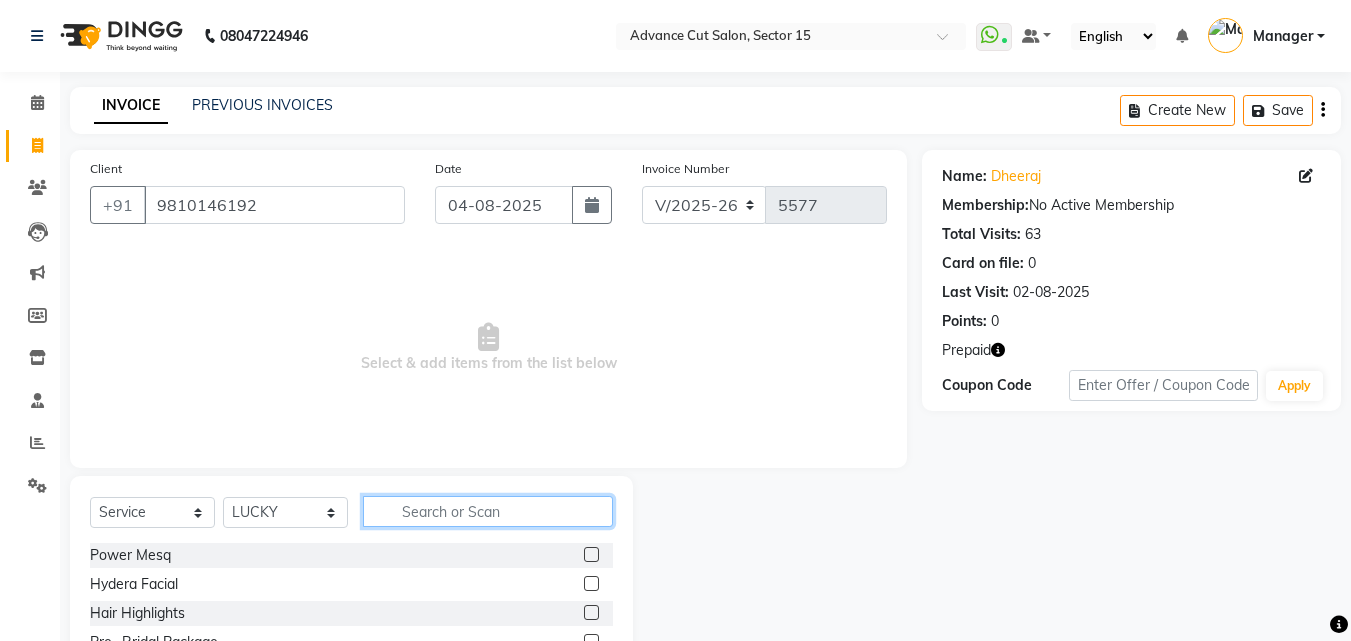 click 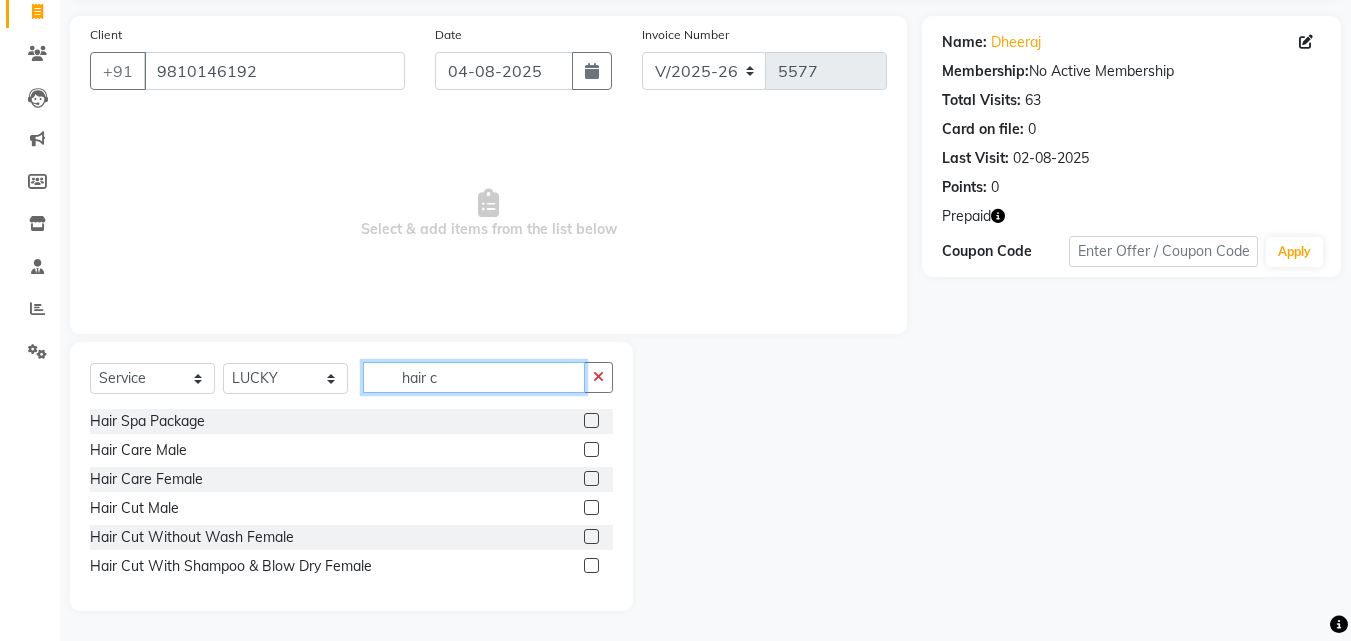 scroll, scrollTop: 134, scrollLeft: 0, axis: vertical 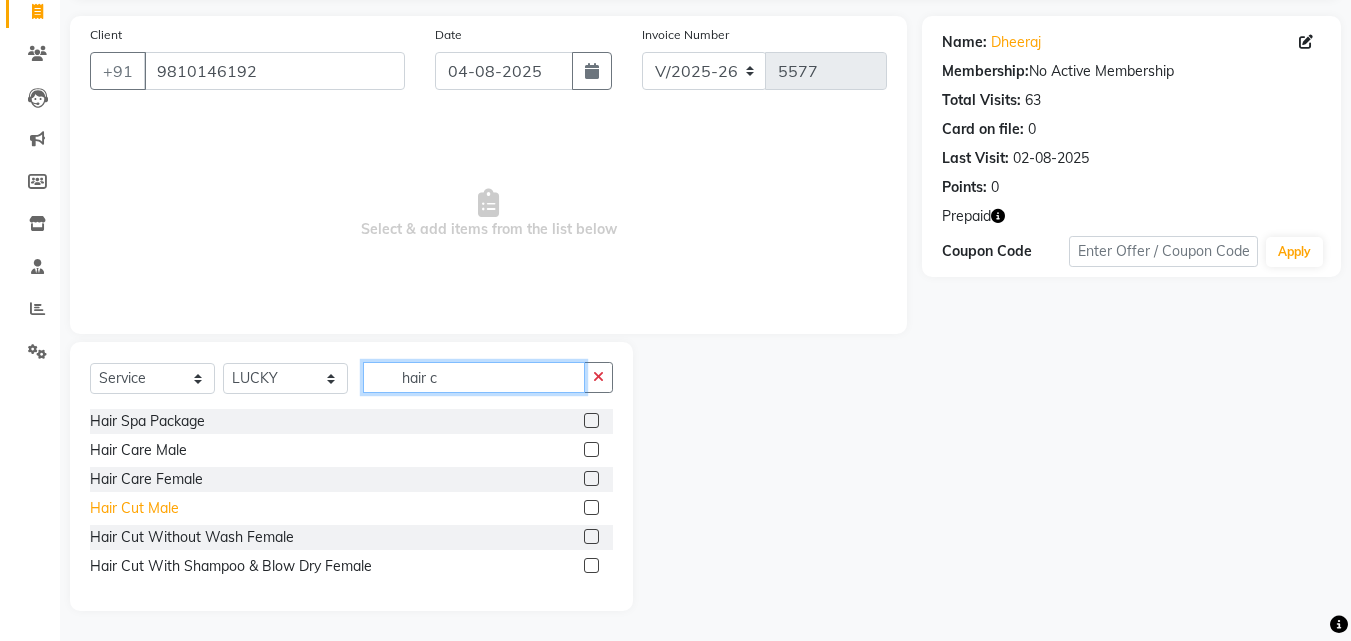 type on "hair c" 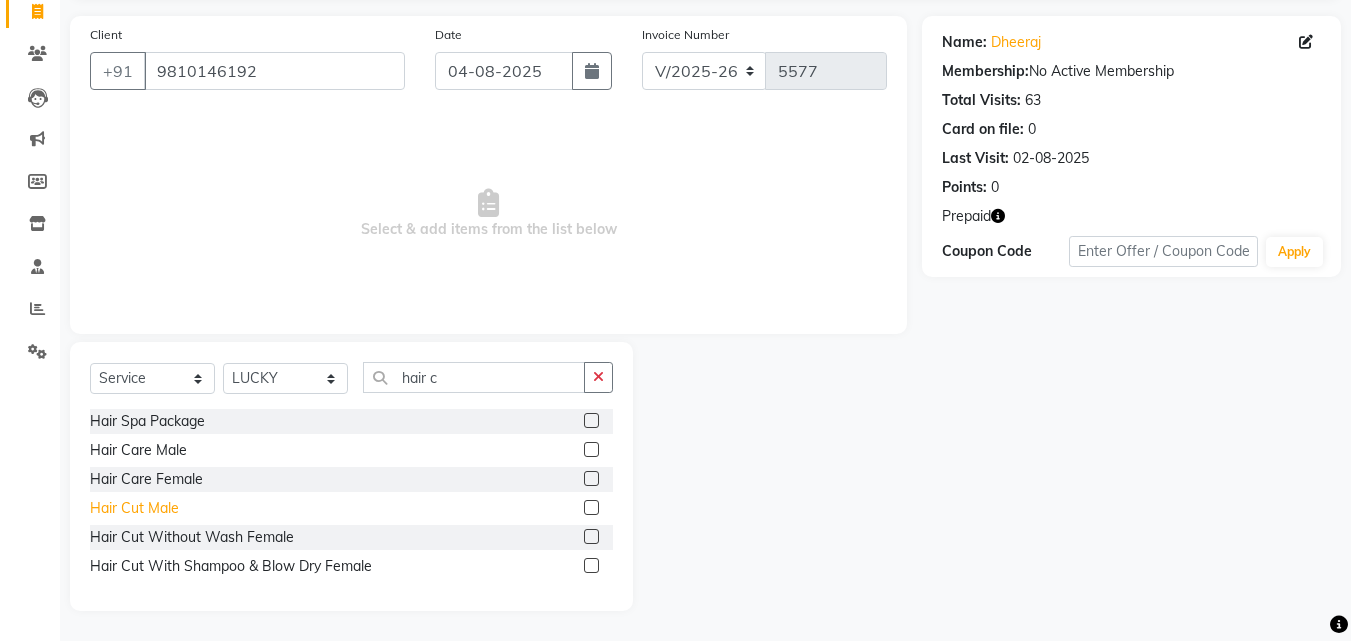 click on "Hair Cut  Male" 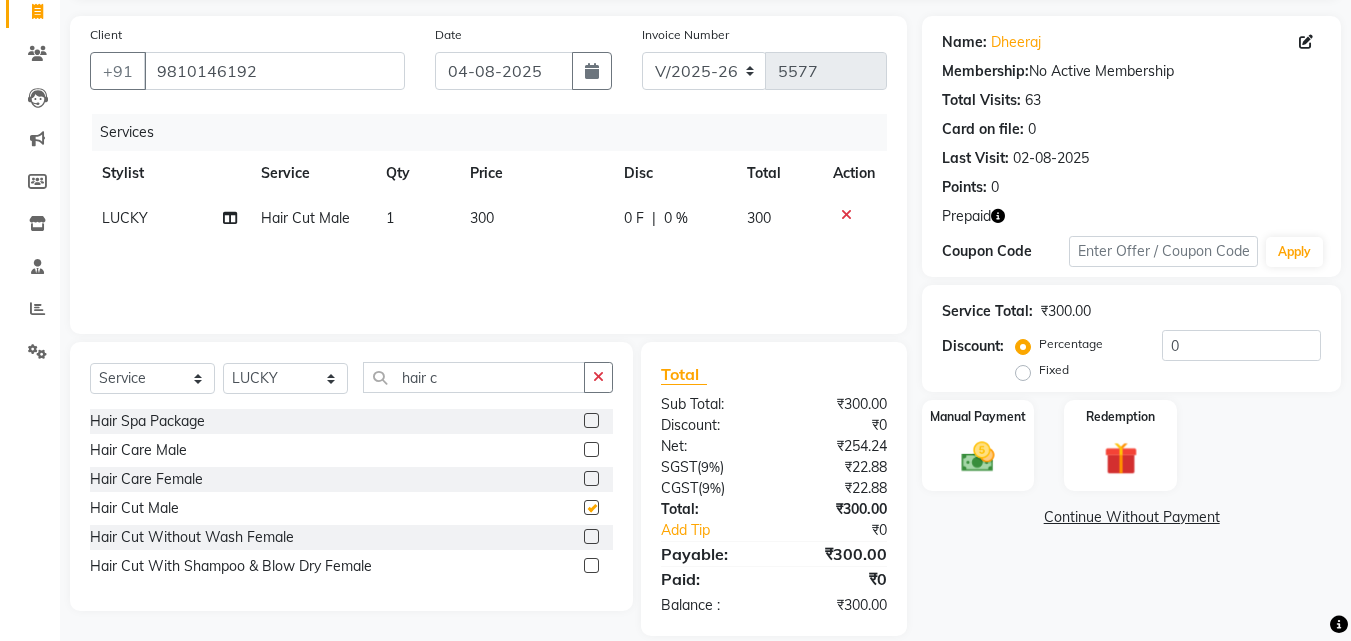 checkbox on "false" 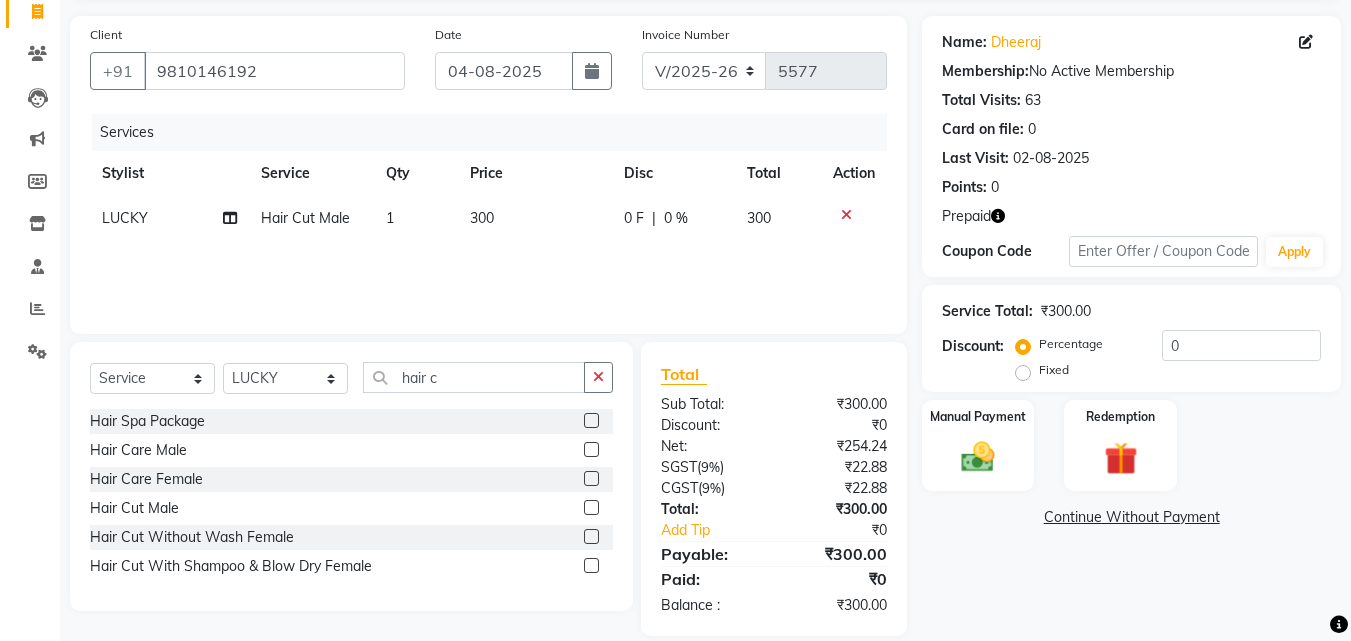 click on "Select  Service  Product  Membership  Package Voucher Prepaid Gift Card  Select Stylist Advance Cut  ASIF FARMAN HAIDER Iqbal KASHISH LUCKY Manager MANOJ NASEEM NASIR Nidhi Pooja  PRIYA RAEES RANI RASHID RIZWAN SACHIN SALMAN SANJAY Shahjad Shankar shuaib SONI hair c" 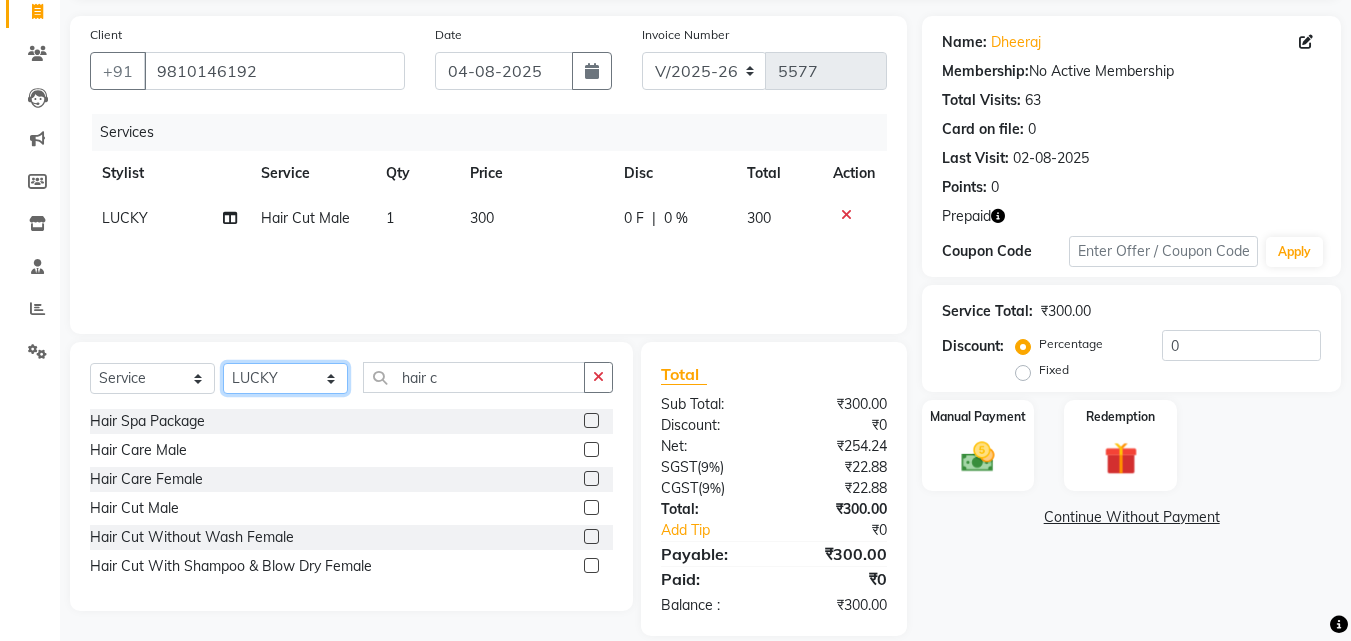 click on "Select Stylist Advance Cut  ASIF FARMAN HAIDER Iqbal KASHISH LUCKY Manager MANOJ NASEEM NASIR Nidhi Pooja  PRIYA RAEES RANI RASHID RIZWAN SACHIN SALMAN SANJAY Shahjad Shankar shuaib SONI" 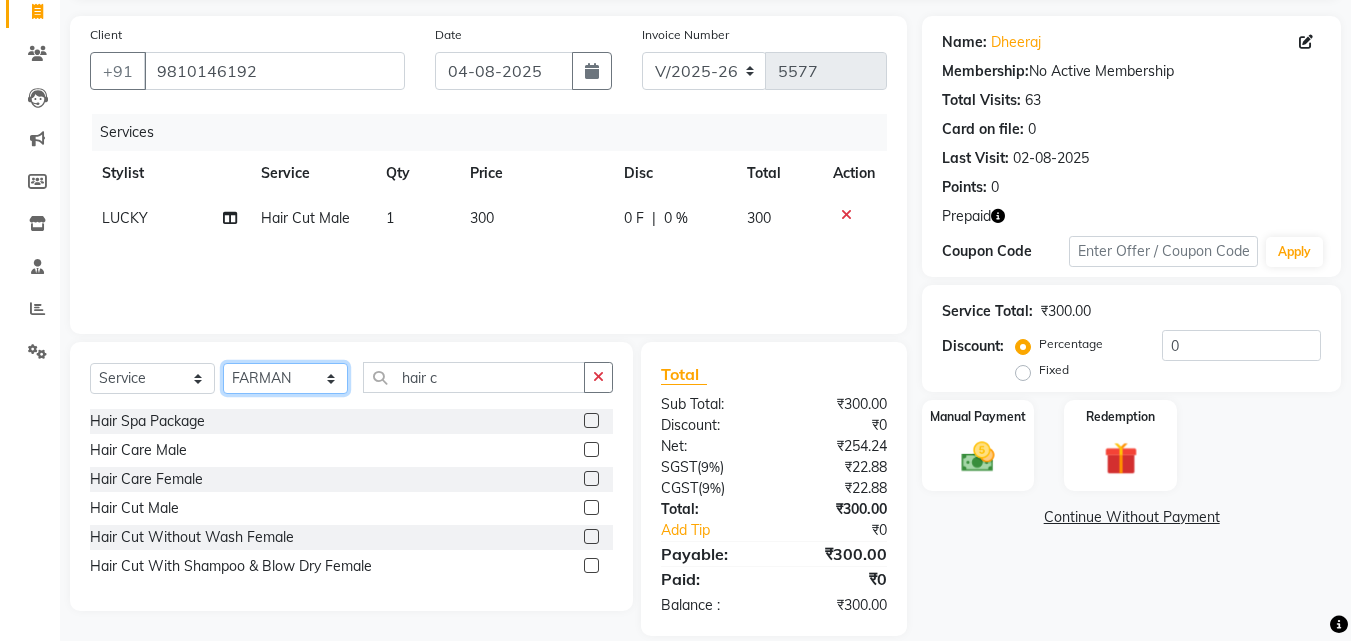 click on "Select Stylist Advance Cut  ASIF FARMAN HAIDER Iqbal KASHISH LUCKY Manager MANOJ NASEEM NASIR Nidhi Pooja  PRIYA RAEES RANI RASHID RIZWAN SACHIN SALMAN SANJAY Shahjad Shankar shuaib SONI" 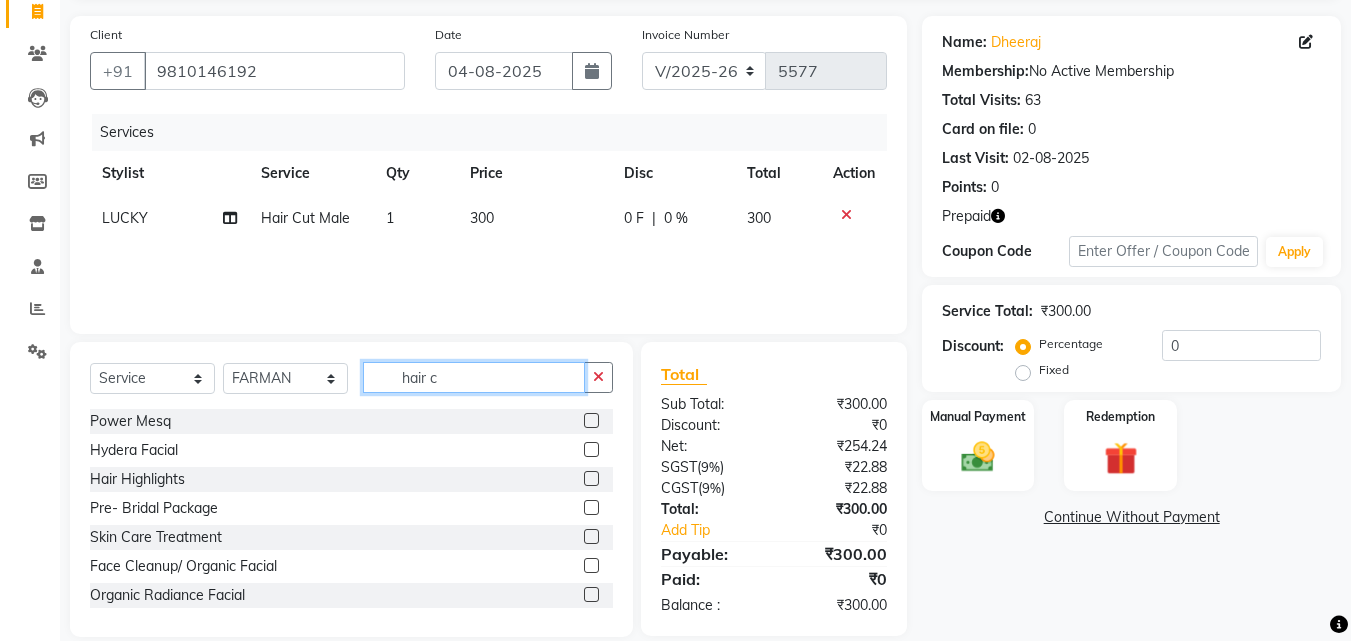 click on "hair c" 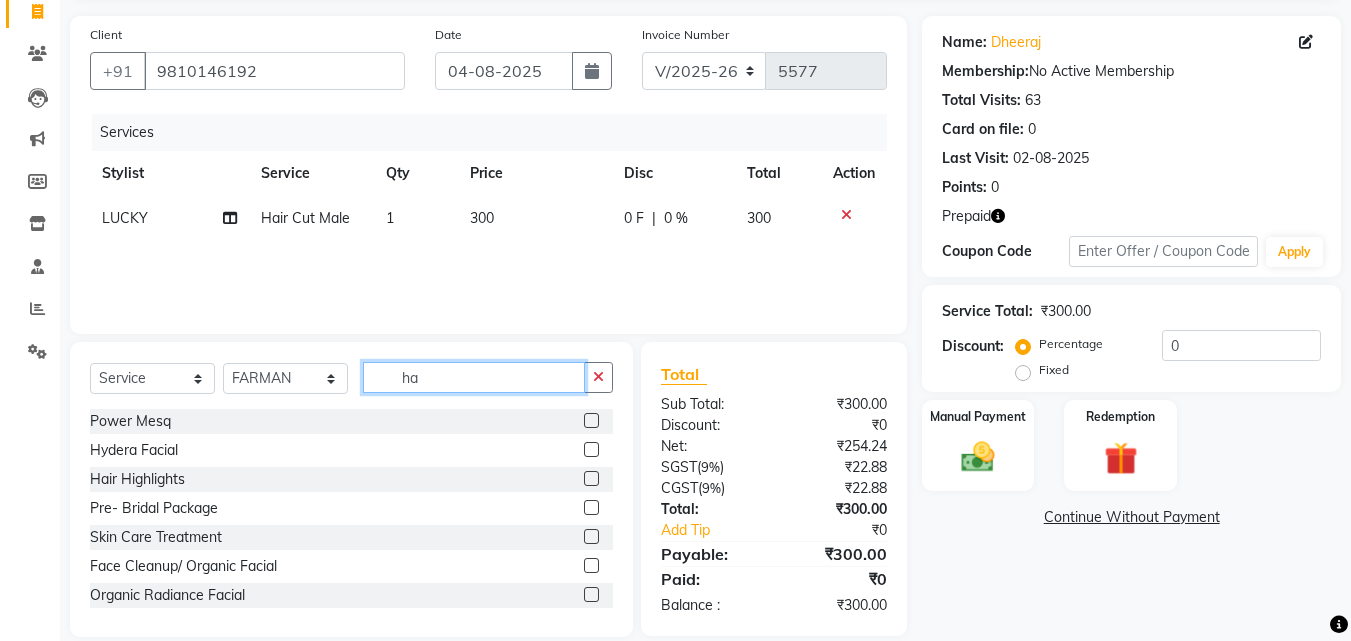 type on "h" 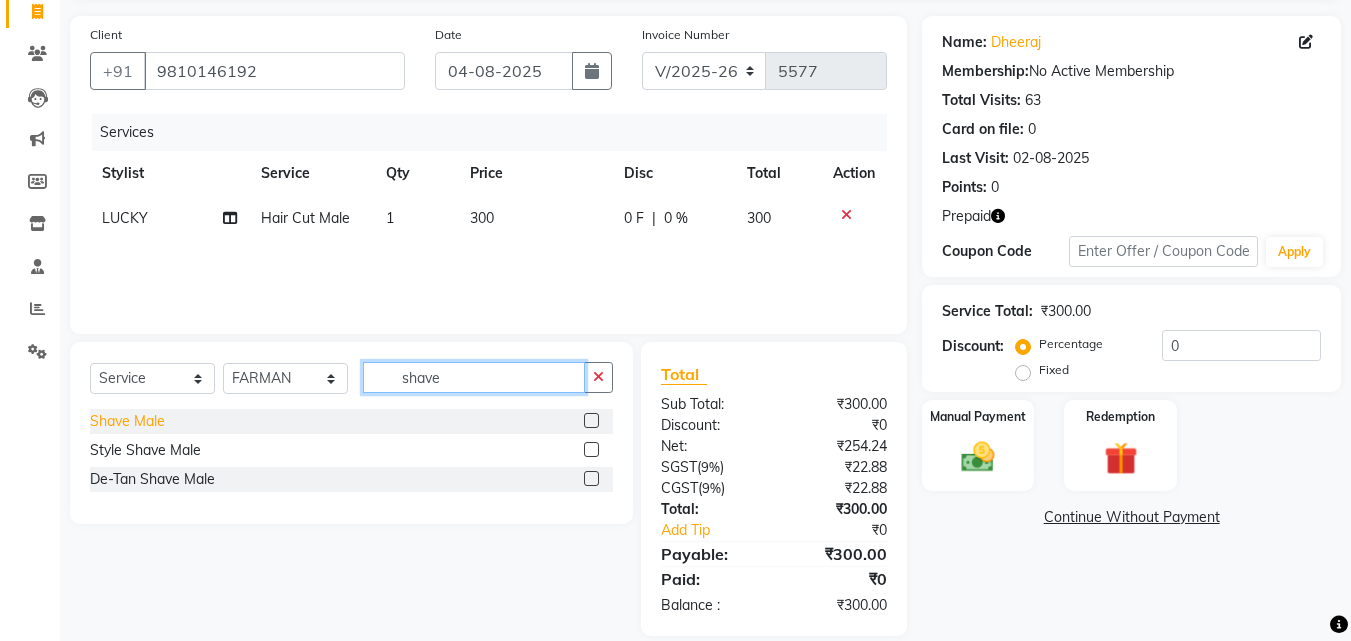 type on "shave" 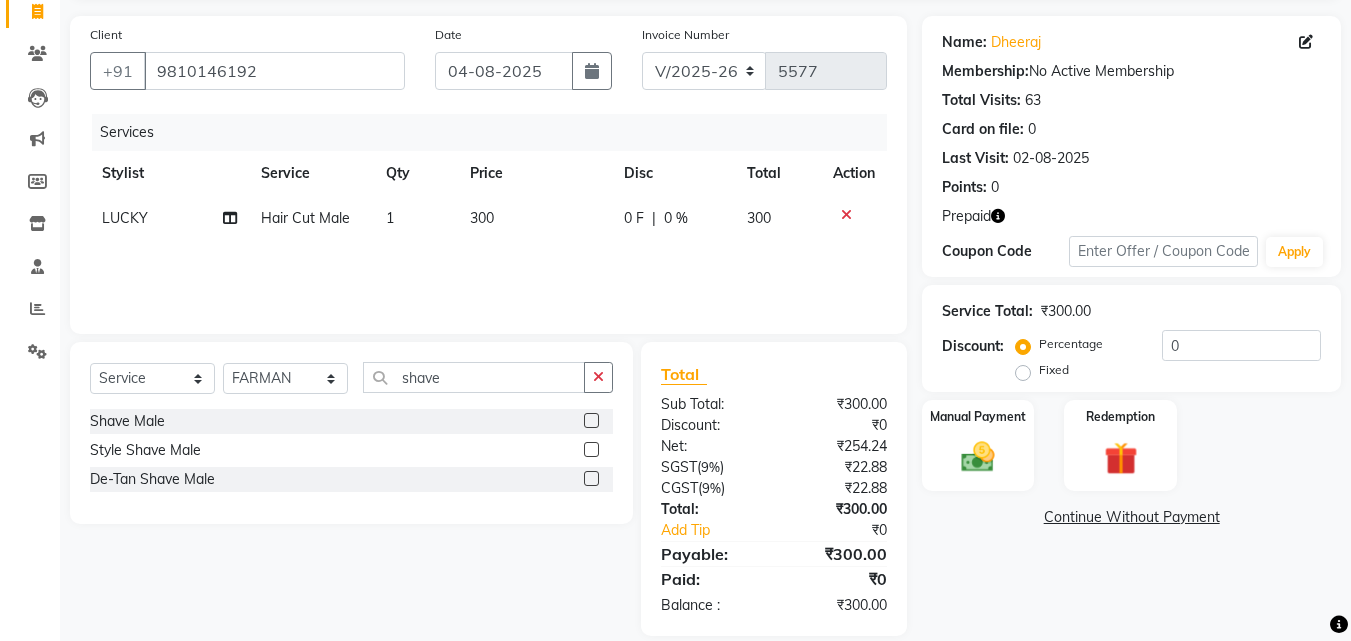 drag, startPoint x: 148, startPoint y: 422, endPoint x: 176, endPoint y: 428, distance: 28.635643 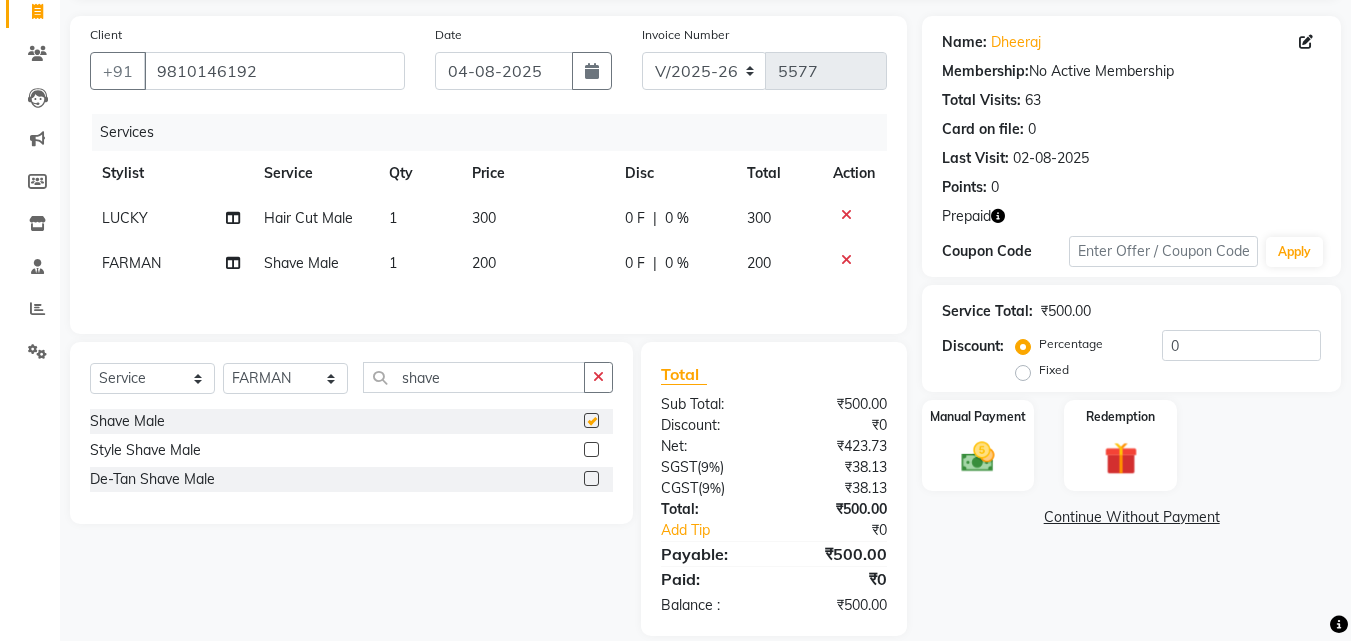 checkbox on "false" 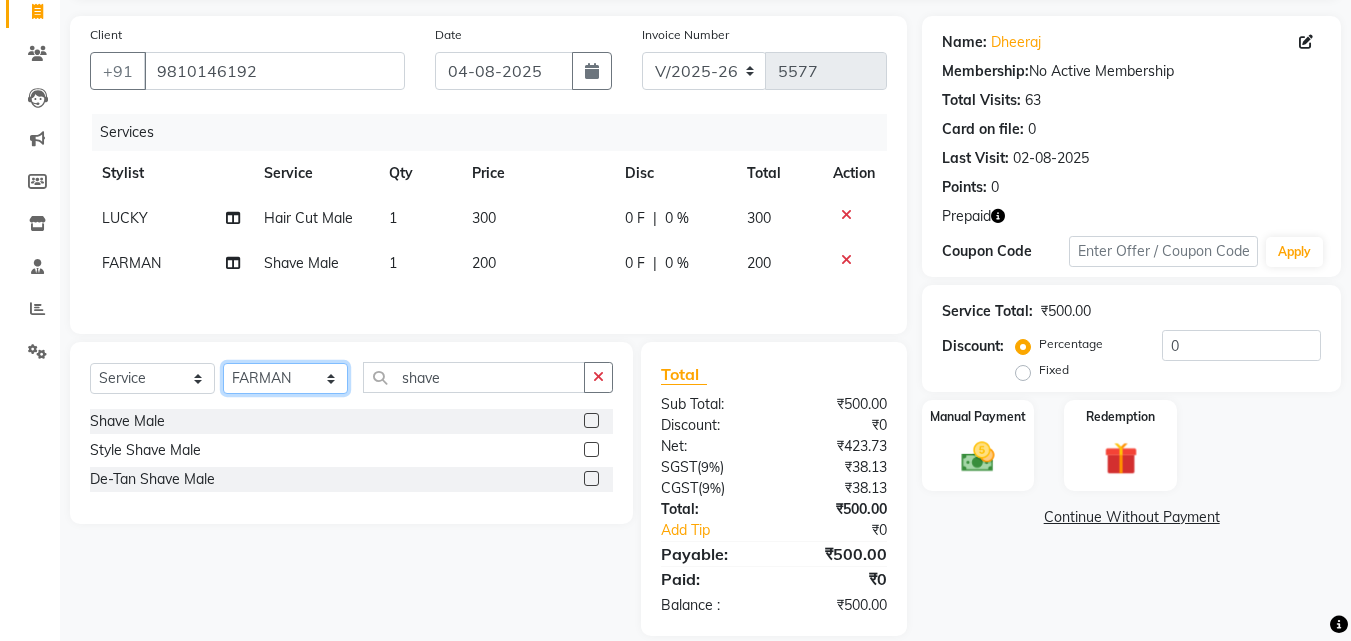 click on "Select Stylist Advance Cut  ASIF FARMAN HAIDER Iqbal KASHISH LUCKY Manager MANOJ NASEEM NASIR Nidhi Pooja  PRIYA RAEES RANI RASHID RIZWAN SACHIN SALMAN SANJAY Shahjad Shankar shuaib SONI" 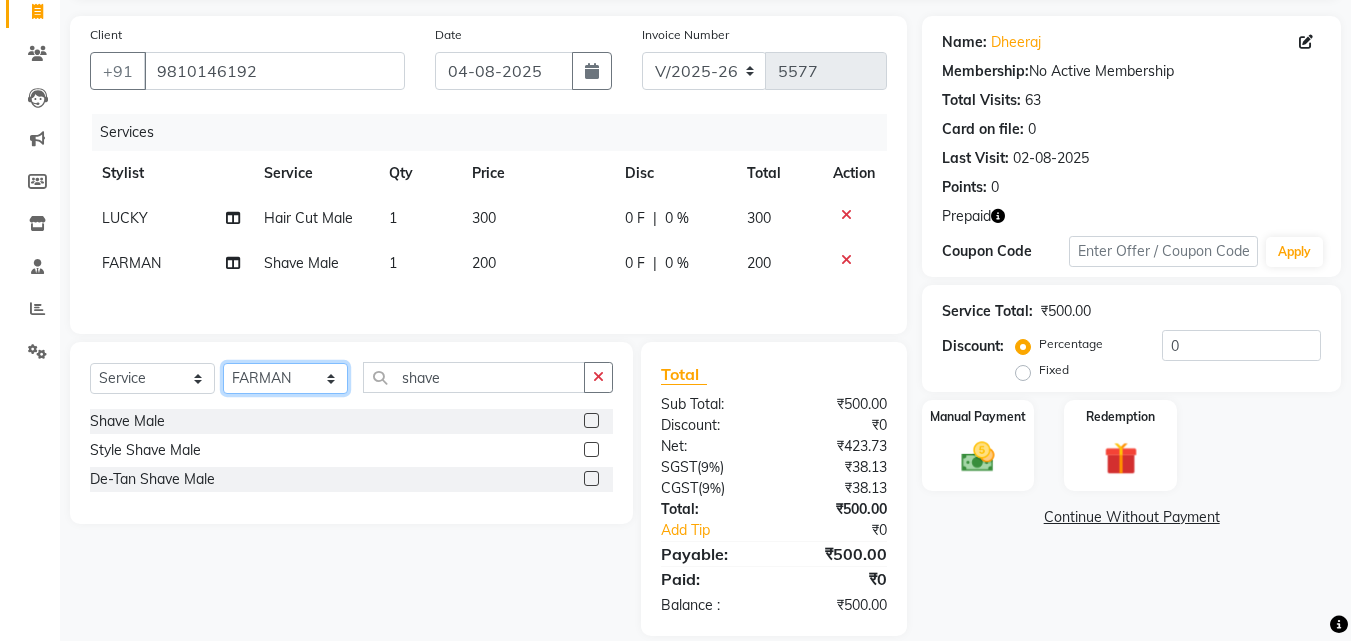 select on "46510" 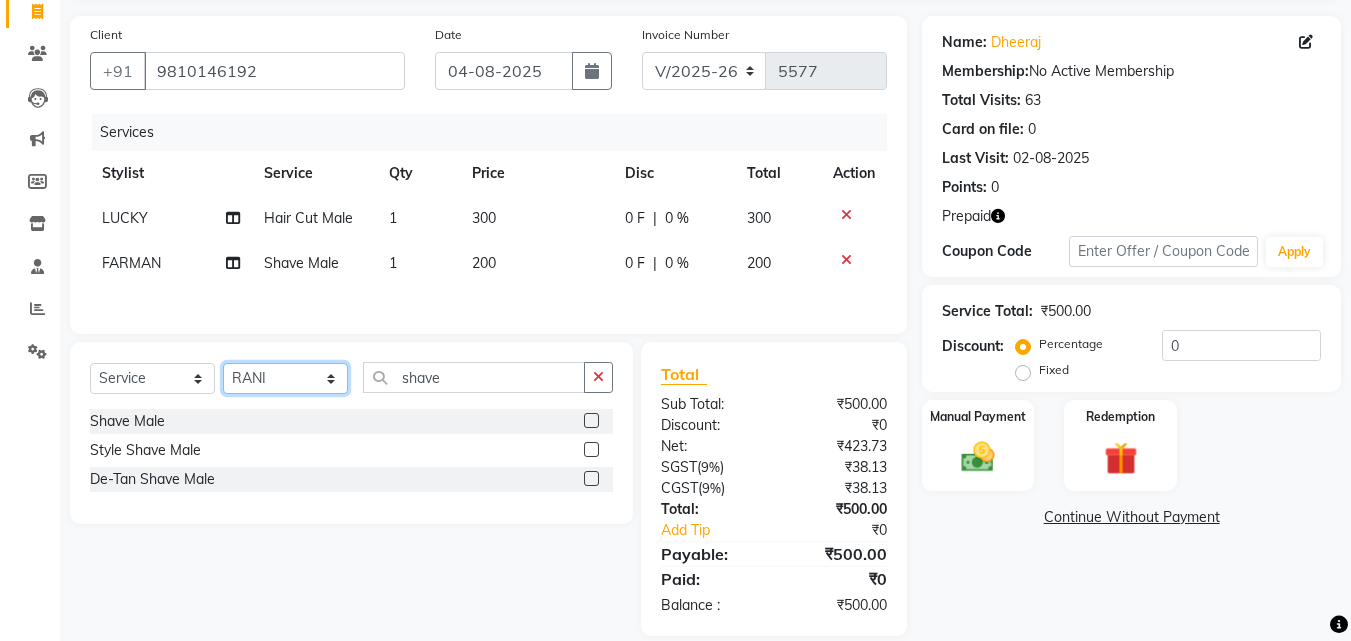 click on "Select Stylist Advance Cut  ASIF FARMAN HAIDER Iqbal KASHISH LUCKY Manager MANOJ NASEEM NASIR Nidhi Pooja  PRIYA RAEES RANI RASHID RIZWAN SACHIN SALMAN SANJAY Shahjad Shankar shuaib SONI" 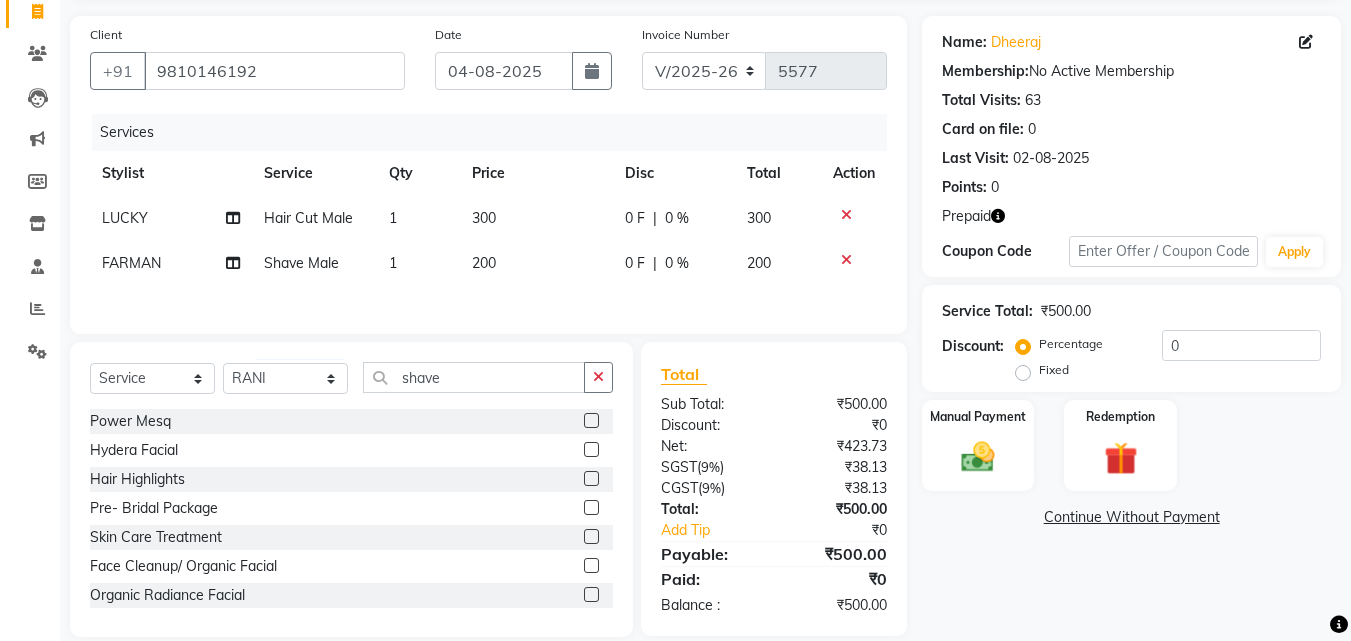 click on "Select  Service  Product  Membership  Package Voucher Prepaid Gift Card  Select Stylist Advance Cut  ASIF FARMAN HAIDER Iqbal KASHISH LUCKY Manager MANOJ NASEEM NASIR Nidhi Pooja  PRIYA RAEES RANI RASHID RIZWAN SACHIN SALMAN SANJAY Shahjad Shankar shuaib SONI shave Power Mesq  Hydera Facial  Hair Highlights  Pre- Bridal Package  Skin Care Treatment  Face Cleanup/ Organic Facial  Organic Radiance Facial  Body Massage  Body Dtan  Body Polishing  Balayage Color  Kanpeki Facial  Face De-Tan  Hair Spa Package  Skin Door Facial  Kara-Smooth  Groom Makeup  Hair Set  Package Male  Keratin Treatment  Package Female  Arms Trimming  Full Body Wax  Kanpeki Cleanup  Pro Longer Hair Treatment  Fiber Plex Hair Treatment  Foot Massage  Kera Shine Treatment  Metal Dx Hair Treatment  Nano Plastia  Beard Color  Aminexil  Botox Hair Treatment  Gel Nail Paint  Nail Extension  Nail Arts  Pre - Groom Package   Nail Removal   Pulpveda Facial  NanoGel Organic treatment   Ear wax   Nose wax  Pumming   Upper Lip Brazilian Wax Female" 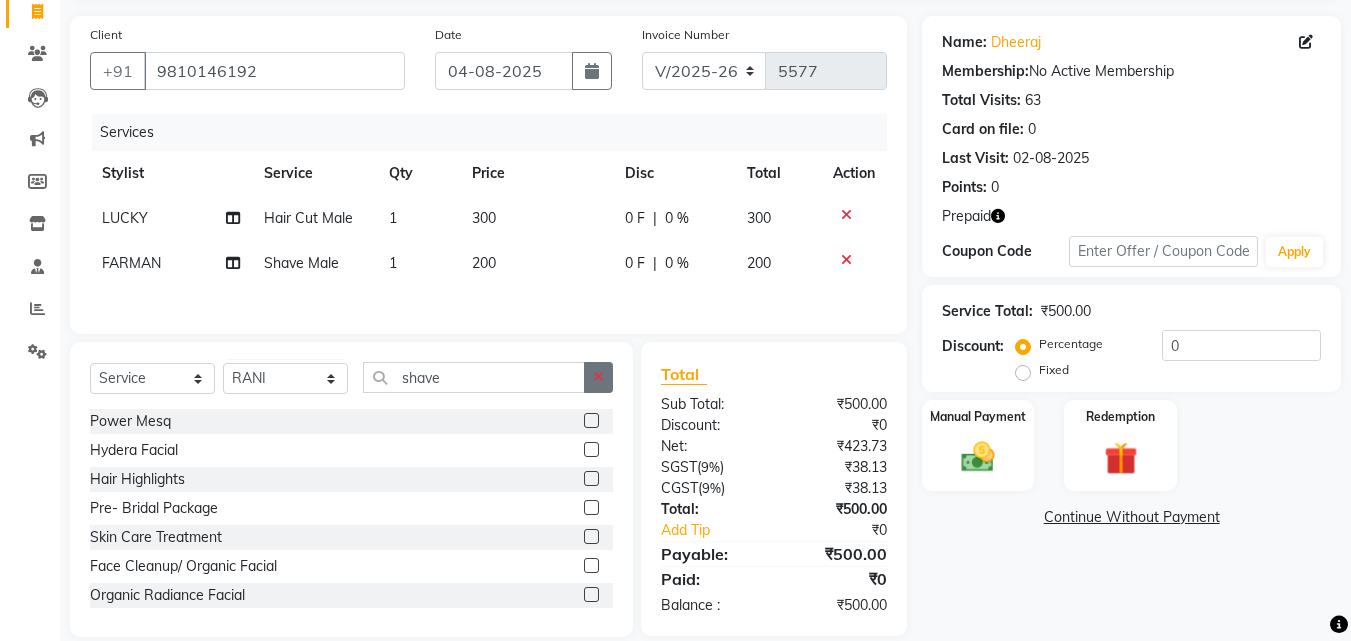 click 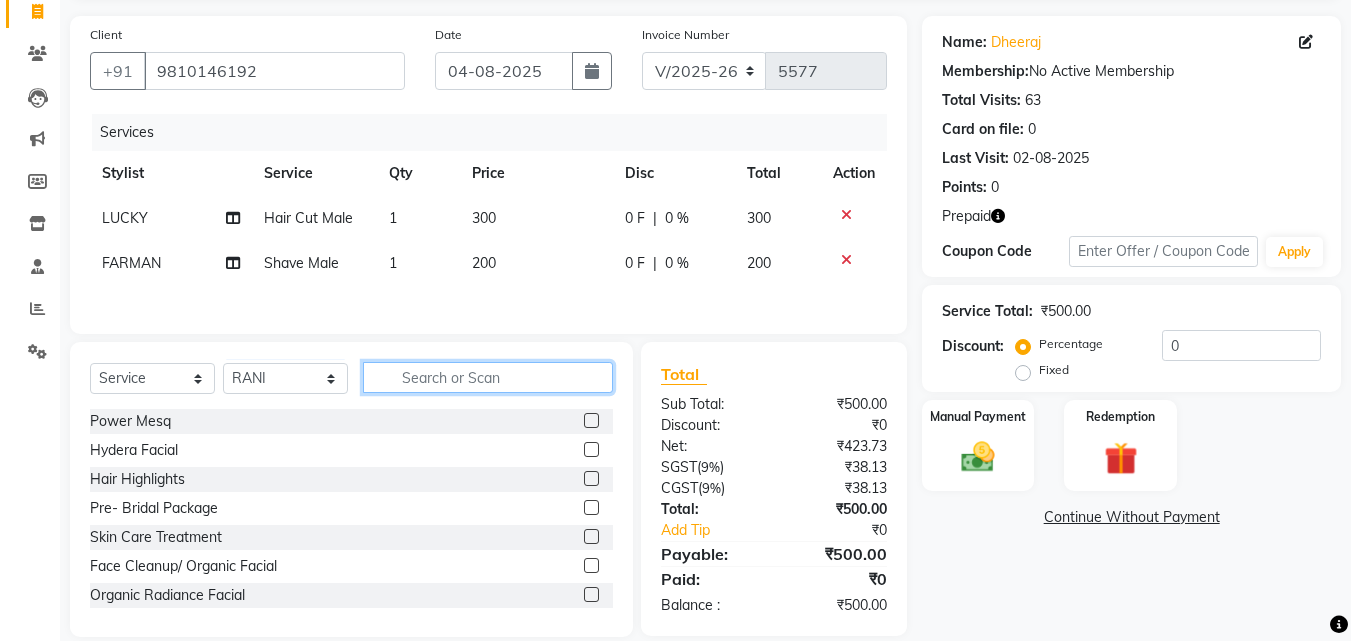click 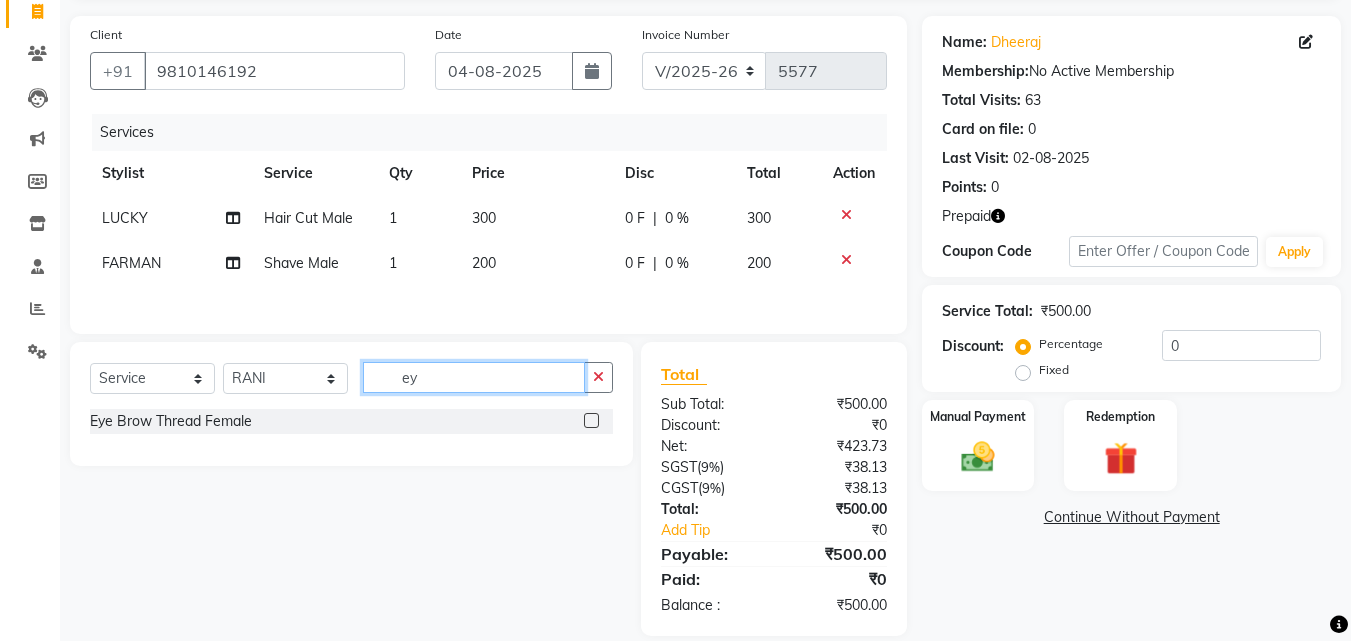 type on "e" 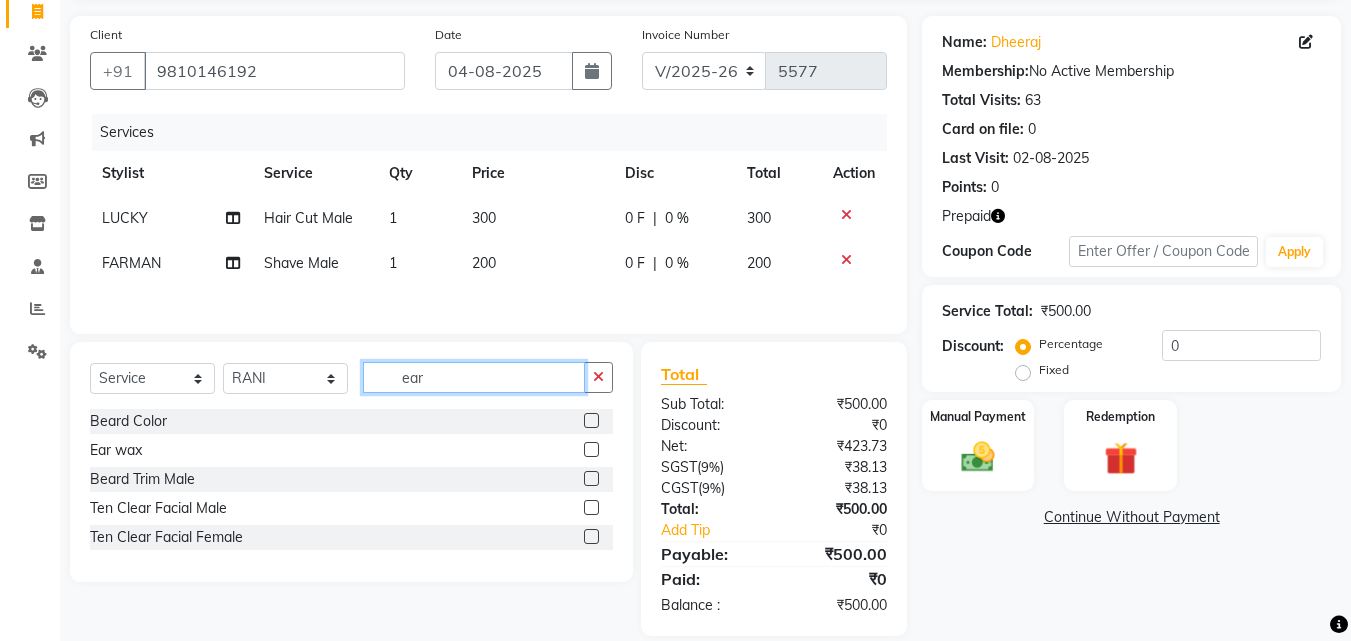 type on "ear" 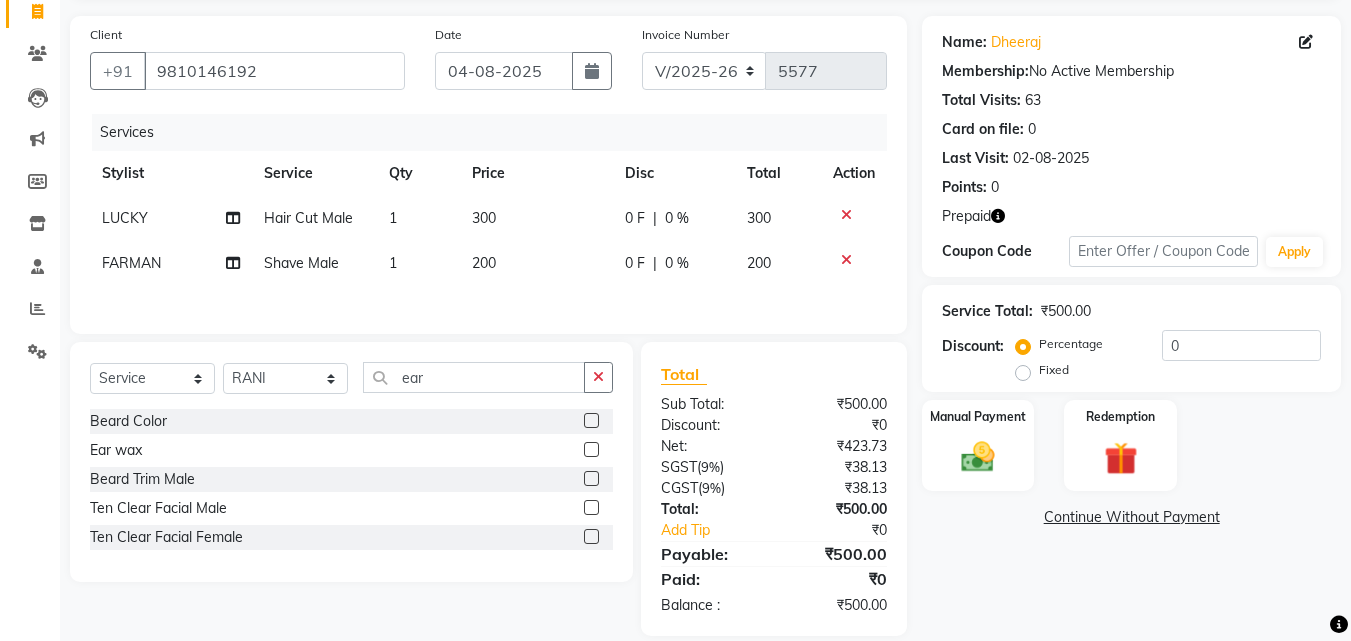 click on "Ear wax" 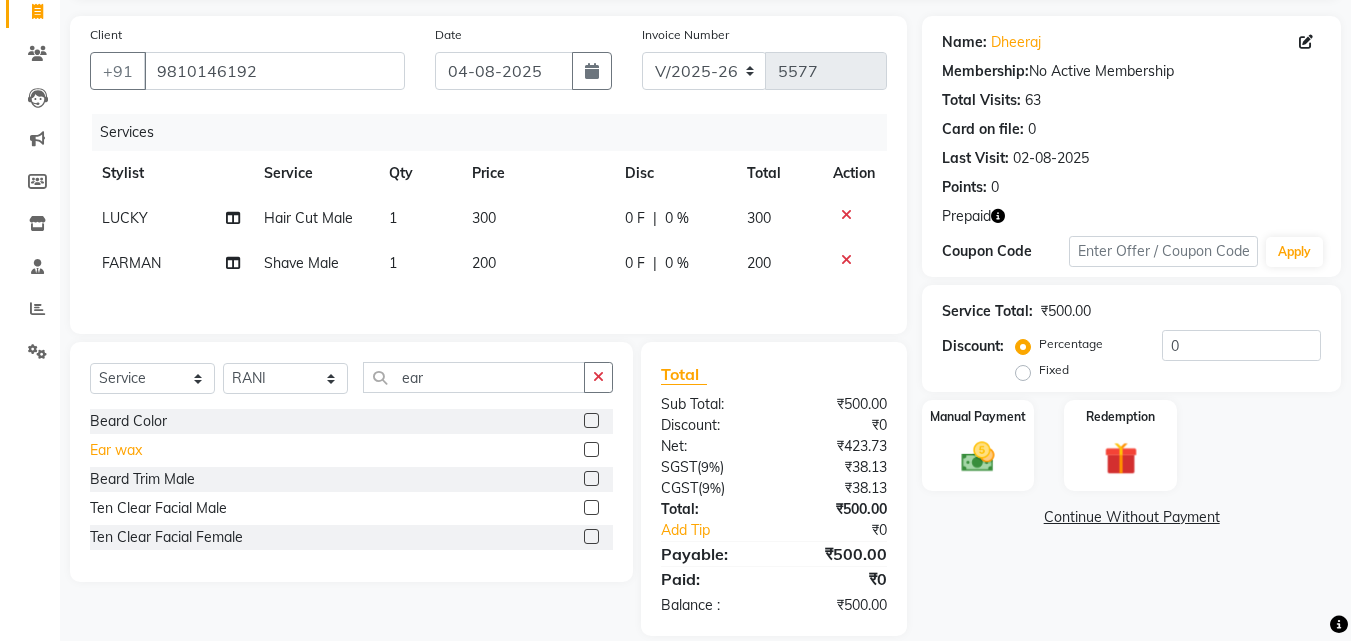 click on "Ear wax" 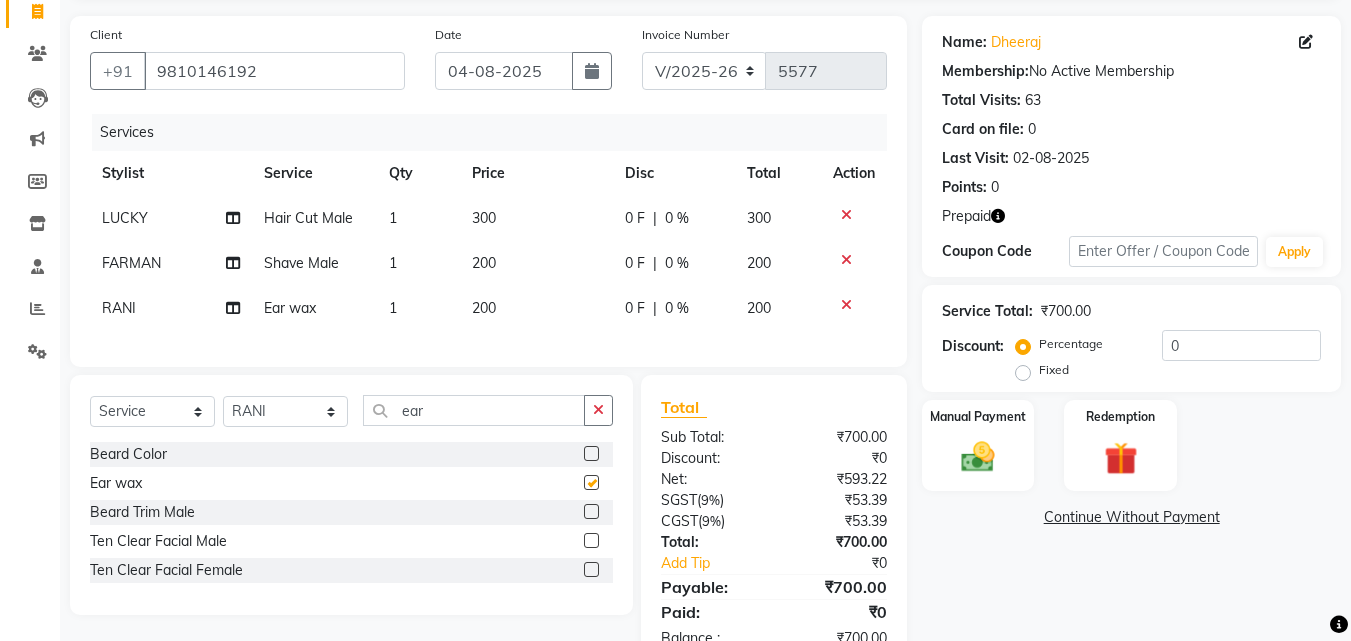 checkbox on "false" 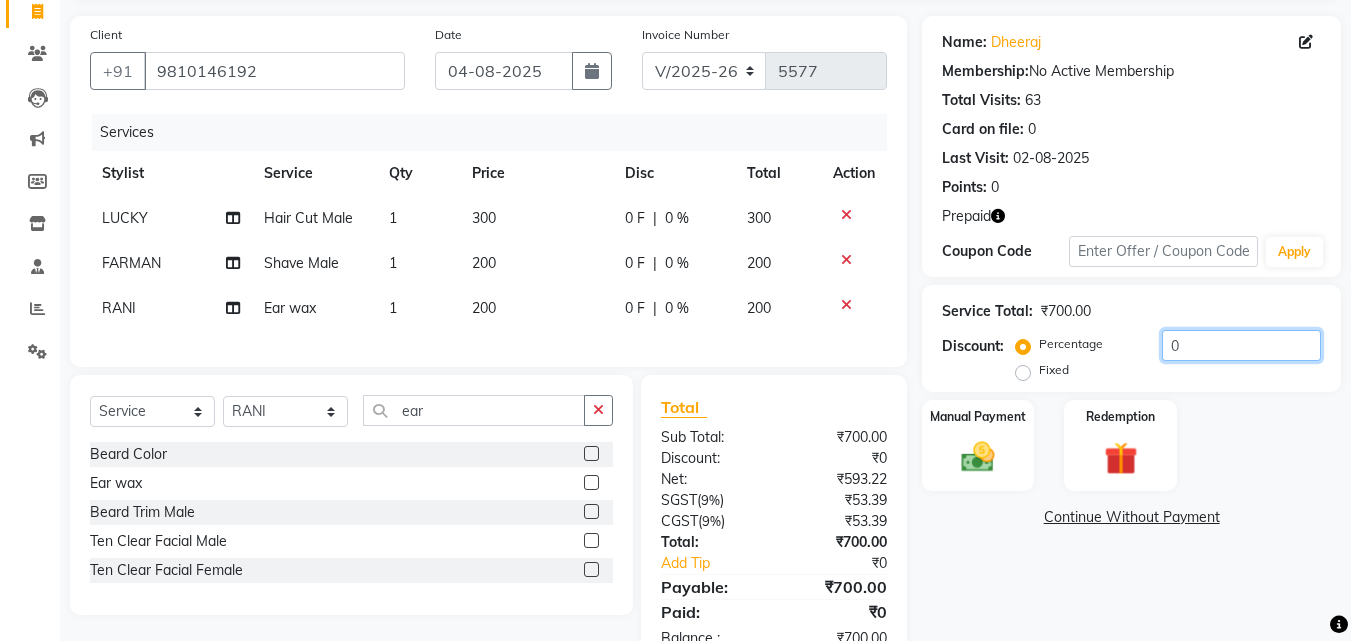 drag, startPoint x: 1169, startPoint y: 346, endPoint x: 1160, endPoint y: 356, distance: 13.453624 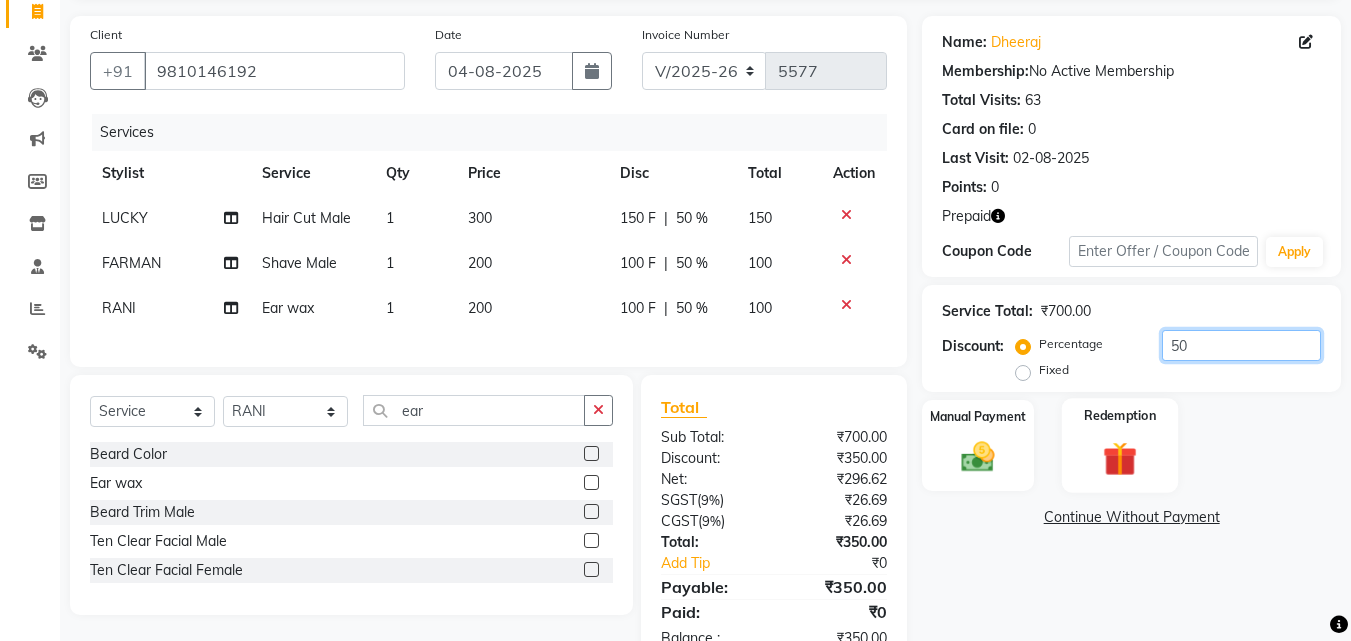 type on "50" 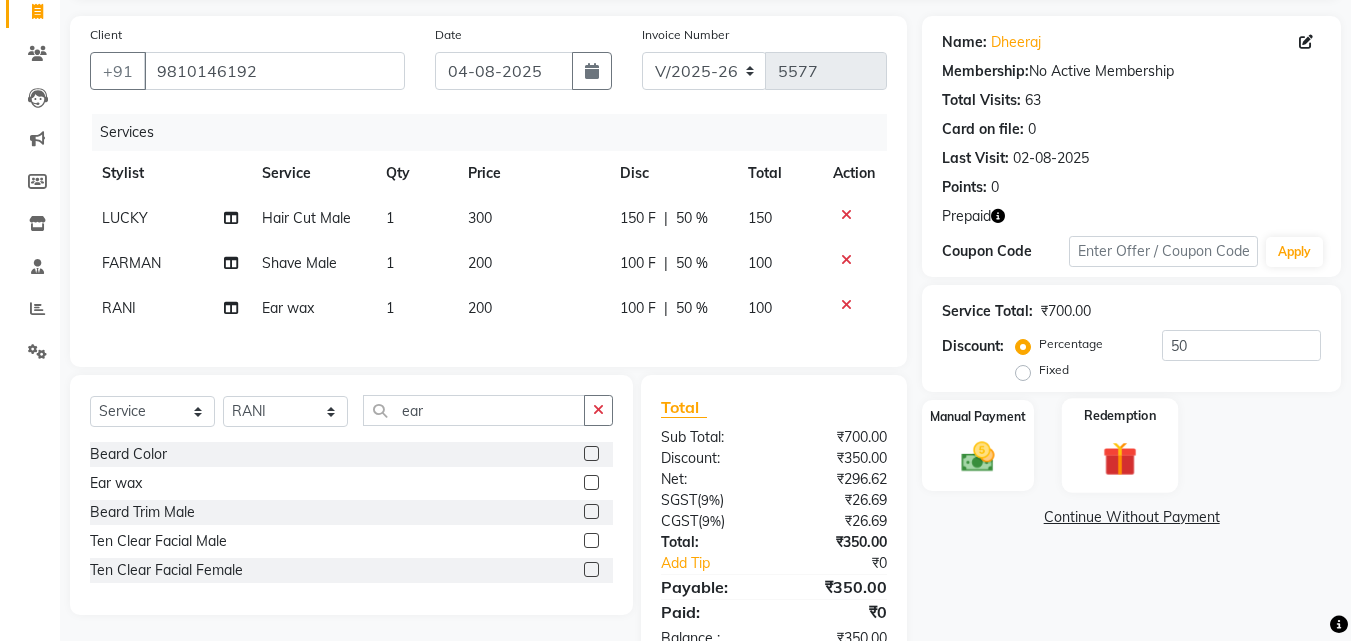 click 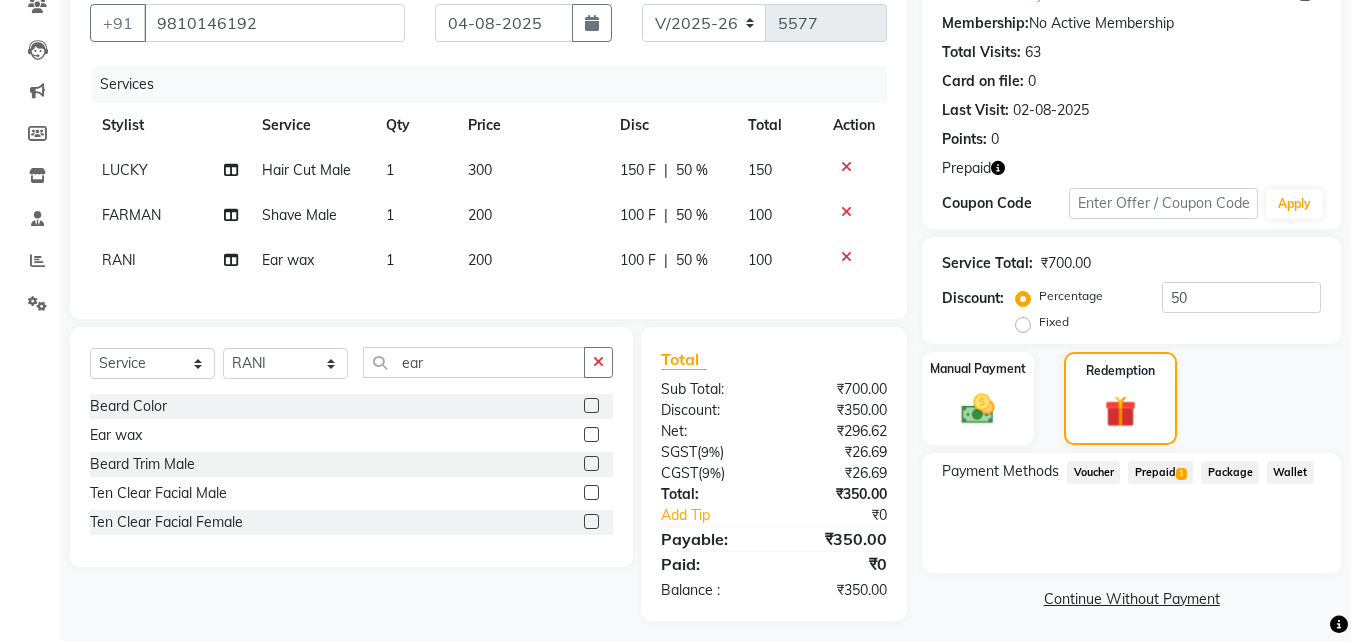 scroll, scrollTop: 207, scrollLeft: 0, axis: vertical 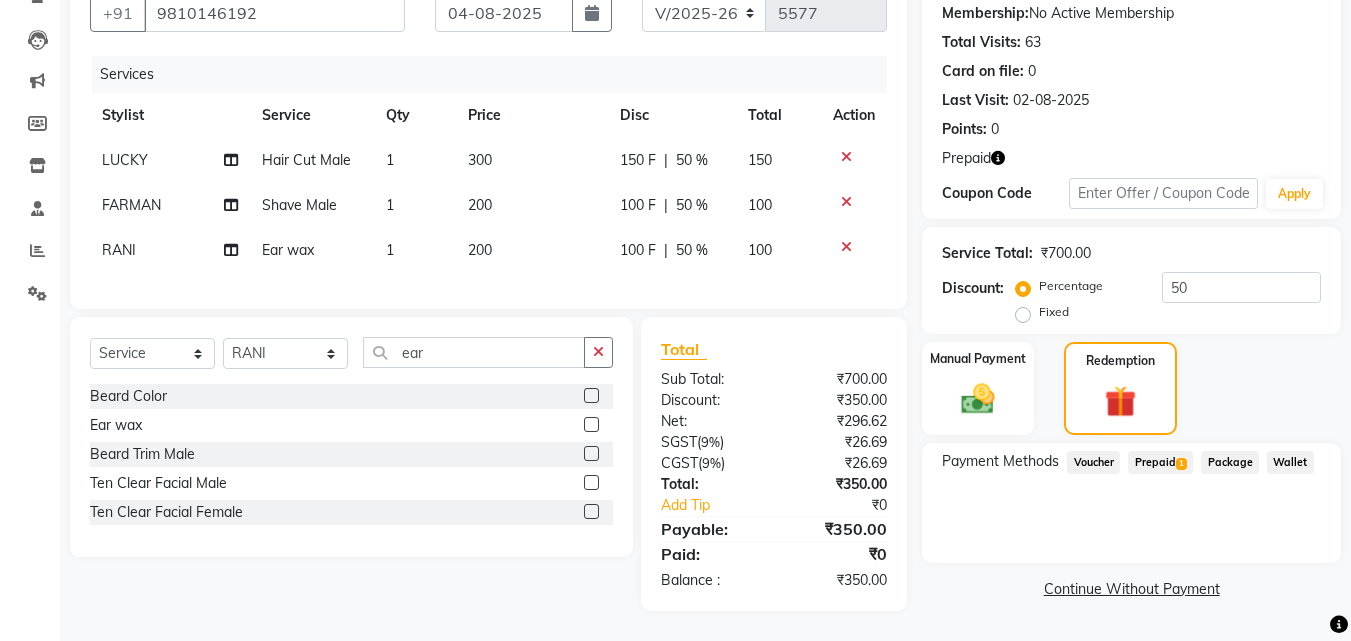 click on "Prepaid  1" 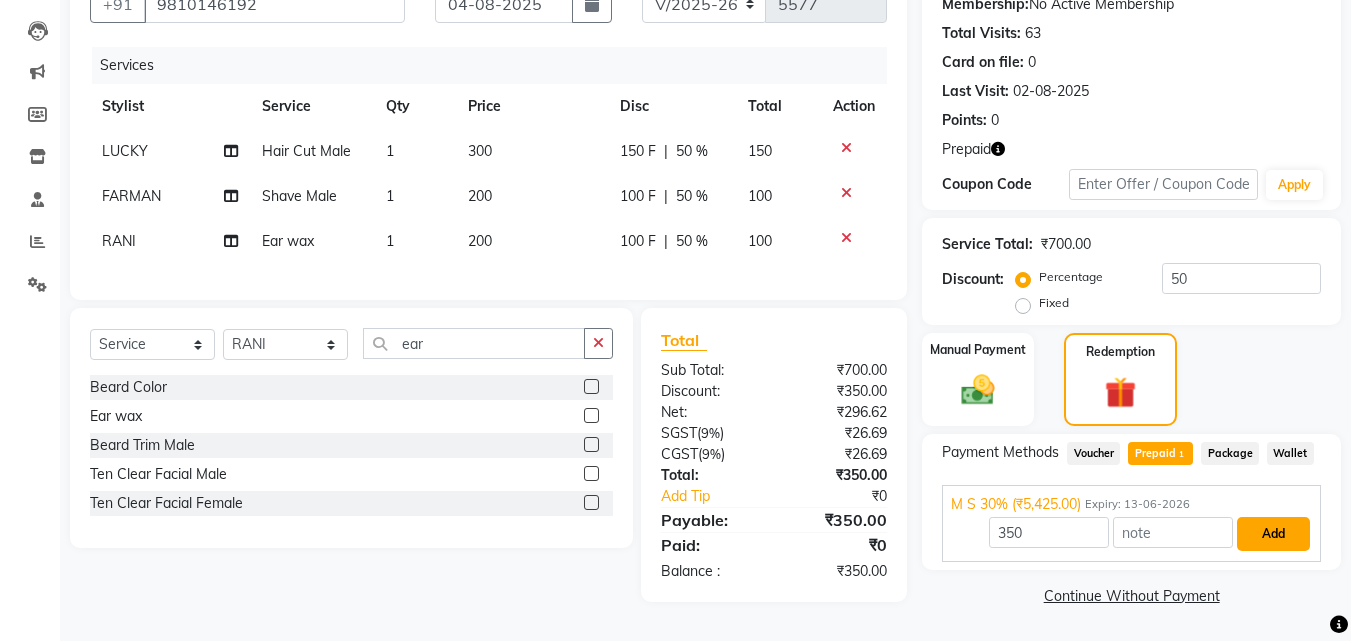 click on "Add" at bounding box center [1273, 534] 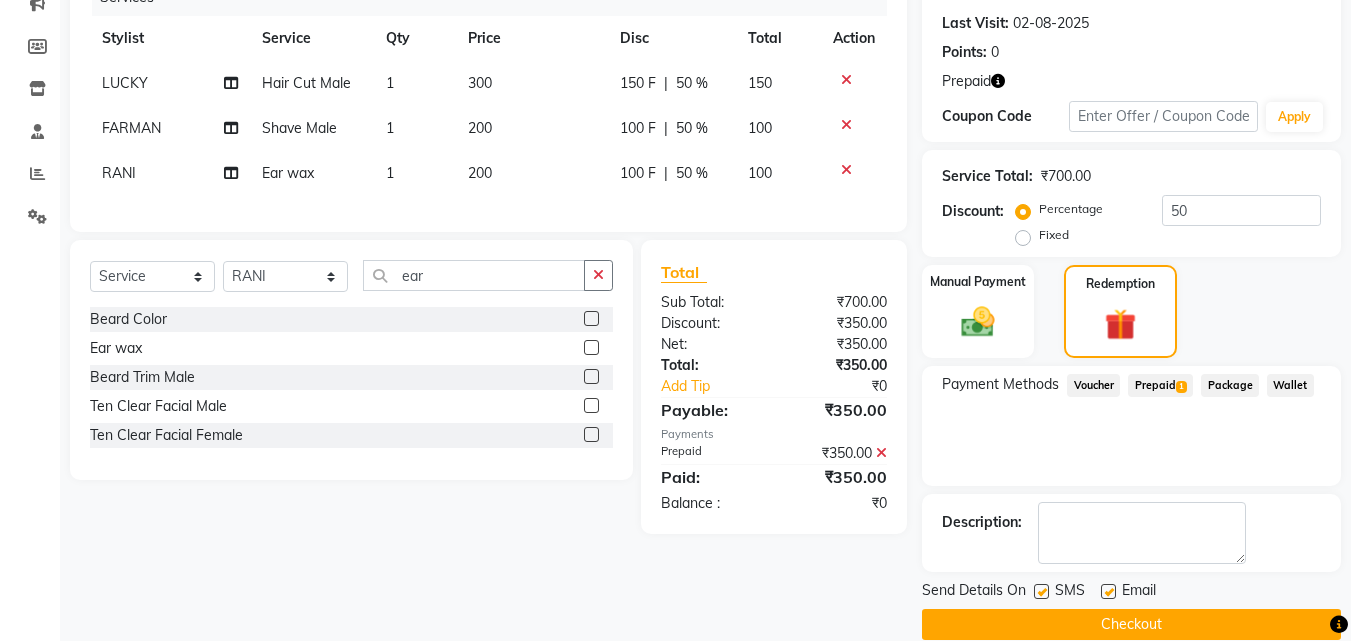 scroll, scrollTop: 298, scrollLeft: 0, axis: vertical 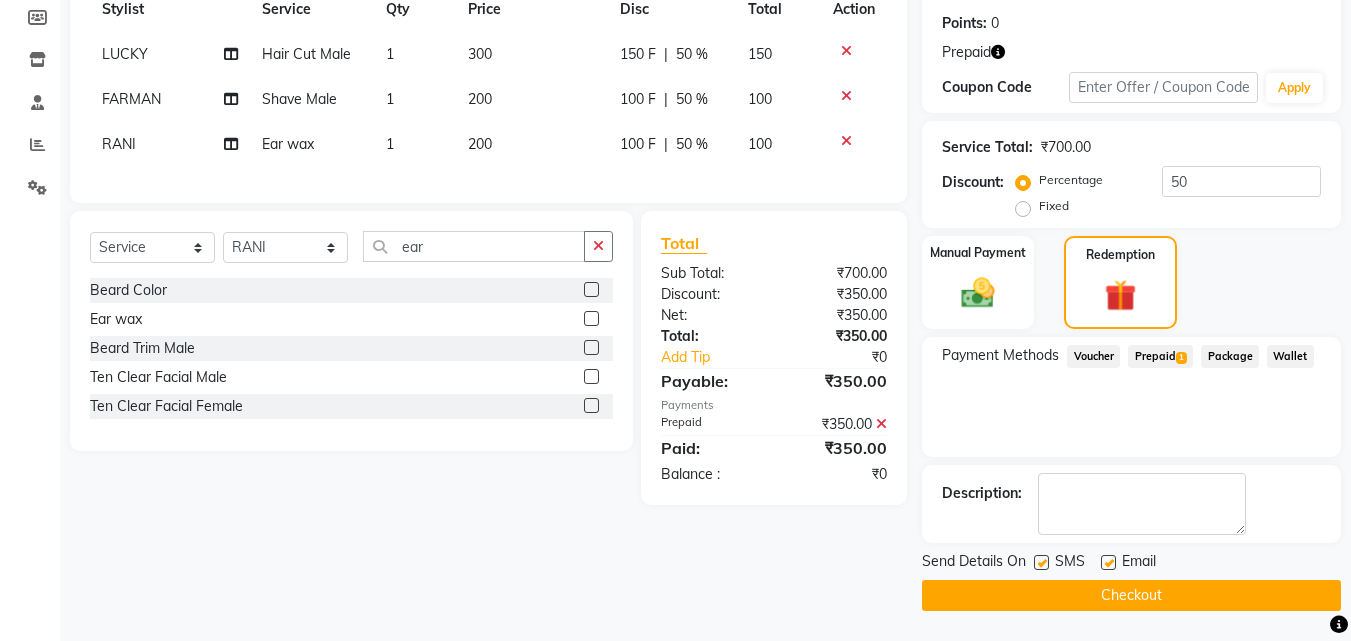 click on "Checkout" 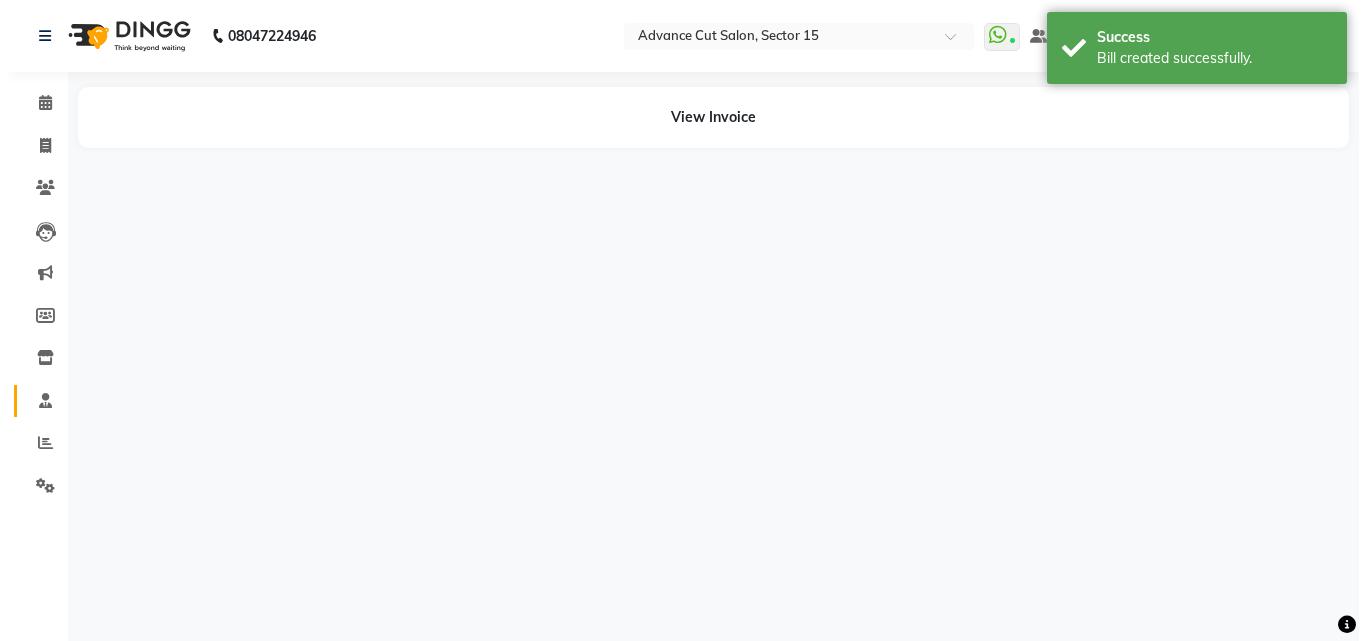 scroll, scrollTop: 0, scrollLeft: 0, axis: both 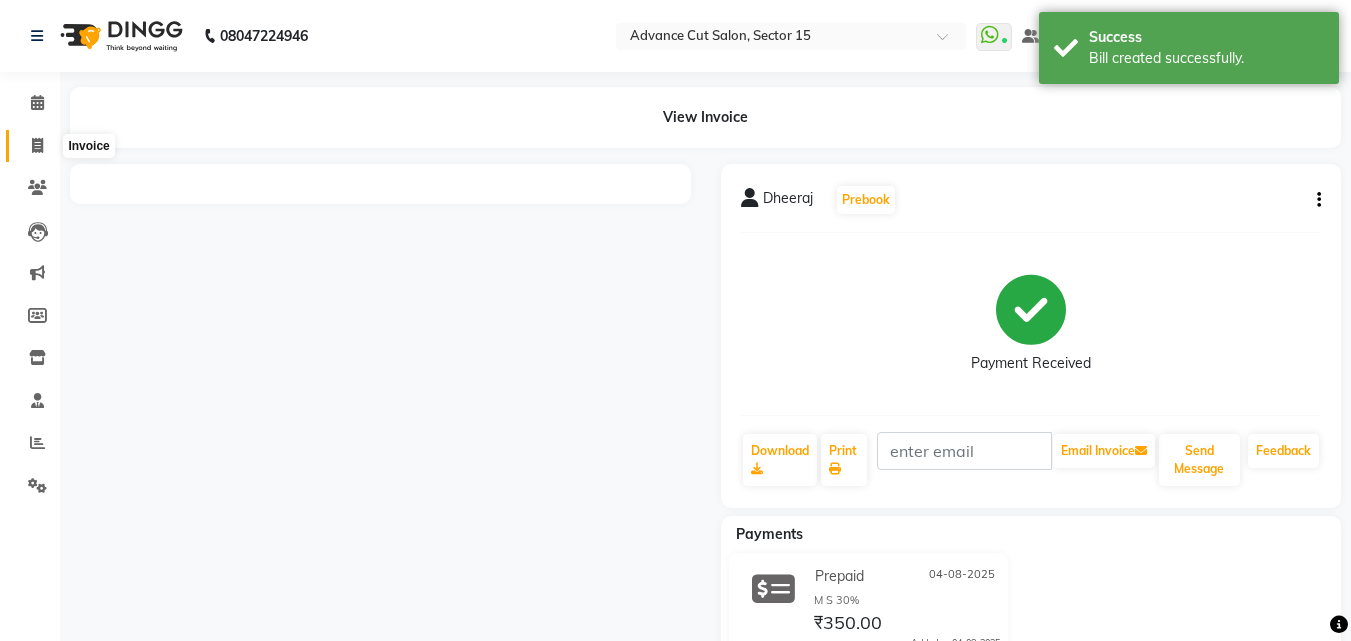 click 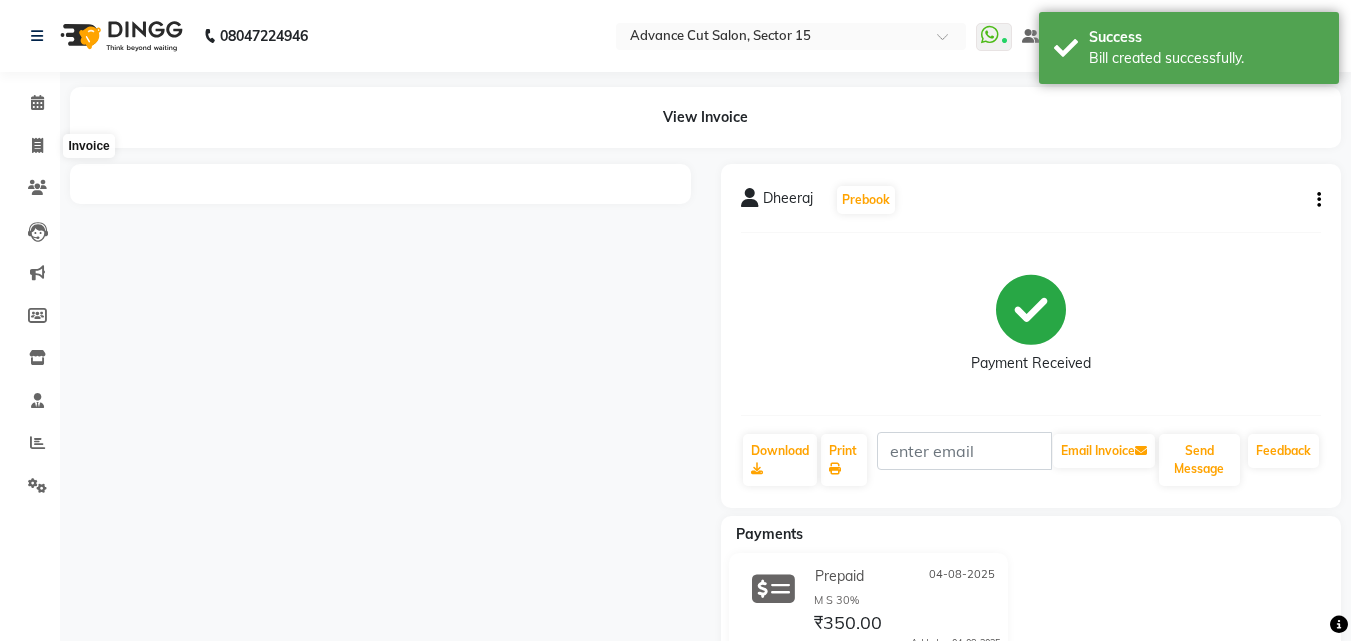 select on "service" 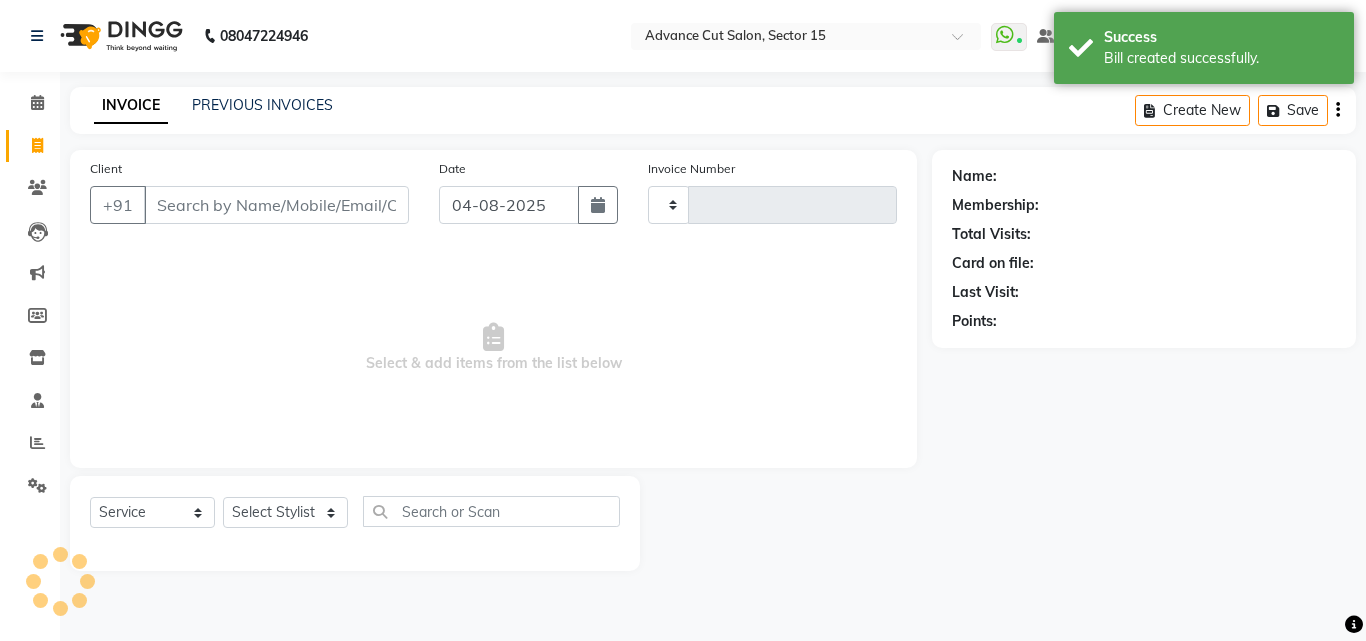 type on "5578" 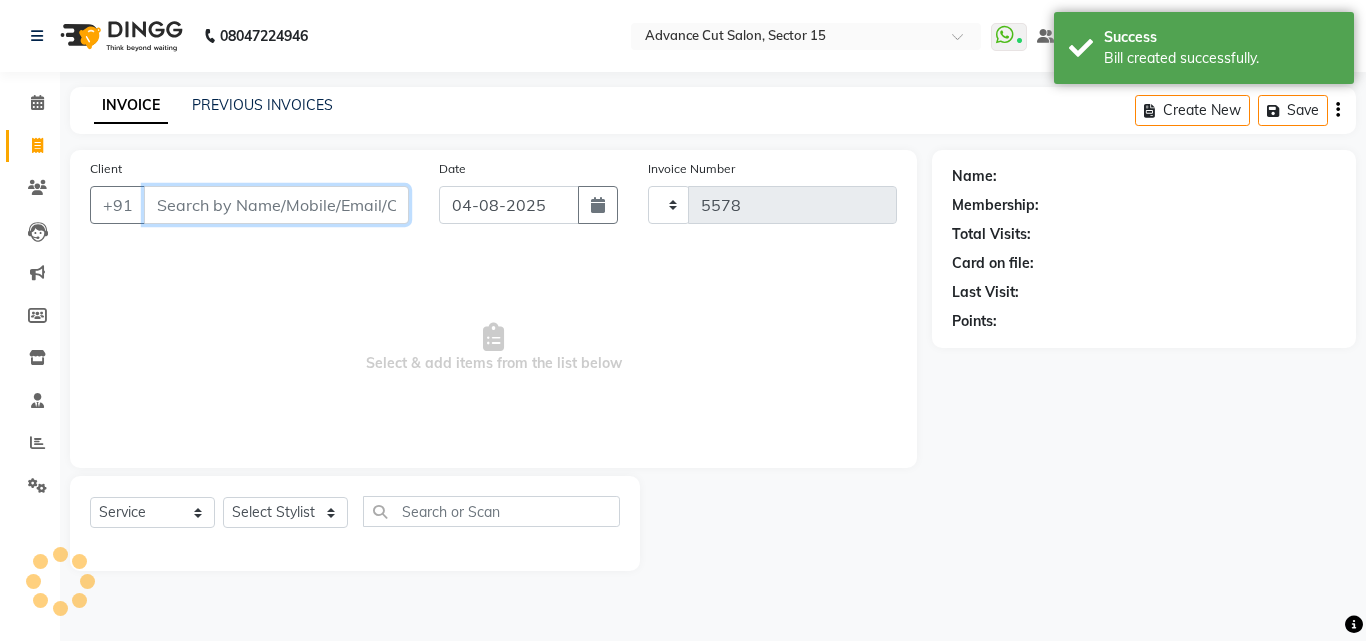 select on "6255" 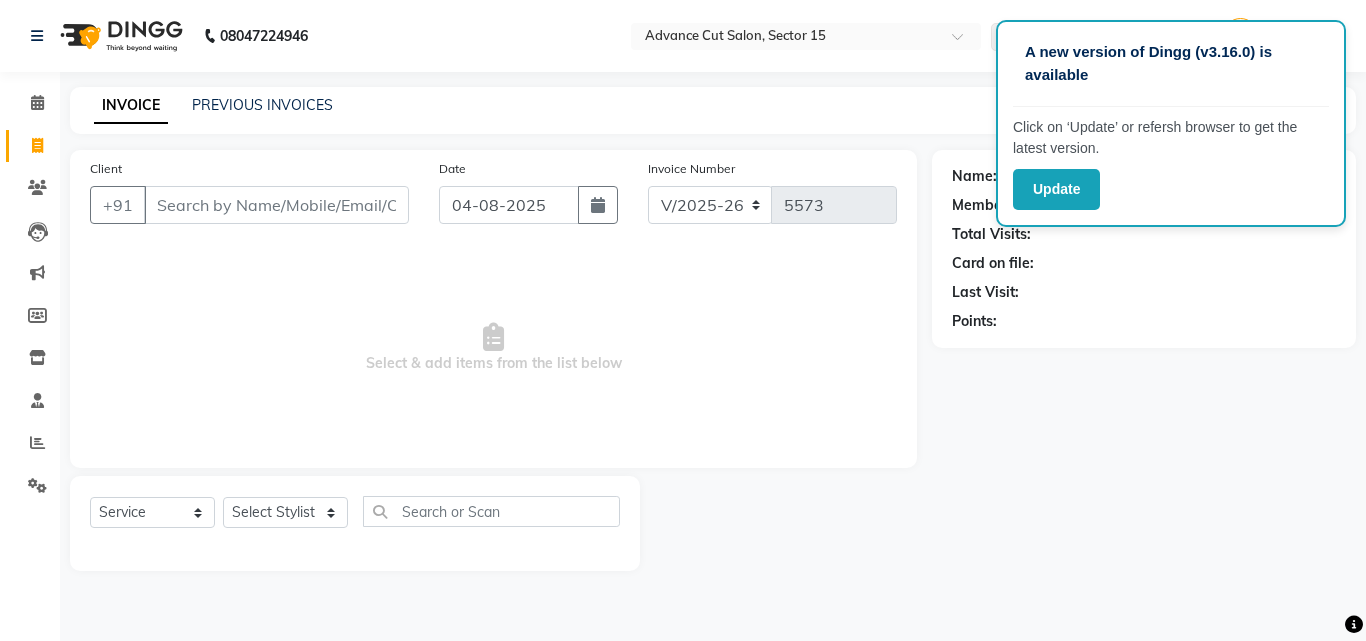 select on "6255" 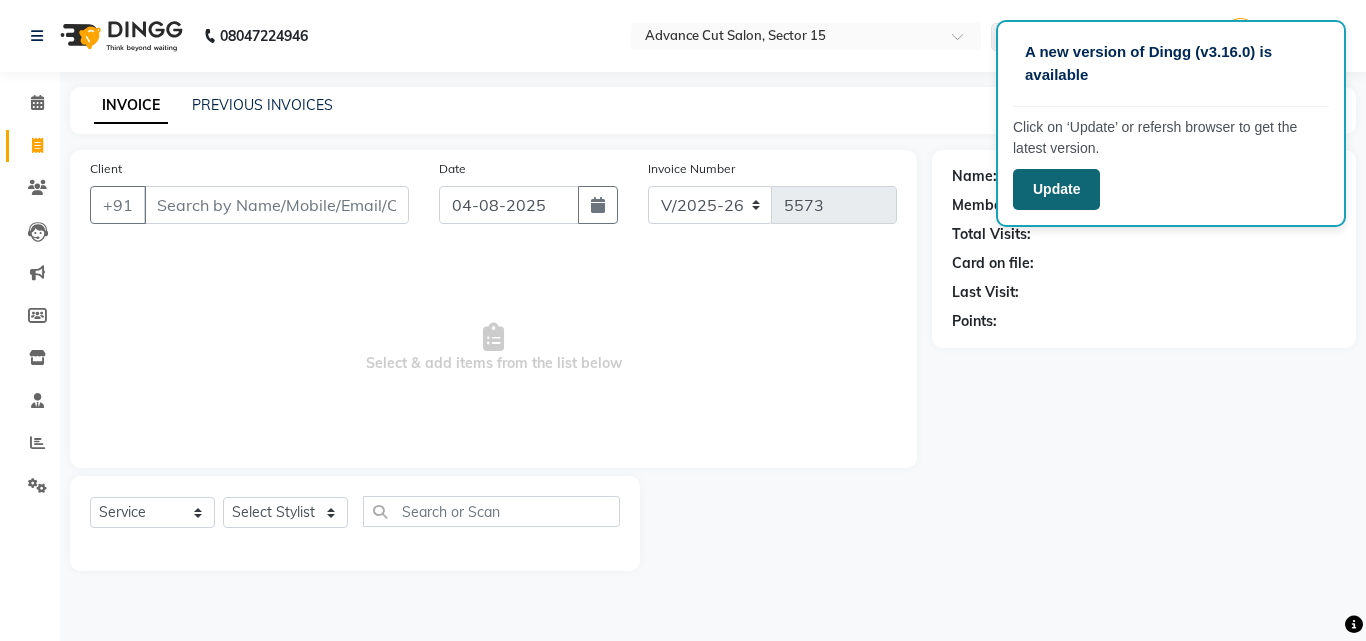 click on "Update" 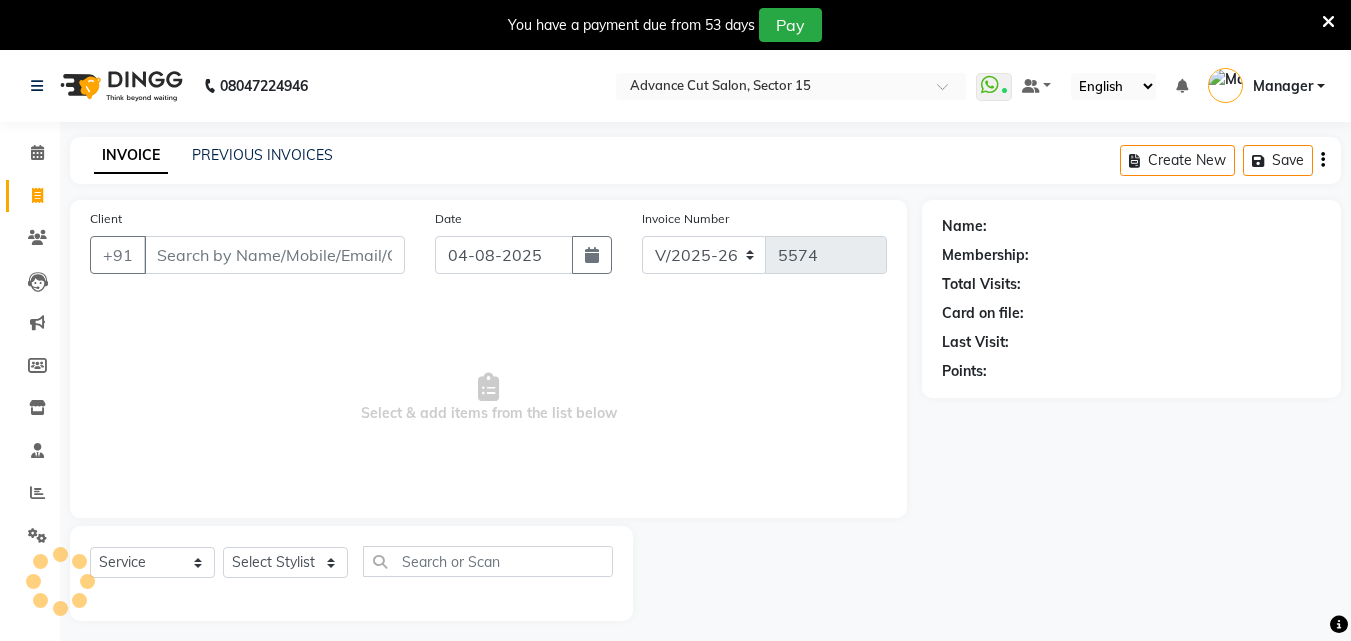 select on "6255" 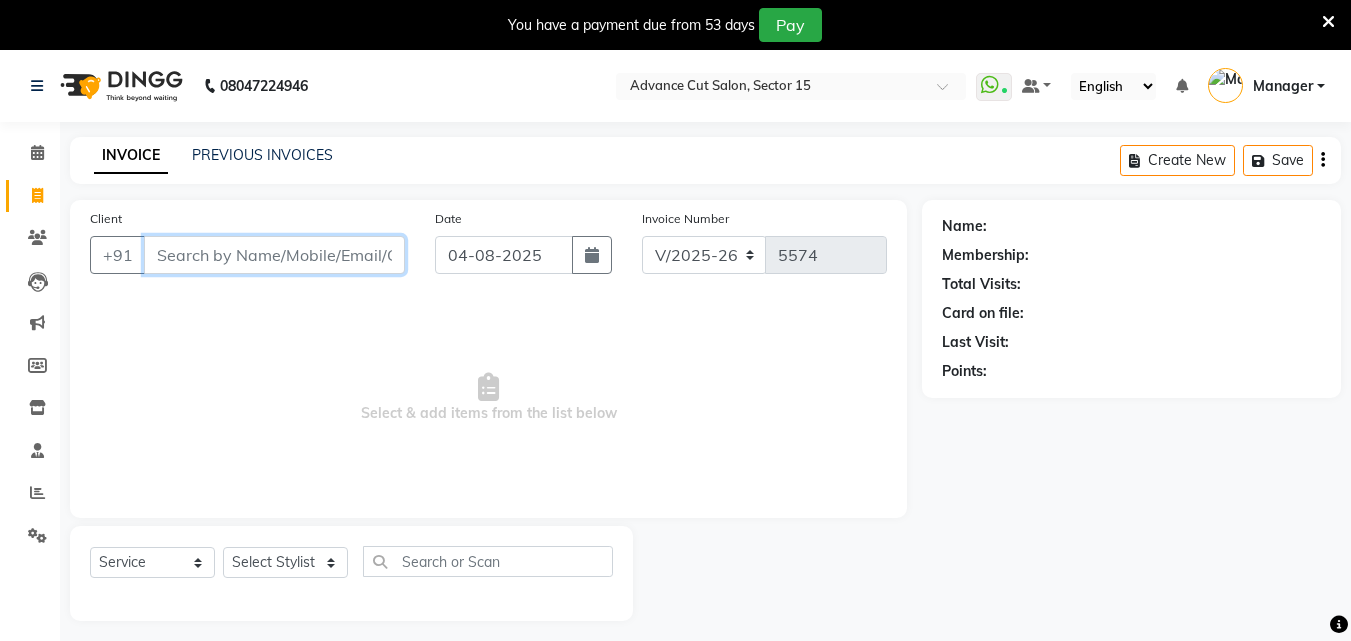 scroll, scrollTop: 0, scrollLeft: 0, axis: both 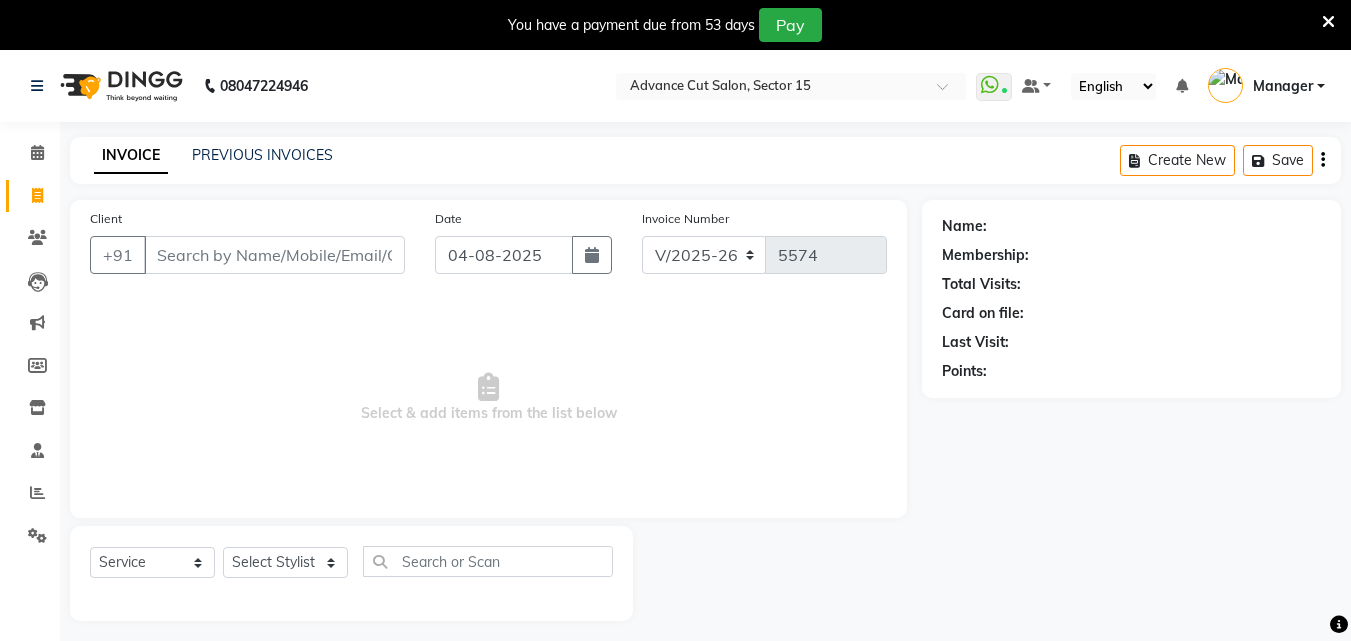 click at bounding box center (1328, 22) 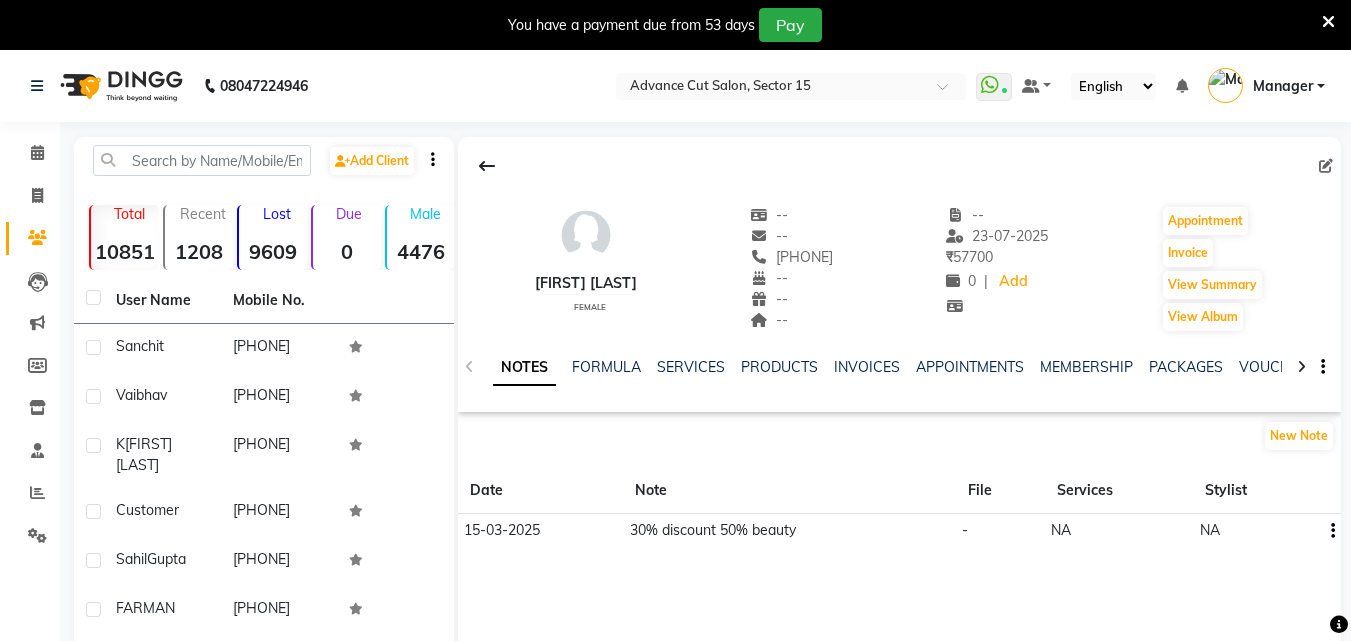 scroll, scrollTop: 0, scrollLeft: 0, axis: both 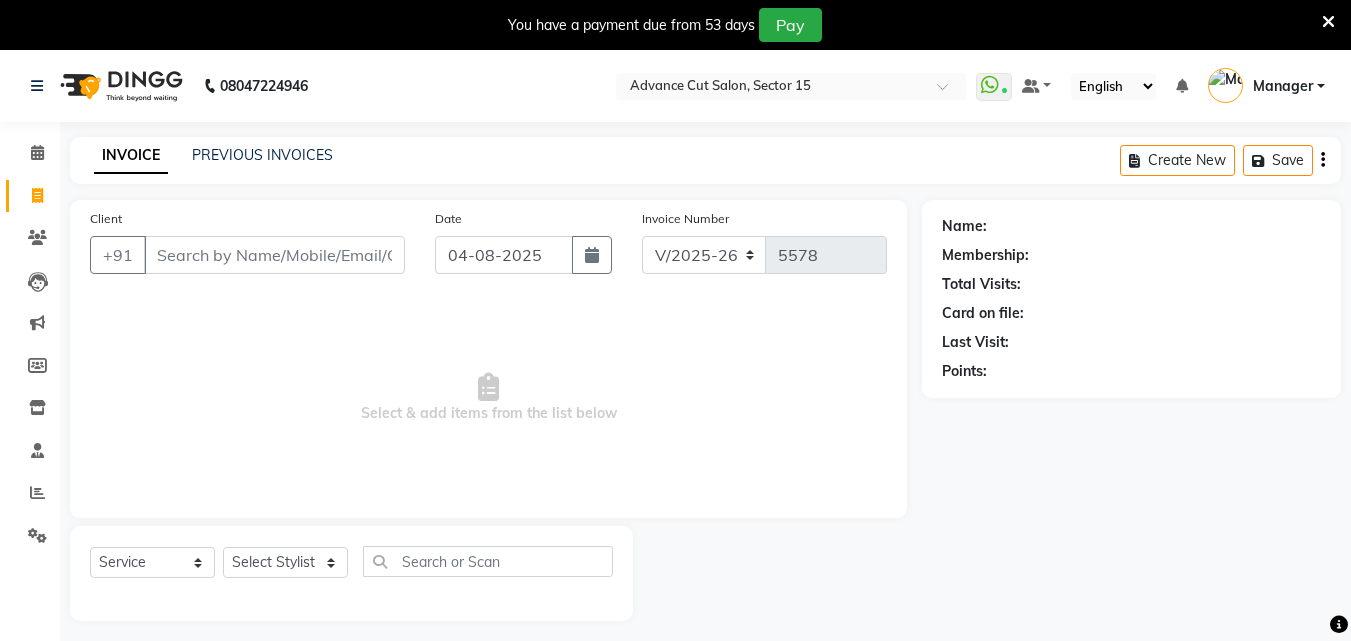 select on "6255" 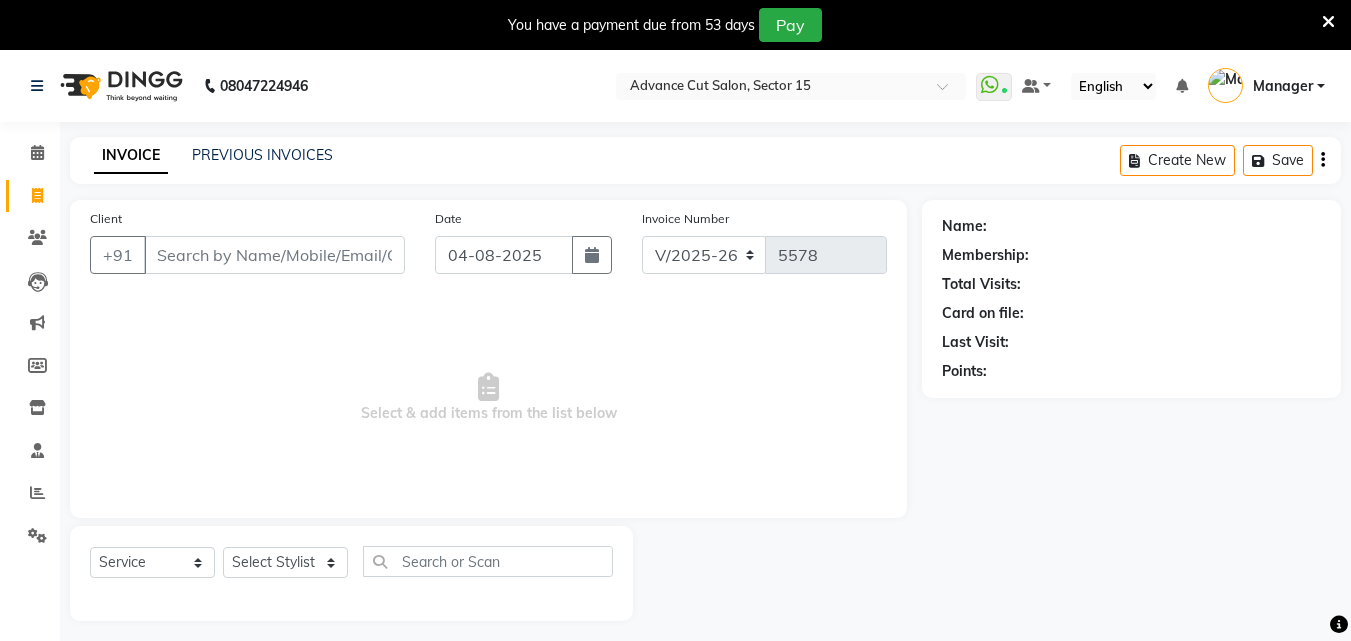 scroll, scrollTop: 0, scrollLeft: 0, axis: both 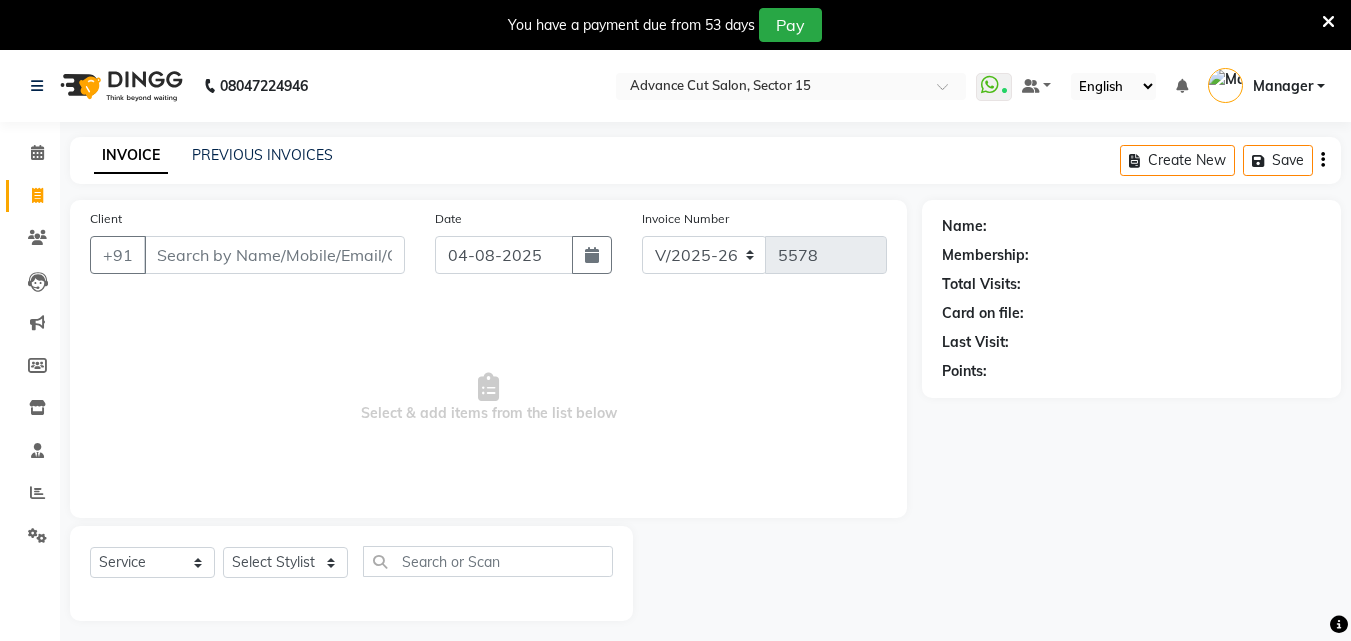 click at bounding box center (1328, 22) 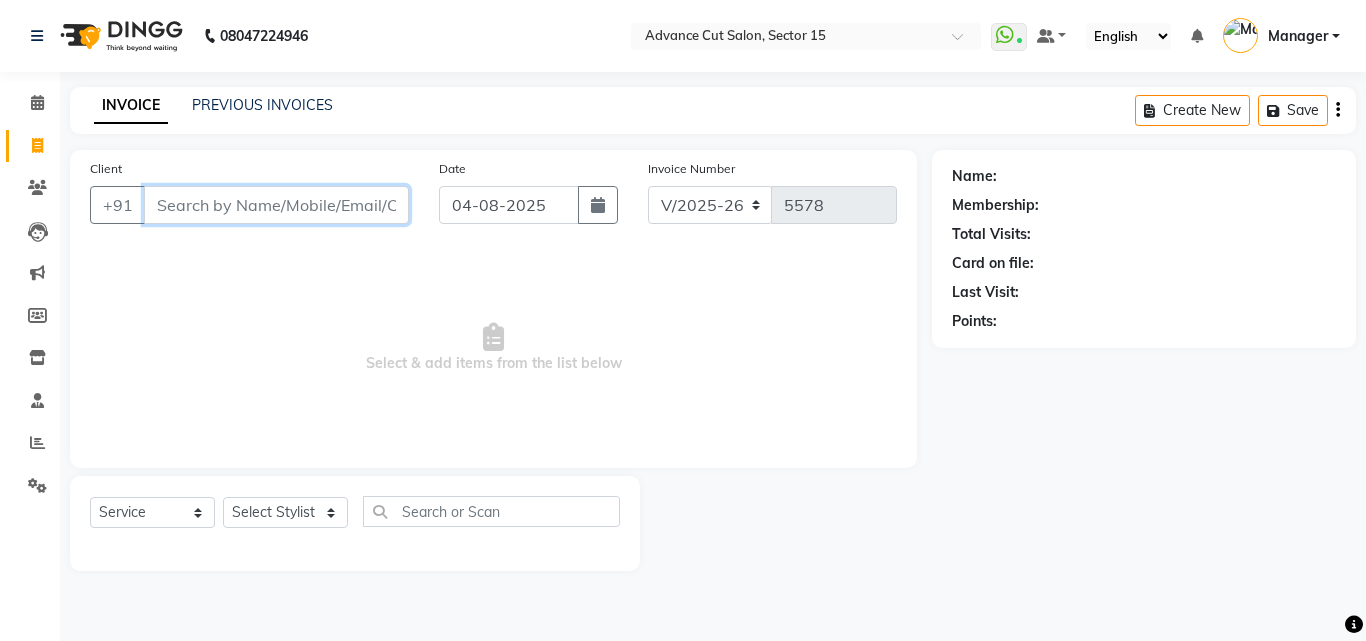 click on "Client" at bounding box center [276, 205] 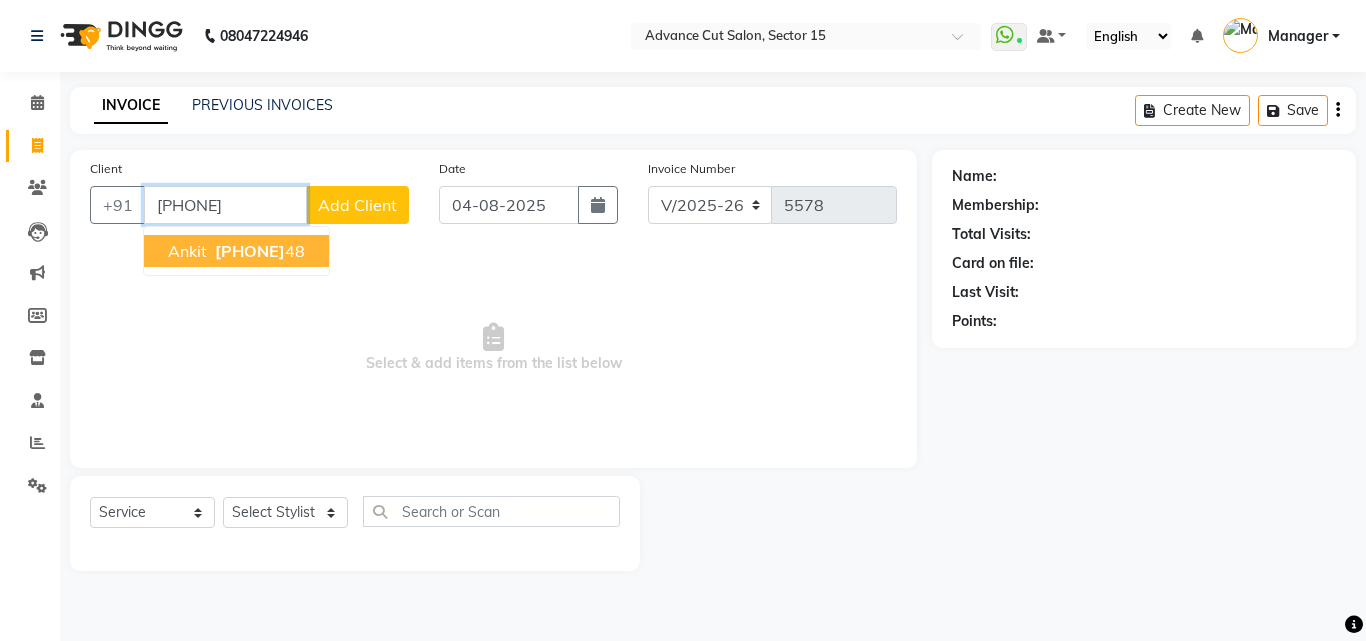 click on "Ankit   99990855 48" at bounding box center [236, 251] 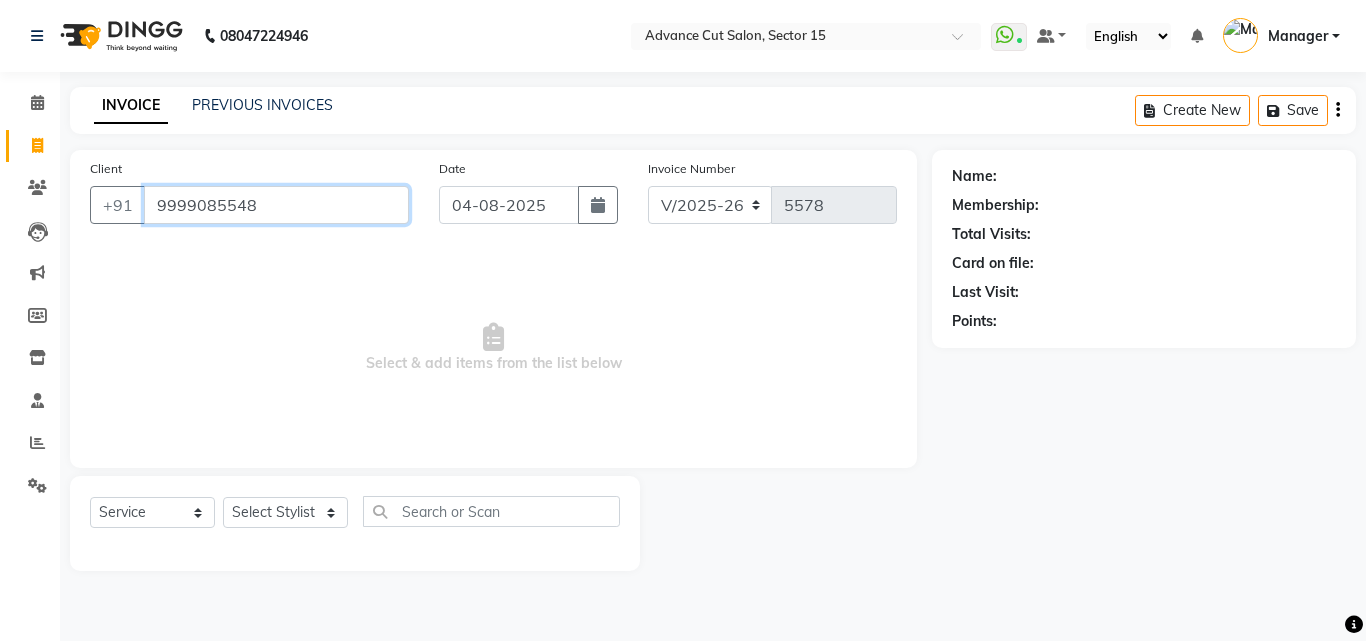 type on "9999085548" 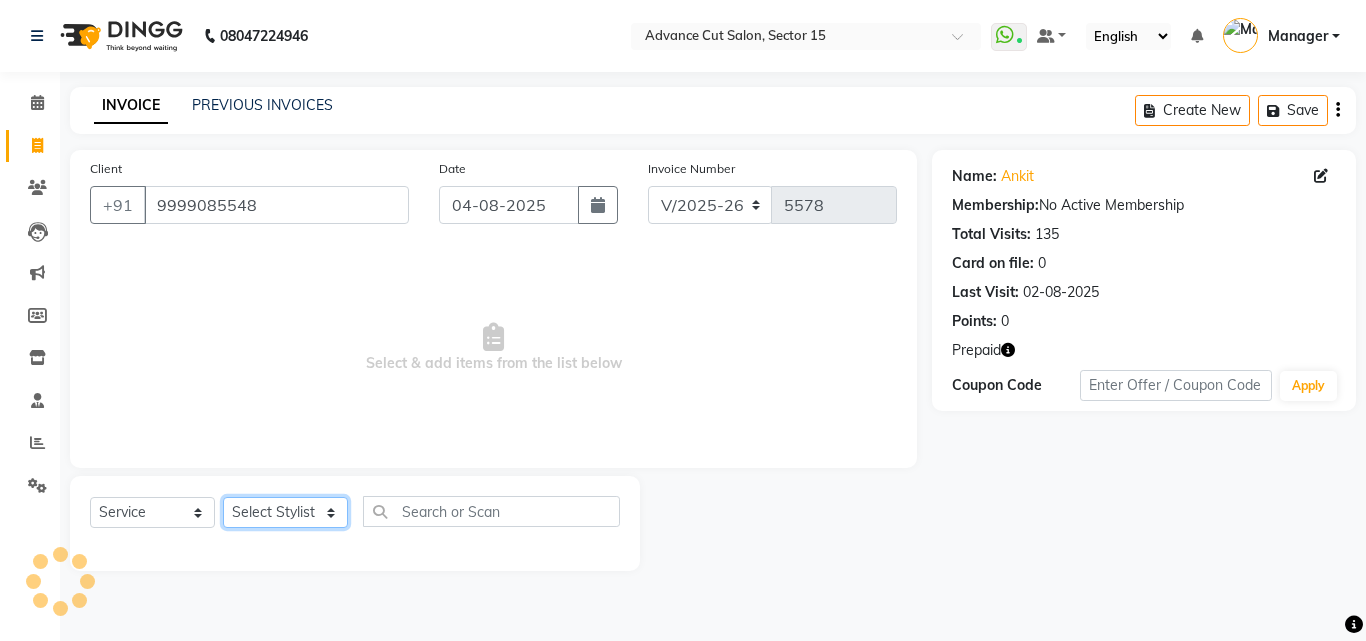 click on "Select Stylist Advance Cut  ASIF FARMAN HAIDER Iqbal KASHISH LUCKY Manager MANOJ NASEEM NASIR Nidhi Pooja  PRIYA RAEES RANI RASHID RIZWAN SACHIN SALMAN SANJAY Shahjad Shankar shuaib SONI" 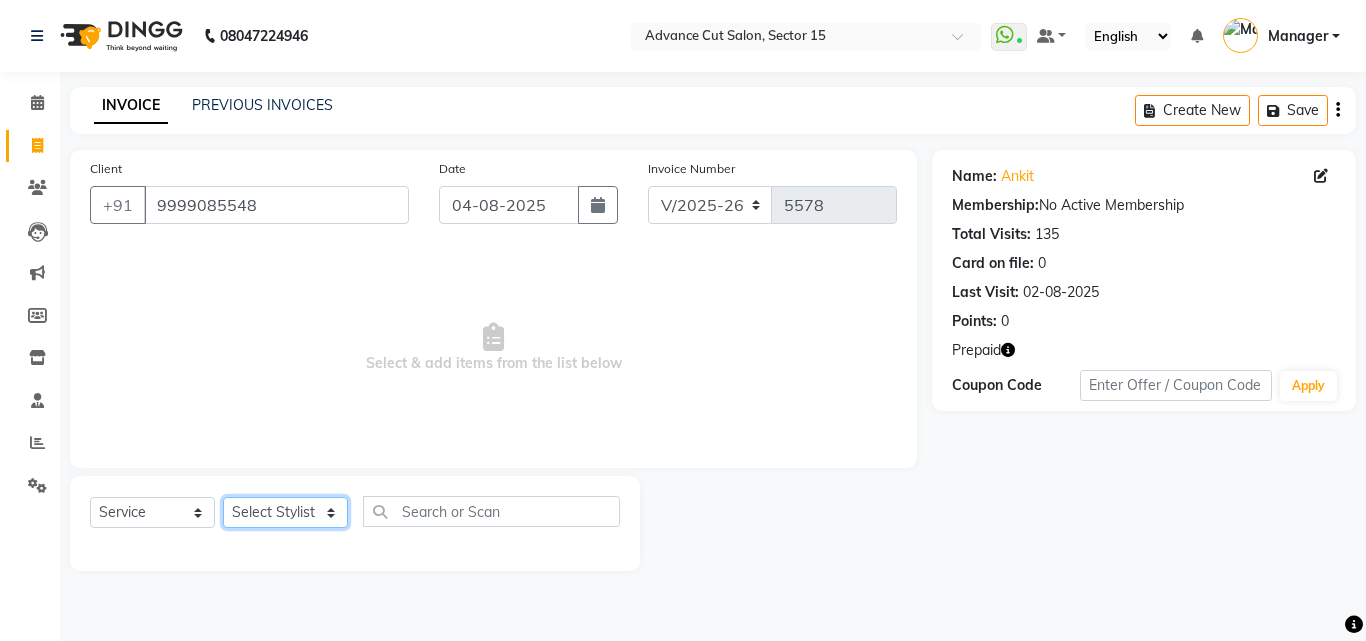 select on "46505" 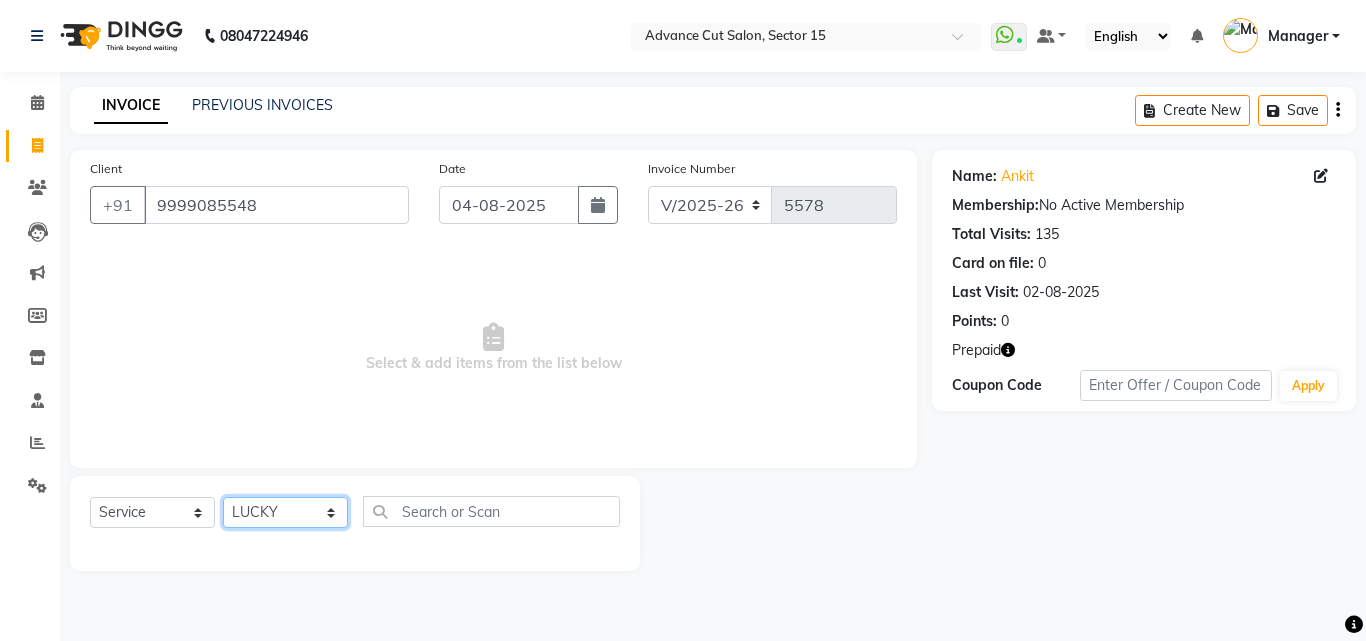 drag, startPoint x: 271, startPoint y: 505, endPoint x: 366, endPoint y: 499, distance: 95.189285 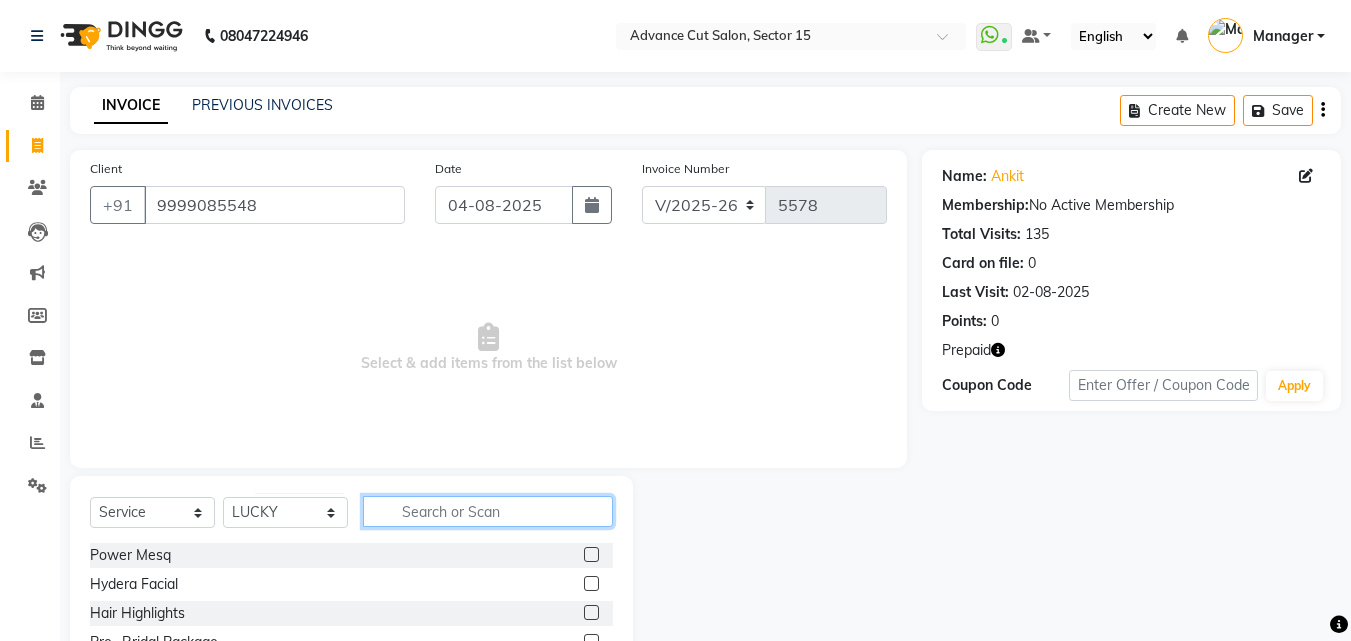 click 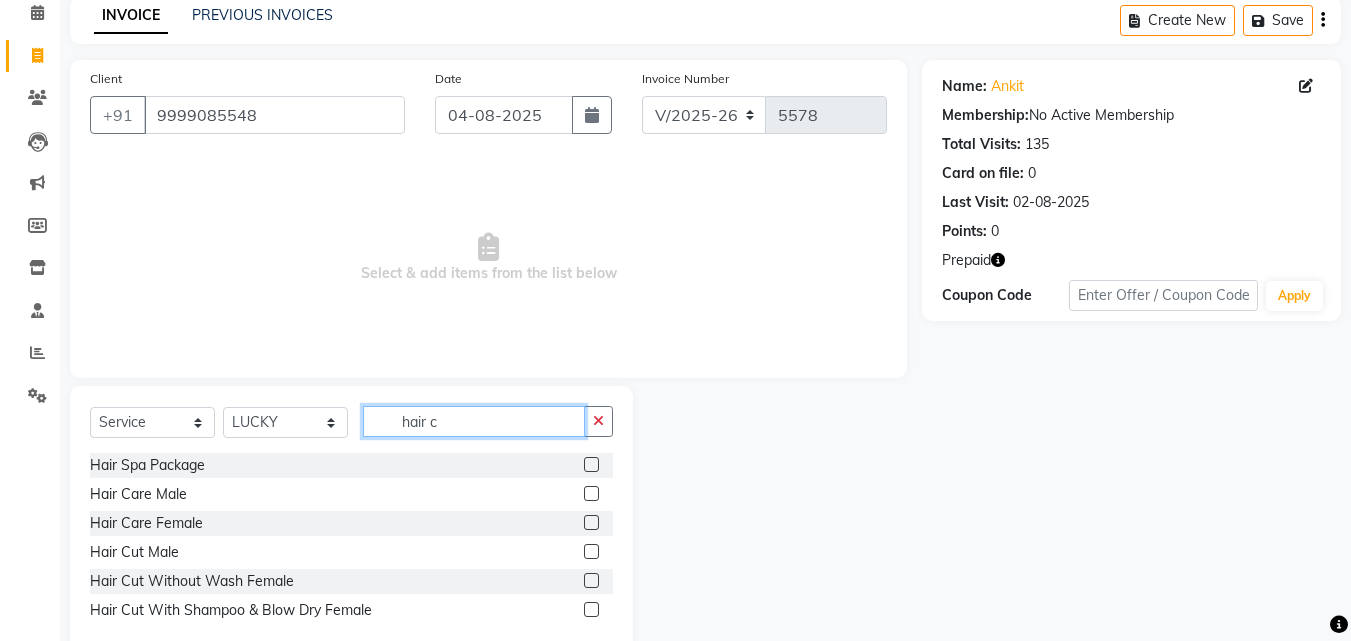 scroll, scrollTop: 134, scrollLeft: 0, axis: vertical 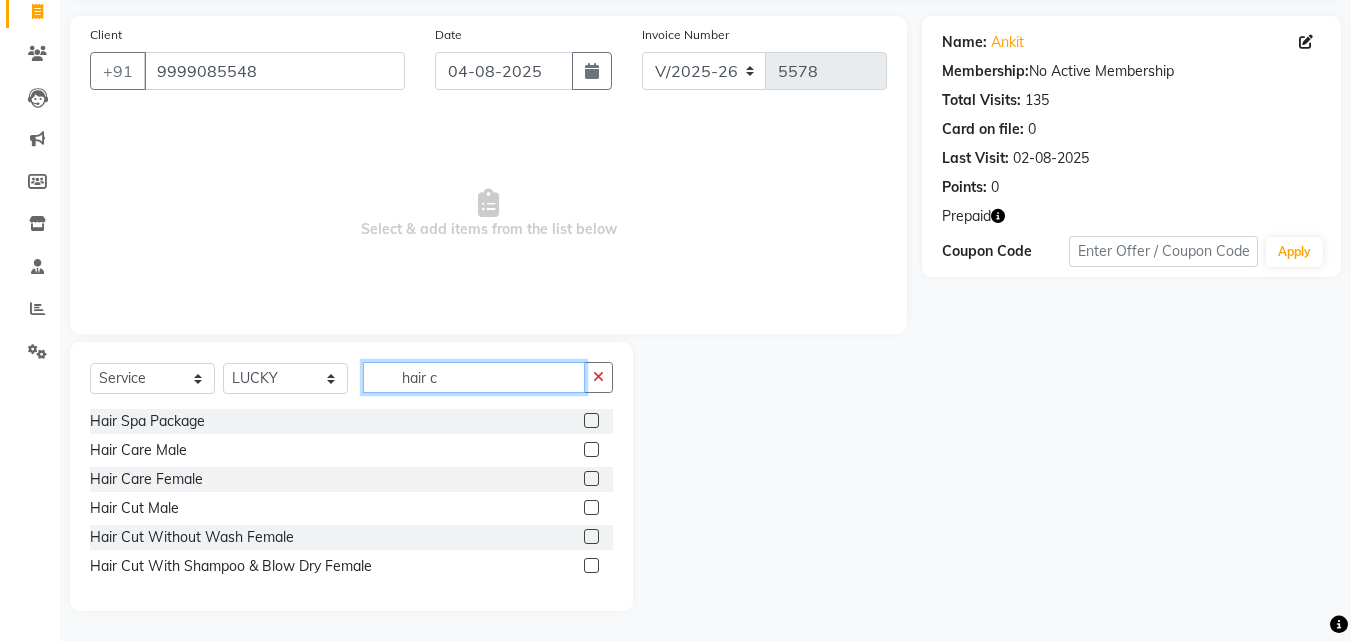 type on "hair c" 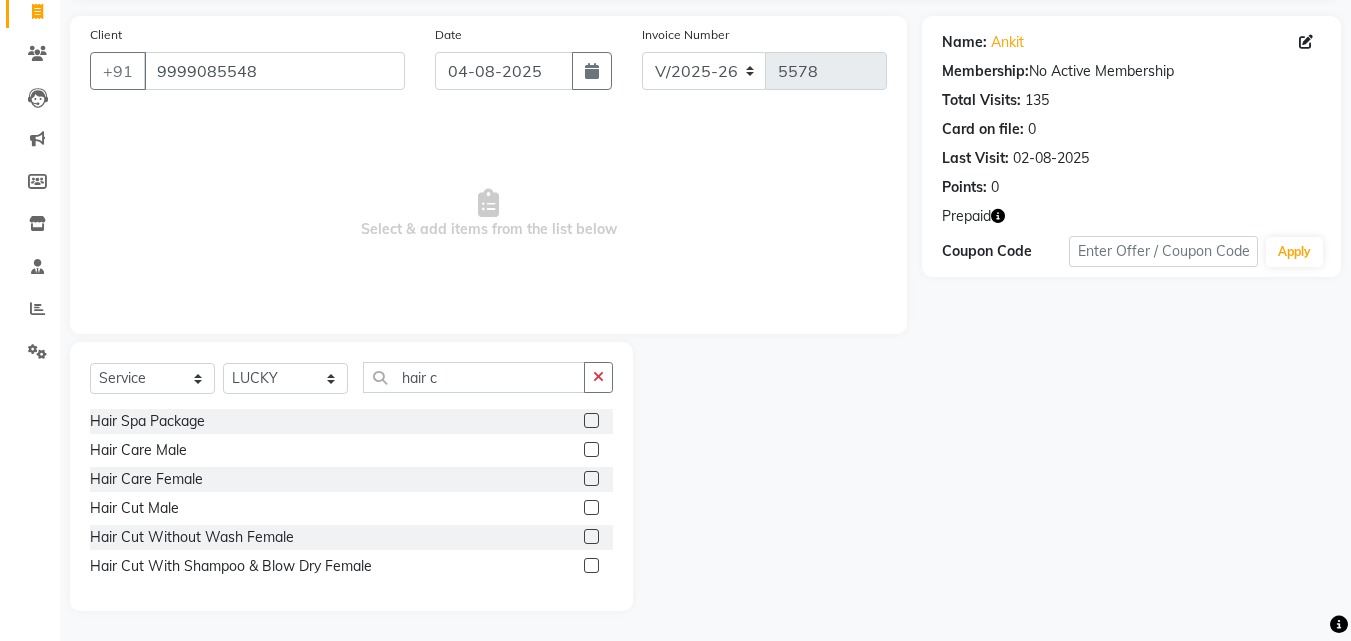 click on "Hair Cut Without Wash Female" 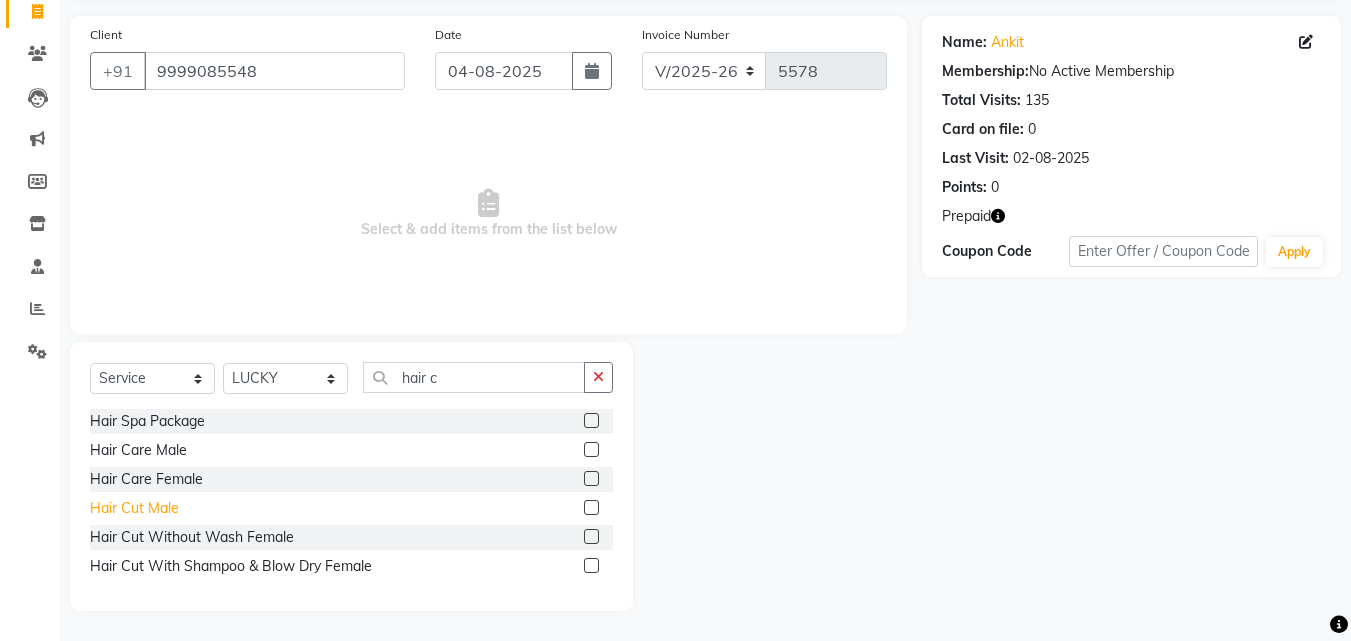 click on "Hair Cut  Male" 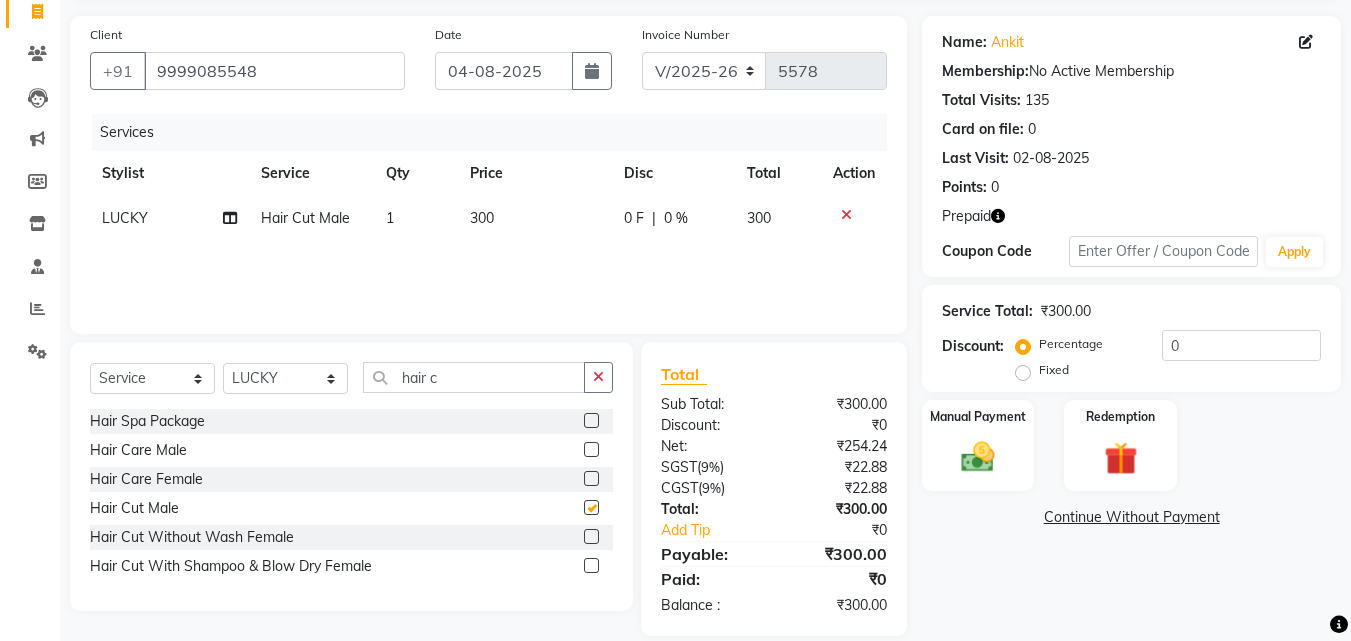 checkbox on "false" 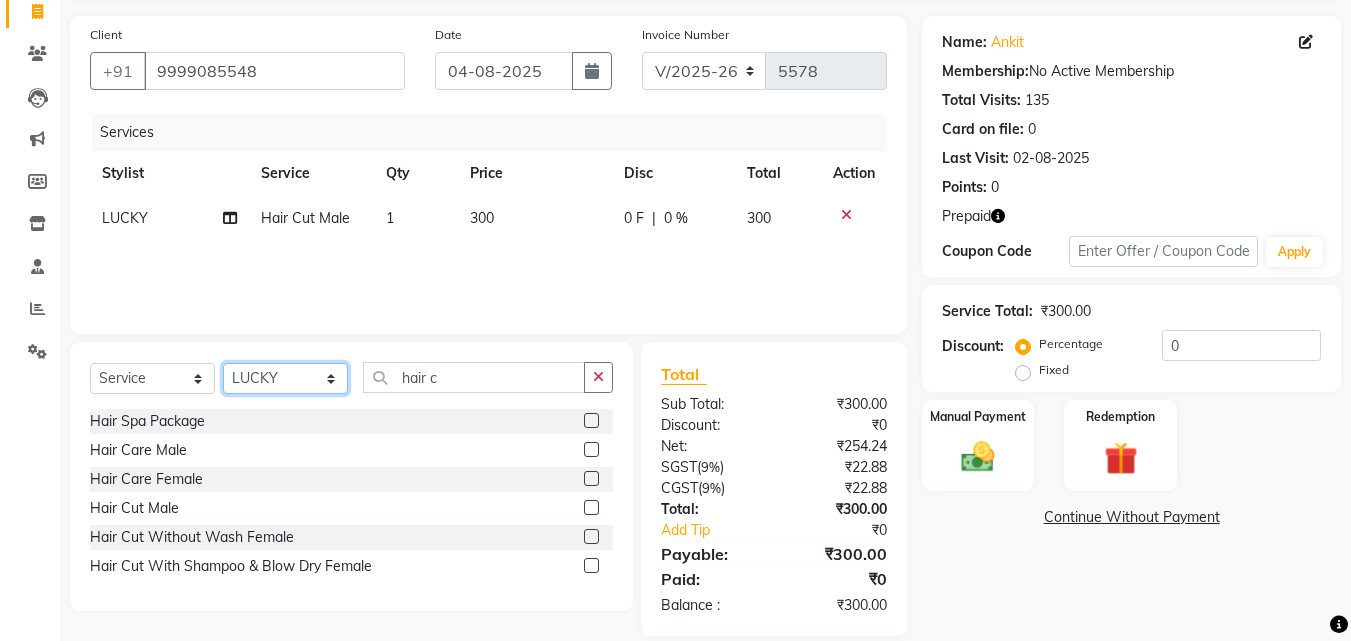 click on "Select Stylist Advance Cut  ASIF FARMAN HAIDER Iqbal KASHISH LUCKY Manager MANOJ NASEEM NASIR Nidhi Pooja  PRIYA RAEES RANI RASHID RIZWAN SACHIN SALMAN SANJAY Shahjad Shankar shuaib SONI" 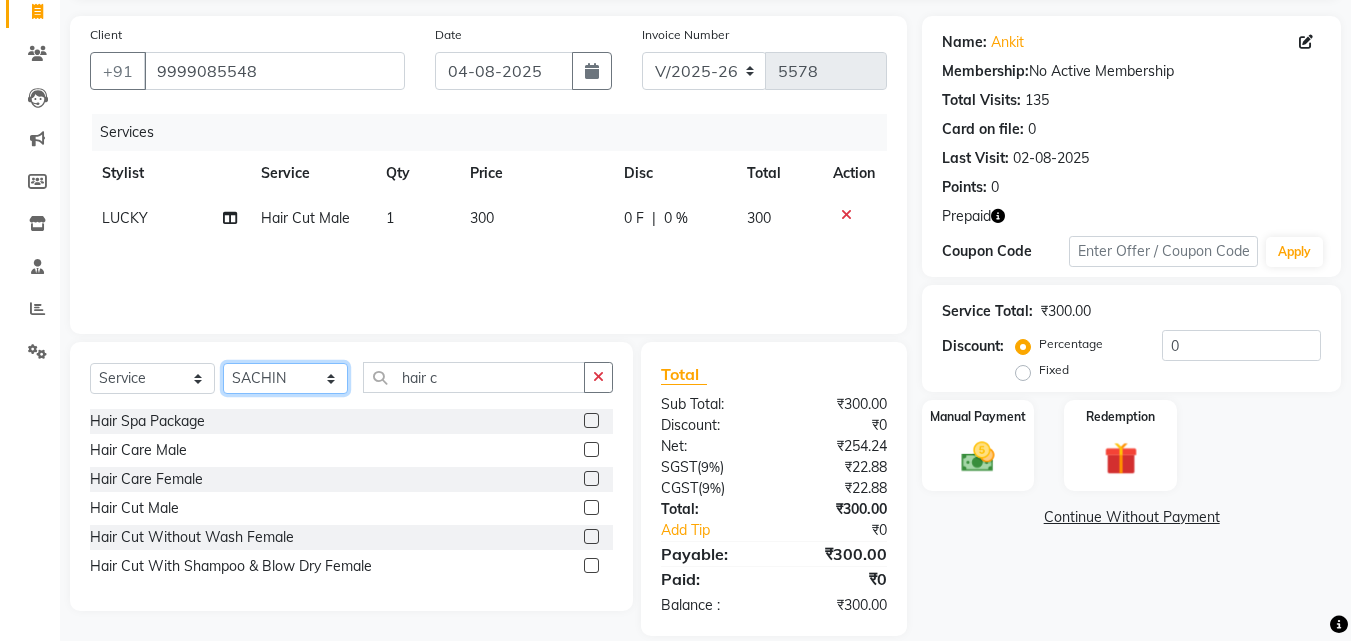 click on "Select Stylist Advance Cut  ASIF FARMAN HAIDER Iqbal KASHISH LUCKY Manager MANOJ NASEEM NASIR Nidhi Pooja  PRIYA RAEES RANI RASHID RIZWAN SACHIN SALMAN SANJAY Shahjad Shankar shuaib SONI" 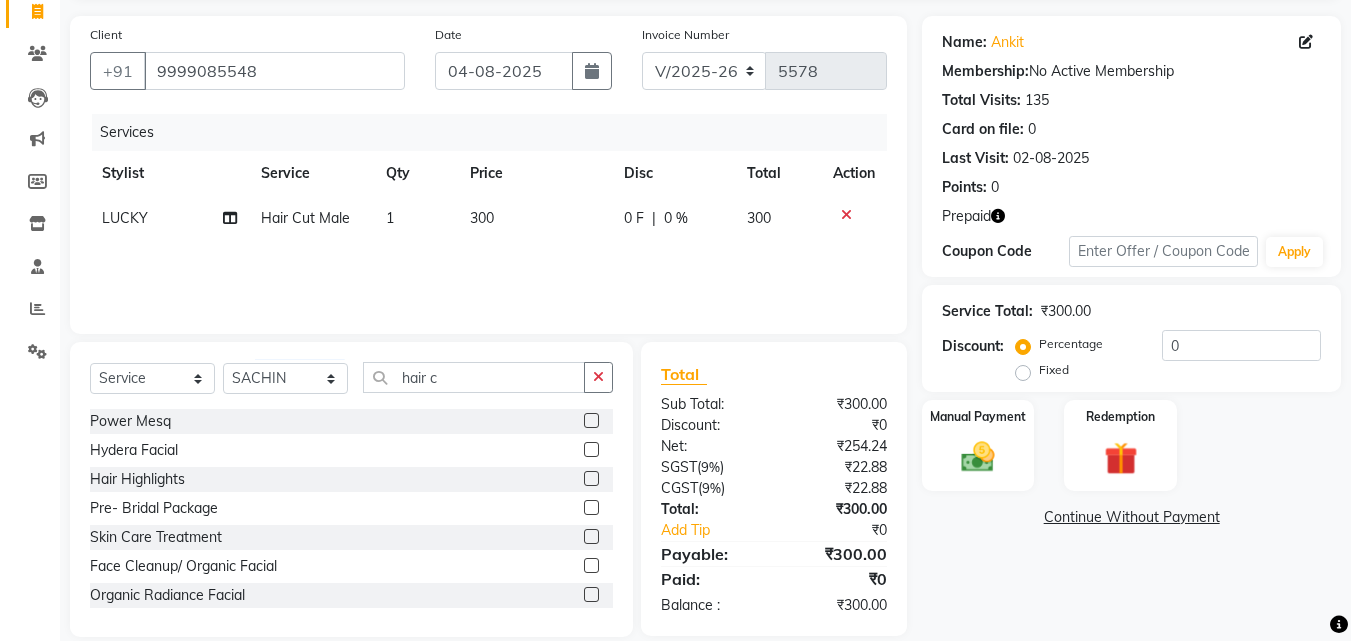 click 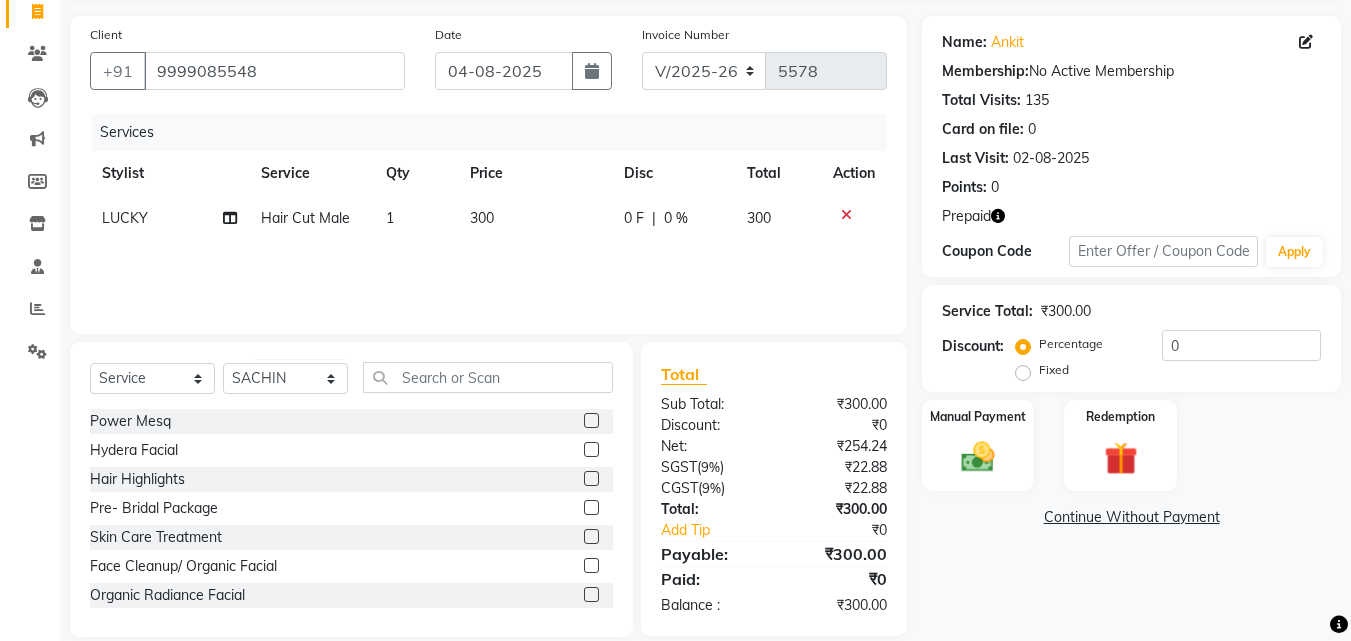 click on "Select  Service  Product  Membership  Package Voucher Prepaid Gift Card  Select Stylist Advance Cut  ASIF FARMAN HAIDER Iqbal KASHISH LUCKY Manager MANOJ NASEEM NASIR Nidhi Pooja  PRIYA RAEES RANI RASHID RIZWAN SACHIN SALMAN SANJAY Shahjad Shankar shuaib SONI" 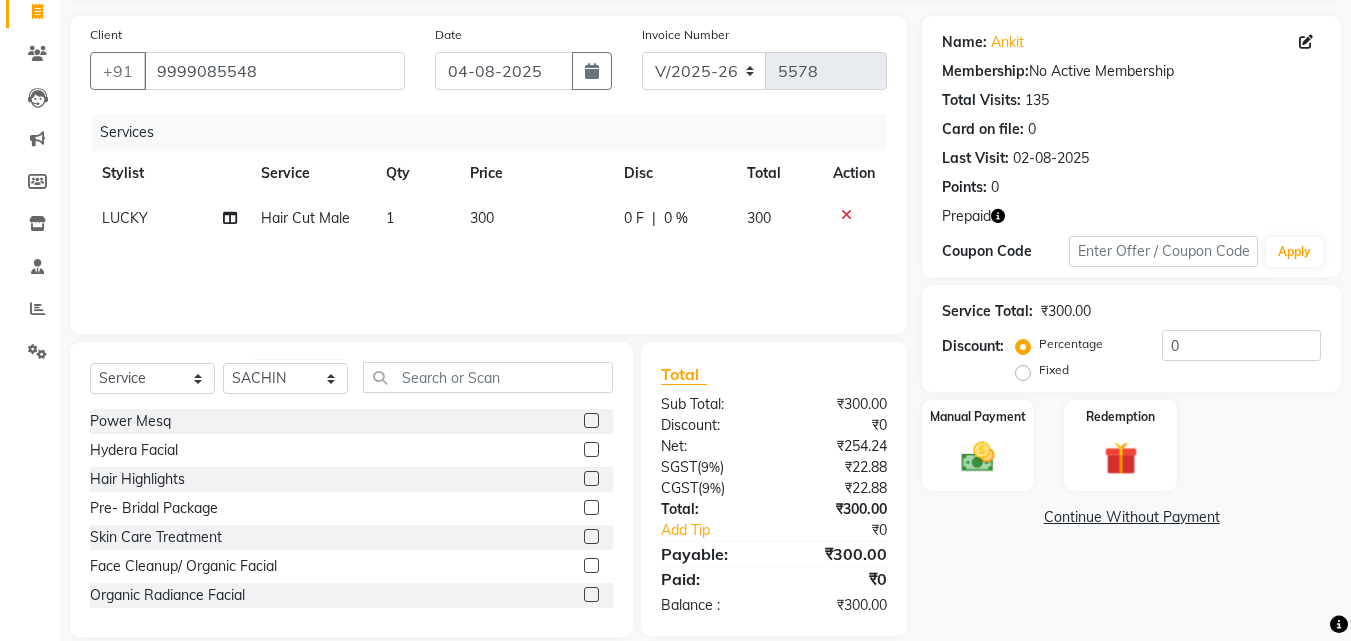 drag, startPoint x: 443, startPoint y: 398, endPoint x: 444, endPoint y: 383, distance: 15.033297 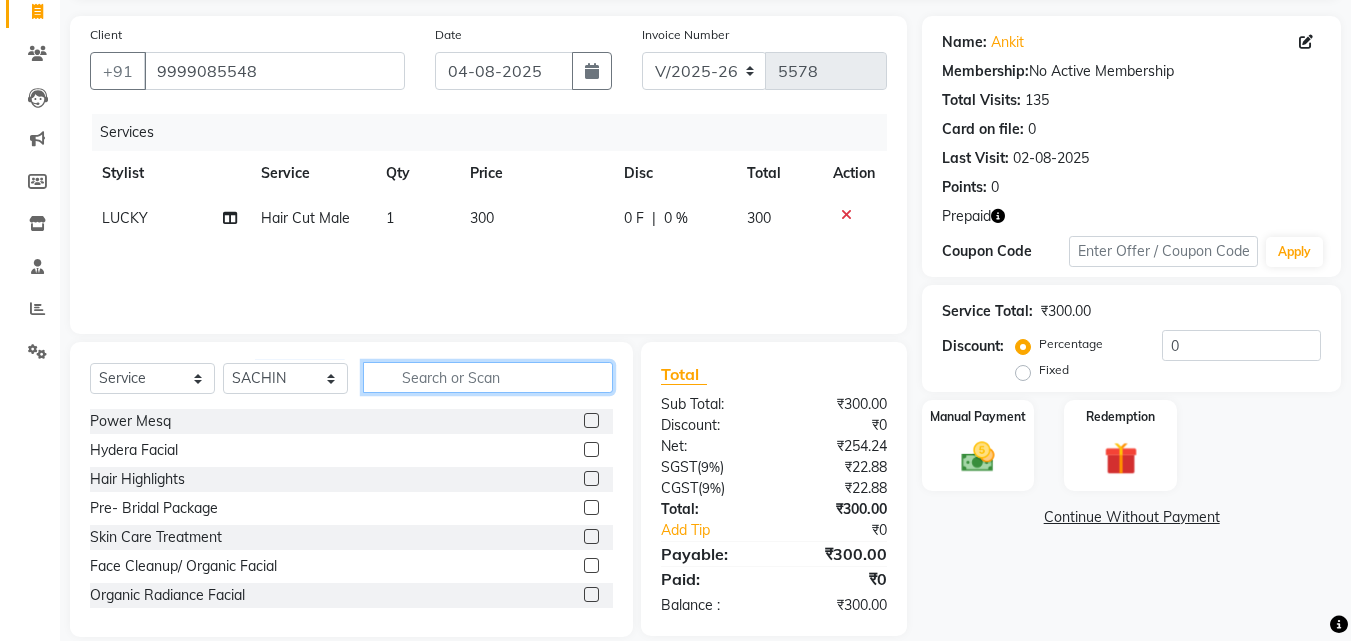 click 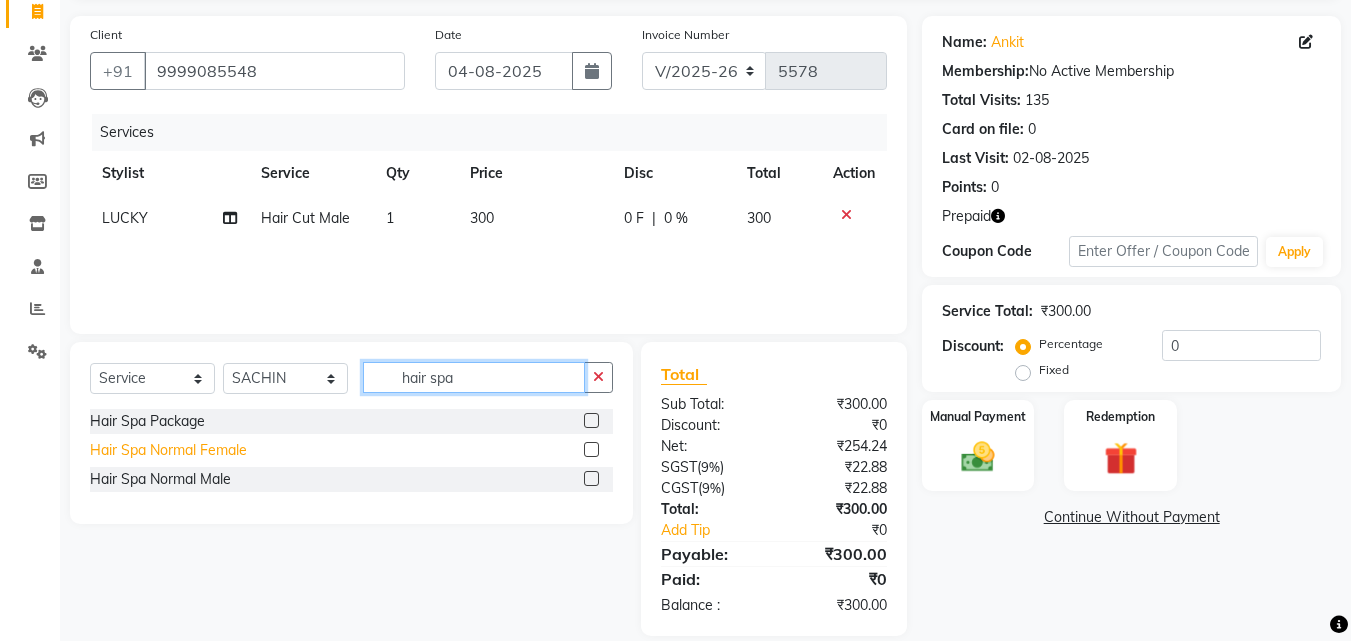 type on "hair spa" 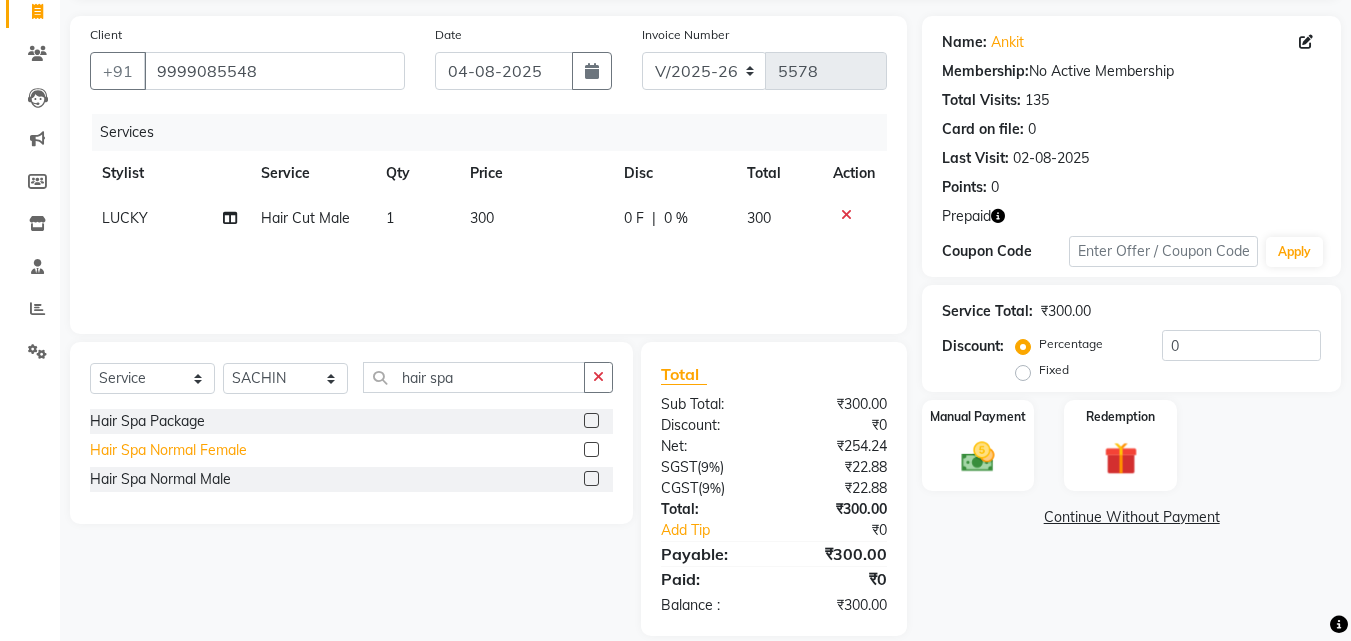 click on "Hair Spa Normal  Female" 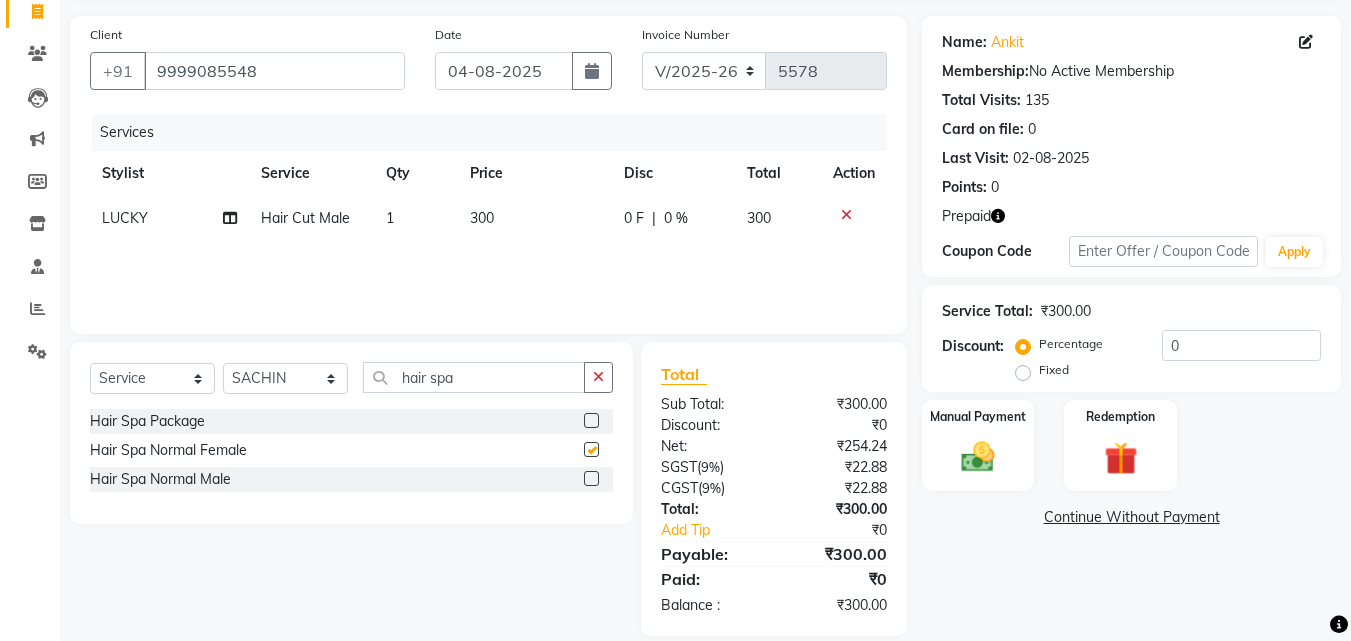 checkbox on "false" 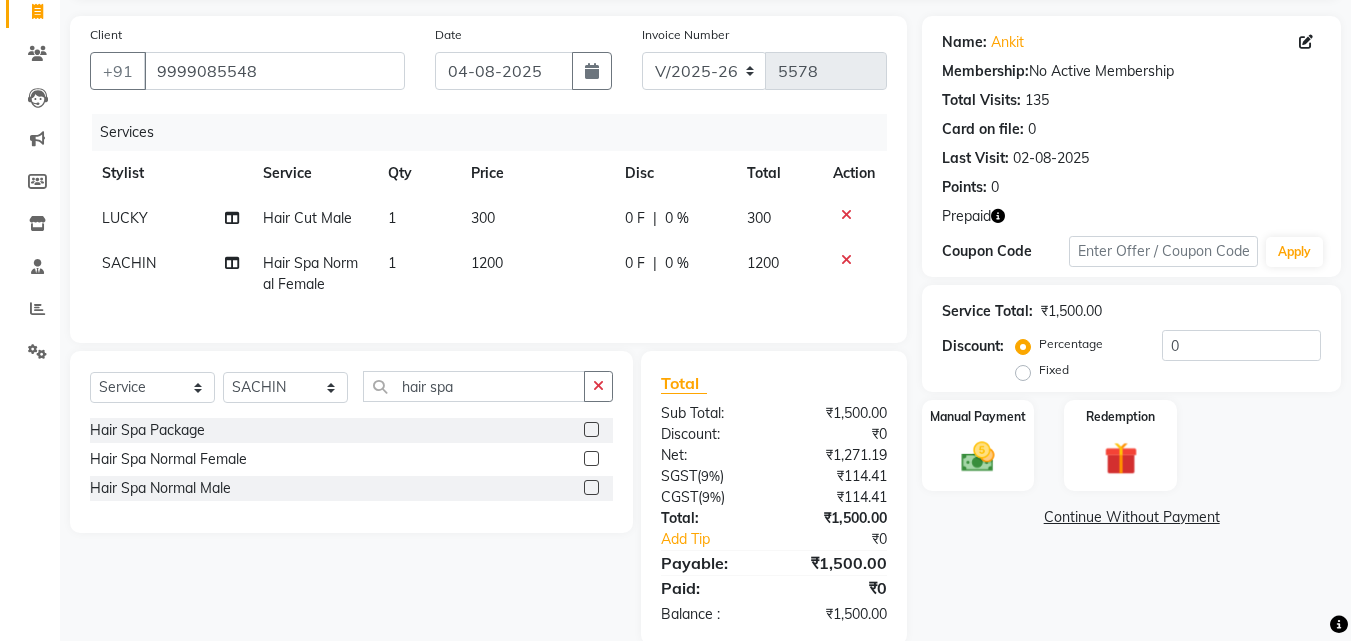 click 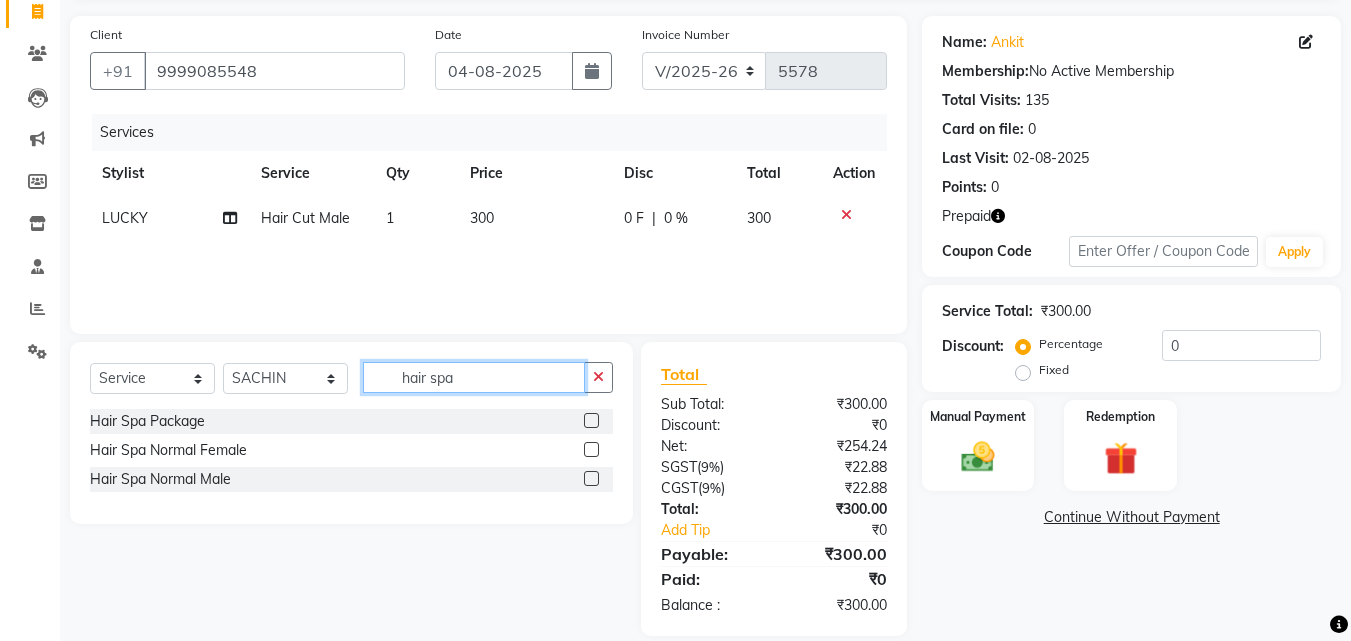 click on "hair spa" 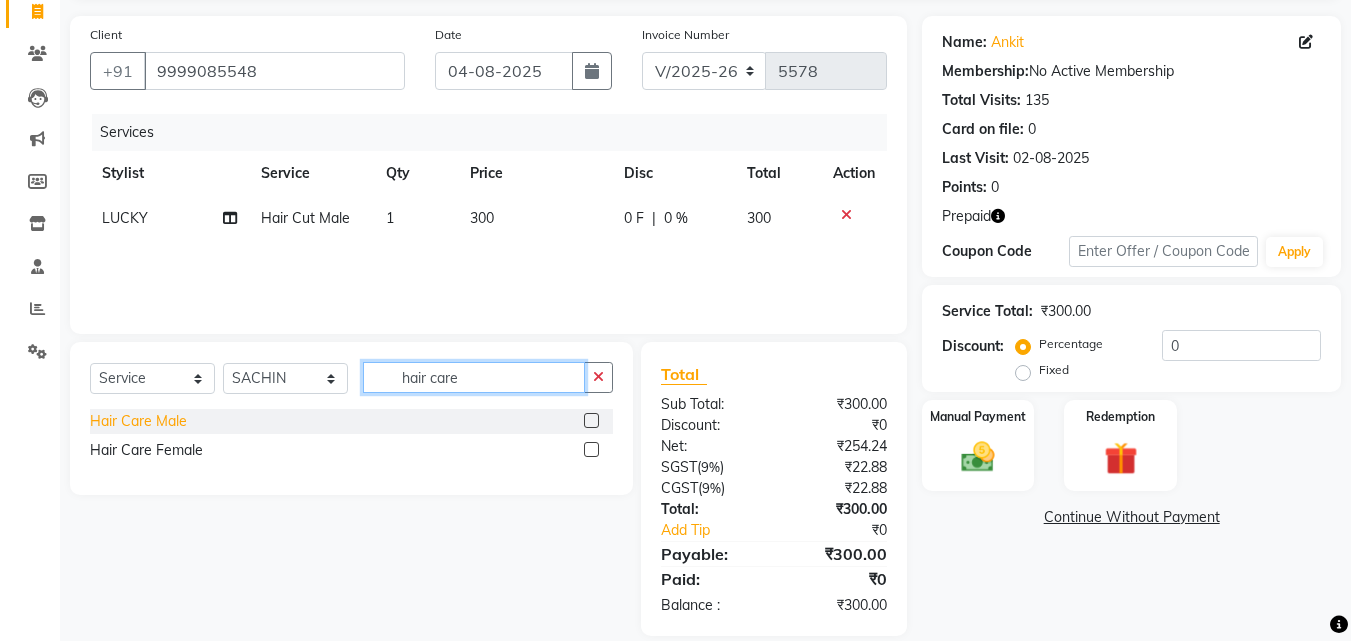 type on "hair care" 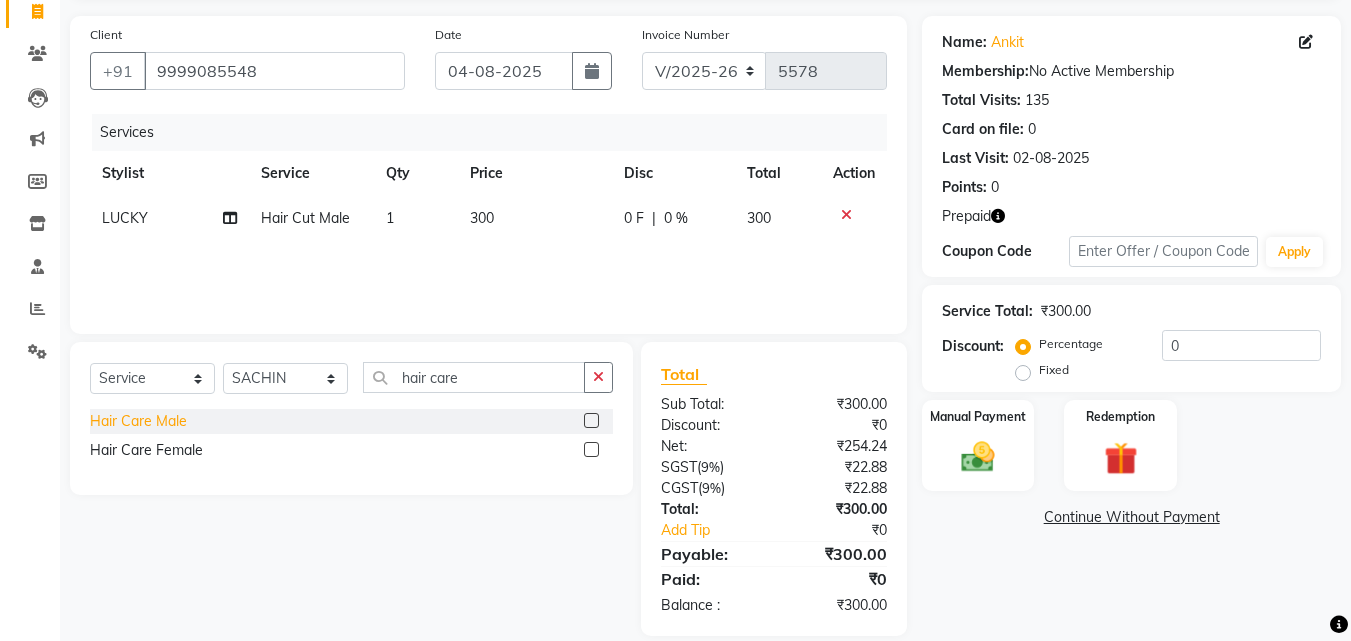 click on "Hair Care Male" 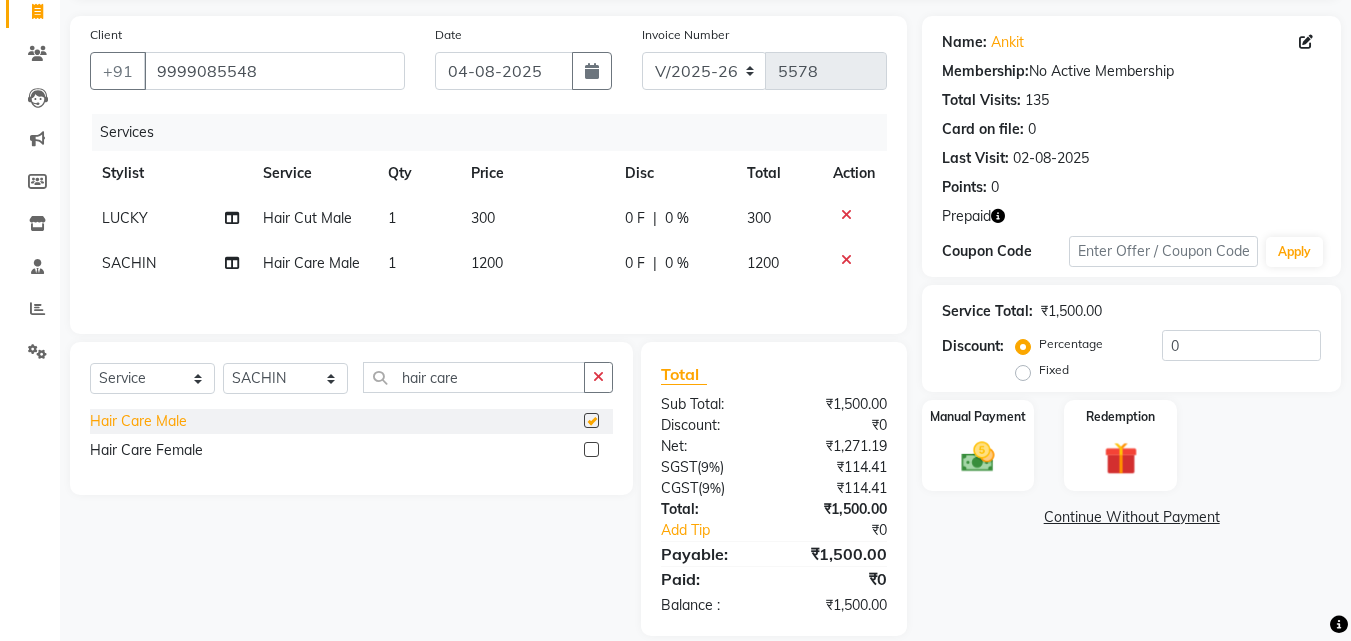 checkbox on "false" 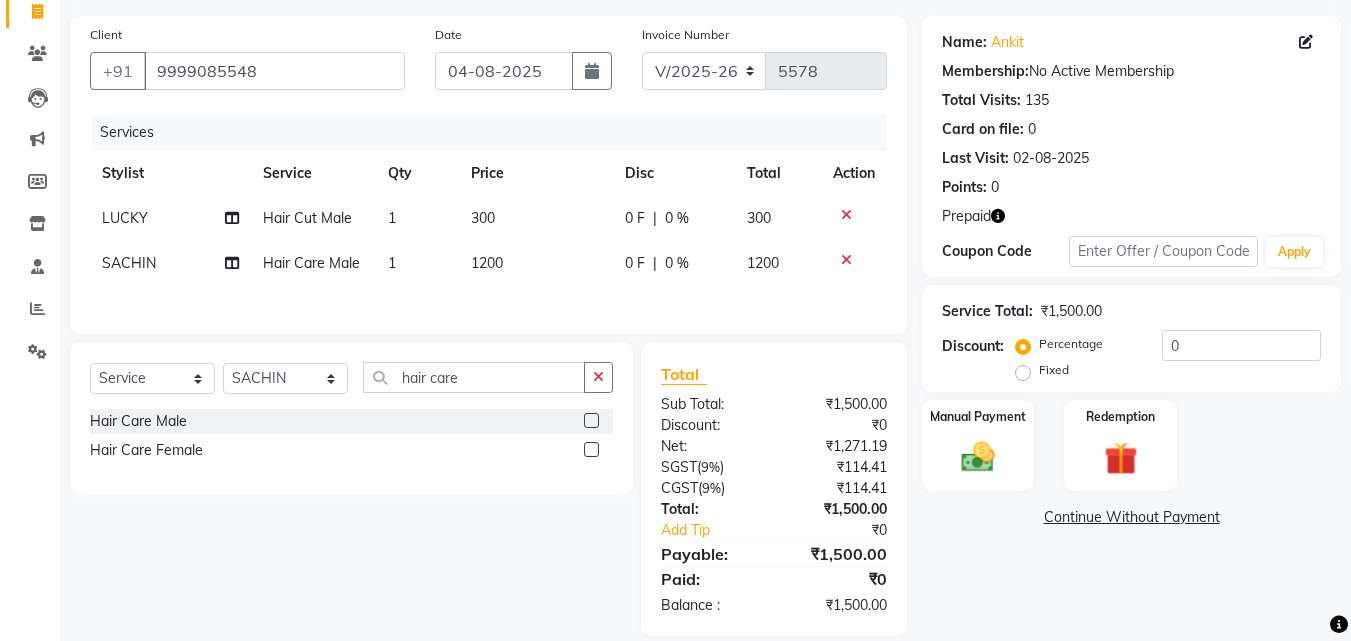 click on "300" 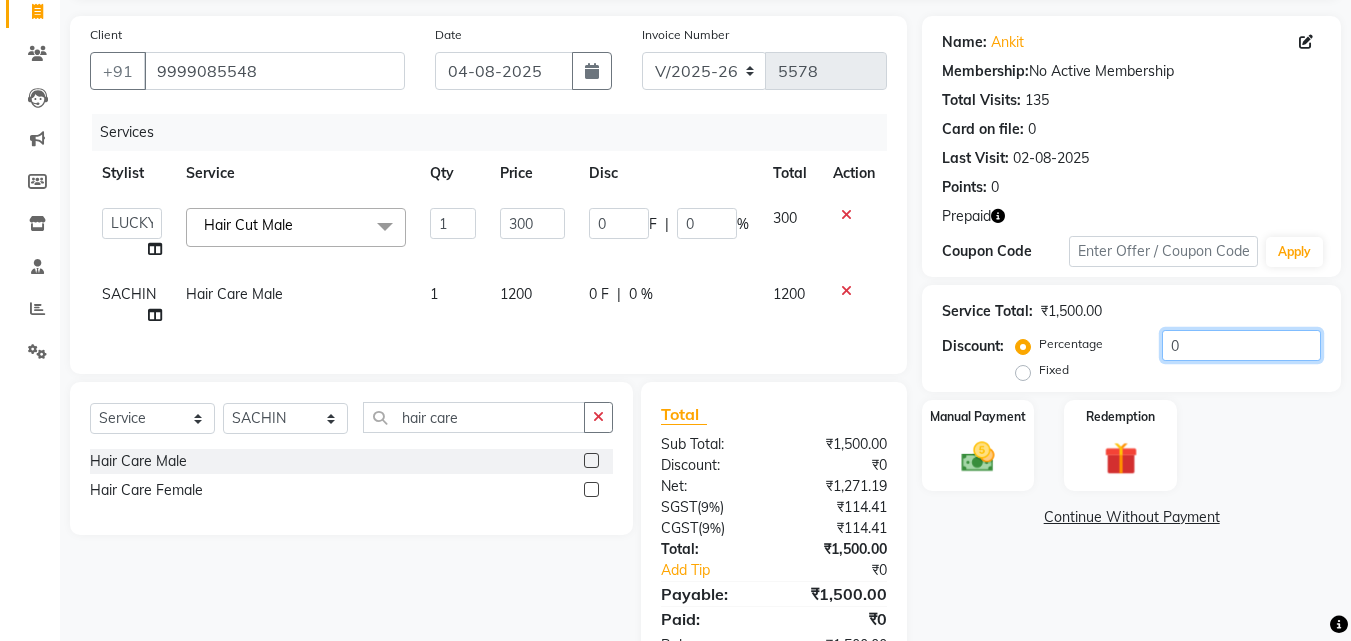 click on "0" 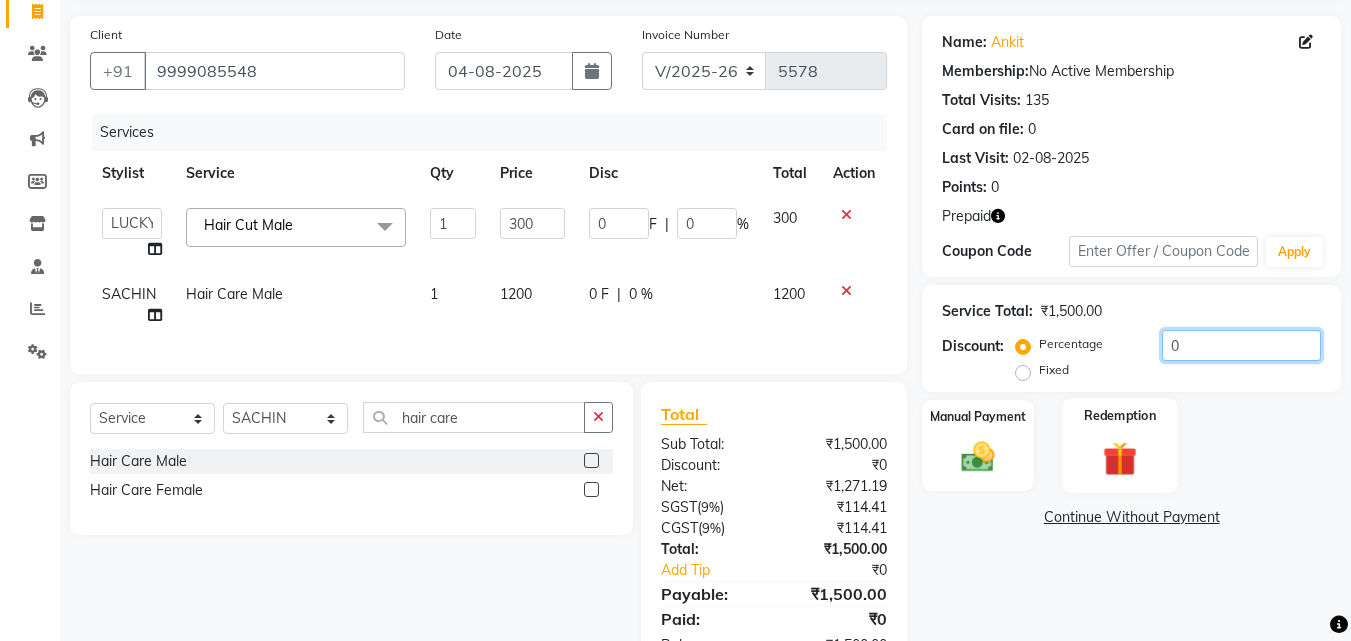 type on "50" 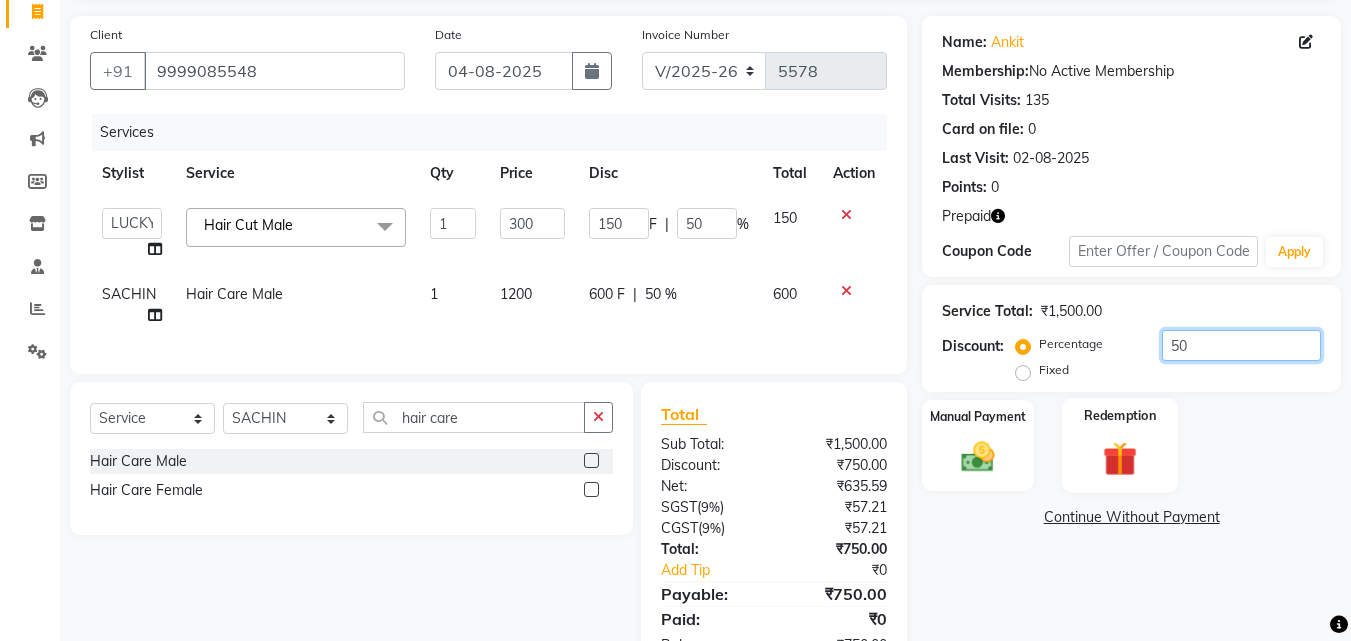 type on "50" 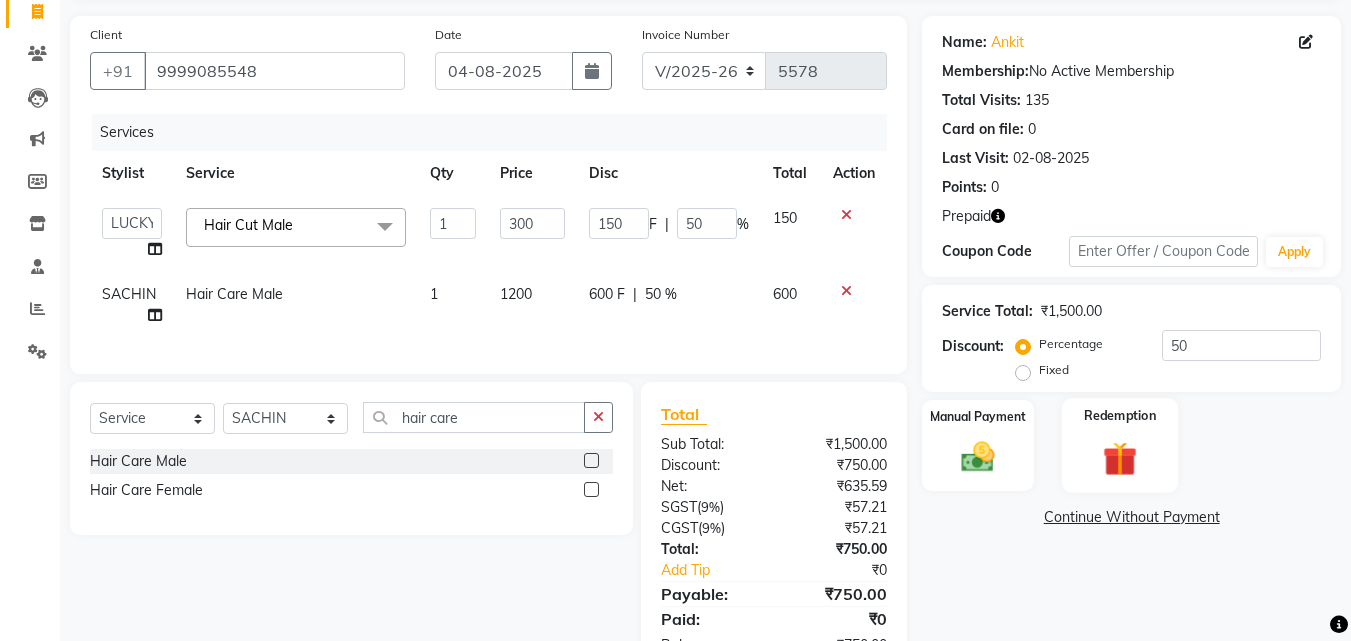 click on "Redemption" 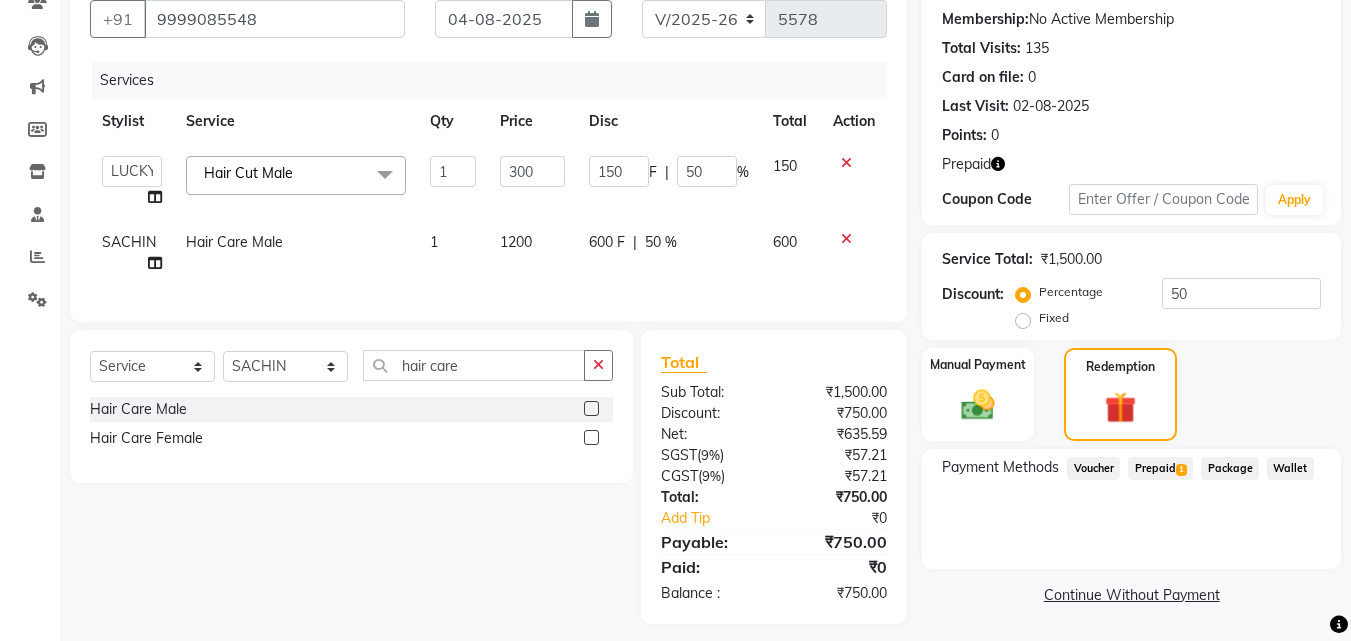scroll, scrollTop: 214, scrollLeft: 0, axis: vertical 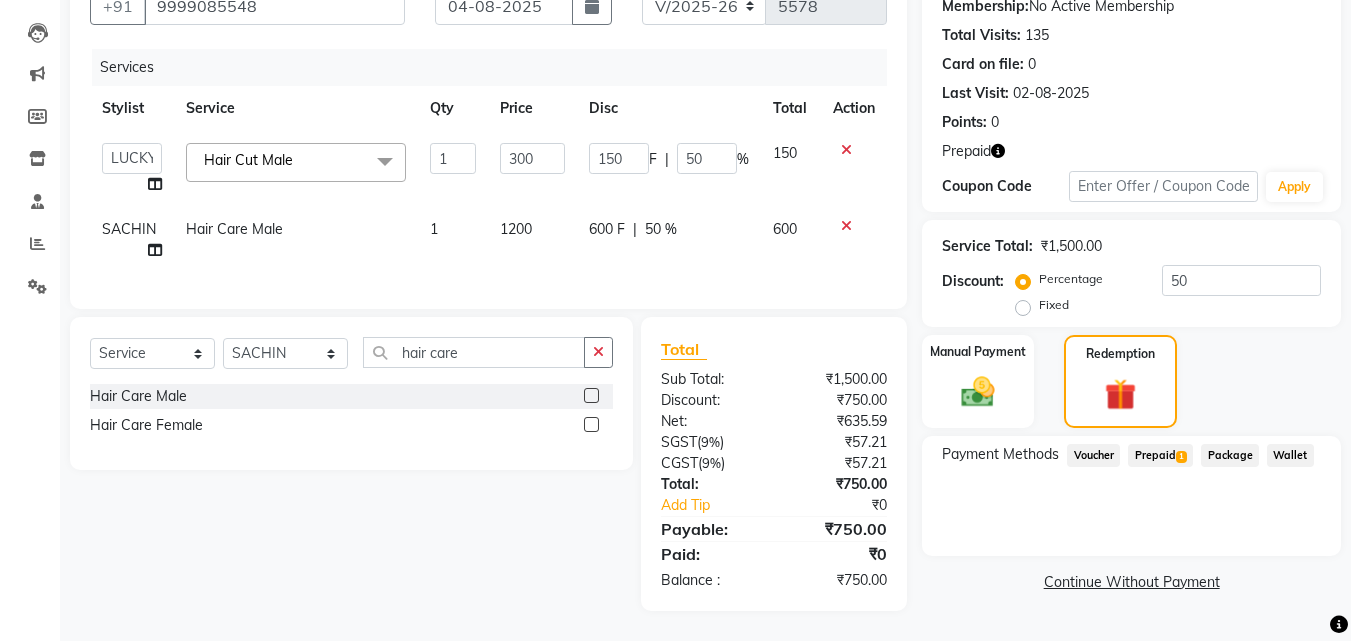 click on "Prepaid  1" 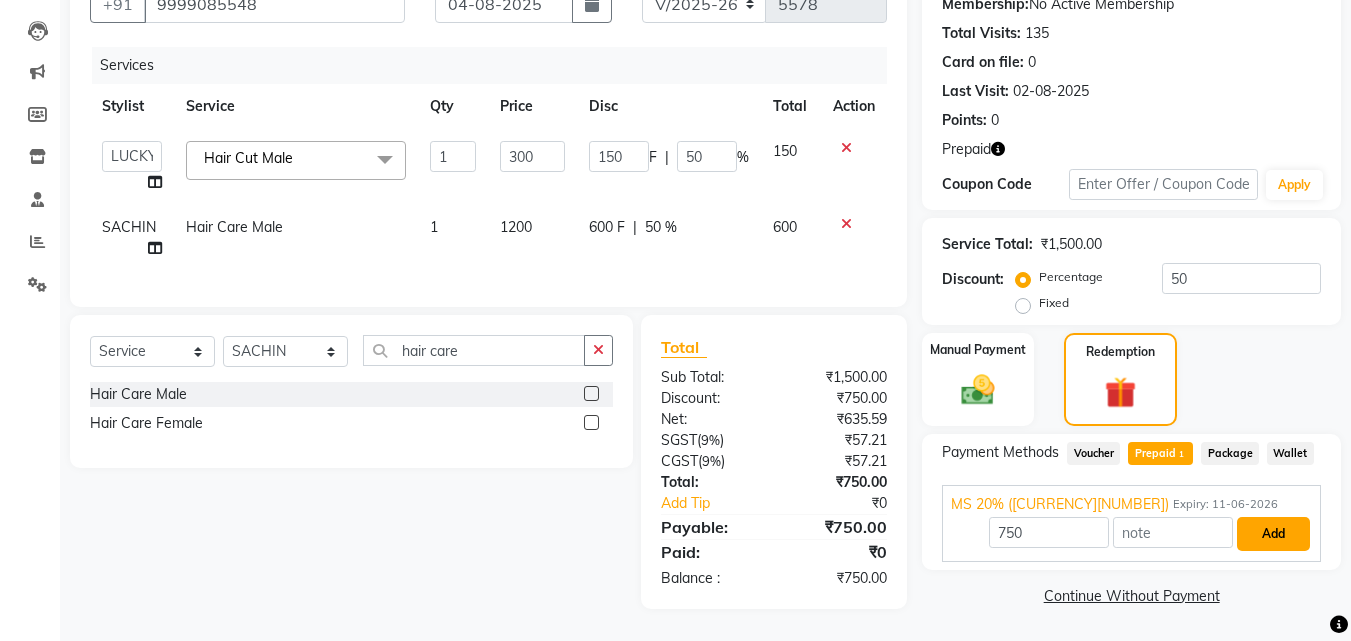 click on "Add" at bounding box center (1273, 534) 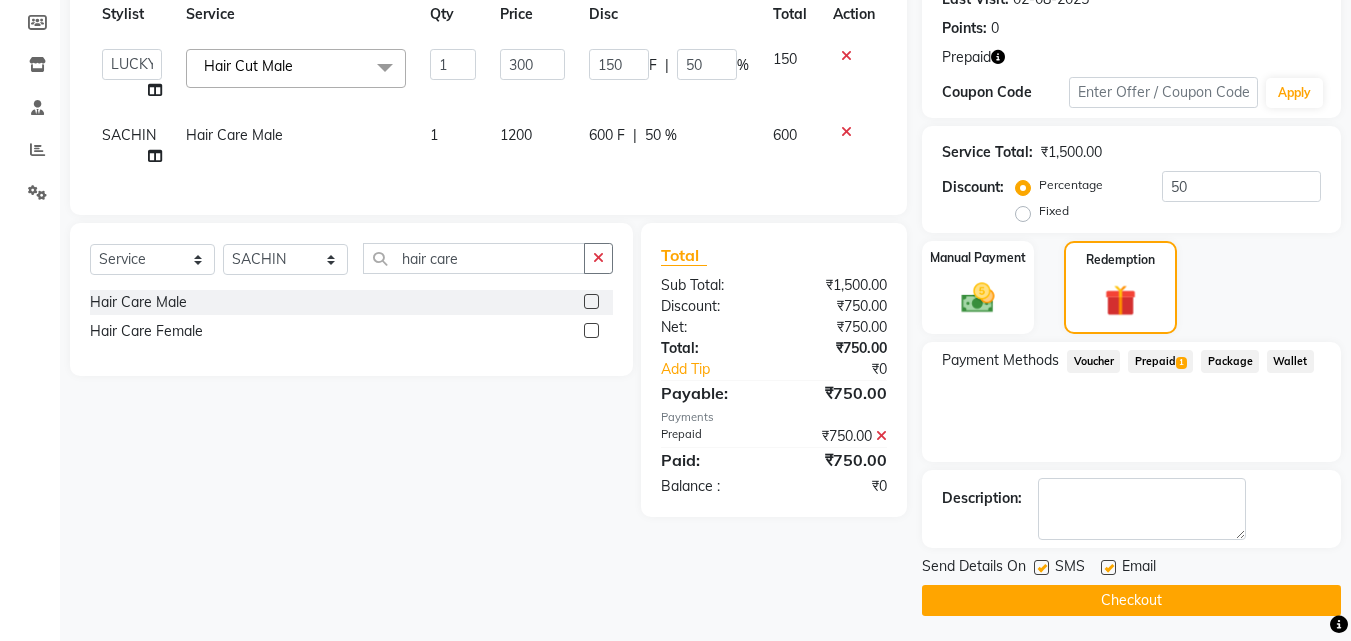 scroll, scrollTop: 298, scrollLeft: 0, axis: vertical 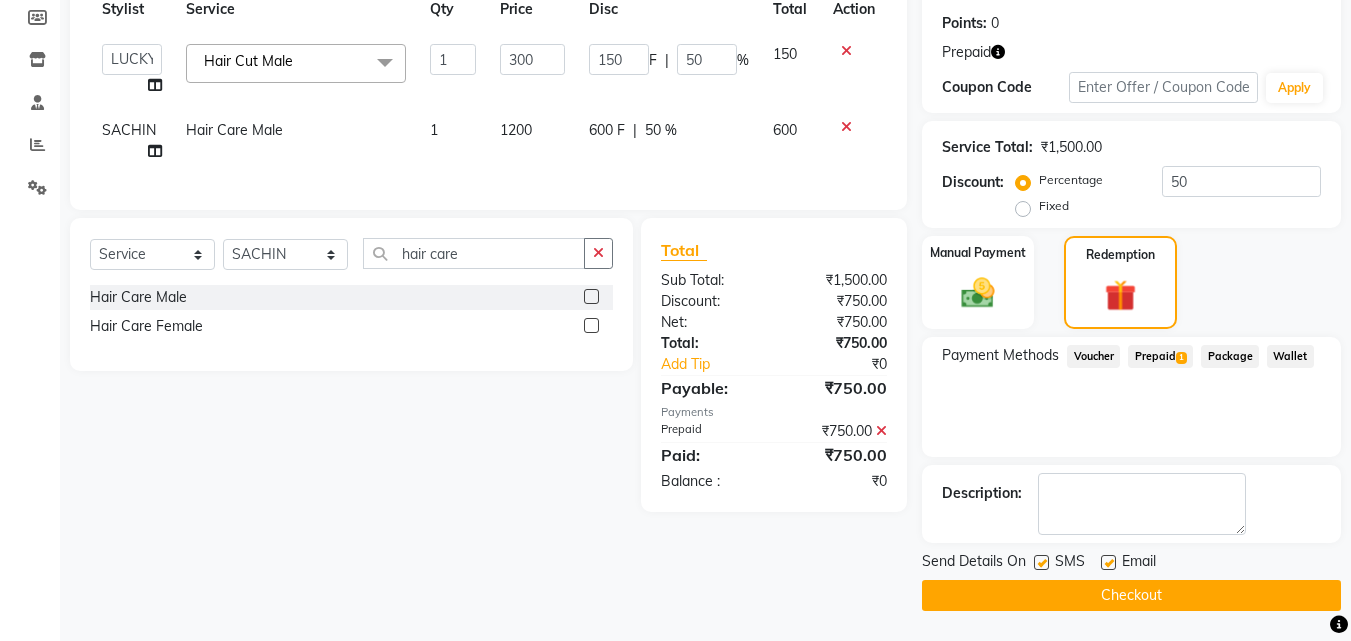 click on "Checkout" 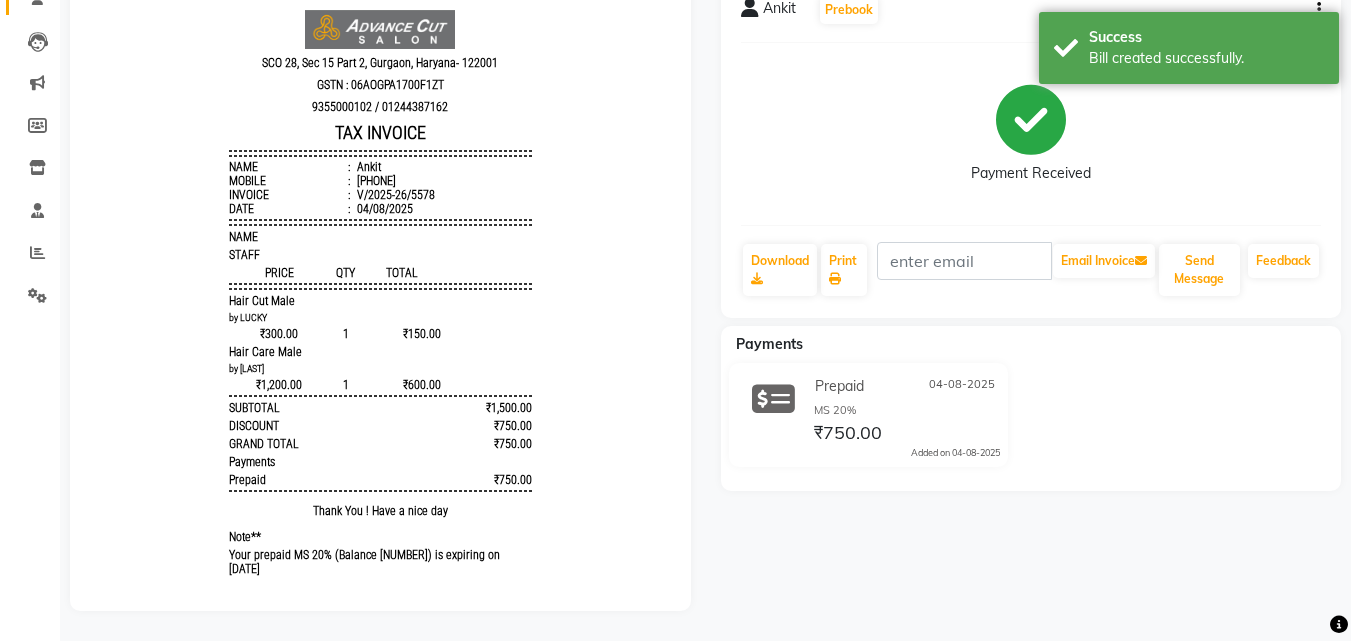scroll, scrollTop: 0, scrollLeft: 0, axis: both 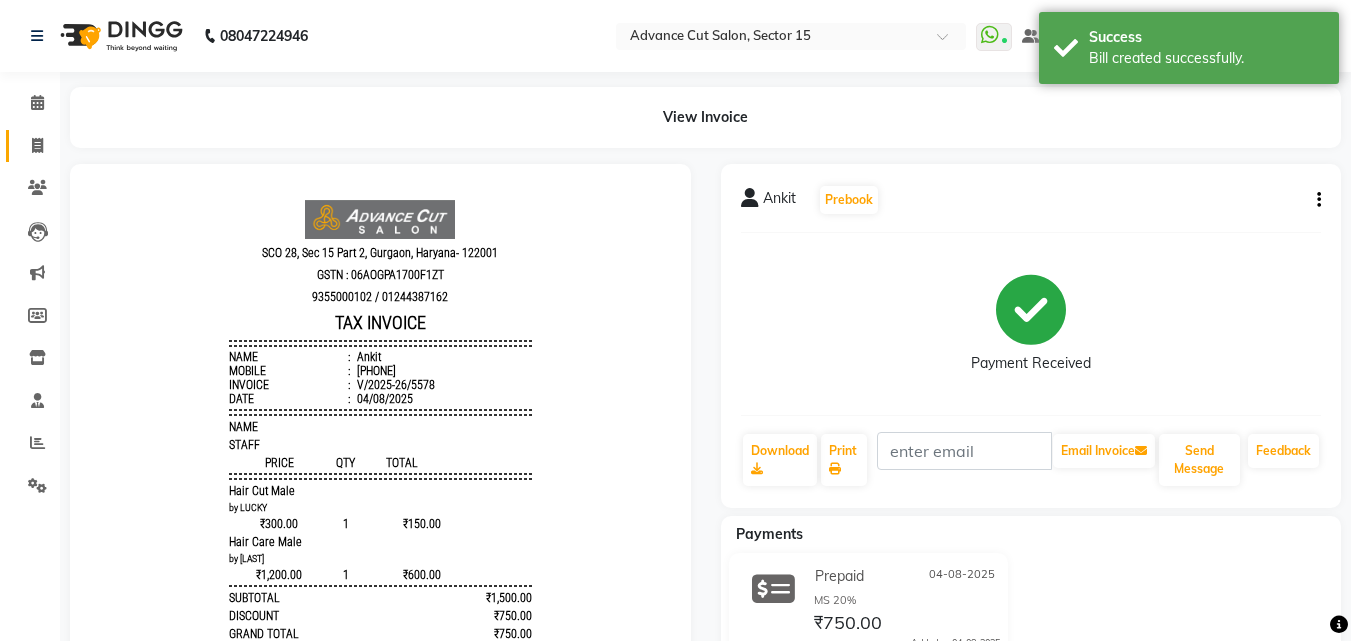 click 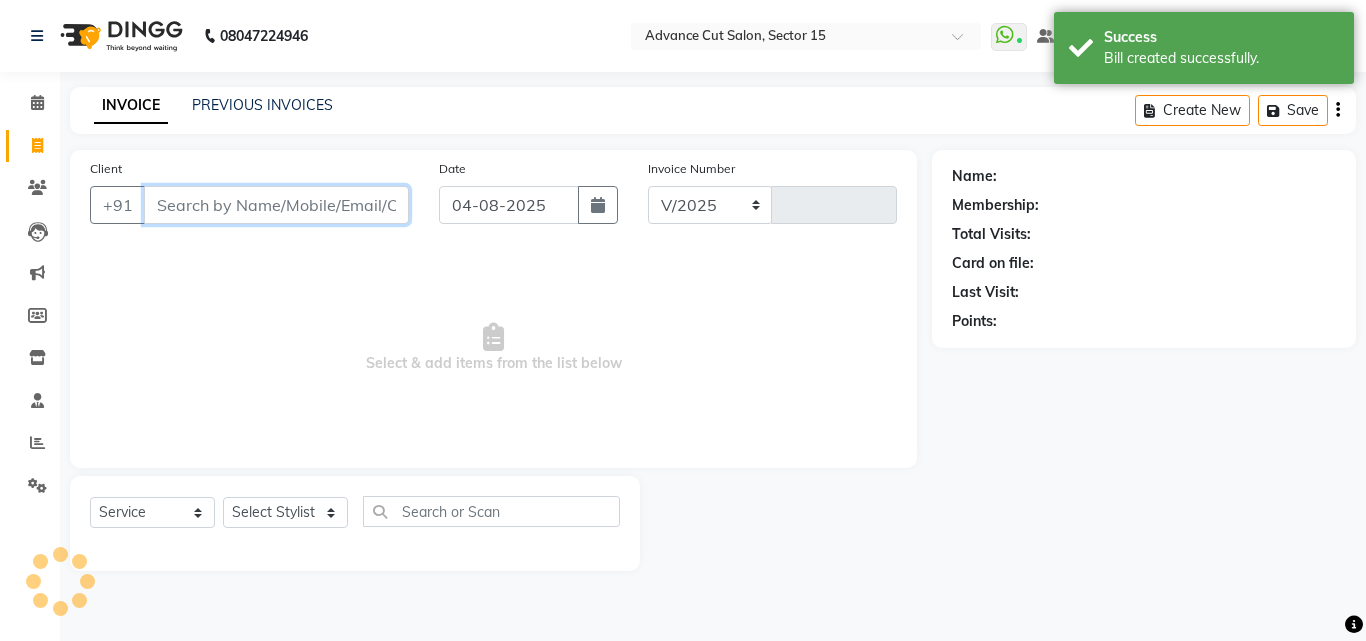 select on "6255" 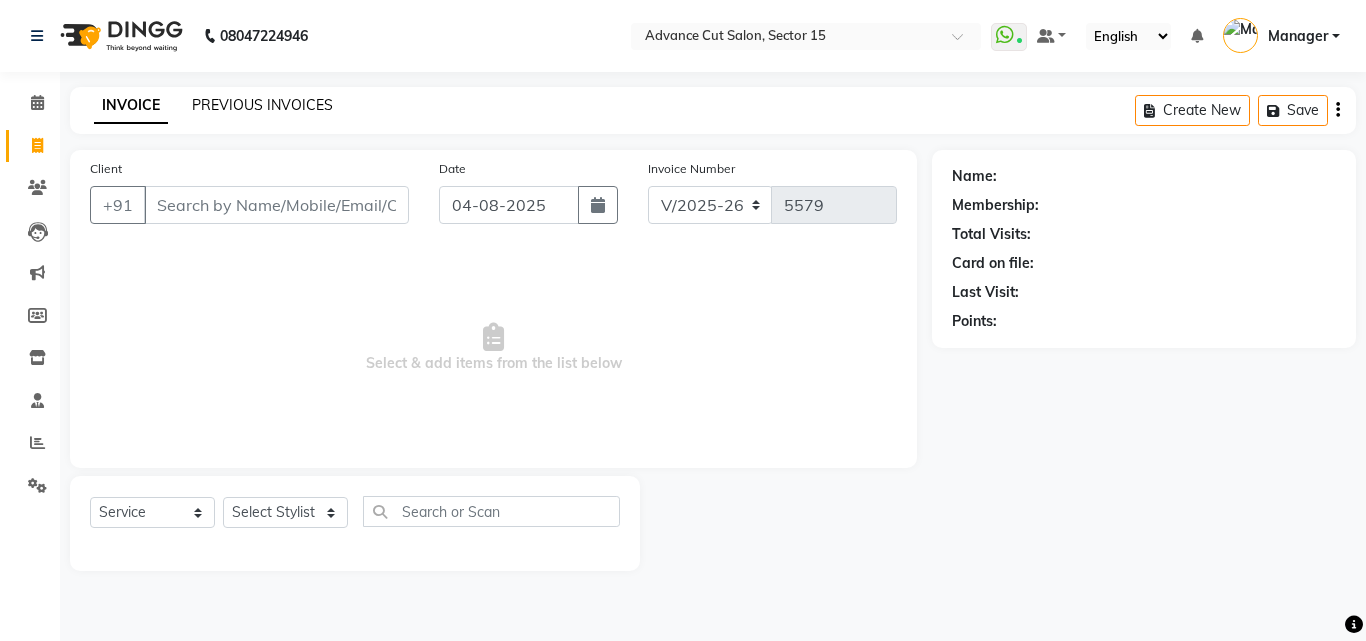 click on "PREVIOUS INVOICES" 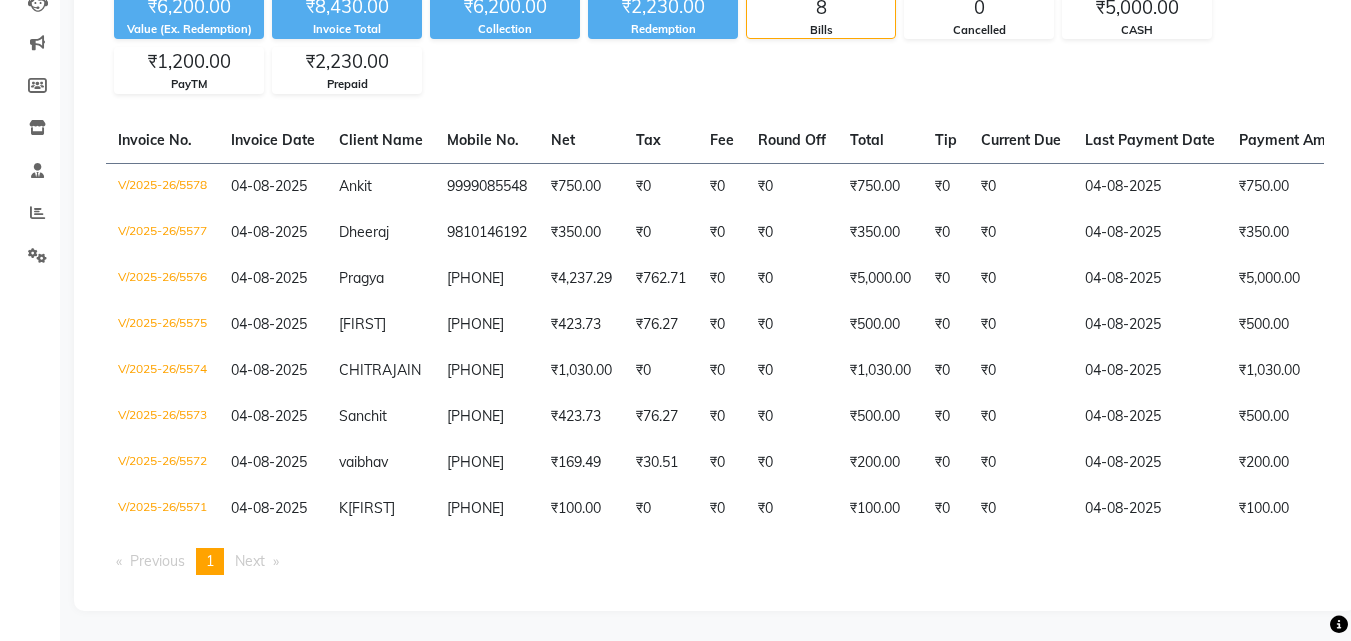 scroll, scrollTop: 0, scrollLeft: 0, axis: both 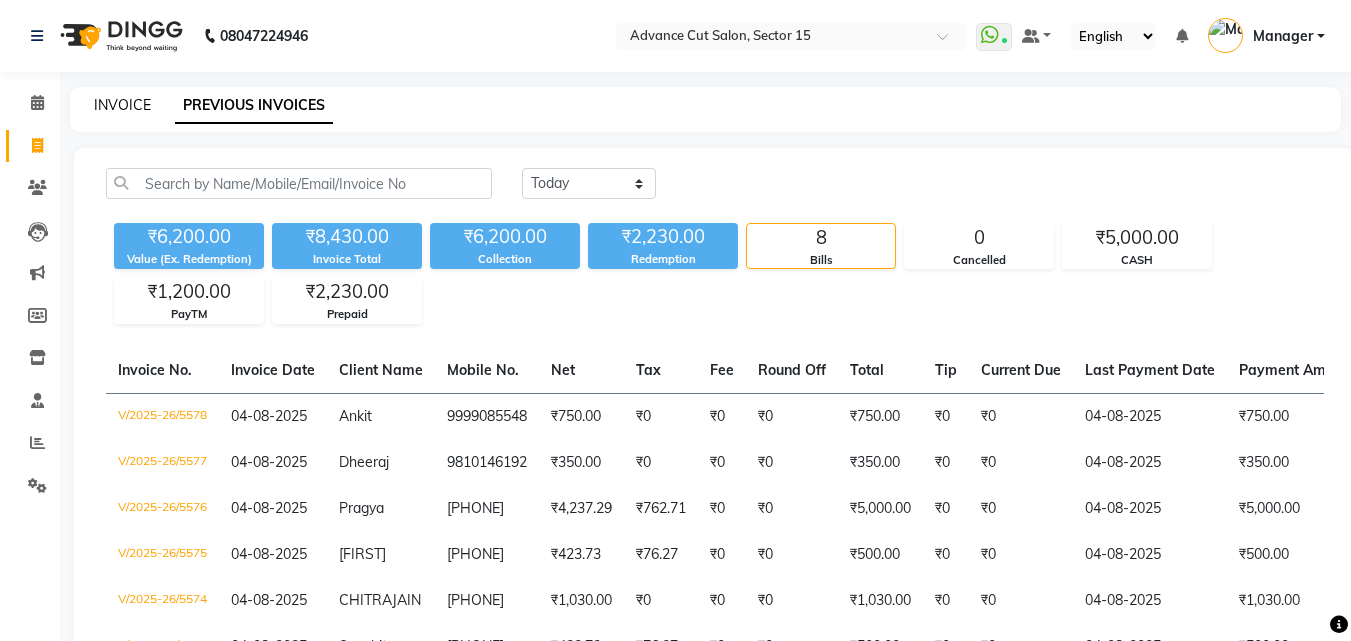 click on "INVOICE" 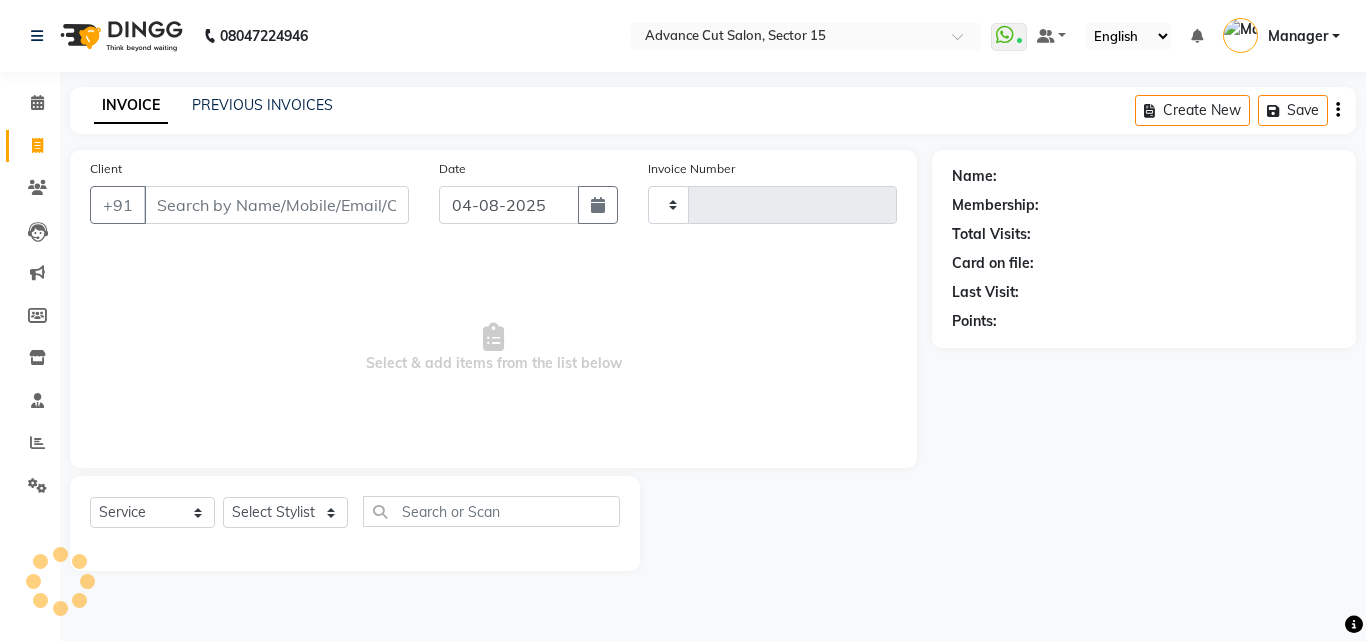 type on "5579" 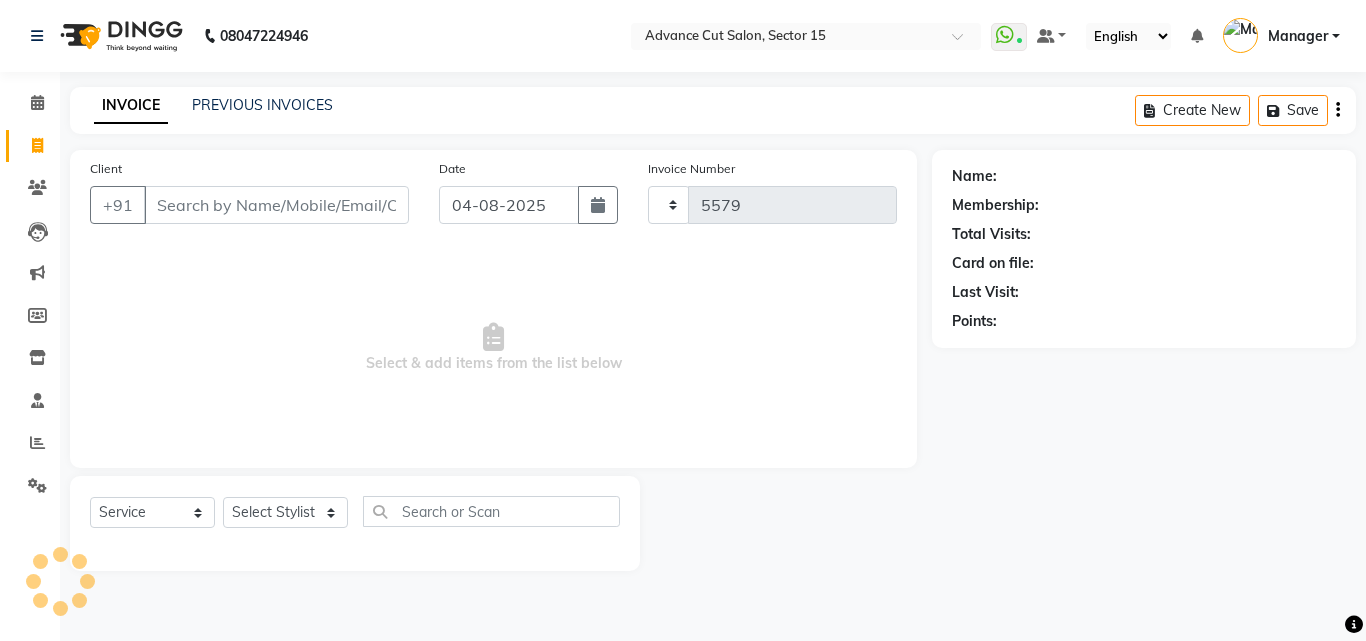 select on "6255" 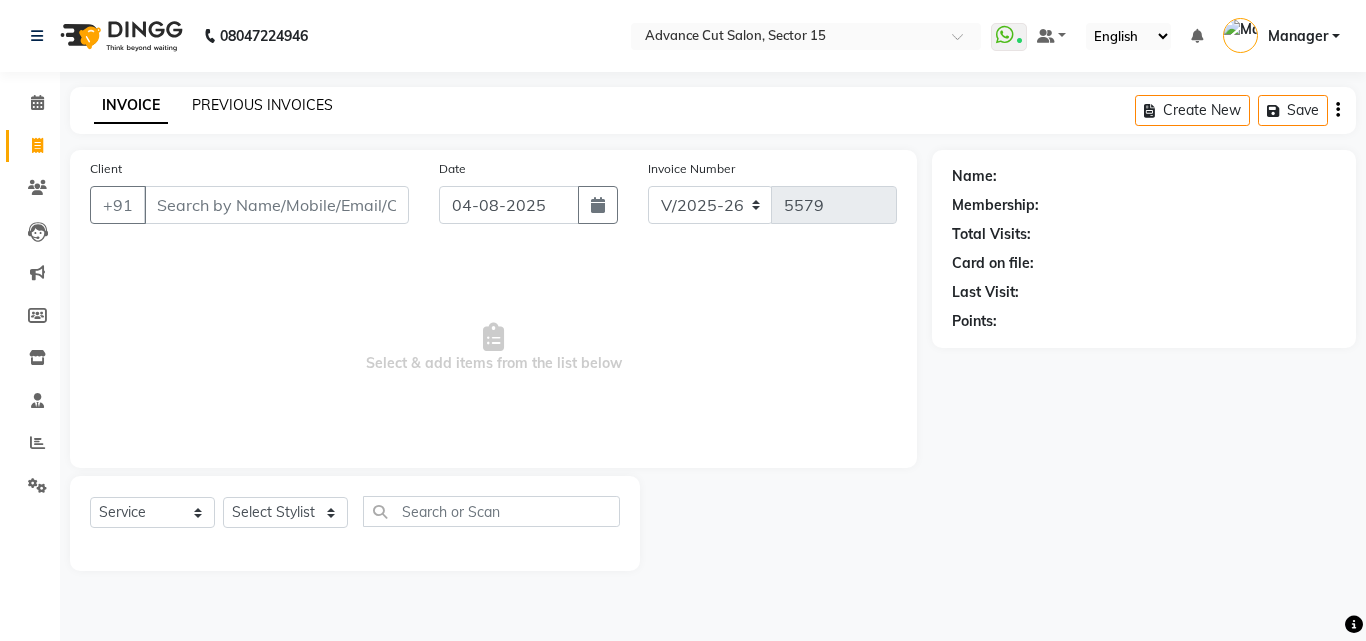 click on "PREVIOUS INVOICES" 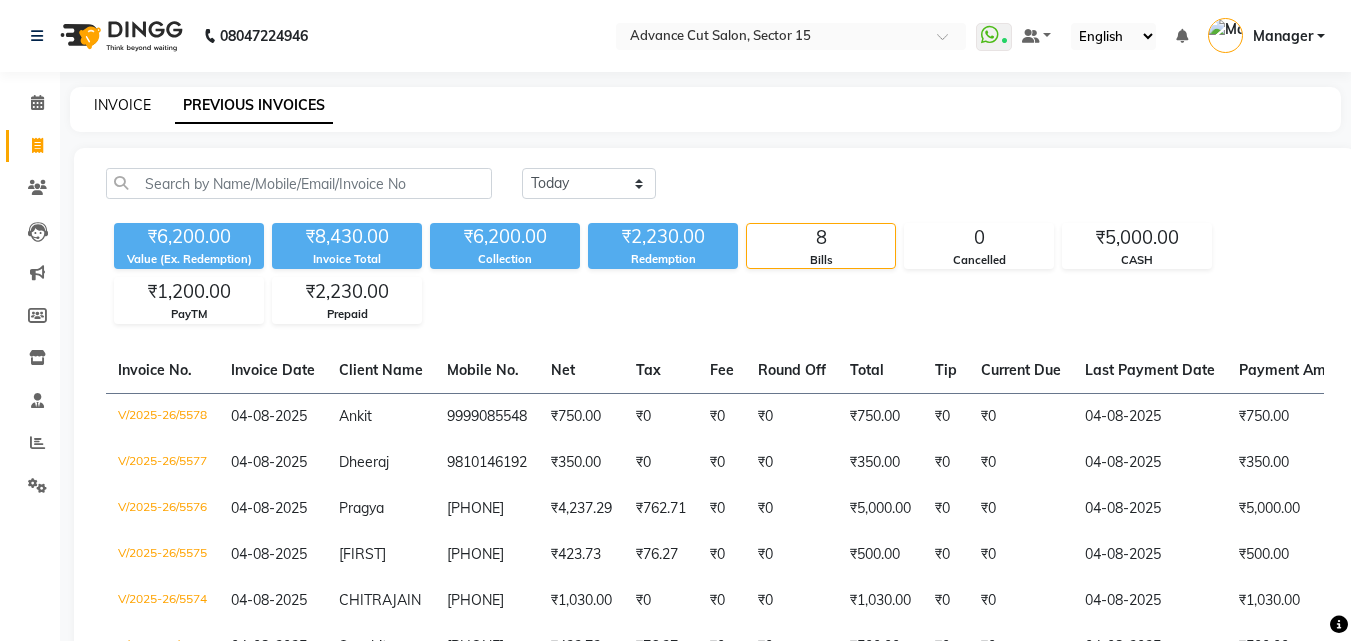 click on "INVOICE" 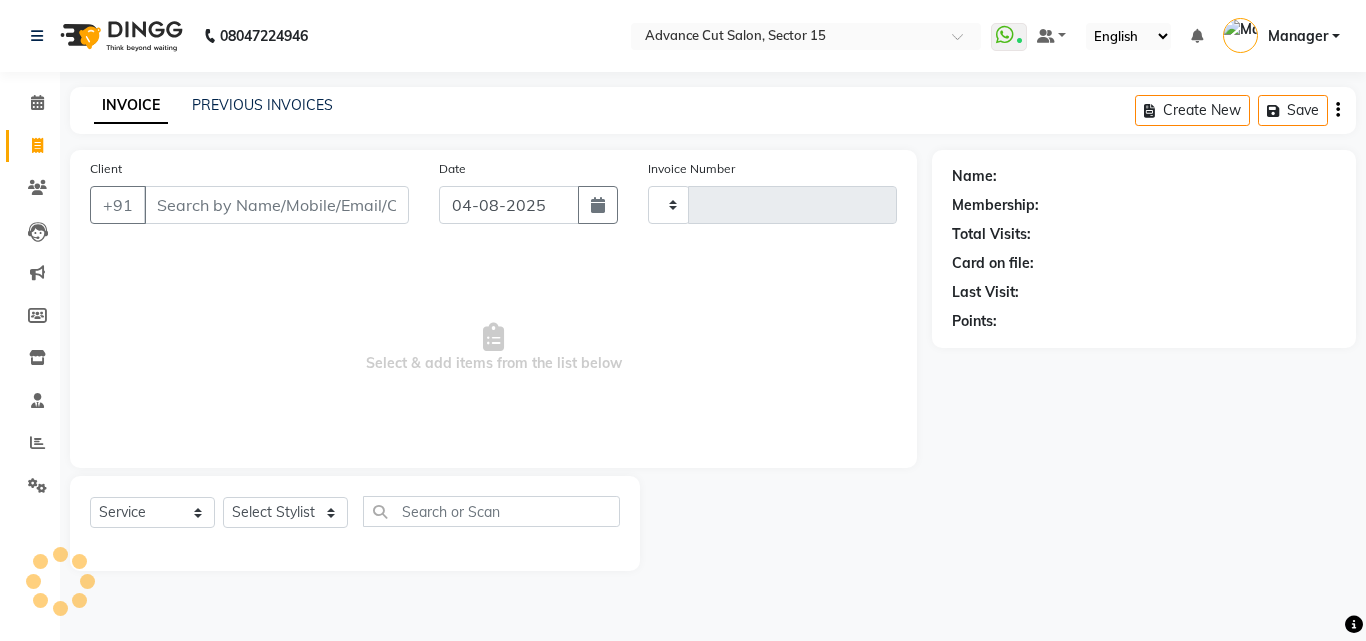 type on "5579" 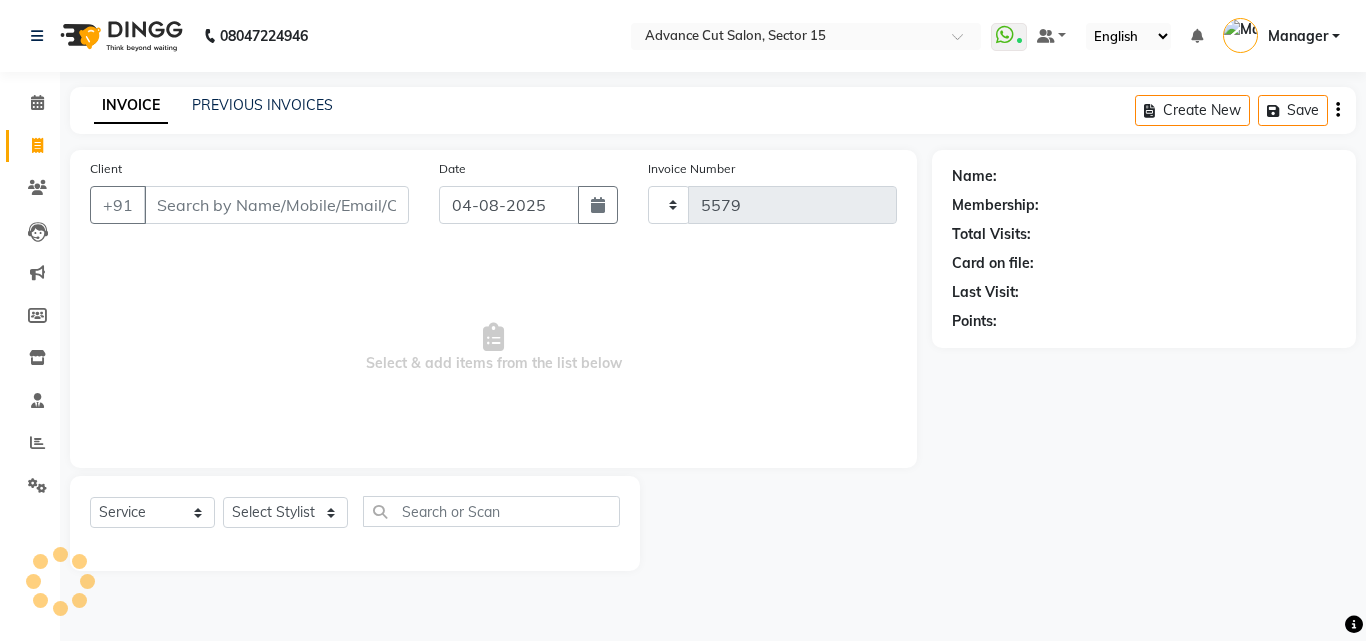 select on "6255" 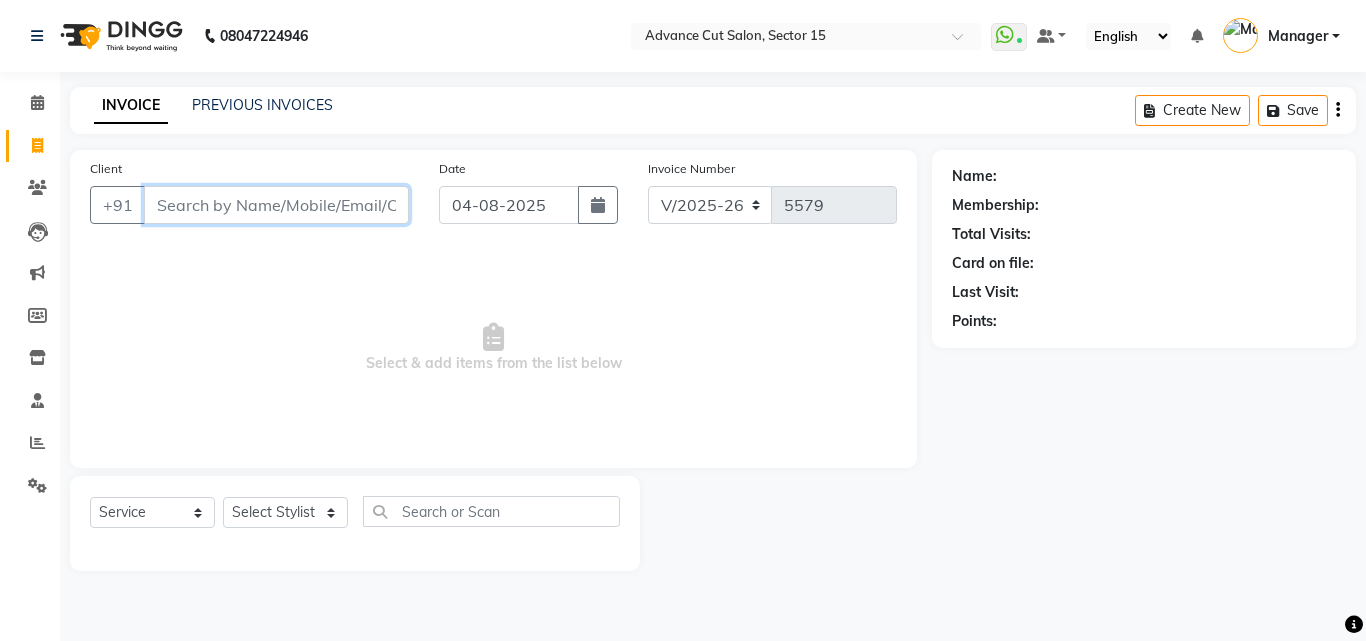 click on "Client" at bounding box center [276, 205] 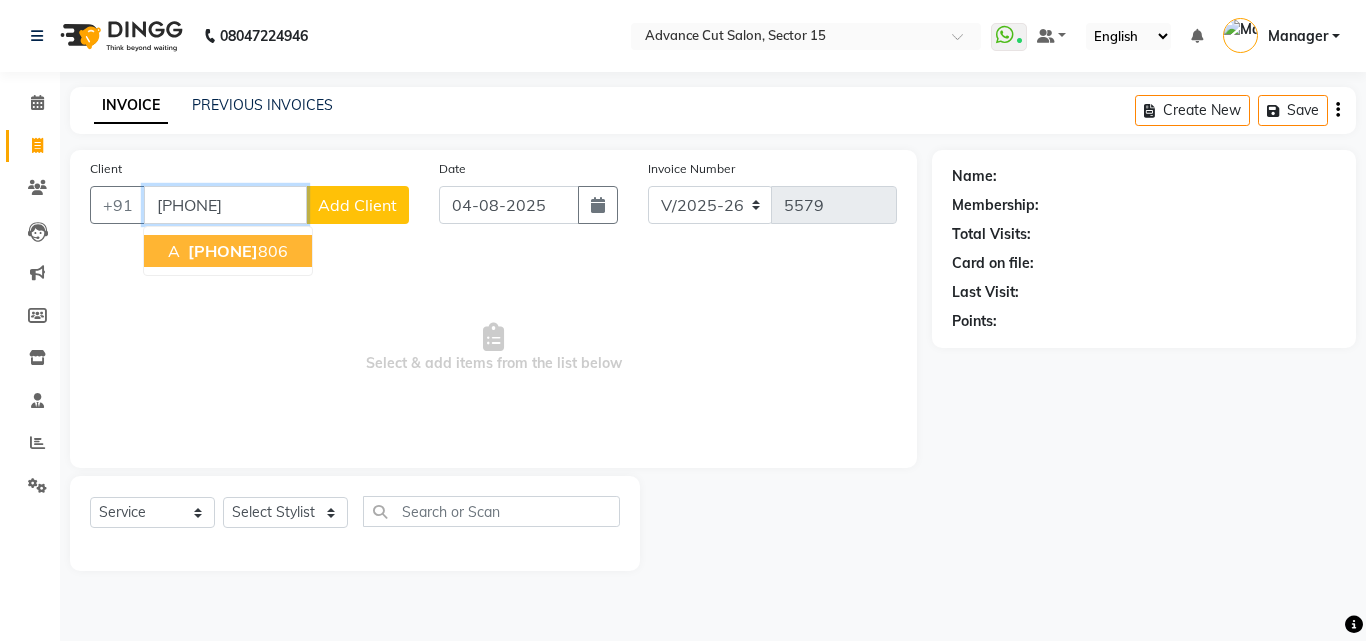 click on "a   9911247 806" at bounding box center [228, 251] 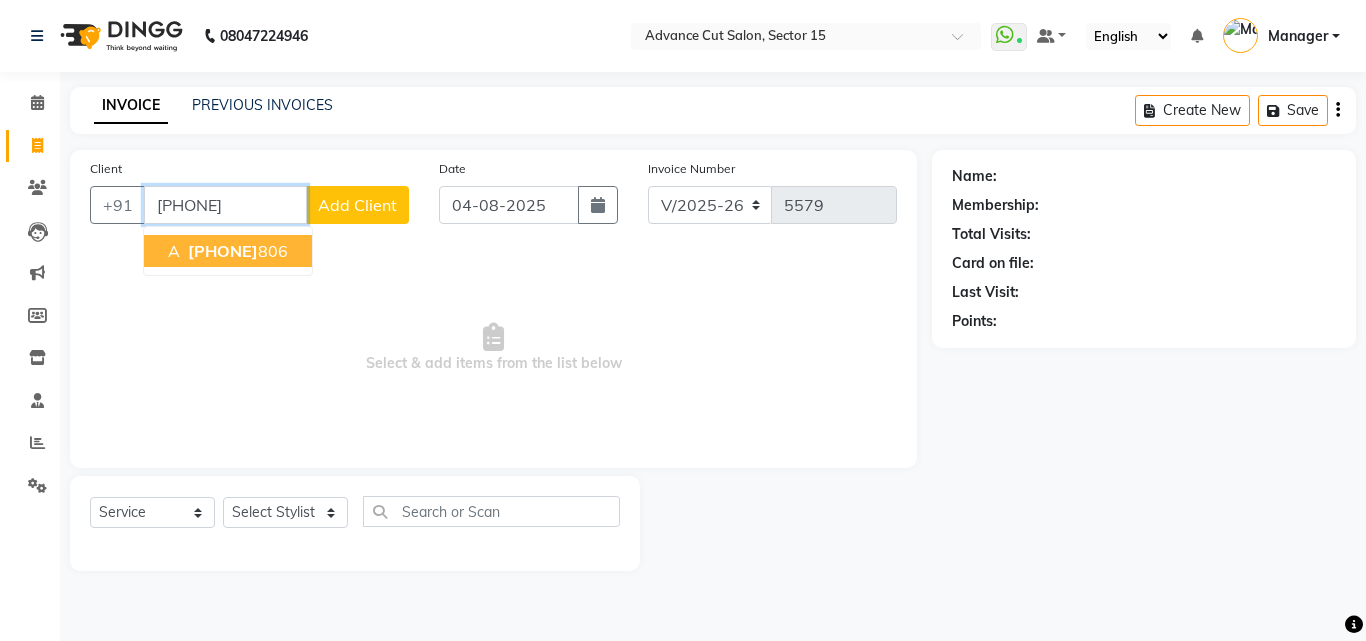 type on "[PHONE]" 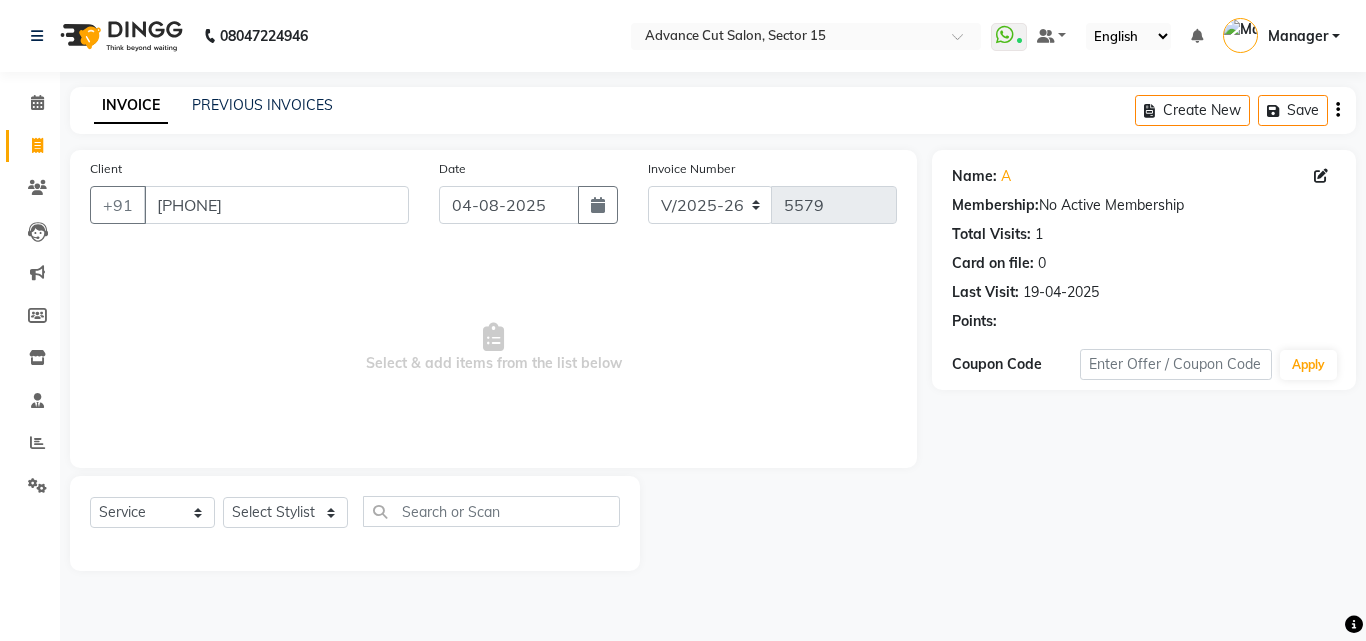 click on "Select  Service  Product  Membership  Package Voucher Prepaid Gift Card  Select Stylist Advance Cut  ASIF FARMAN HAIDER Iqbal KASHISH LUCKY Manager MANOJ NASEEM NASIR Nidhi Pooja  PRIYA RAEES RANI RASHID RIZWAN SACHIN SALMAN SANJAY Shahjad Shankar shuaib SONI" 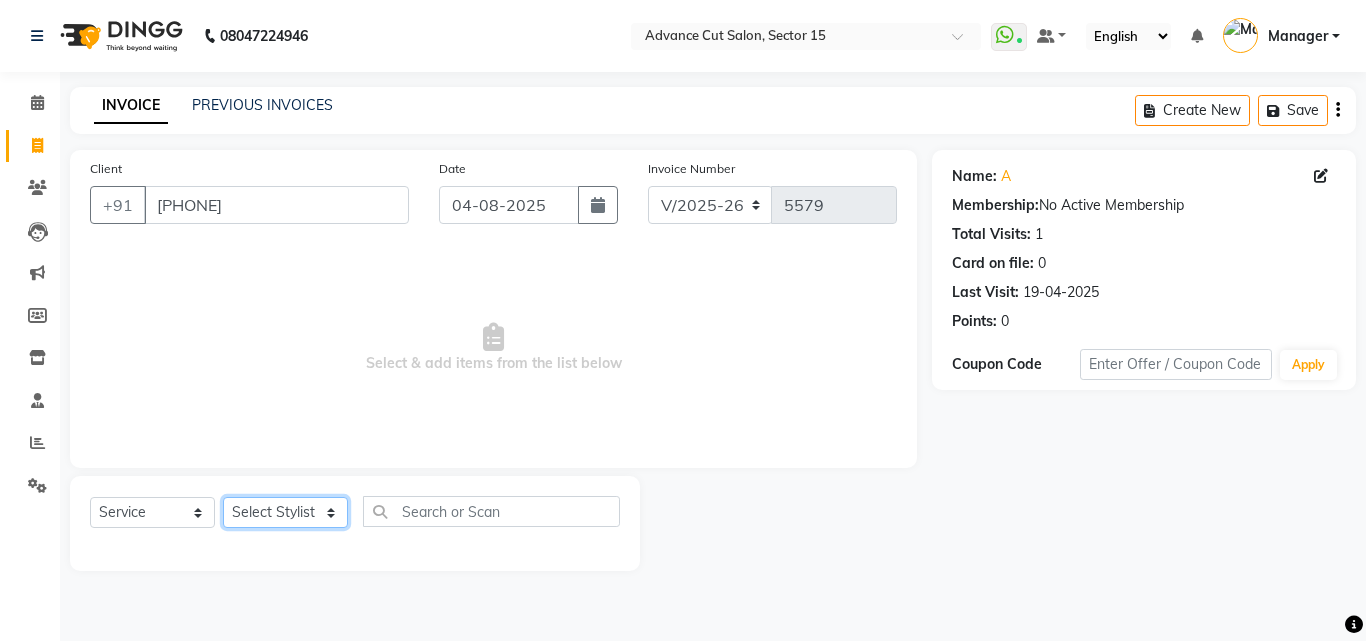 click on "Select Stylist Advance Cut  ASIF FARMAN HAIDER Iqbal KASHISH LUCKY Manager MANOJ NASEEM NASIR Nidhi Pooja  PRIYA RAEES RANI RASHID RIZWAN SACHIN SALMAN SANJAY Shahjad Shankar shuaib SONI" 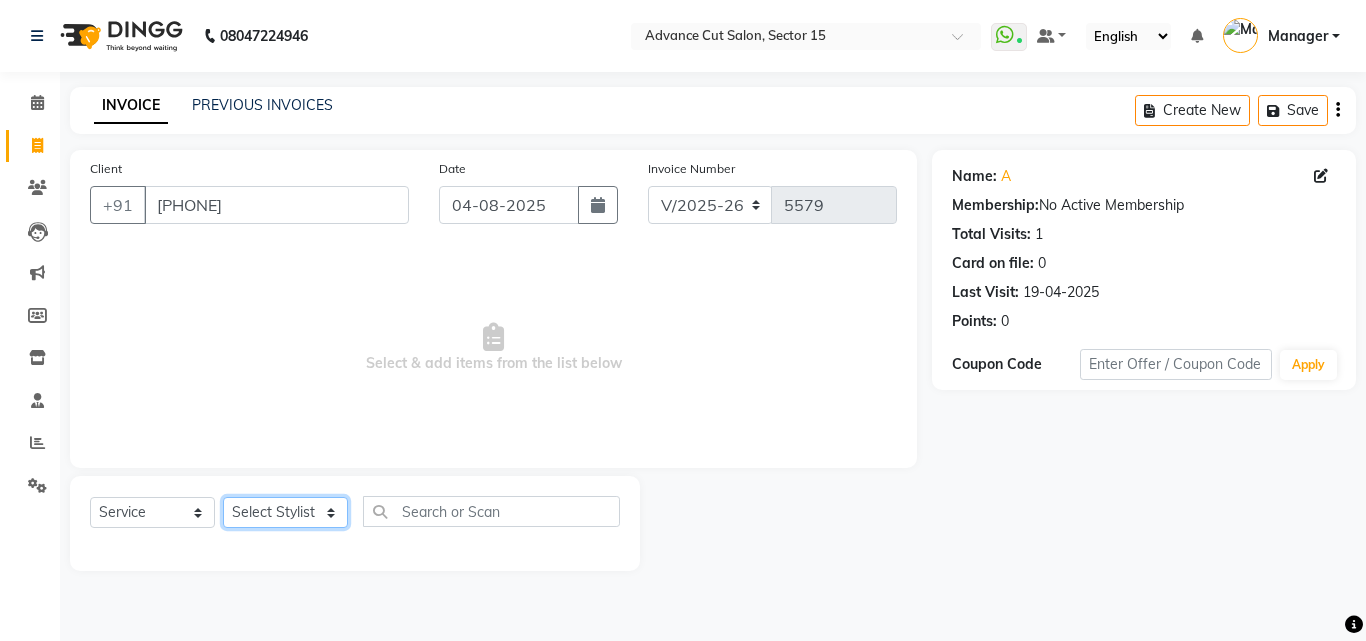 select on "46510" 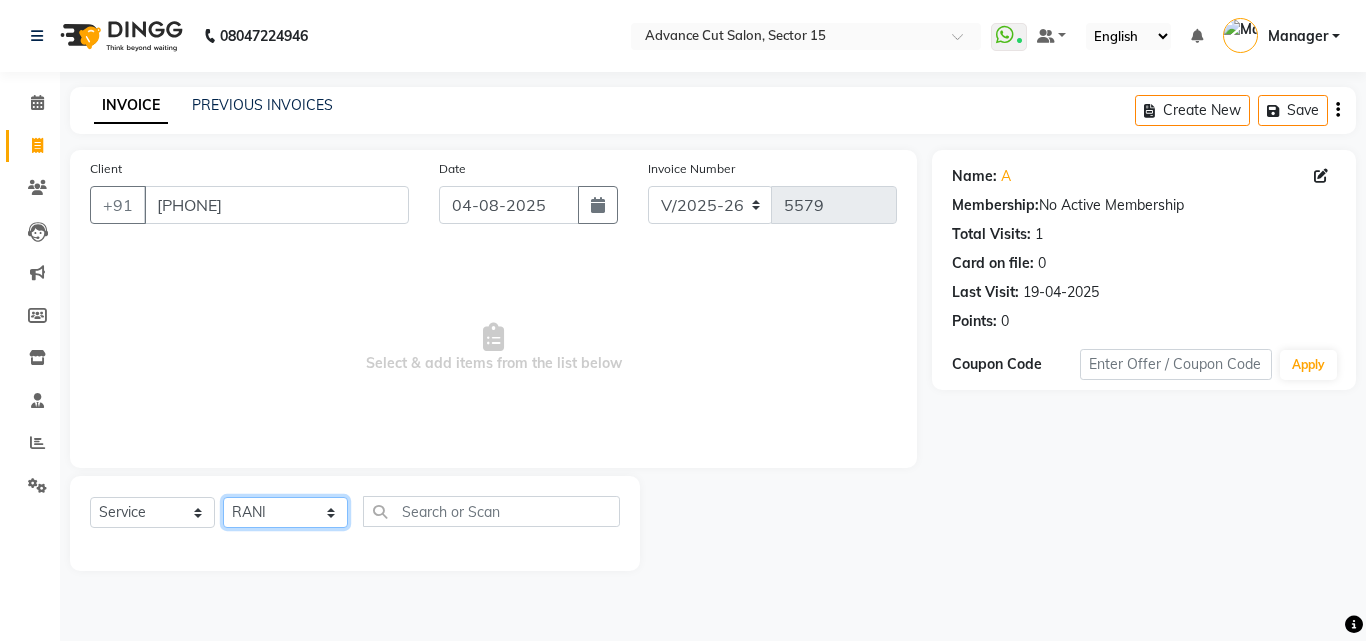 click on "Select Stylist Advance Cut  ASIF FARMAN HAIDER Iqbal KASHISH LUCKY Manager MANOJ NASEEM NASIR Nidhi Pooja  PRIYA RAEES RANI RASHID RIZWAN SACHIN SALMAN SANJAY Shahjad Shankar shuaib SONI" 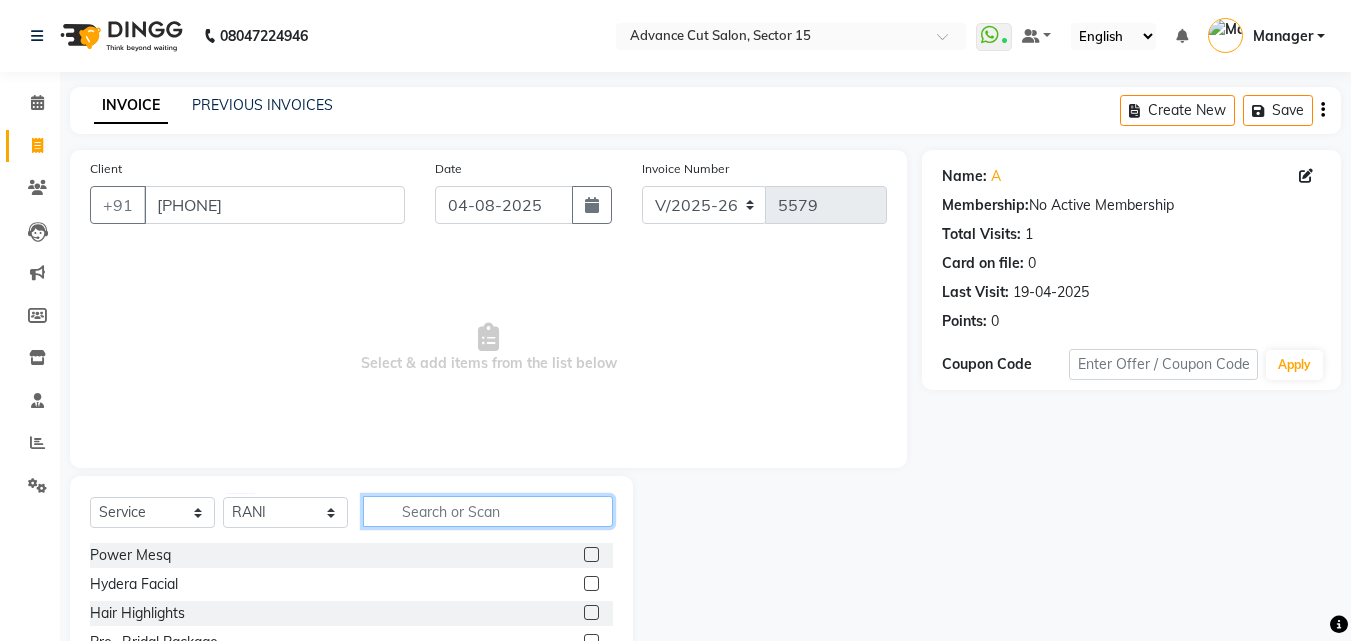 click 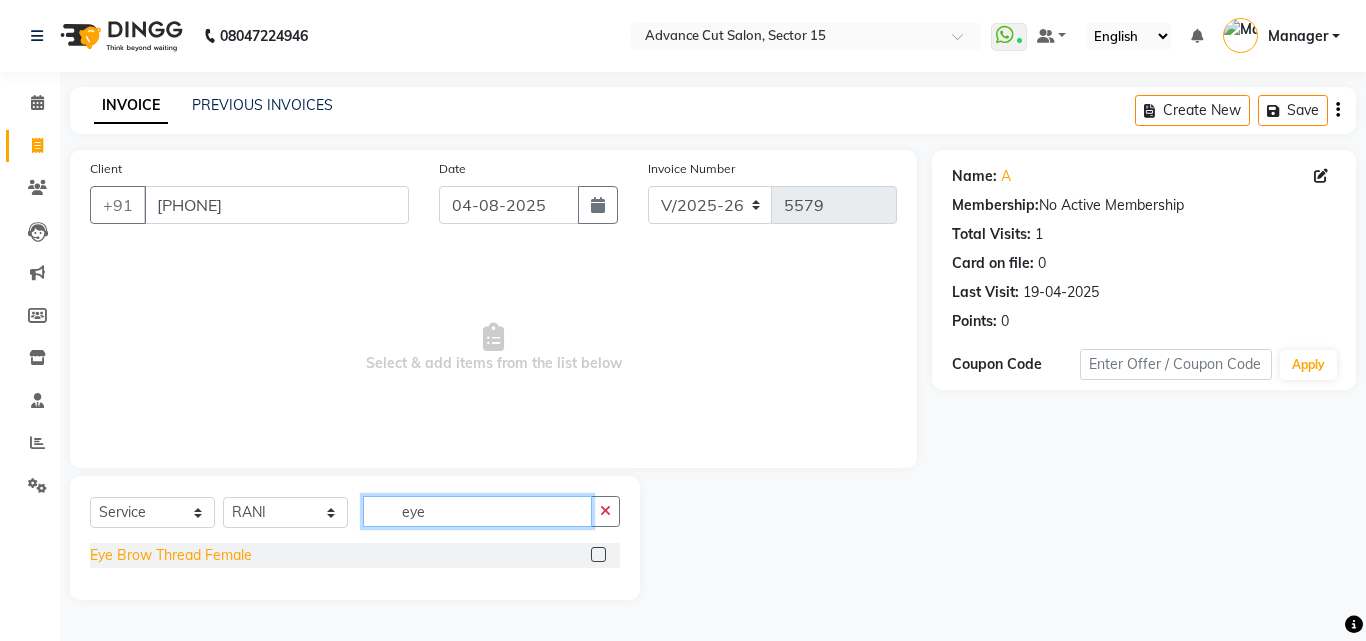 type on "eye" 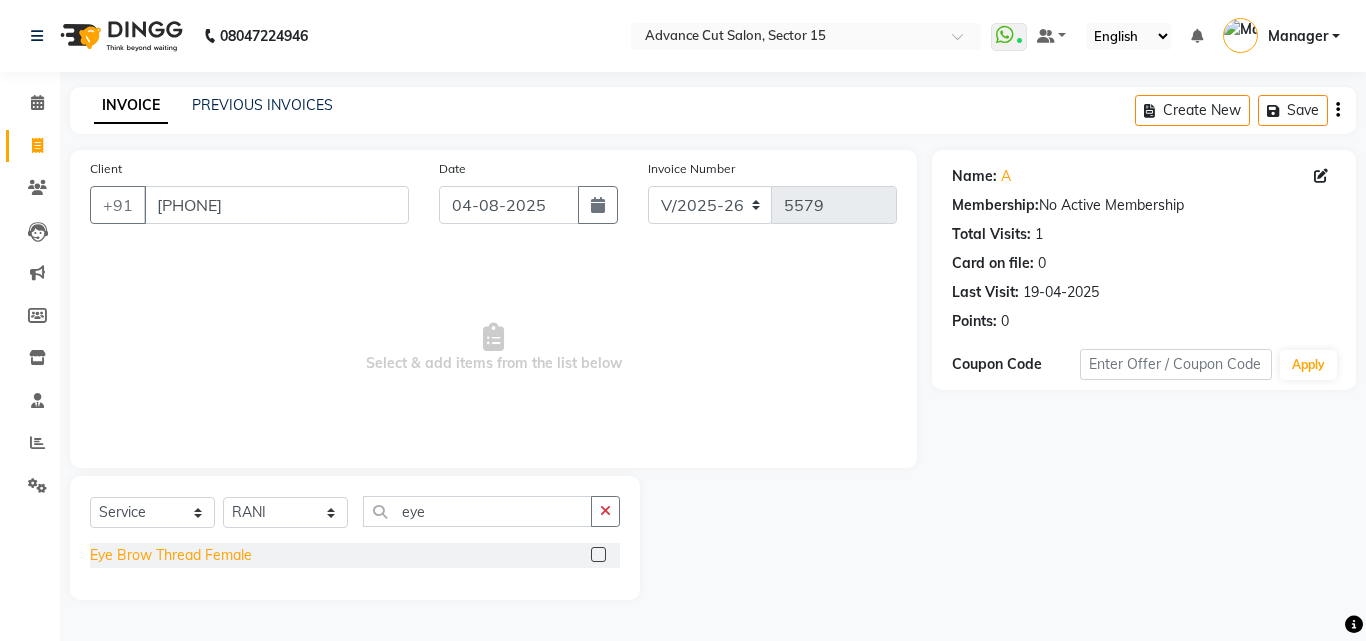 click on "Eye Brow Thread Female" 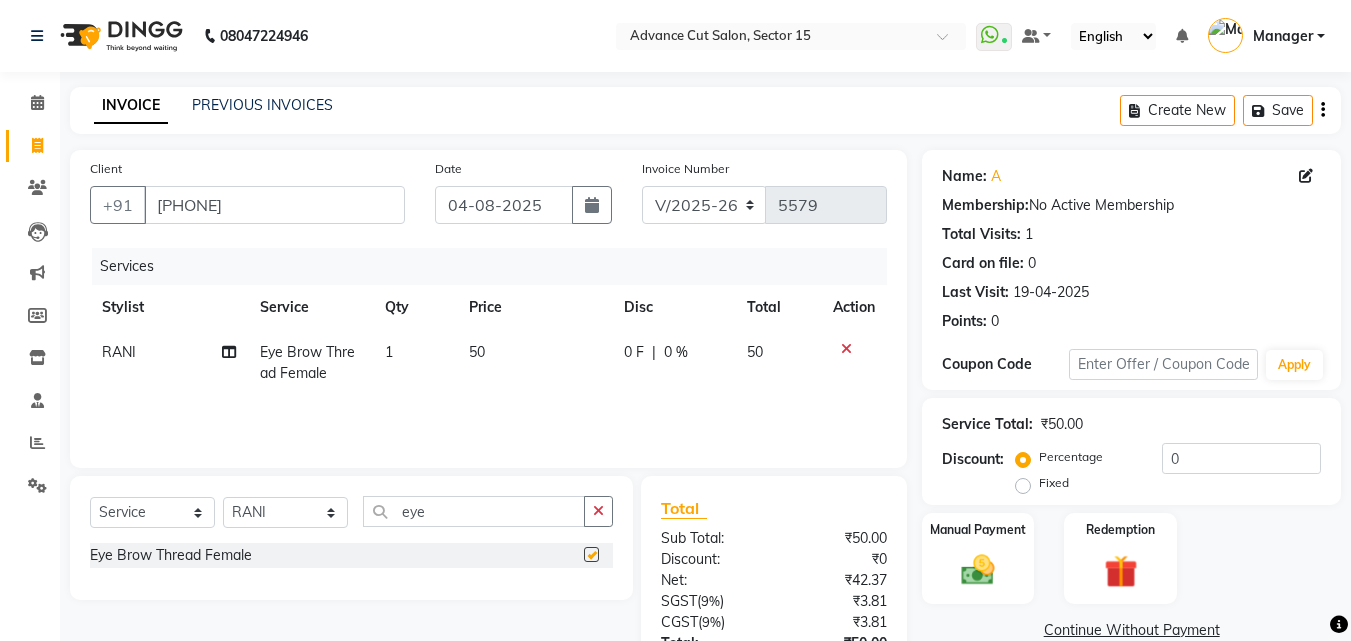 checkbox on "false" 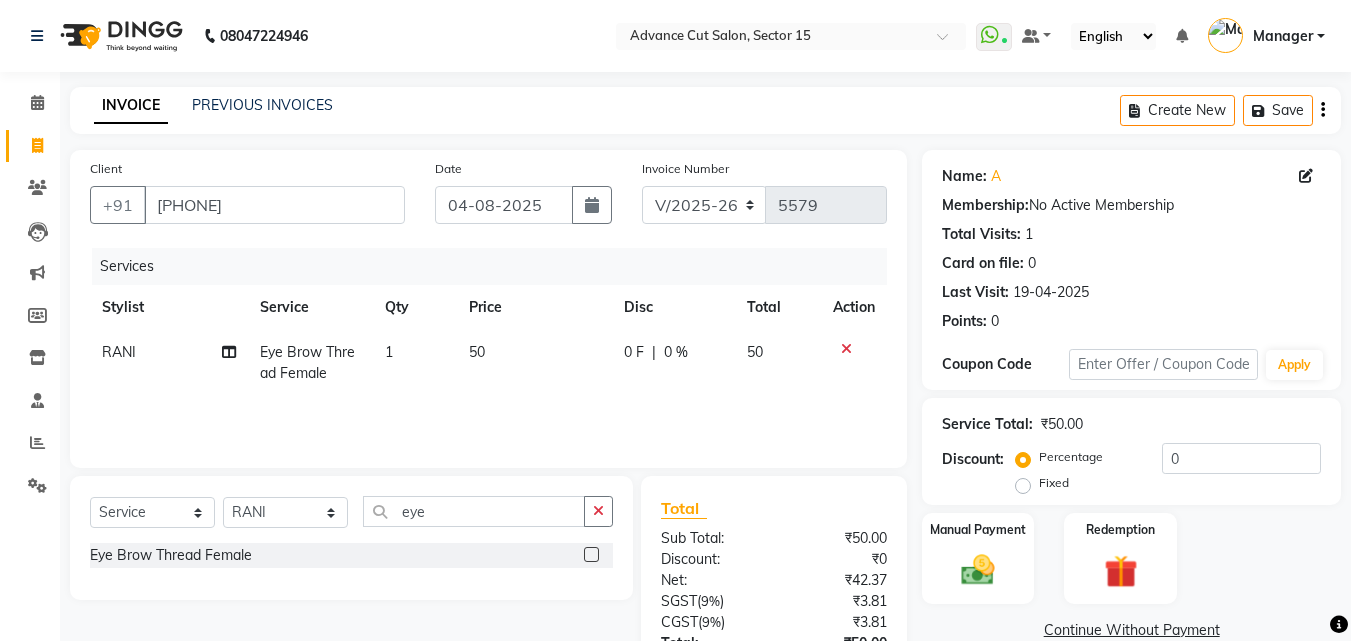 click 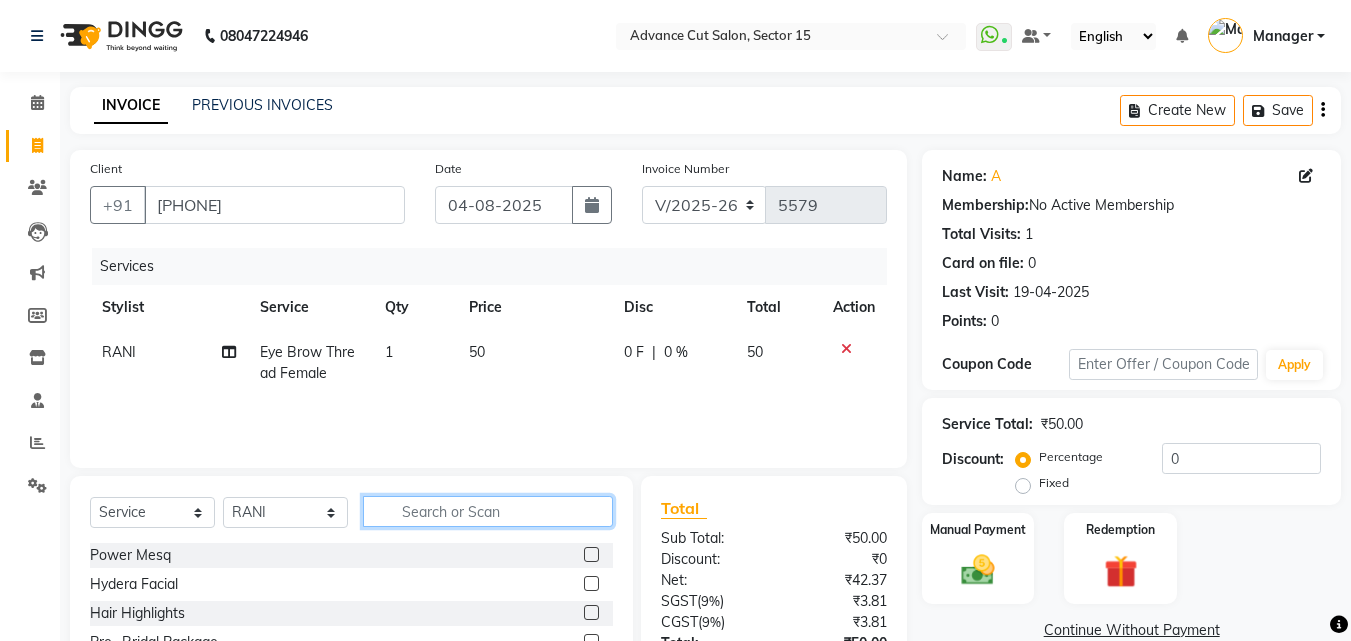 click 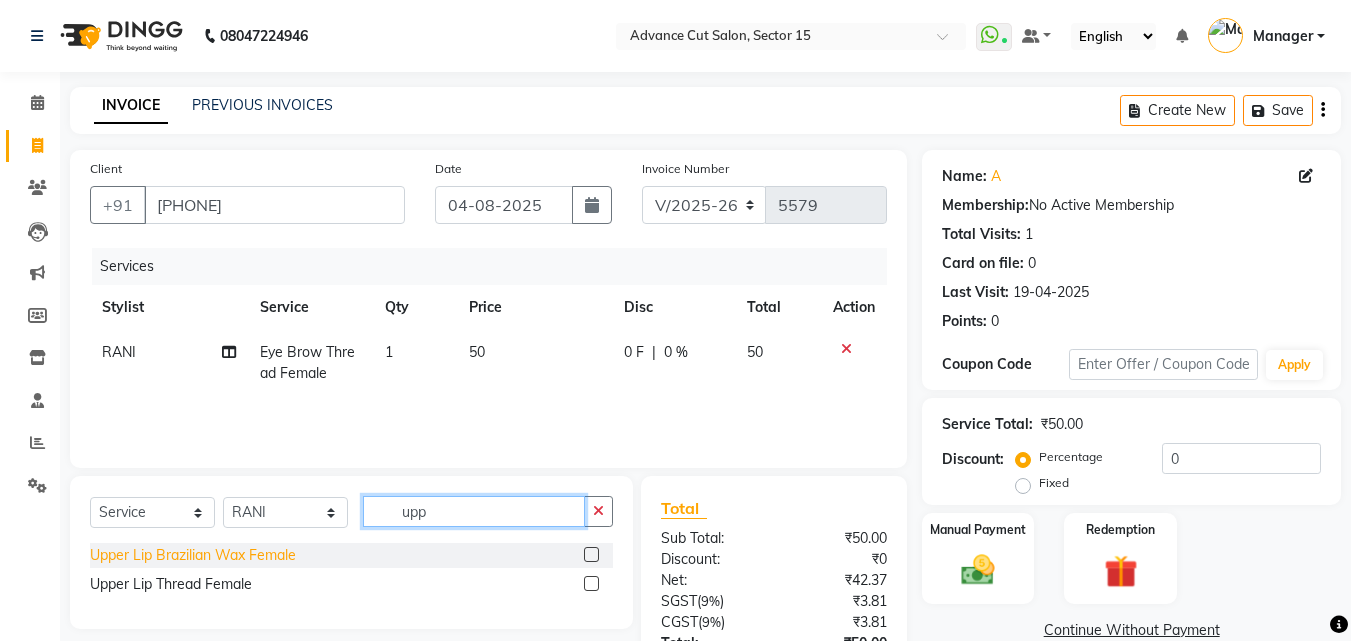type on "upp" 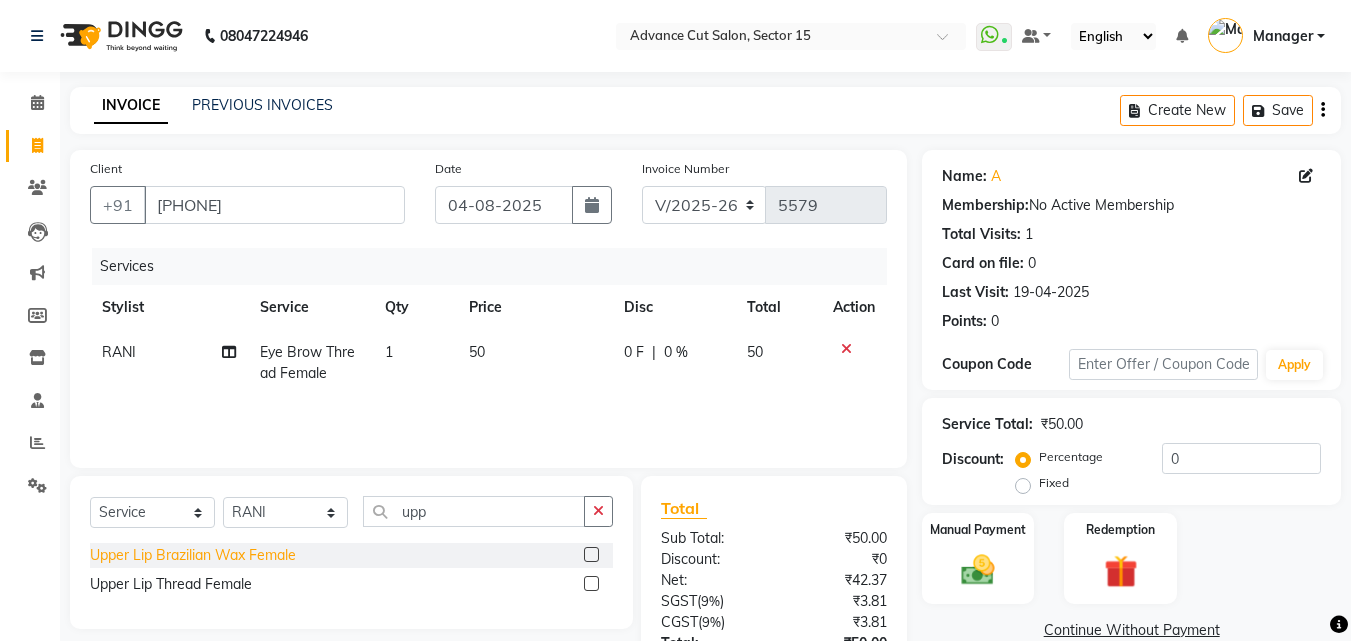 click on "Upper Lip Brazilian Wax Female" 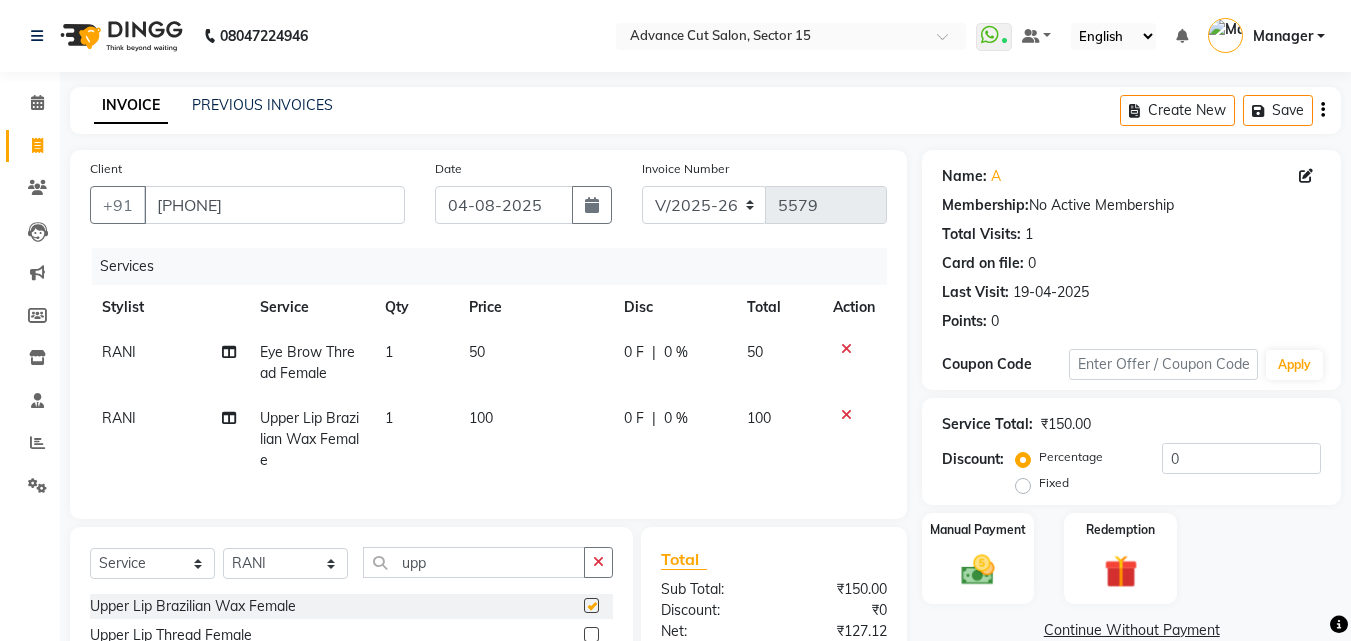 checkbox on "false" 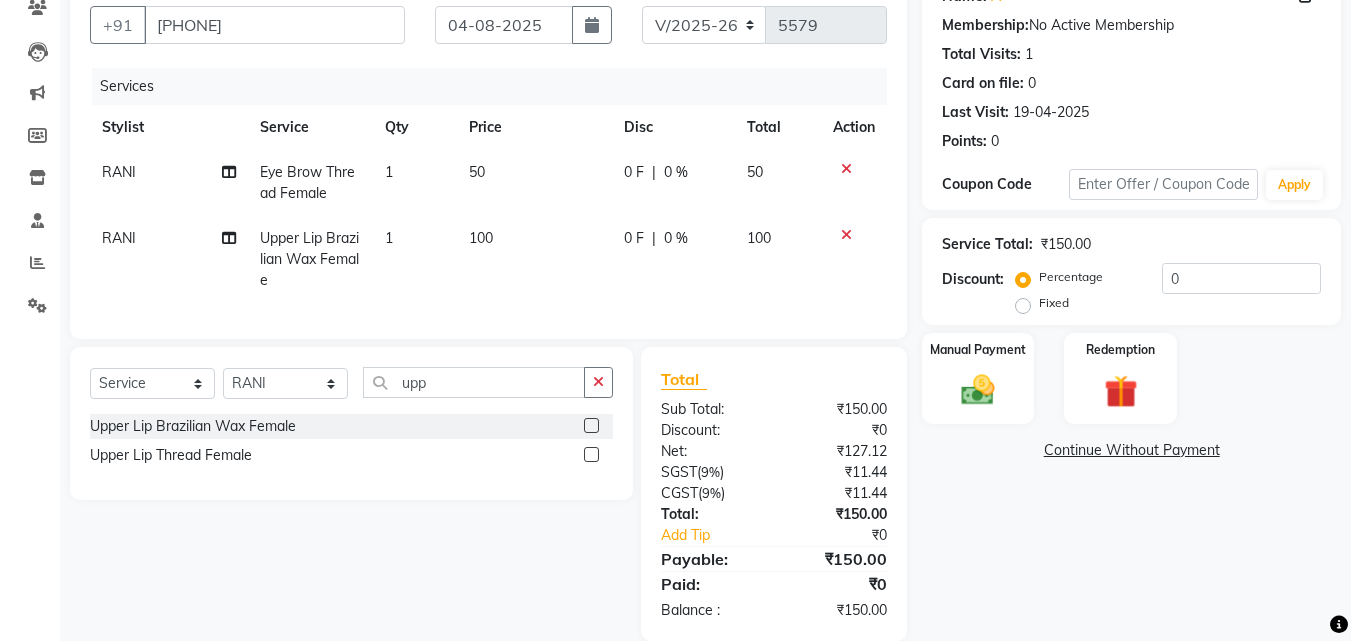 scroll, scrollTop: 225, scrollLeft: 0, axis: vertical 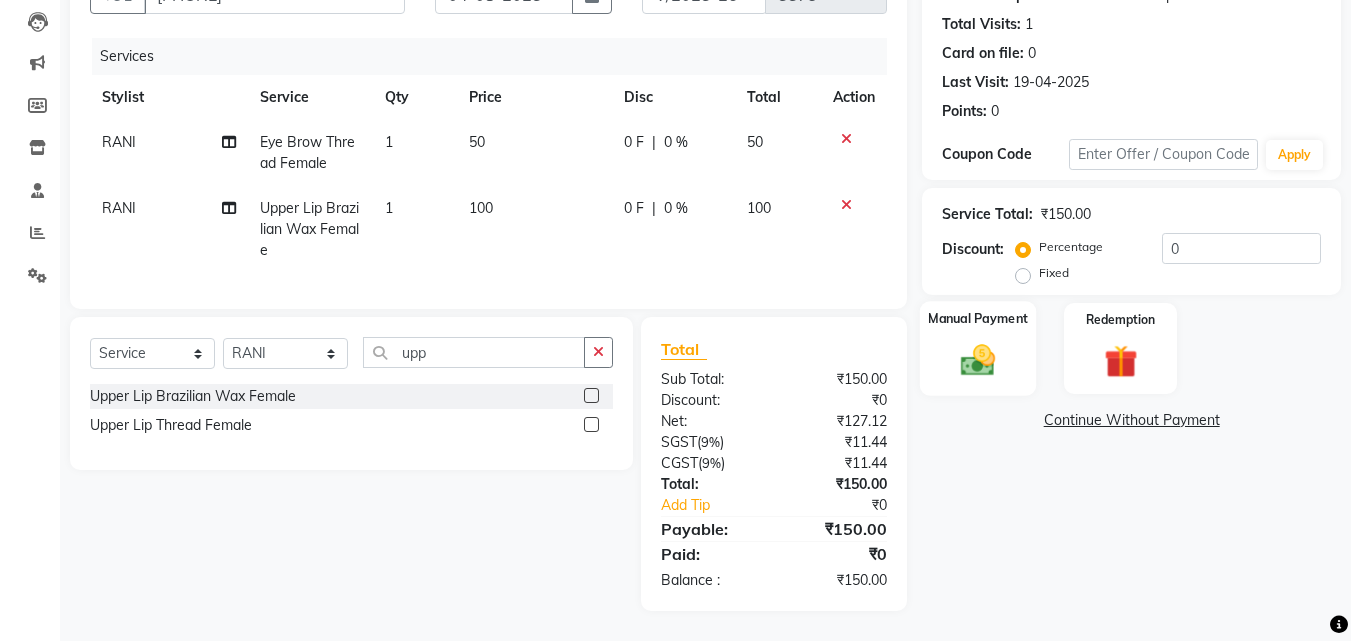click 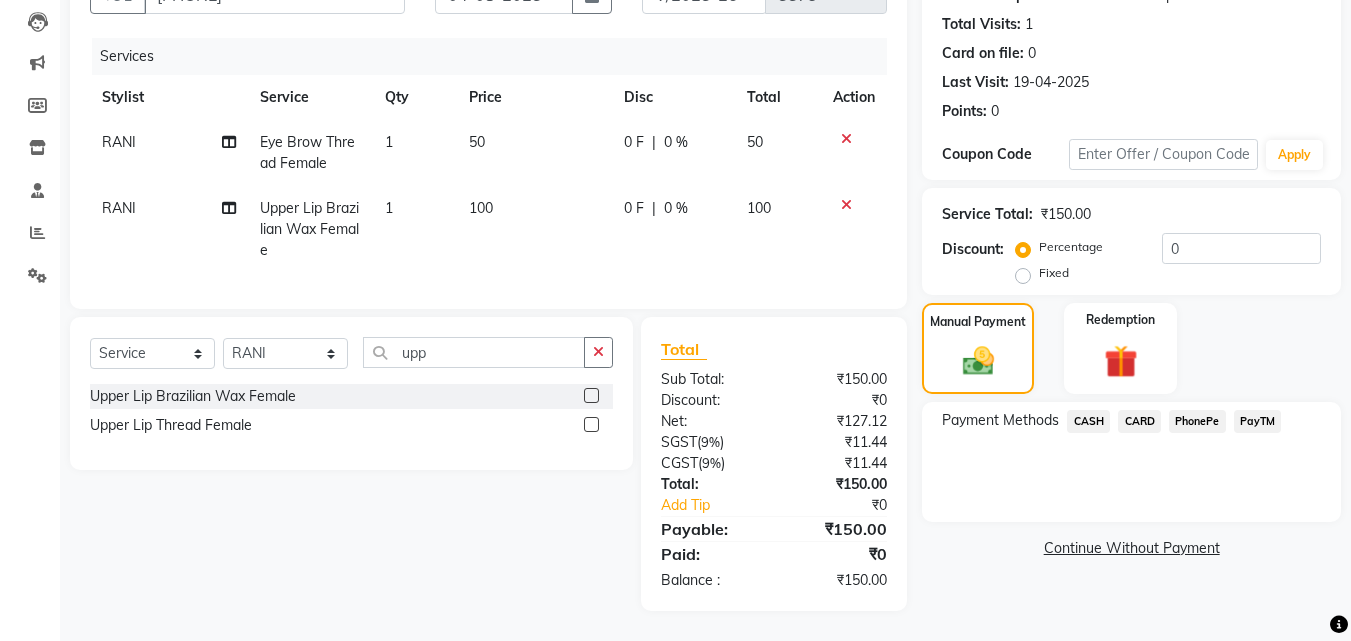 click on "PayTM" 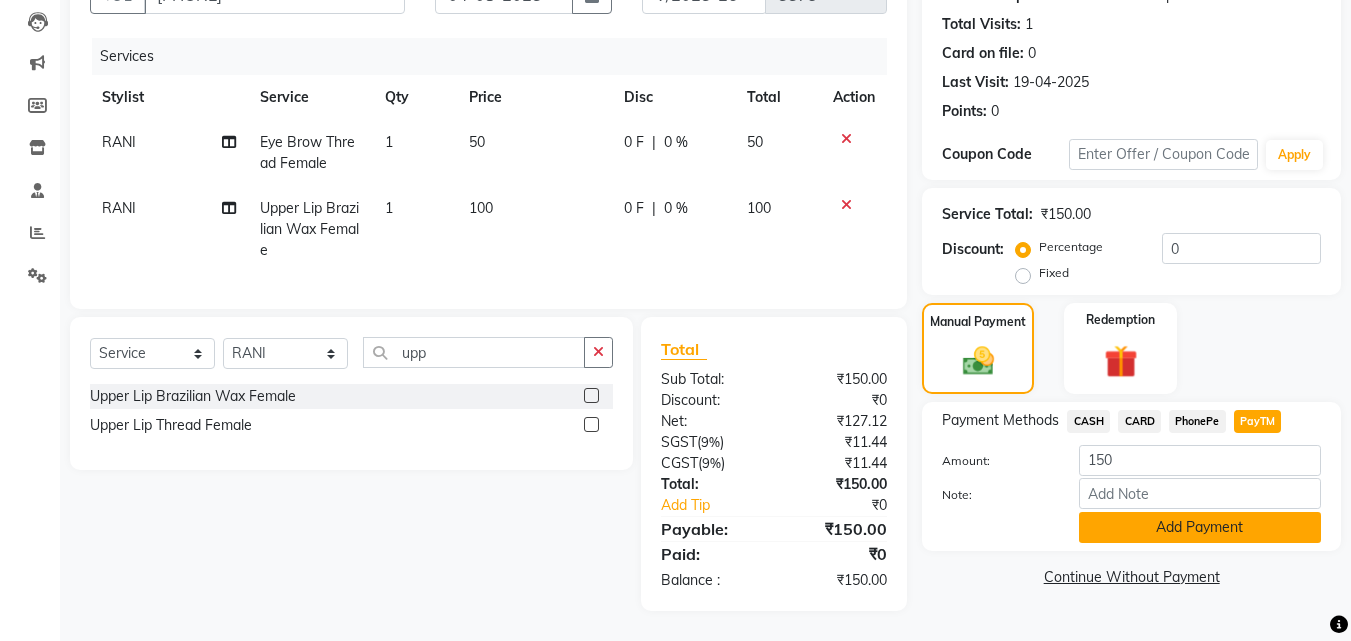 click on "Add Payment" 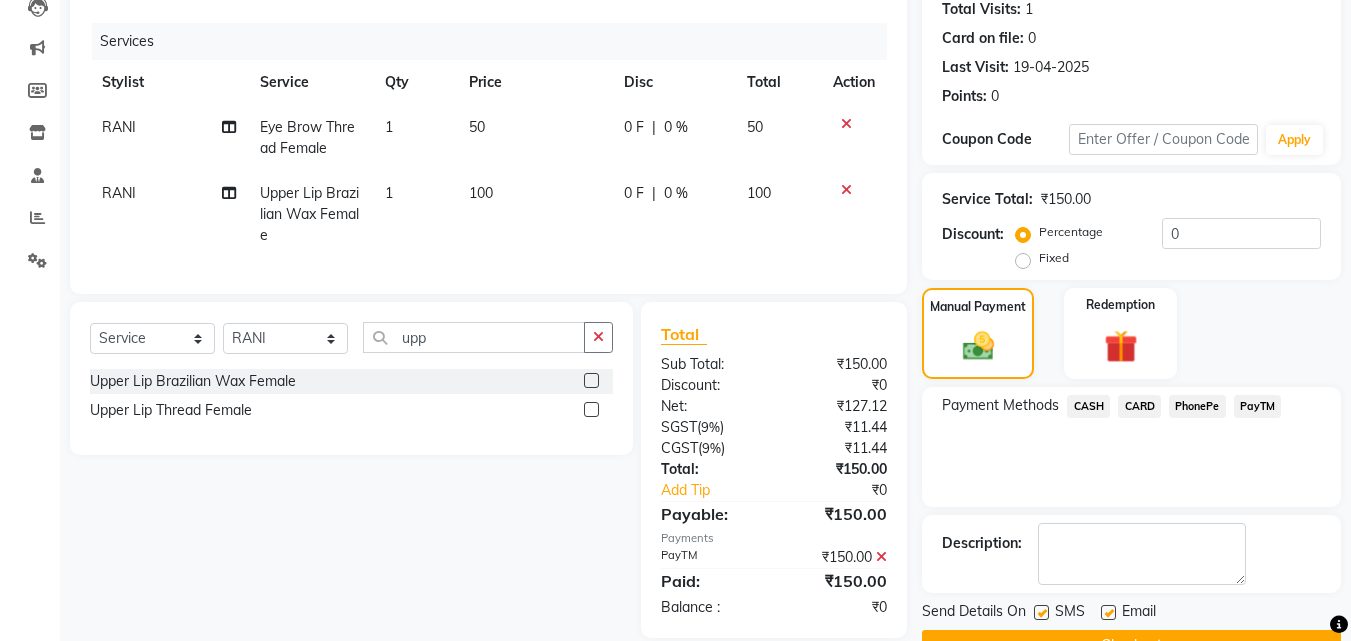 scroll, scrollTop: 275, scrollLeft: 0, axis: vertical 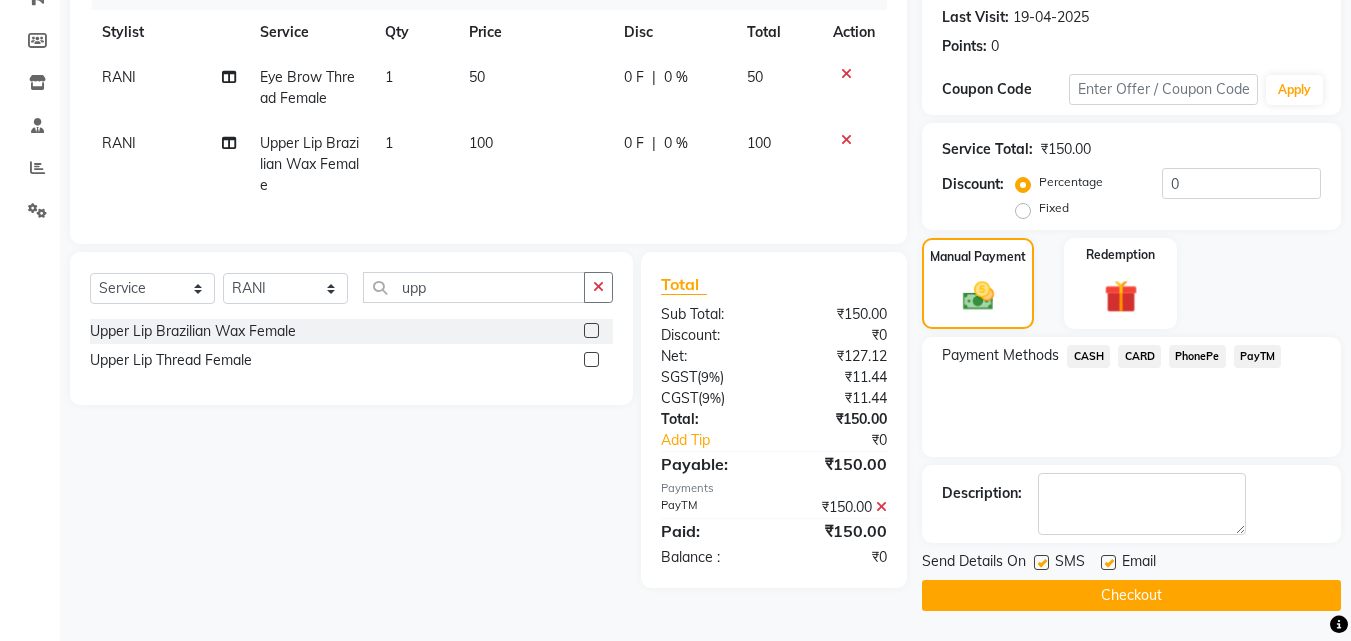 drag, startPoint x: 1236, startPoint y: 556, endPoint x: 1246, endPoint y: 580, distance: 26 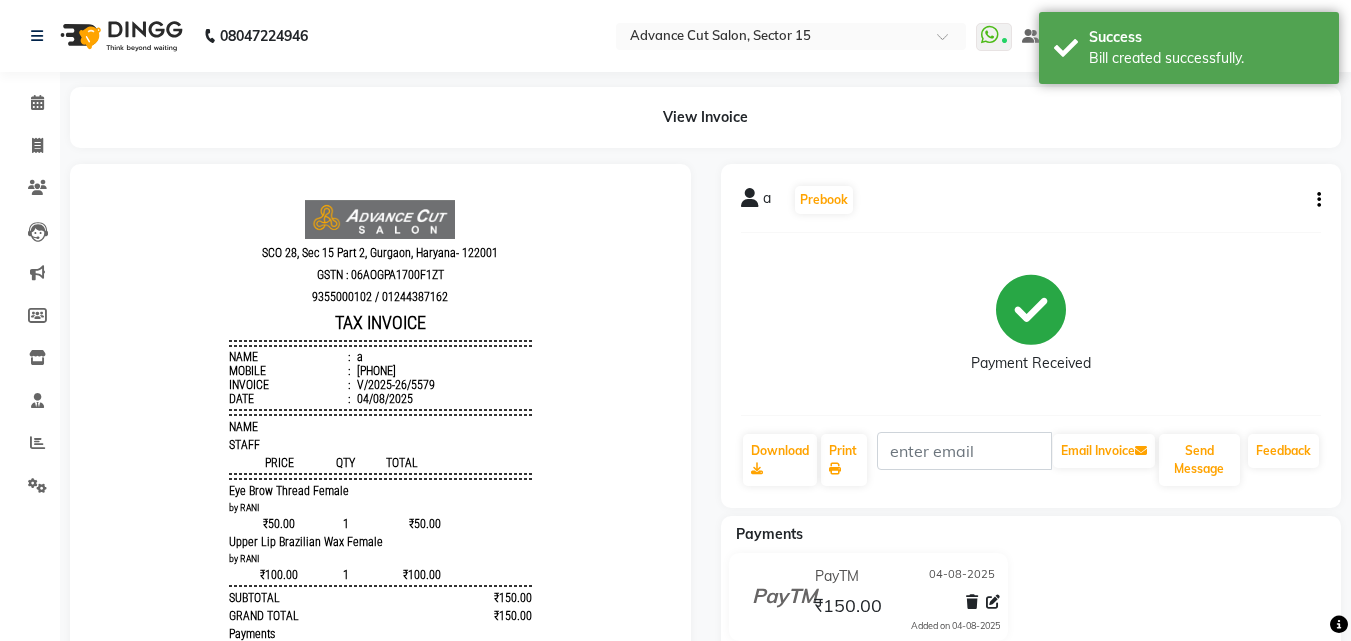 scroll, scrollTop: 0, scrollLeft: 0, axis: both 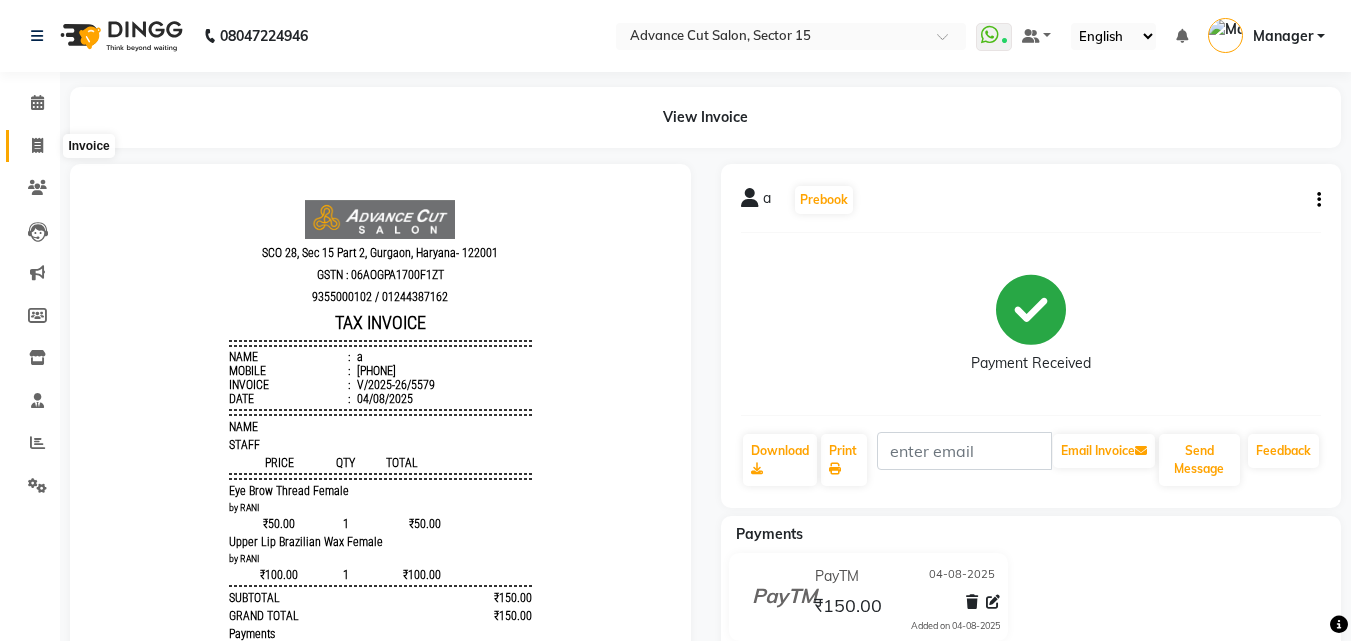 click 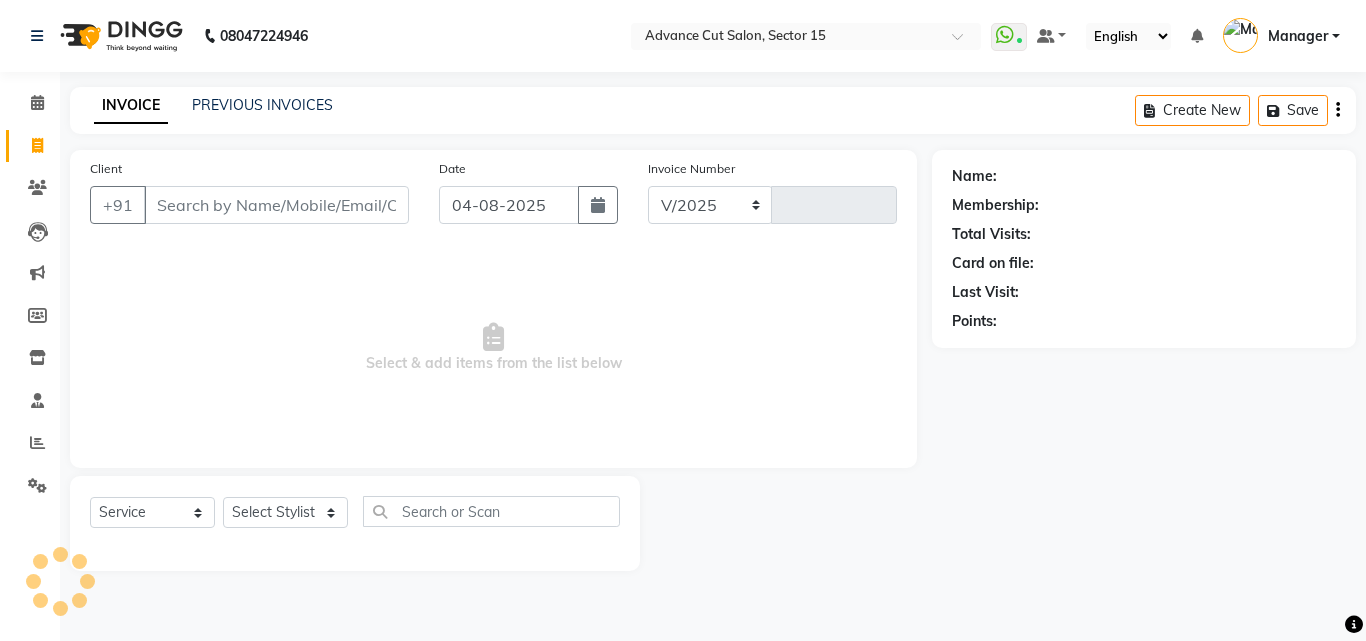 select on "6255" 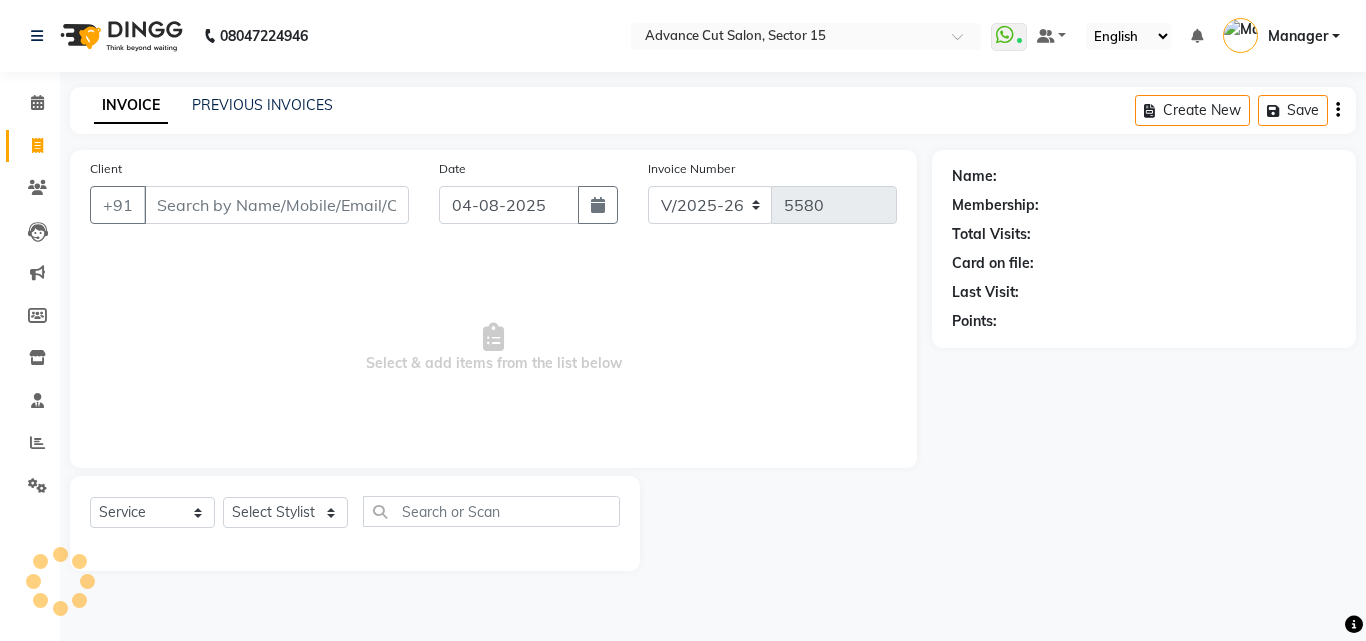 click on "Client" at bounding box center [276, 205] 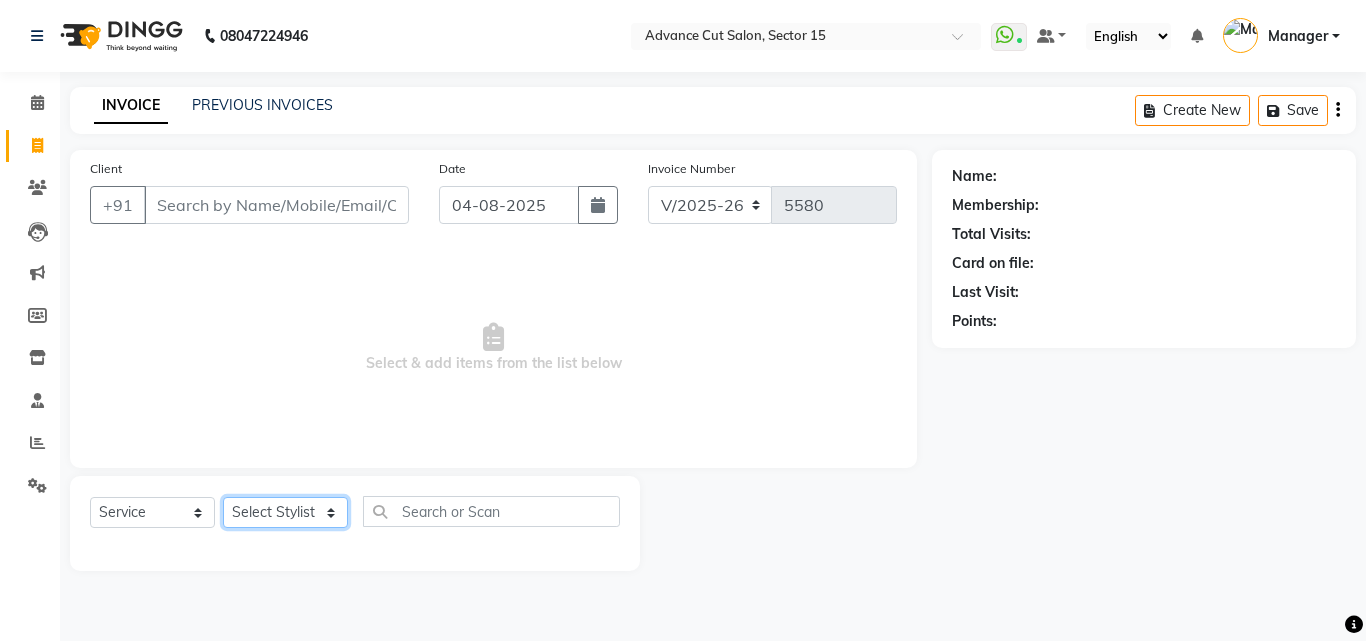 drag, startPoint x: 293, startPoint y: 526, endPoint x: 292, endPoint y: 515, distance: 11.045361 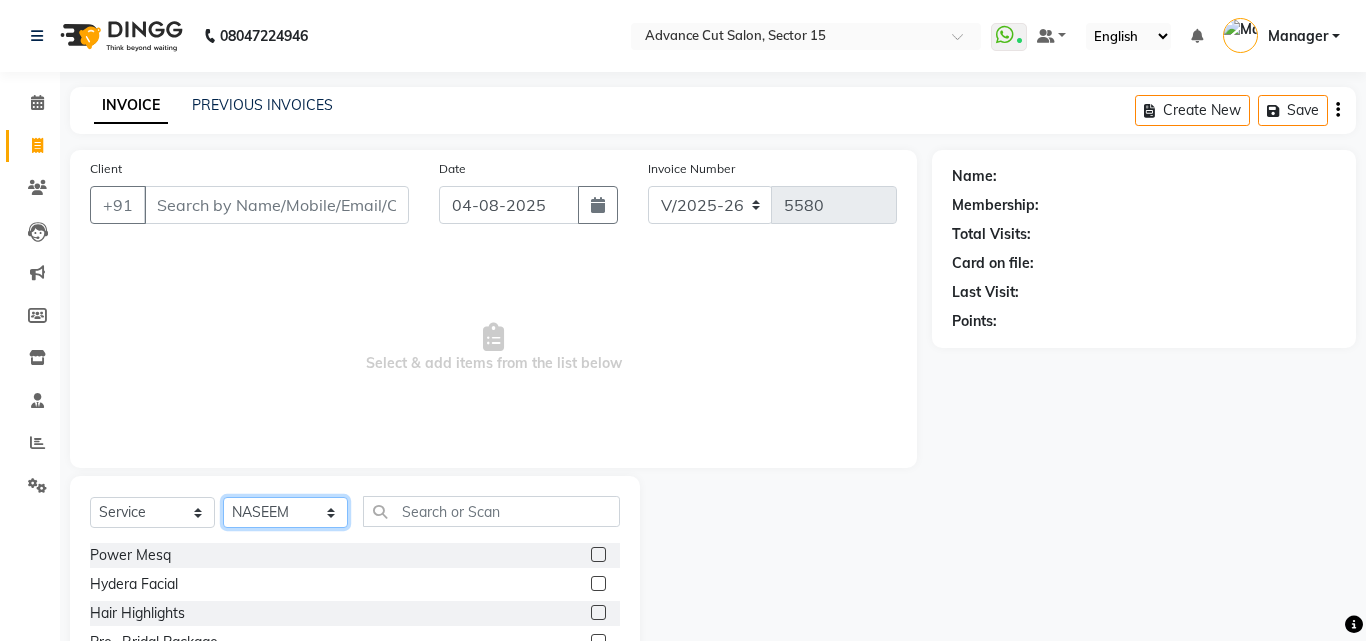 click on "Select Stylist Advance Cut  ASIF FARMAN HAIDER Iqbal KASHISH LUCKY Manager MANOJ NASEEM NASIR Nidhi Pooja  PRIYA RAEES RANI RASHID RIZWAN SACHIN SALMAN SANJAY Shahjad Shankar shuaib SONI" 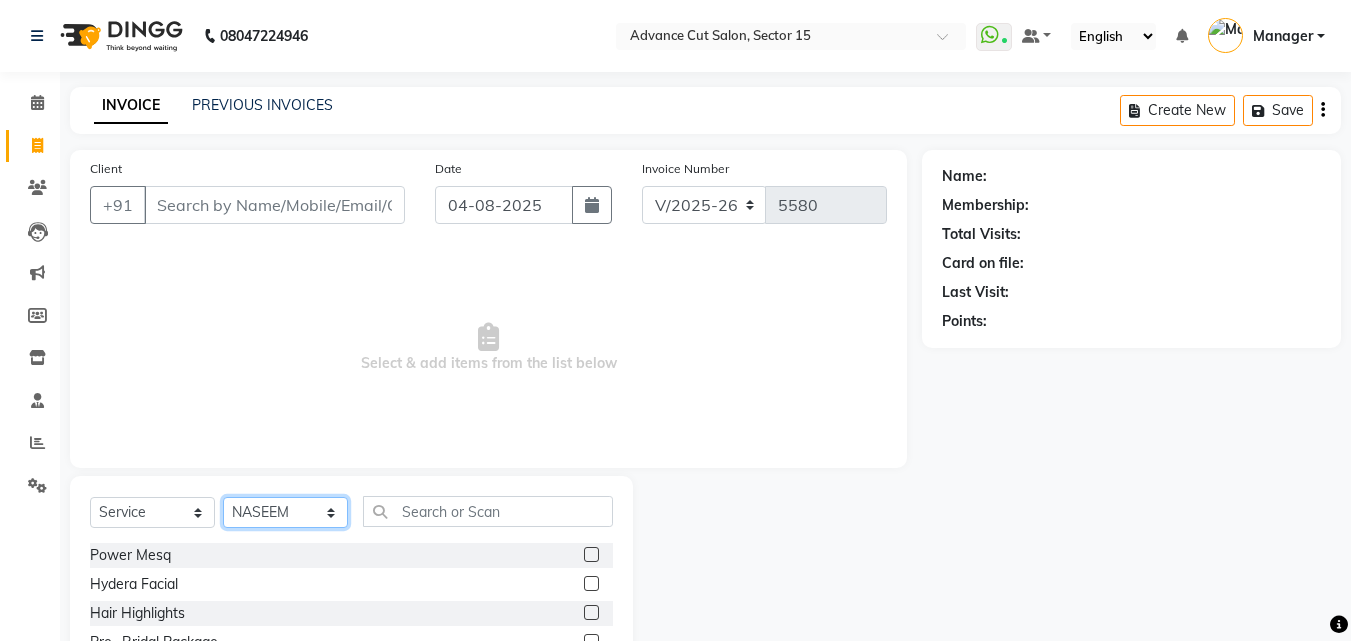 select on "46509" 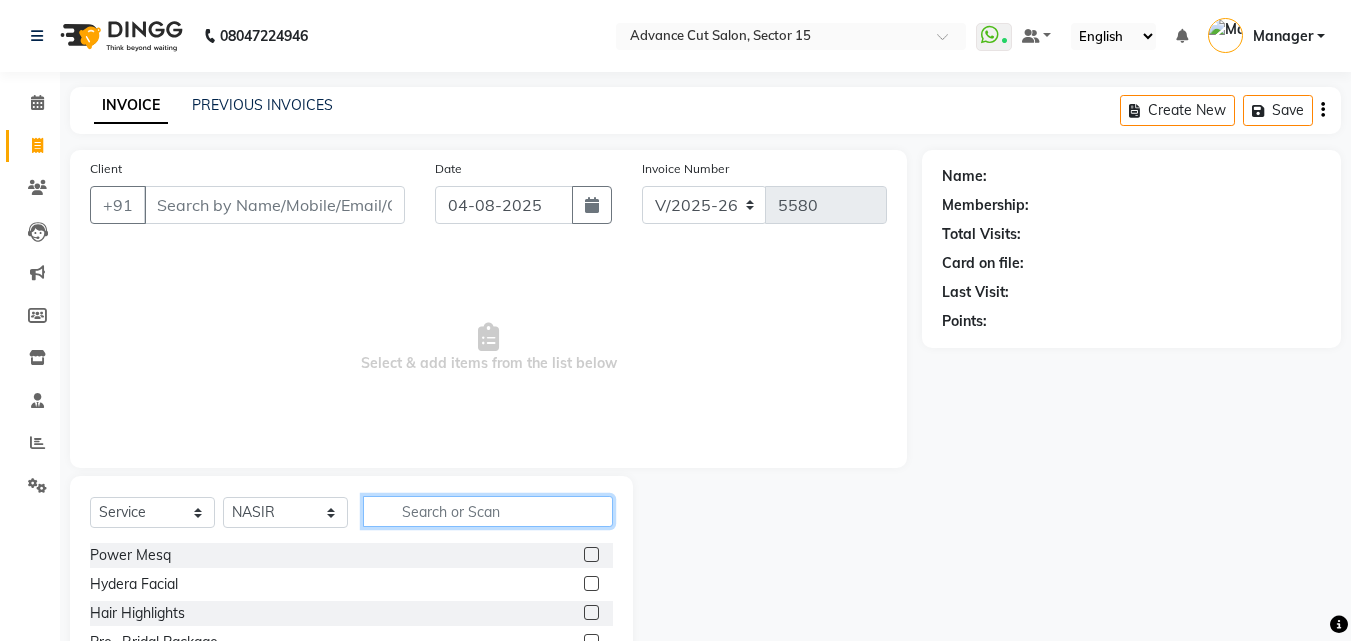 click 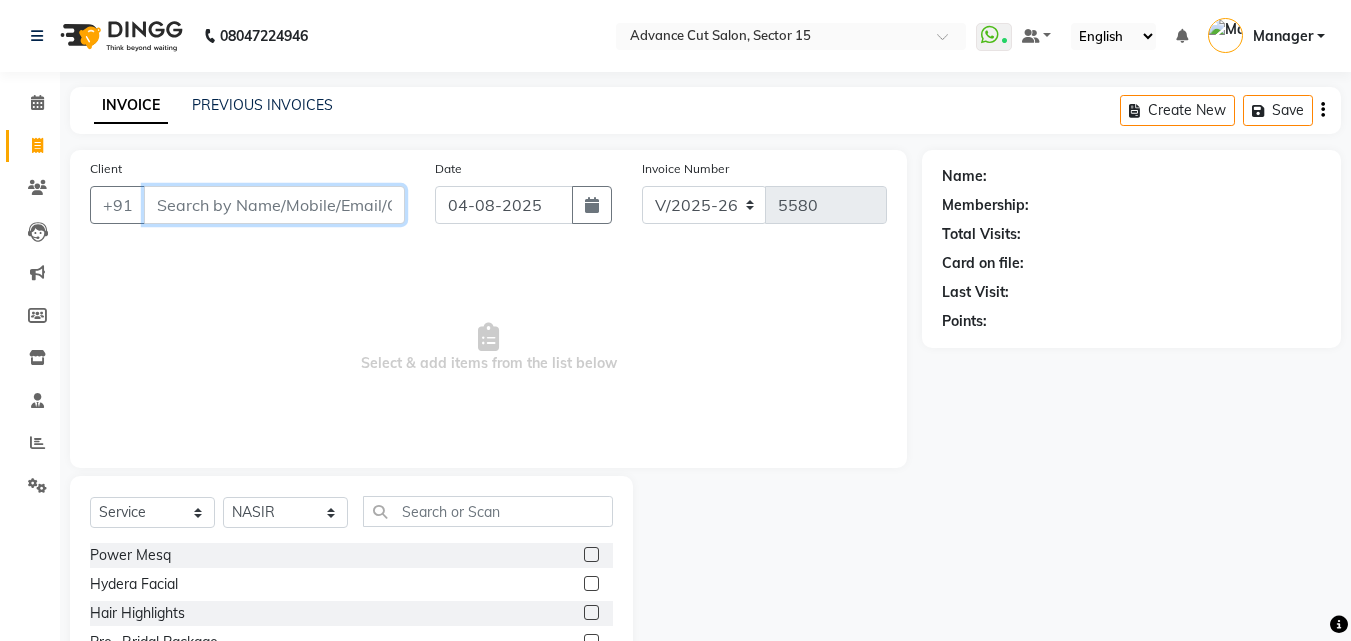 click on "Client" at bounding box center [274, 205] 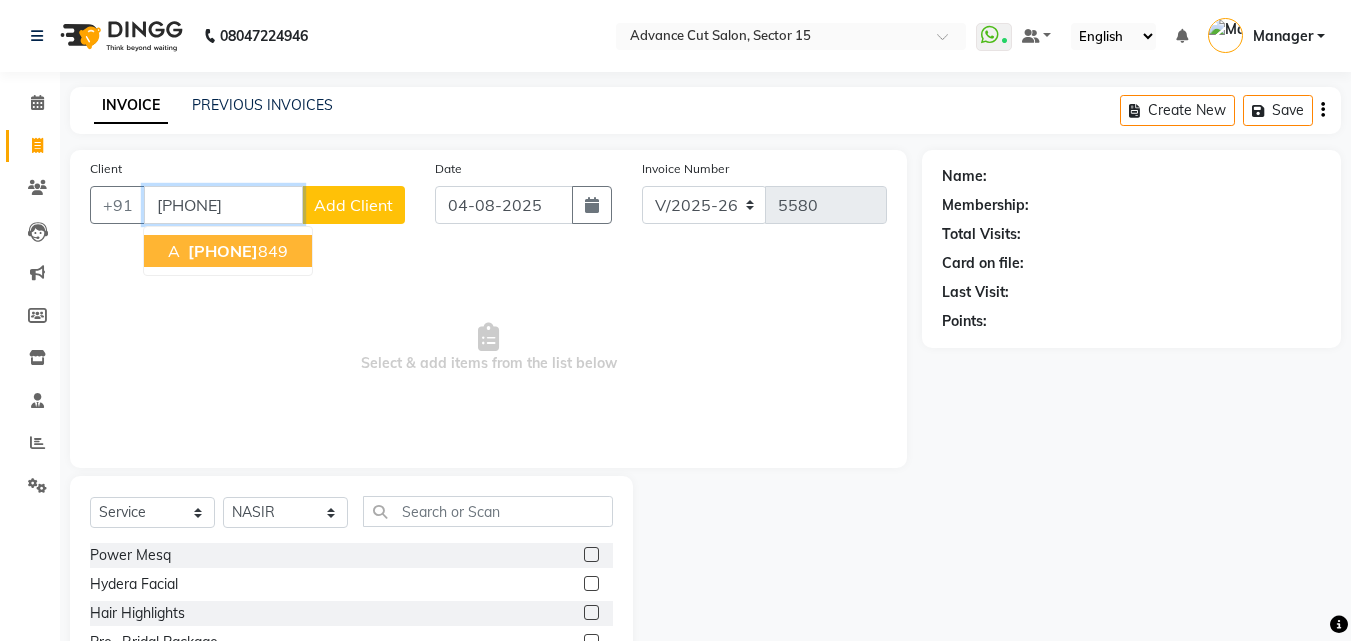 click on "a   8700122 849" at bounding box center [228, 251] 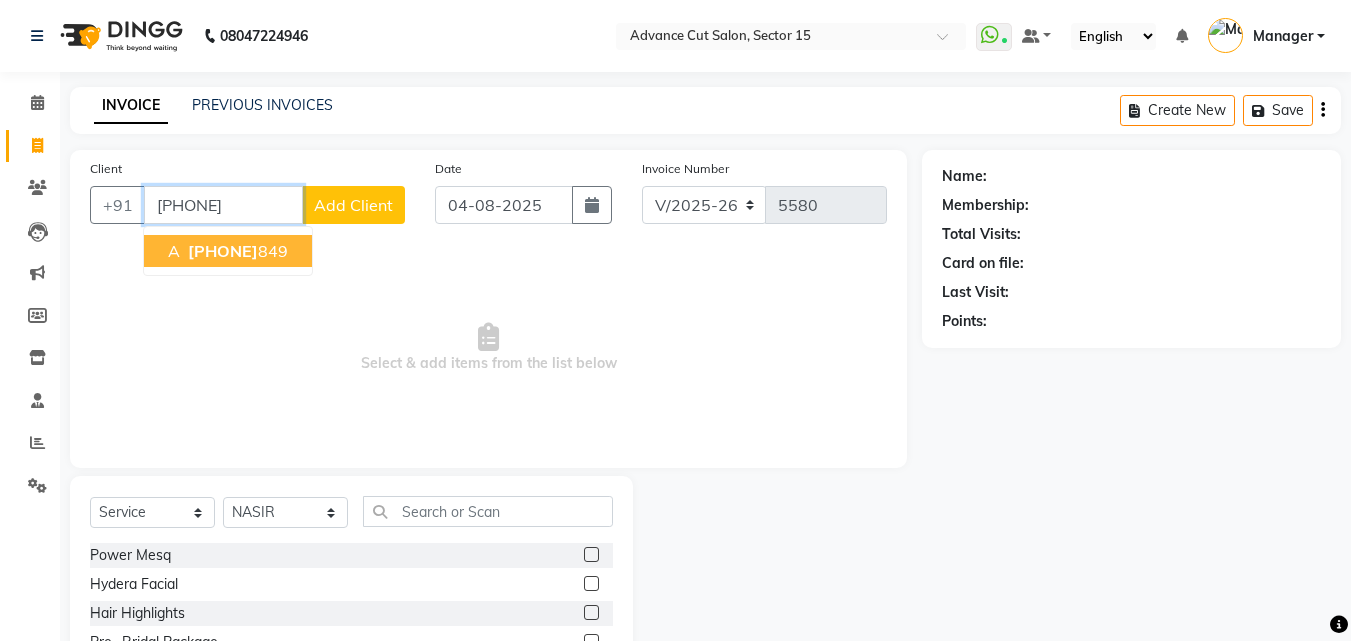 type on "[PHONE]" 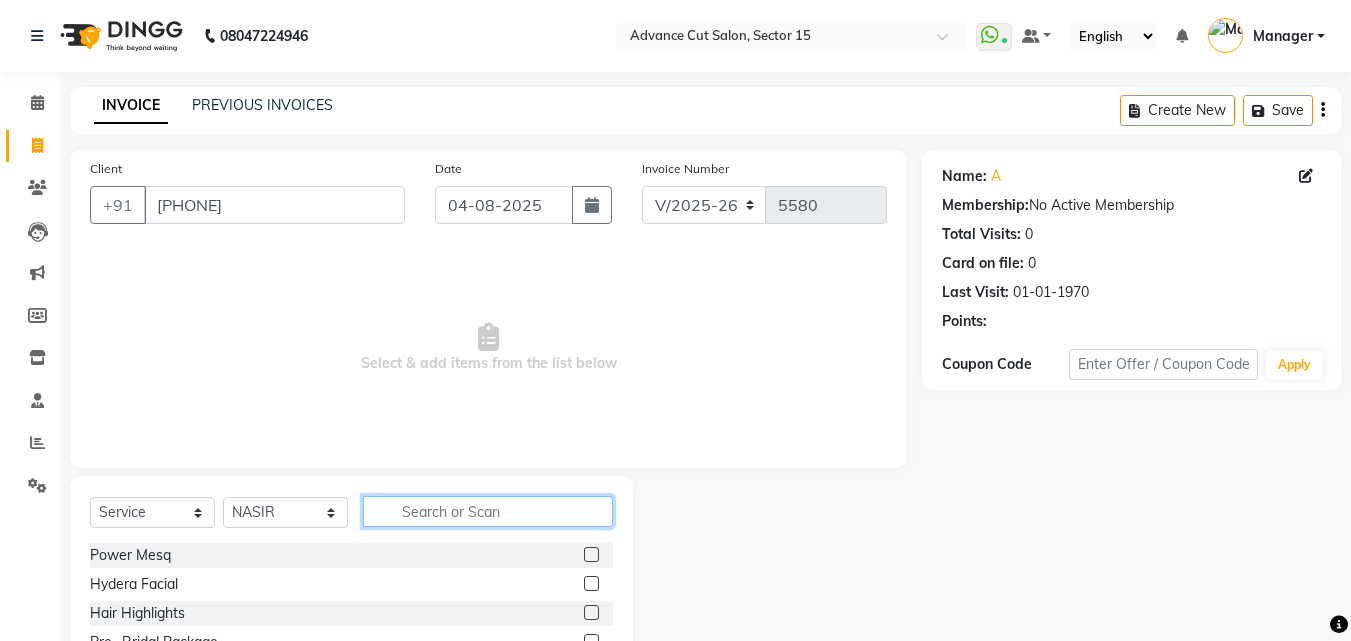 click 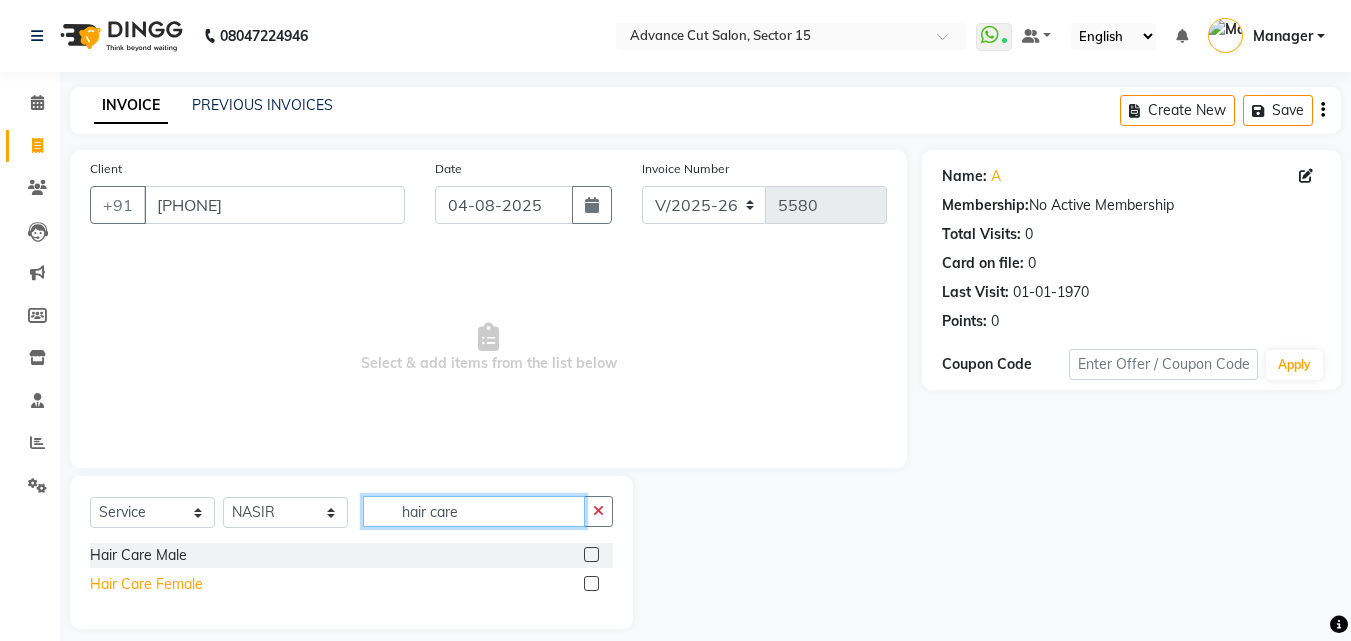 type on "hair care" 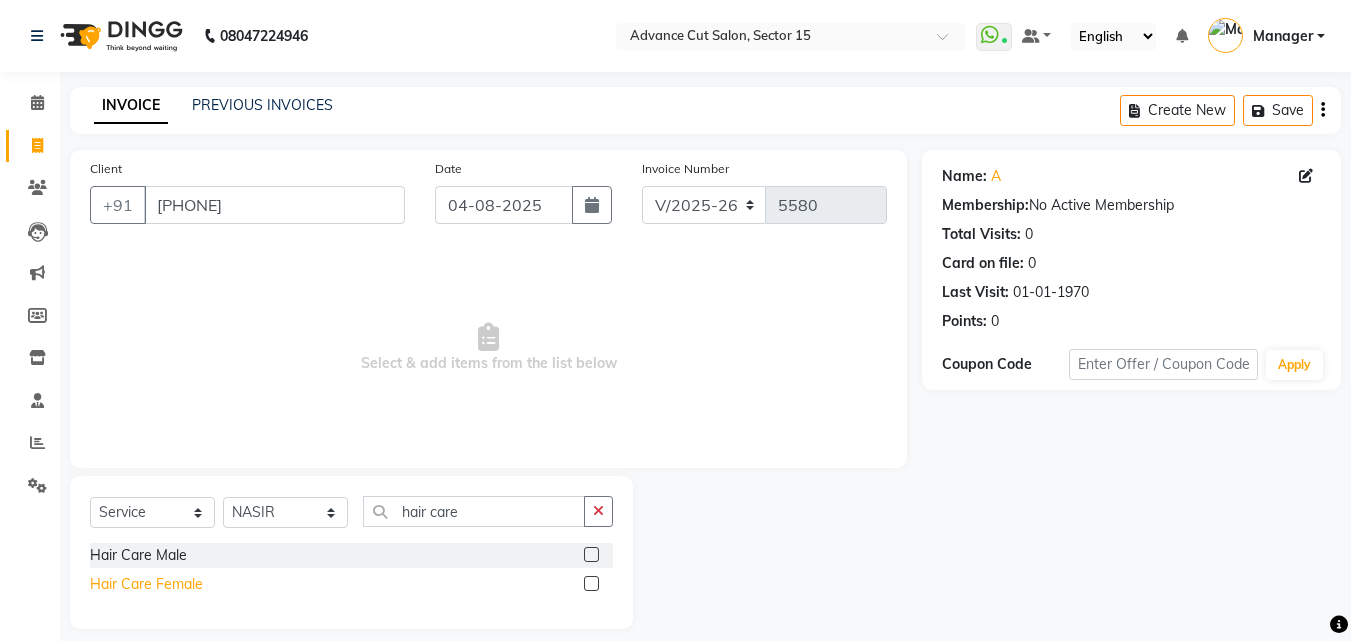click on "Hair Care Female" 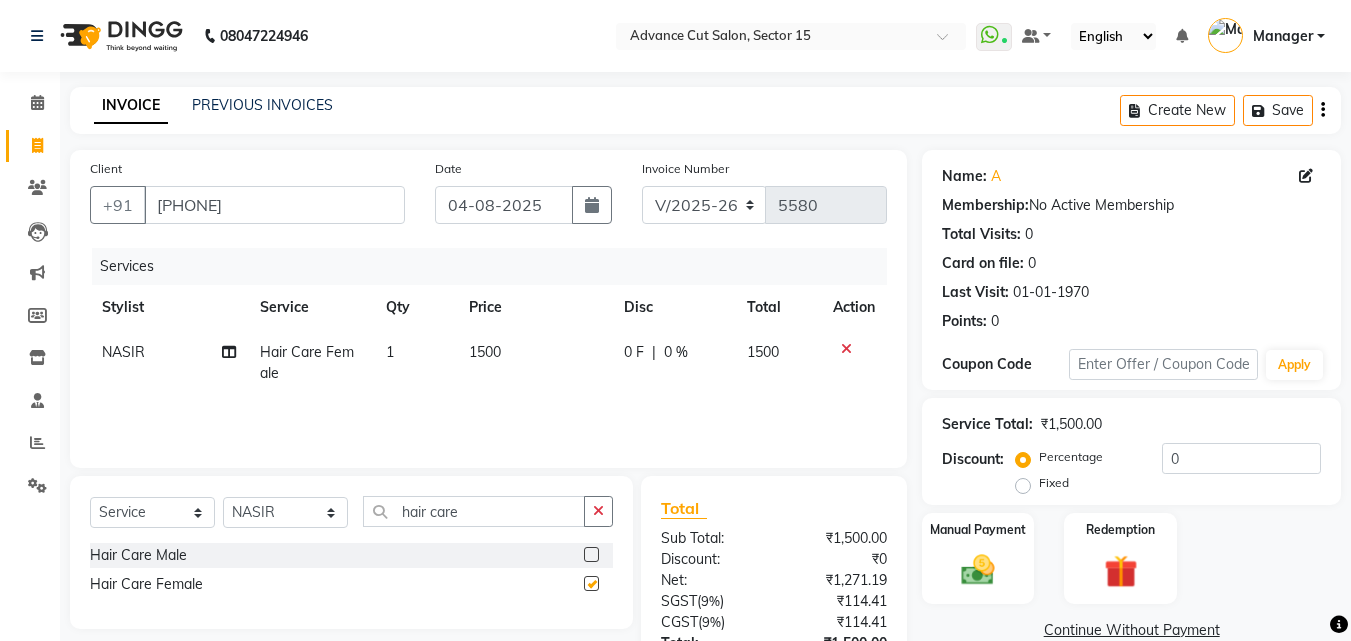 checkbox on "false" 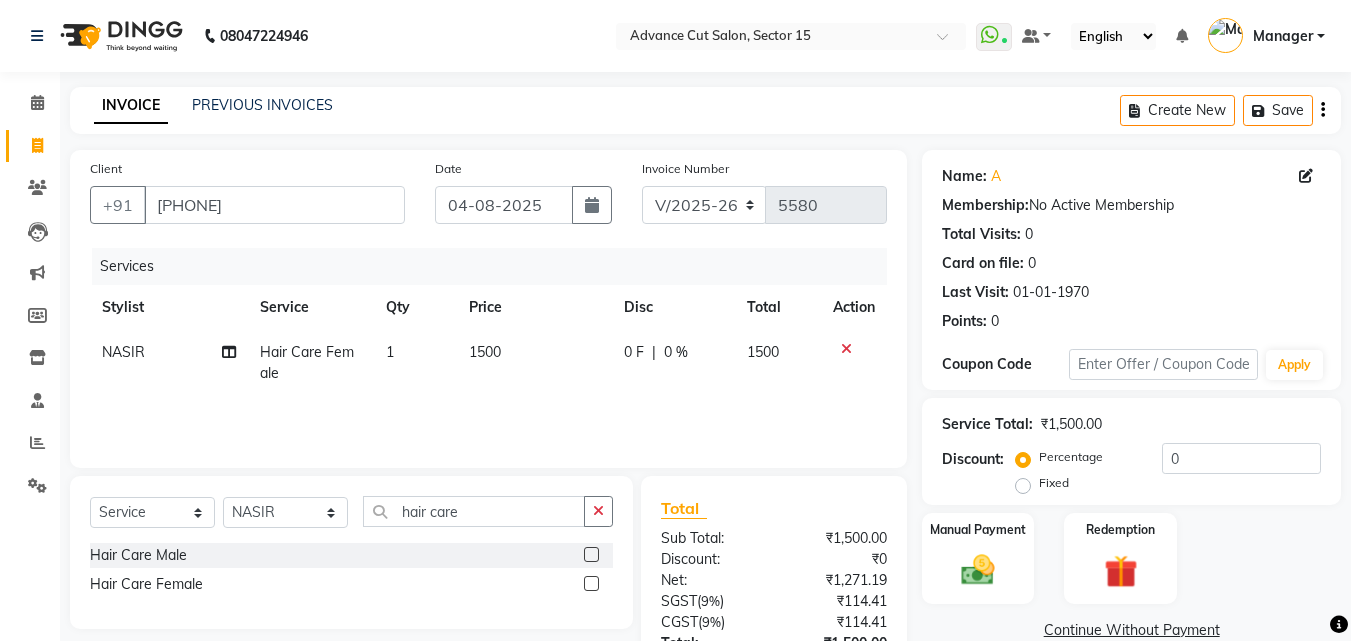 click on "1500" 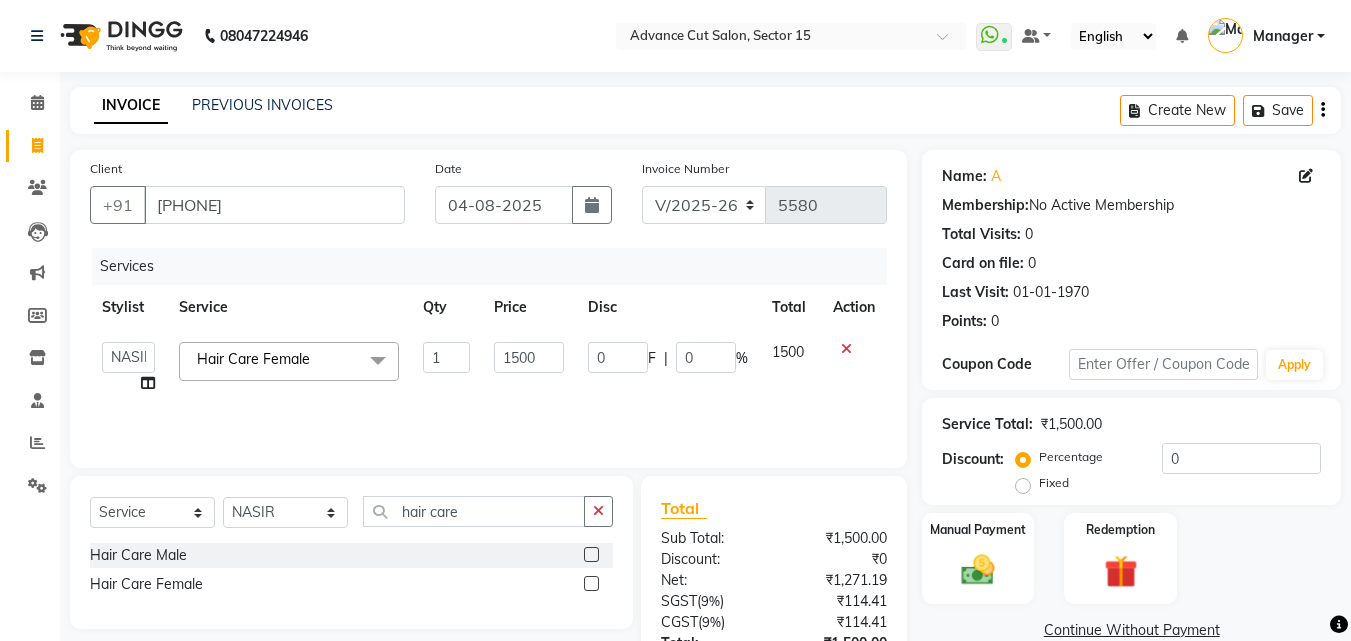 click on "1500" 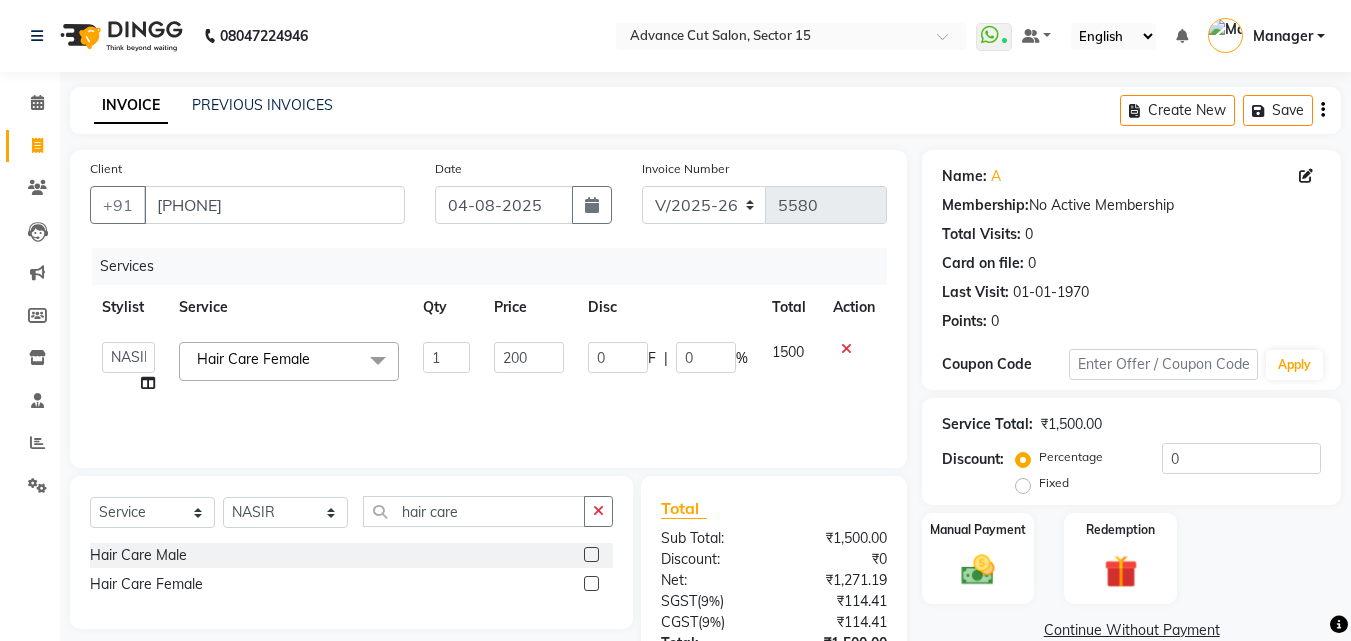 type on "2000" 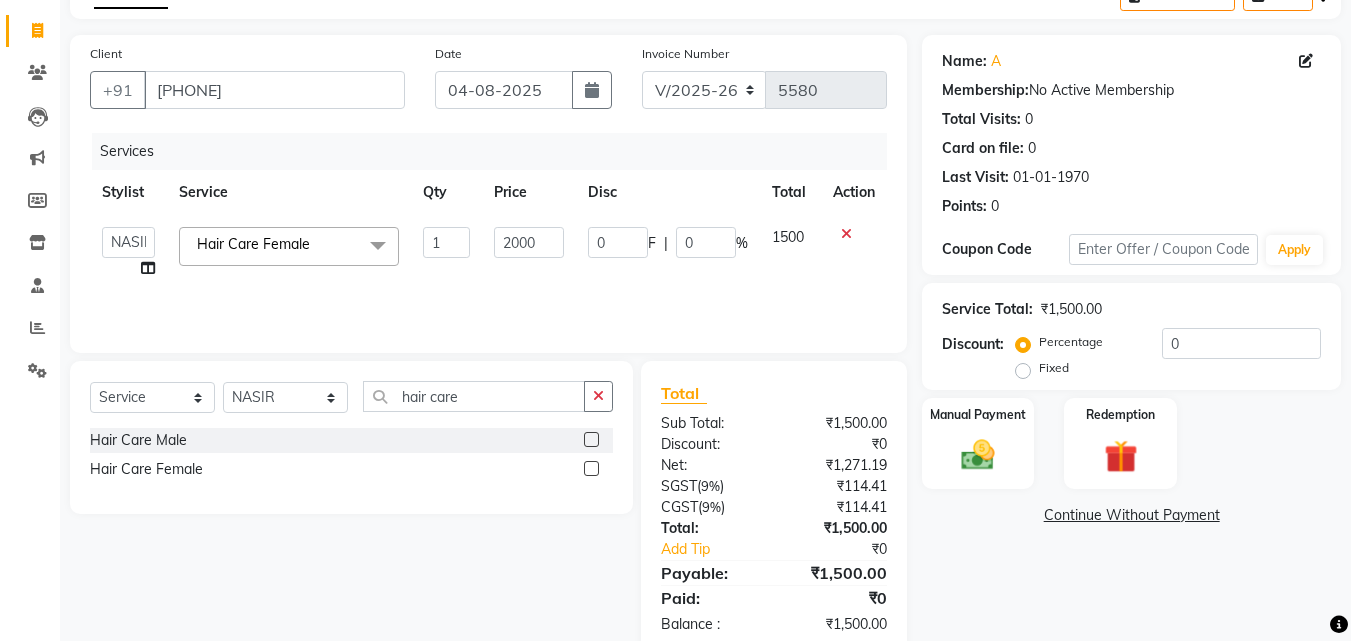 scroll, scrollTop: 159, scrollLeft: 0, axis: vertical 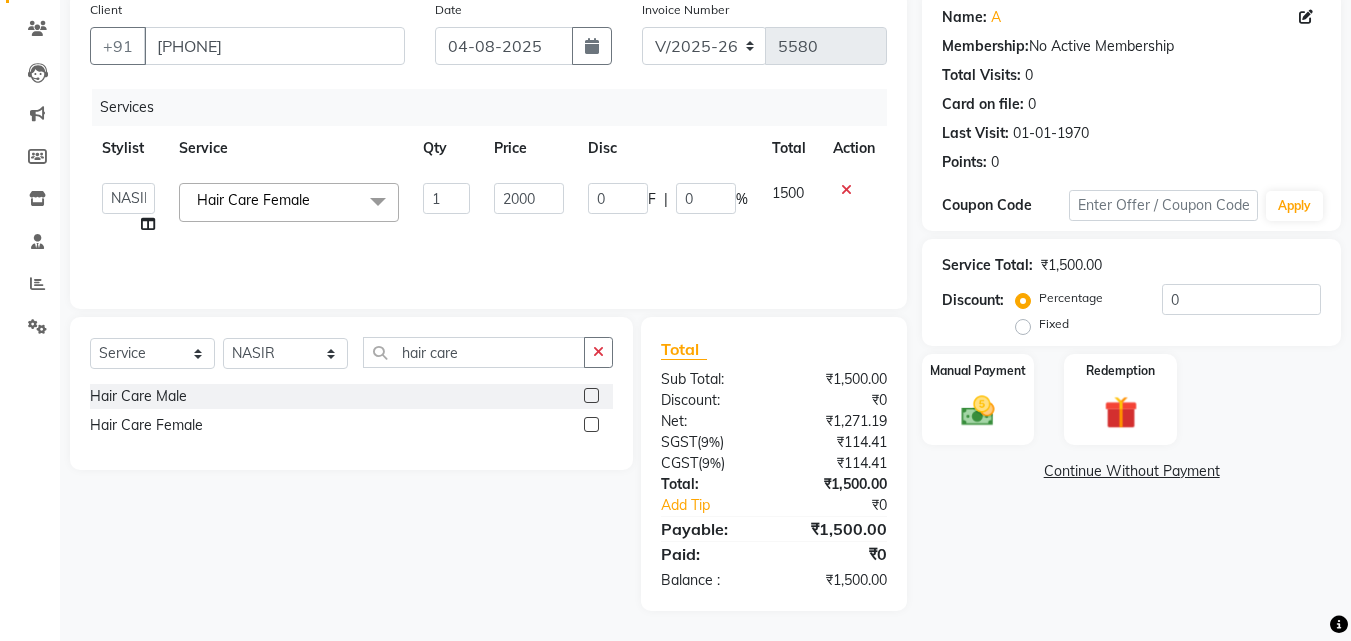 click on "Name: A  Membership:  No Active Membership  Total Visits:  0 Card on file:  0 Last Visit:   01-01-1970 Points:   0  Coupon Code Apply Service Total:  ₹1,500.00  Discount:  Percentage   Fixed  0 Manual Payment Redemption  Continue Without Payment" 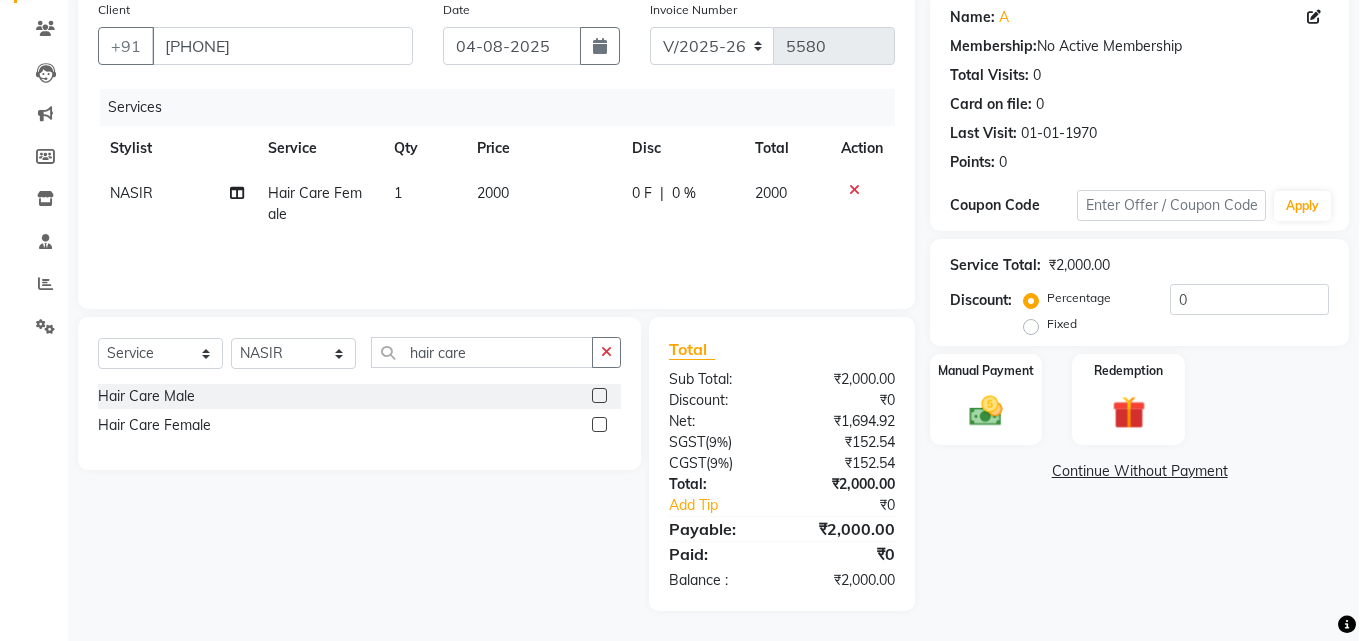 scroll, scrollTop: 20, scrollLeft: 0, axis: vertical 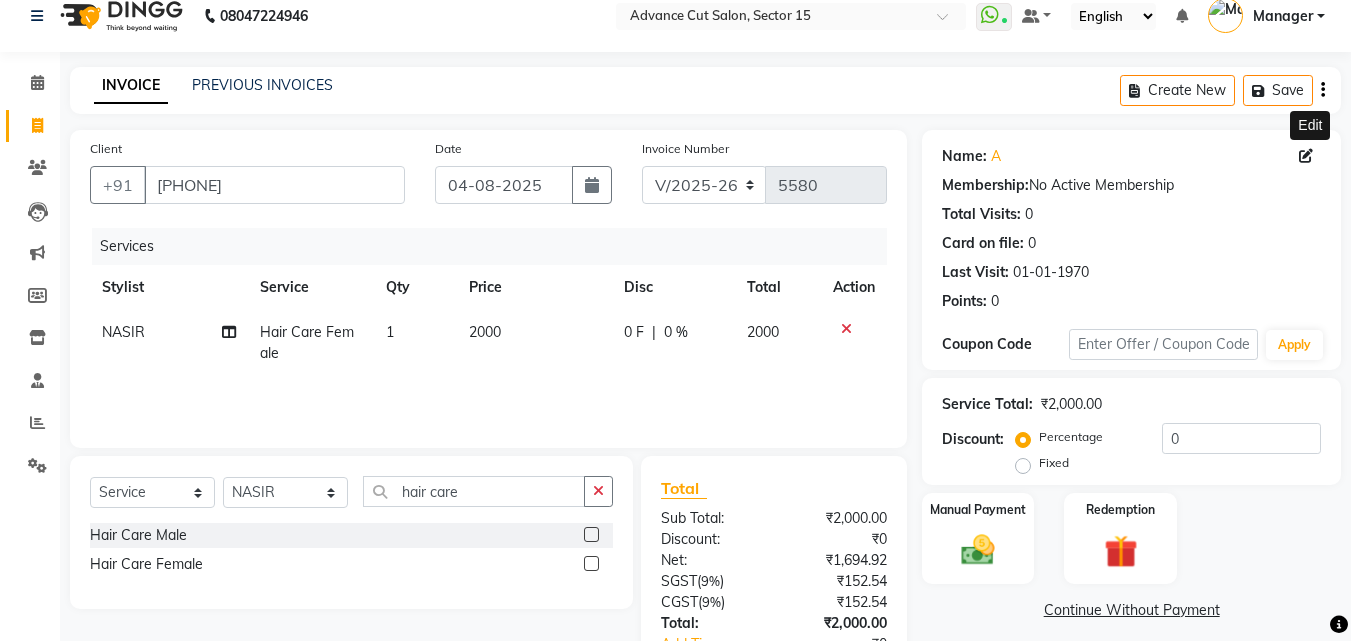 click 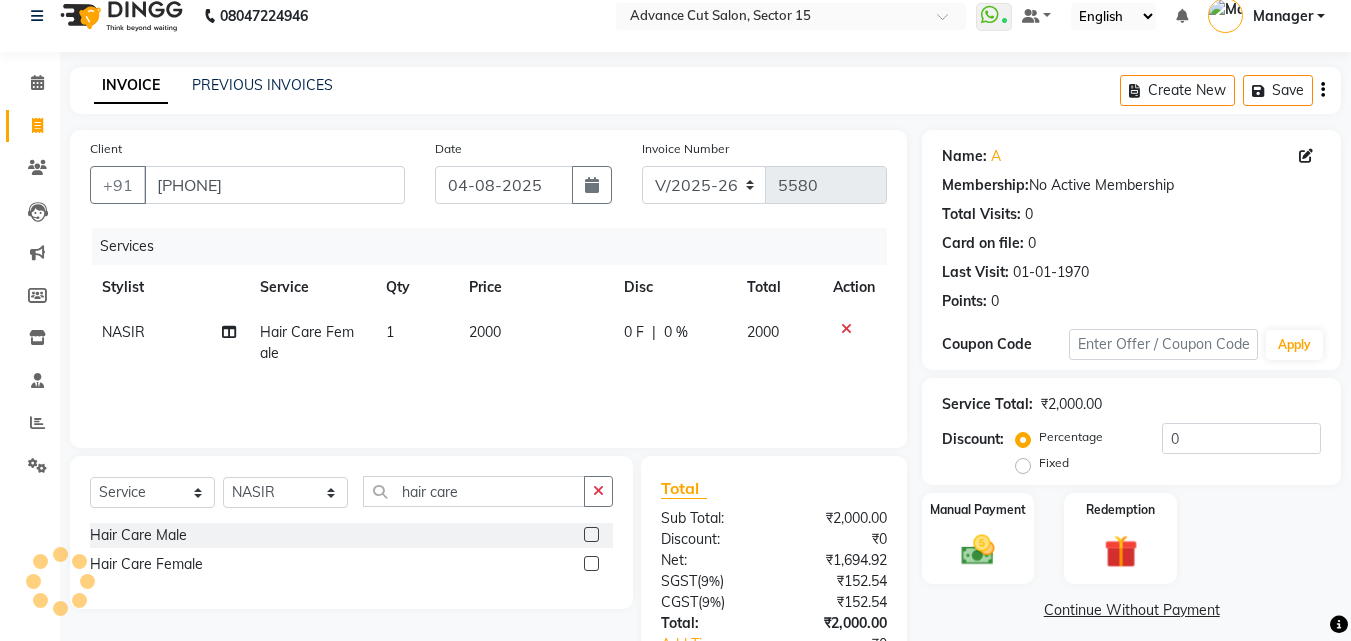 select on "female" 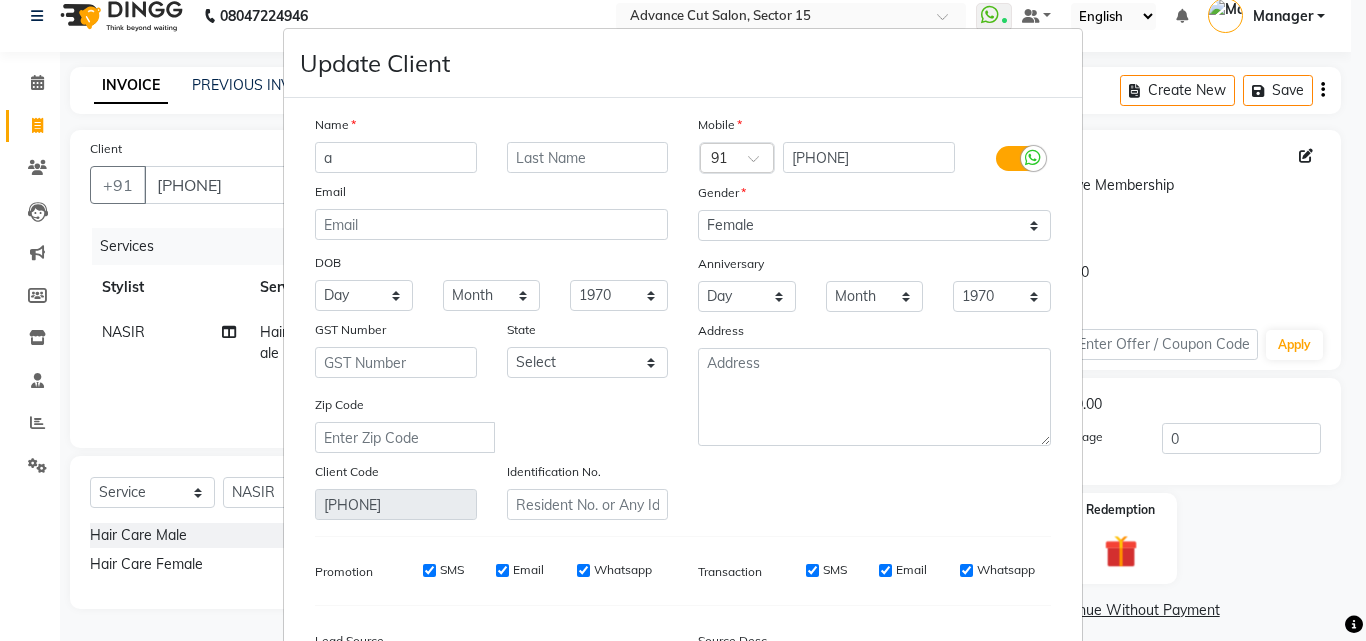 click on "Name a Email DOB Day 01 02 03 04 05 06 07 08 09 10 11 12 13 14 15 16 17 18 19 20 21 22 23 24 25 26 27 28 29 30 31 Month January February March April May June July August September October November December 1940 1941 1942 1943 1944 1945 1946 1947 1948 1949 1950 1951 1952 1953 1954 1955 1956 1957 1958 1959 1960 1961 1962 1963 1964 1965 1966 1967 1968 1969 1970 1971 1972 1973 1974 1975 1976 1977 1978 1979 1980 1981 1982 1983 1984 1985 1986 1987 1988 1989 1990 1991 1992 1993 1994 1995 1996 1997 1998 1999 2000 2001 2002 2003 2004 2005 2006 2007 2008 2009 2010 2011 2012 2013 2014 2015 2016 2017 2018 2019 2020 2021 2022 2023 2024 GST Number State Select Andaman and Nicobar Islands Andhra Pradesh Arunachal Pradesh Assam Bihar Chandigarh Chhattisgarh Dadra and Nagar Haveli Daman and Diu Delhi Goa Gujarat Haryana Himachal Pradesh Jammu and Kashmir Jharkhand Karnataka Kerala Lakshadweep Madhya Pradesh Maharashtra Manipur Meghalaya Mizoram Nagaland Odisha Pondicherry Punjab Rajasthan Sikkim Tamil Nadu Telangana Tripura" at bounding box center (491, 317) 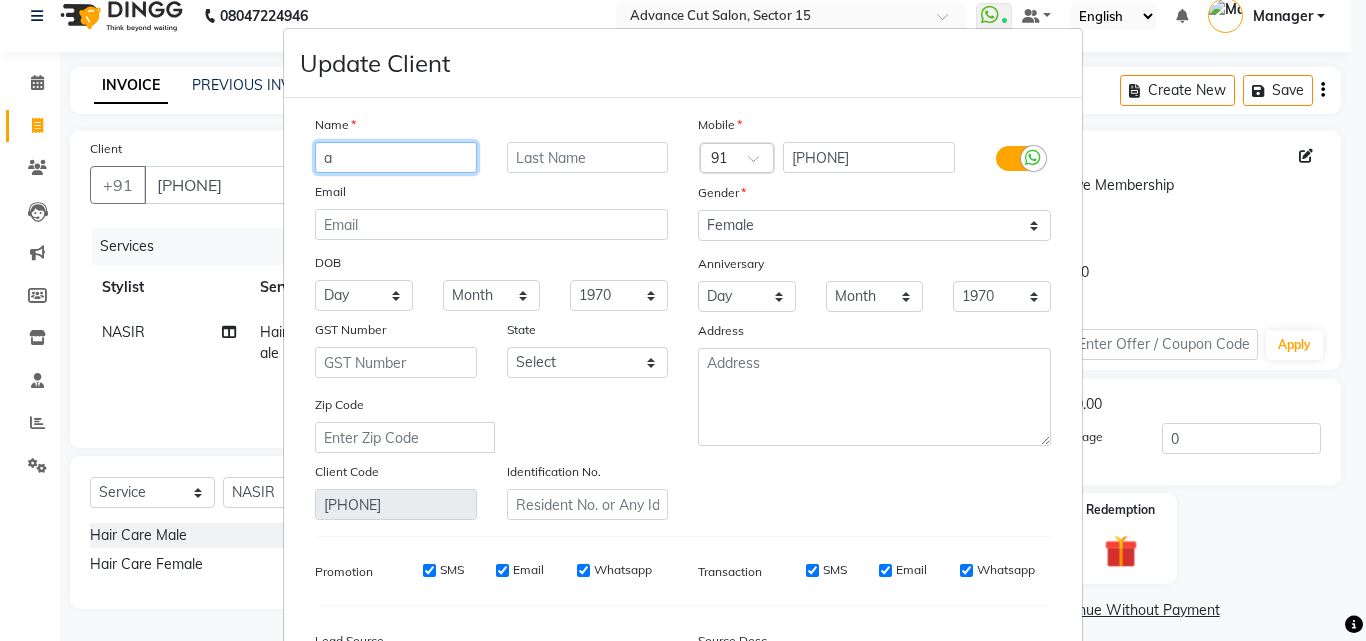 click on "a" at bounding box center [396, 157] 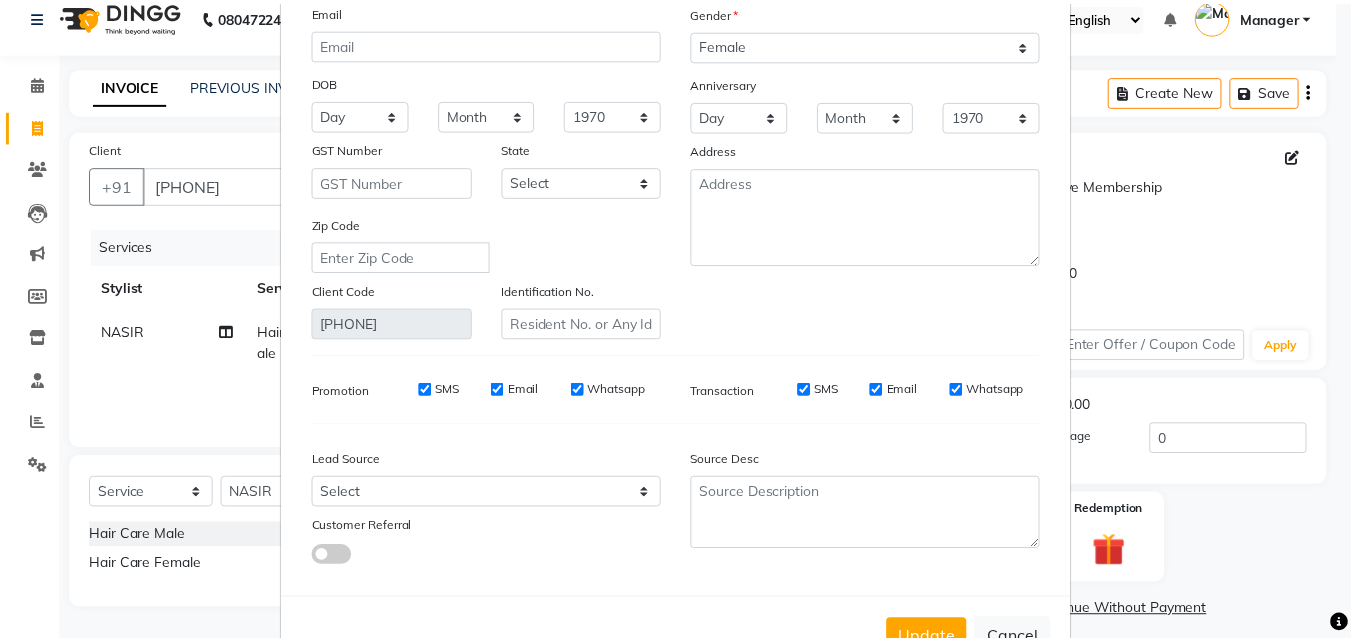 scroll, scrollTop: 246, scrollLeft: 0, axis: vertical 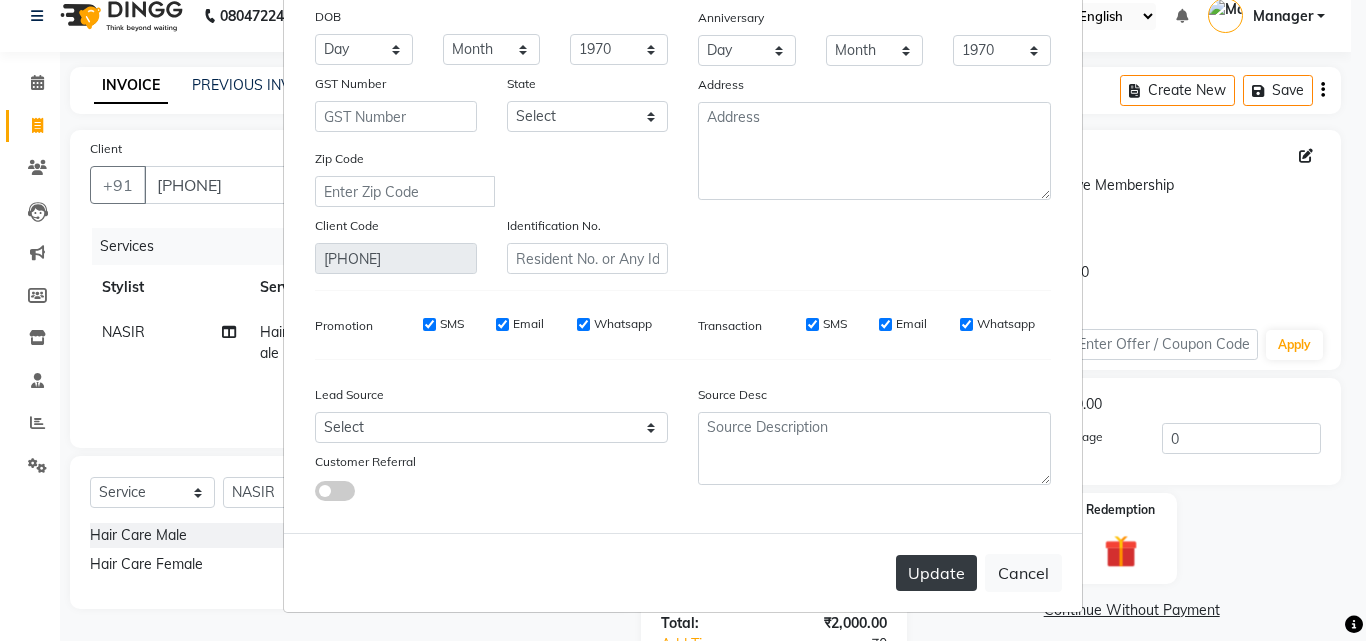 type on "Rubal" 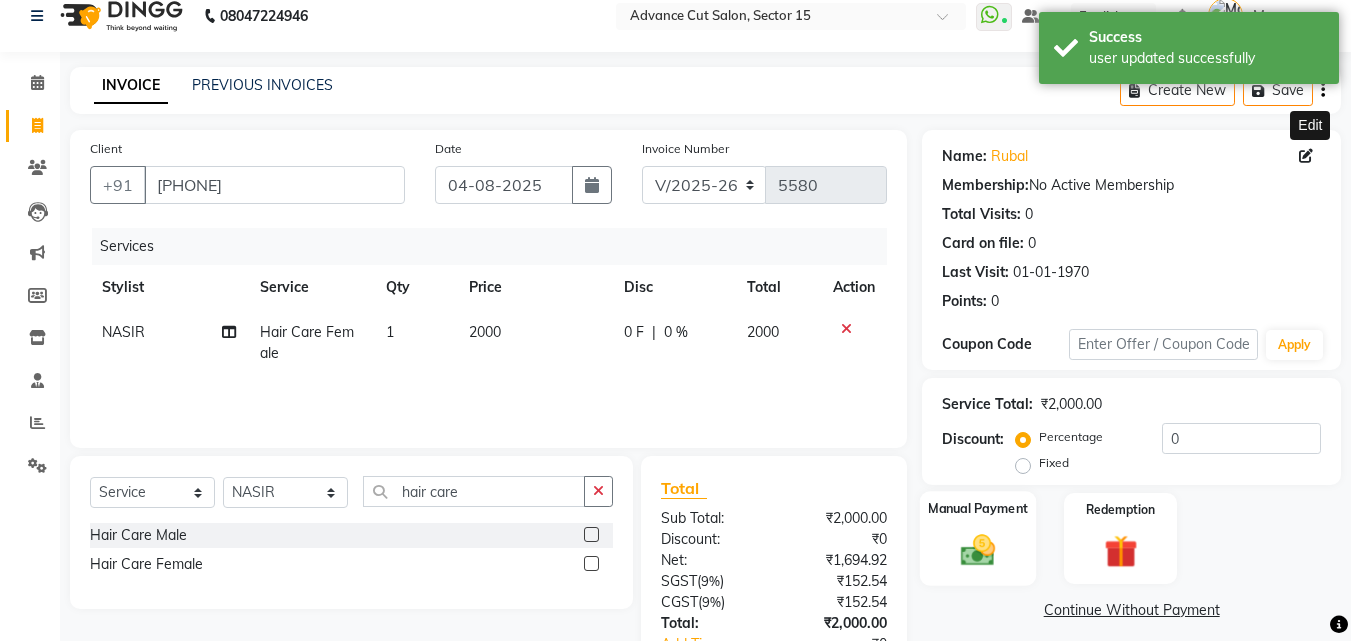 click 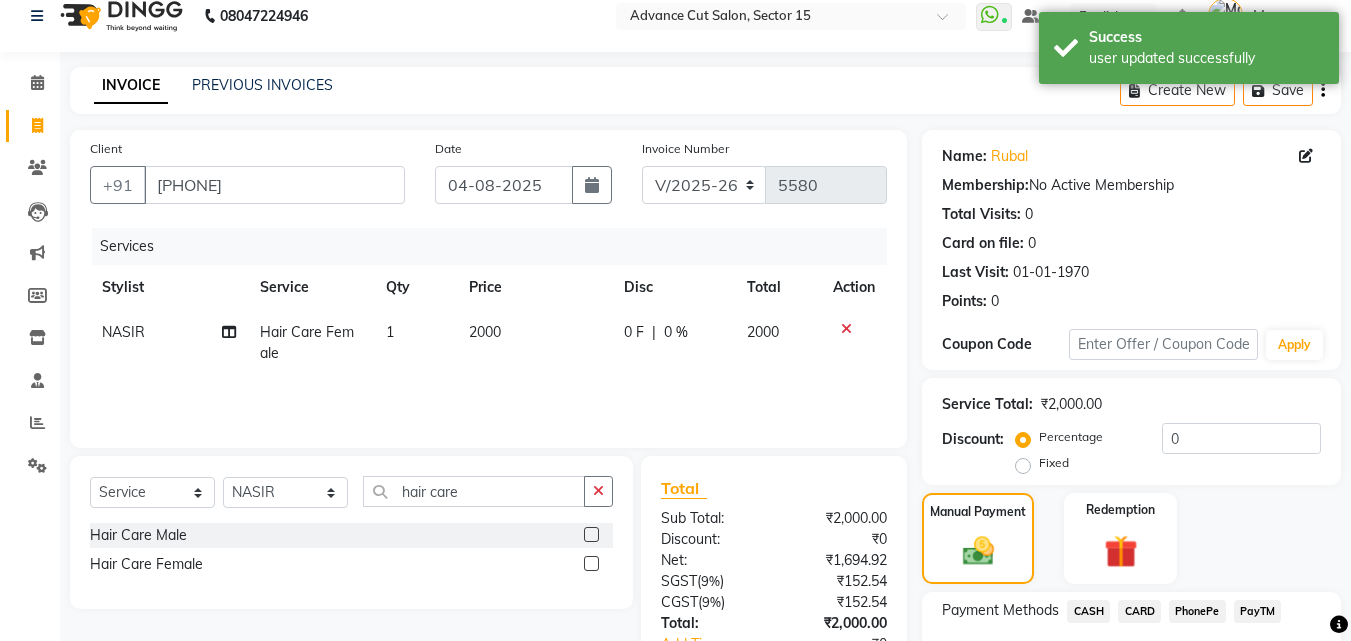 scroll, scrollTop: 162, scrollLeft: 0, axis: vertical 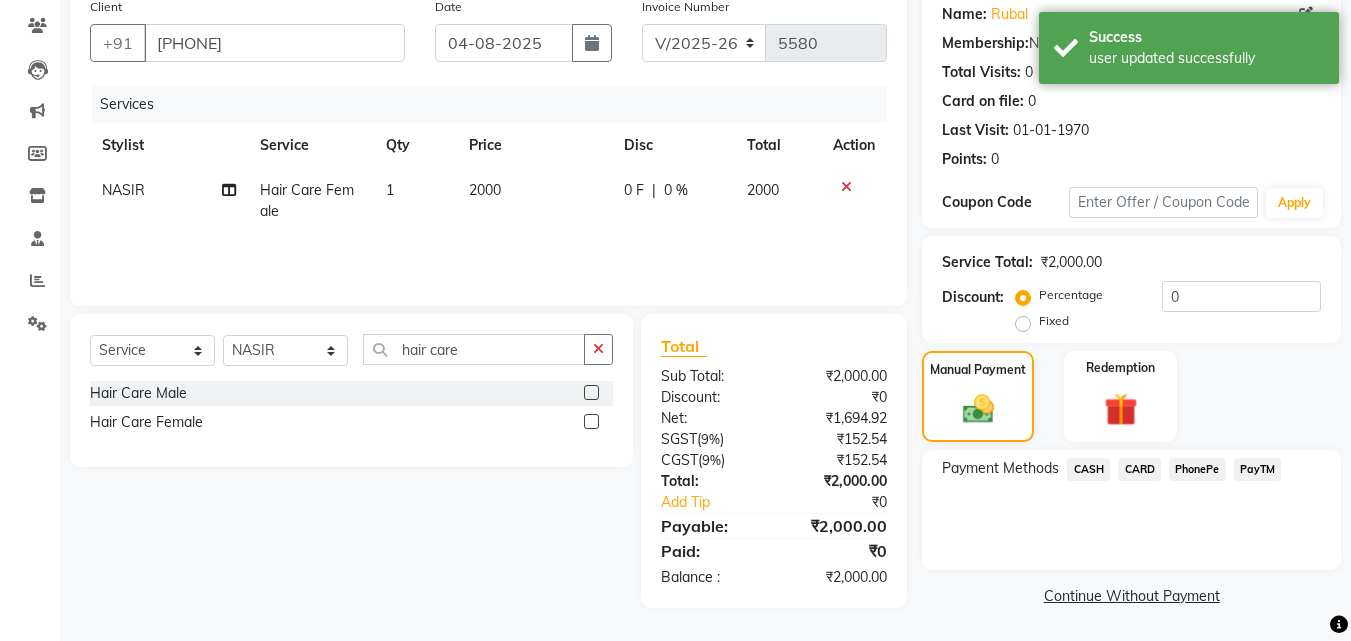 click on "PayTM" 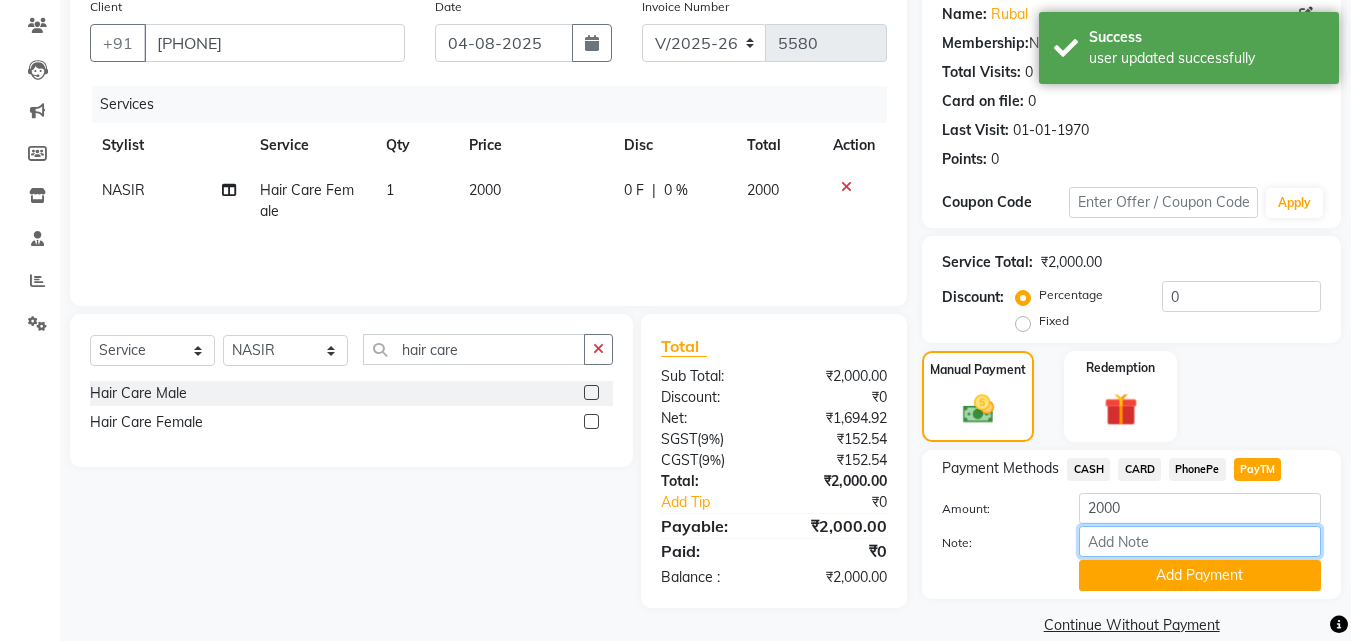 click on "Note:" at bounding box center [1200, 541] 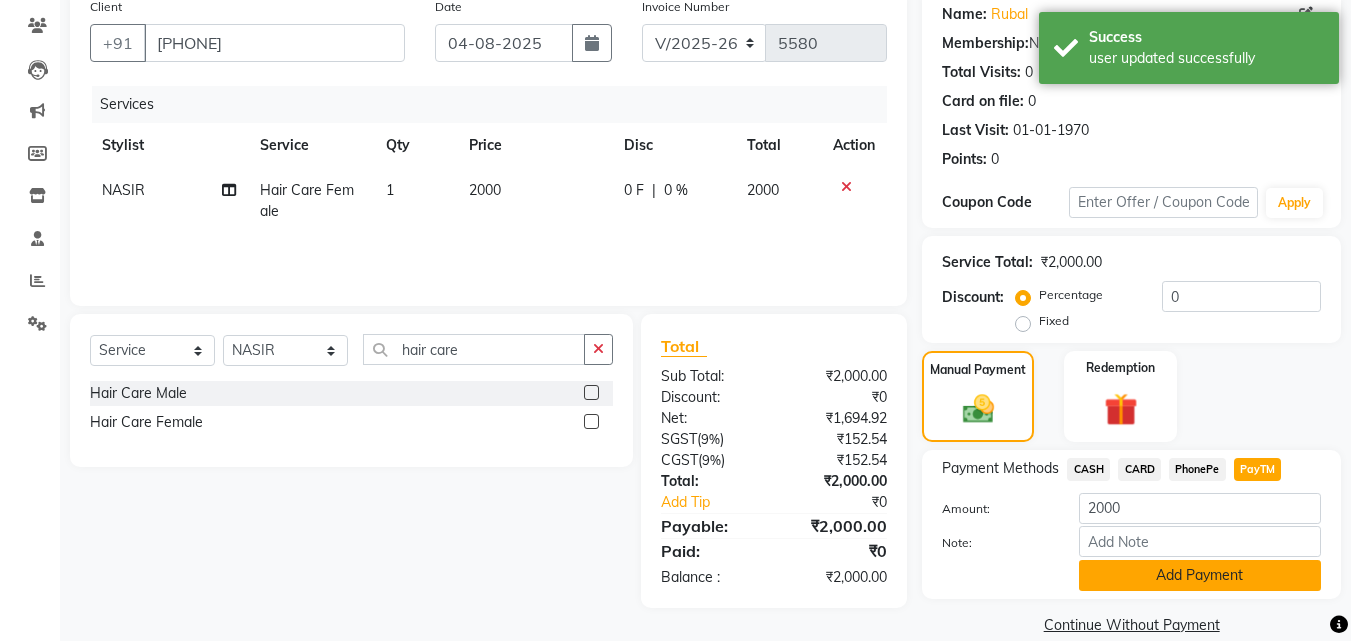 click on "Add Payment" 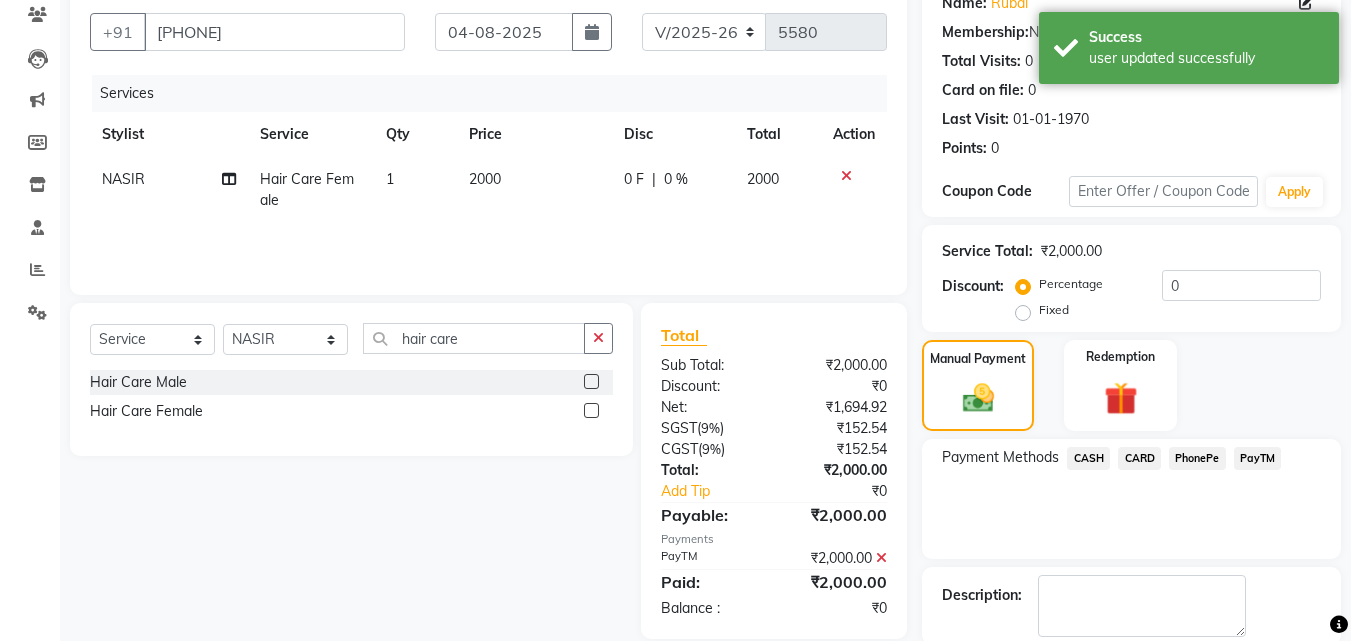 scroll, scrollTop: 275, scrollLeft: 0, axis: vertical 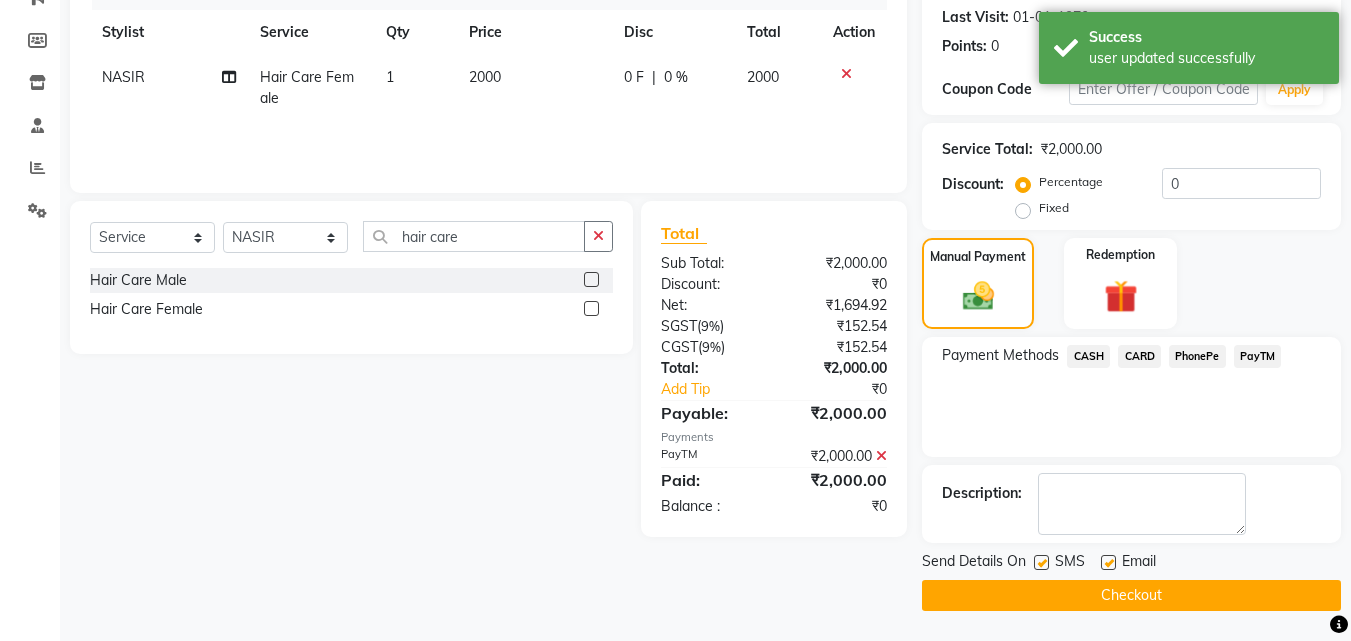 click on "Checkout" 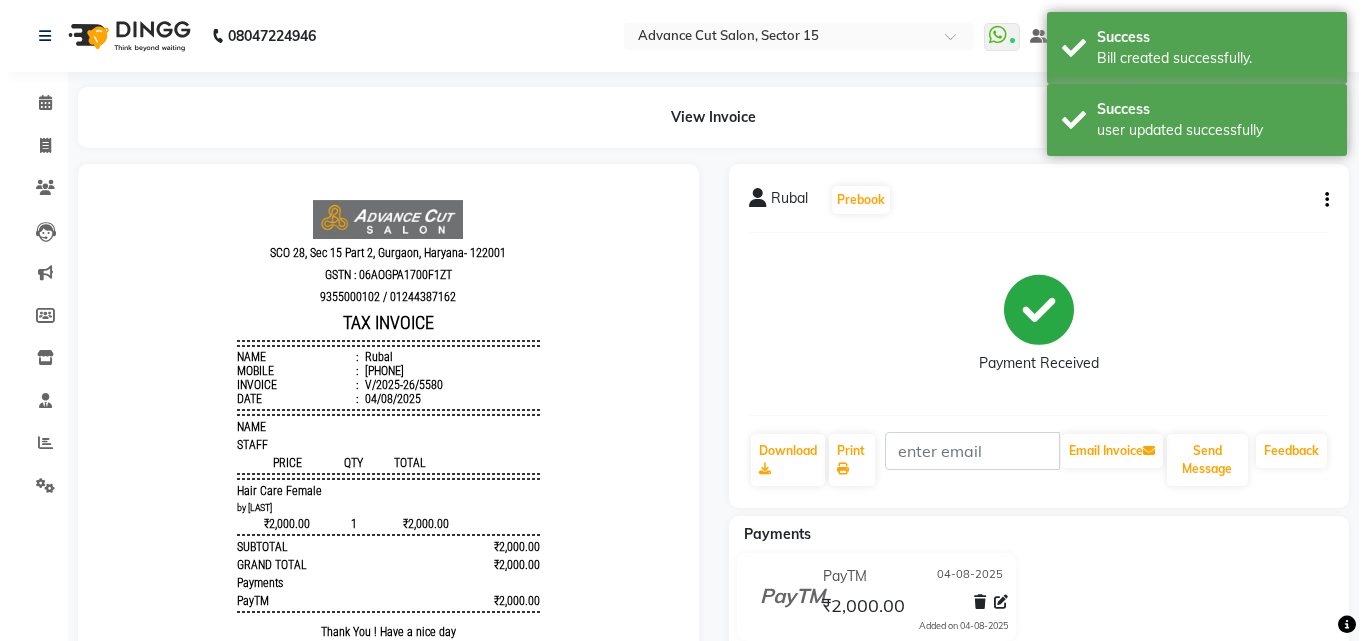 scroll, scrollTop: 0, scrollLeft: 0, axis: both 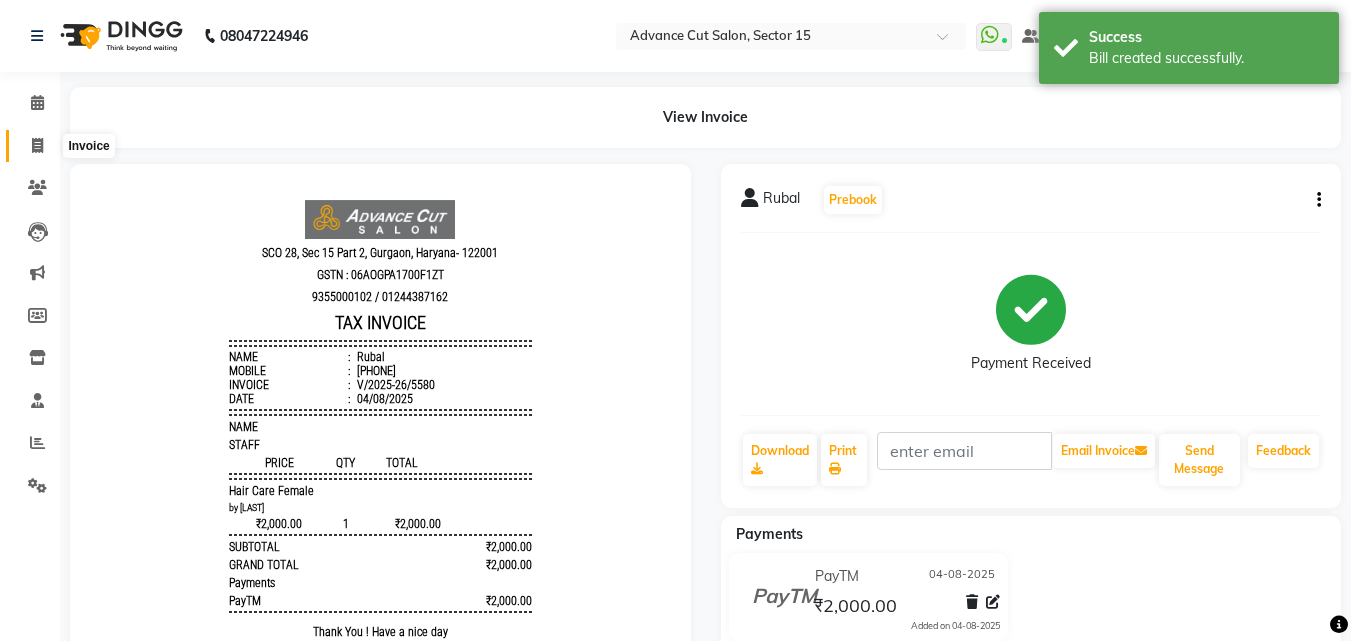 click 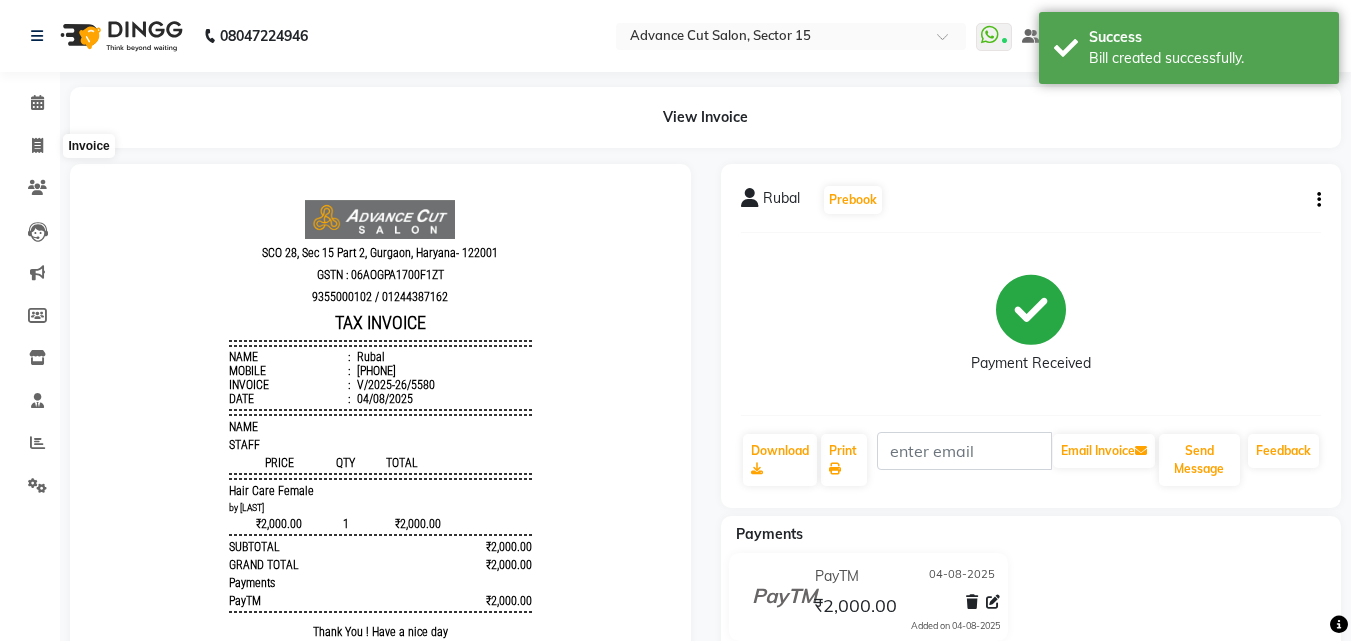 select on "service" 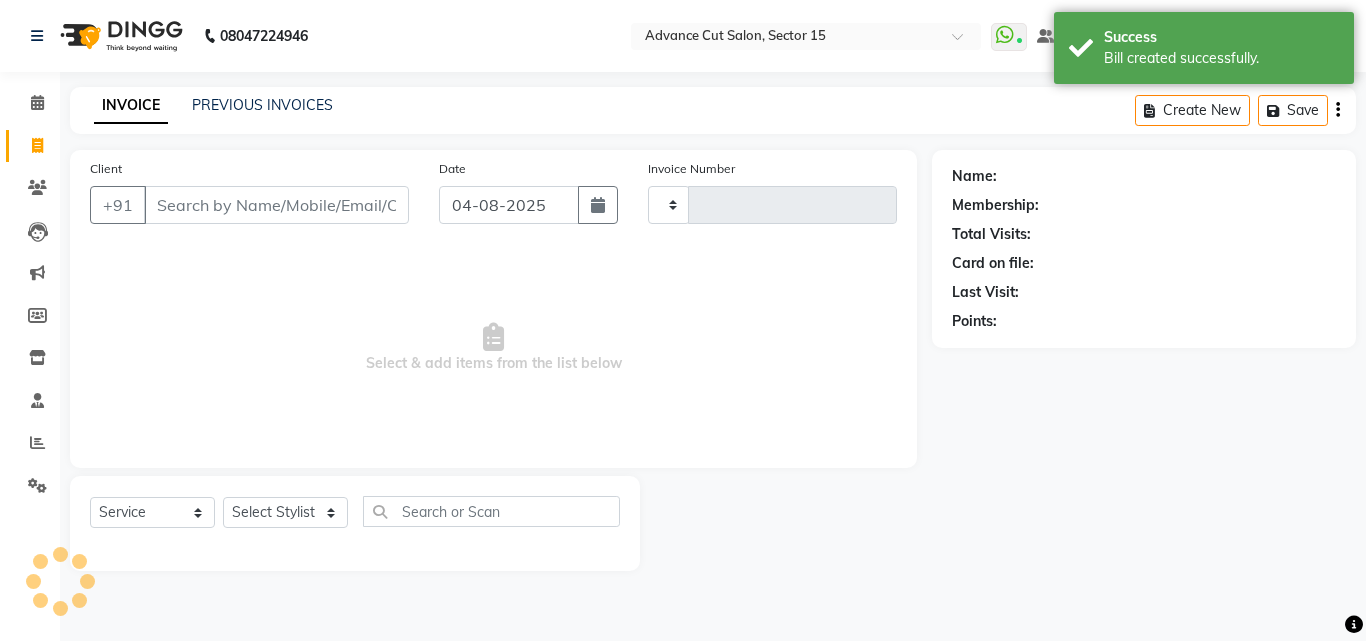 type on "5581" 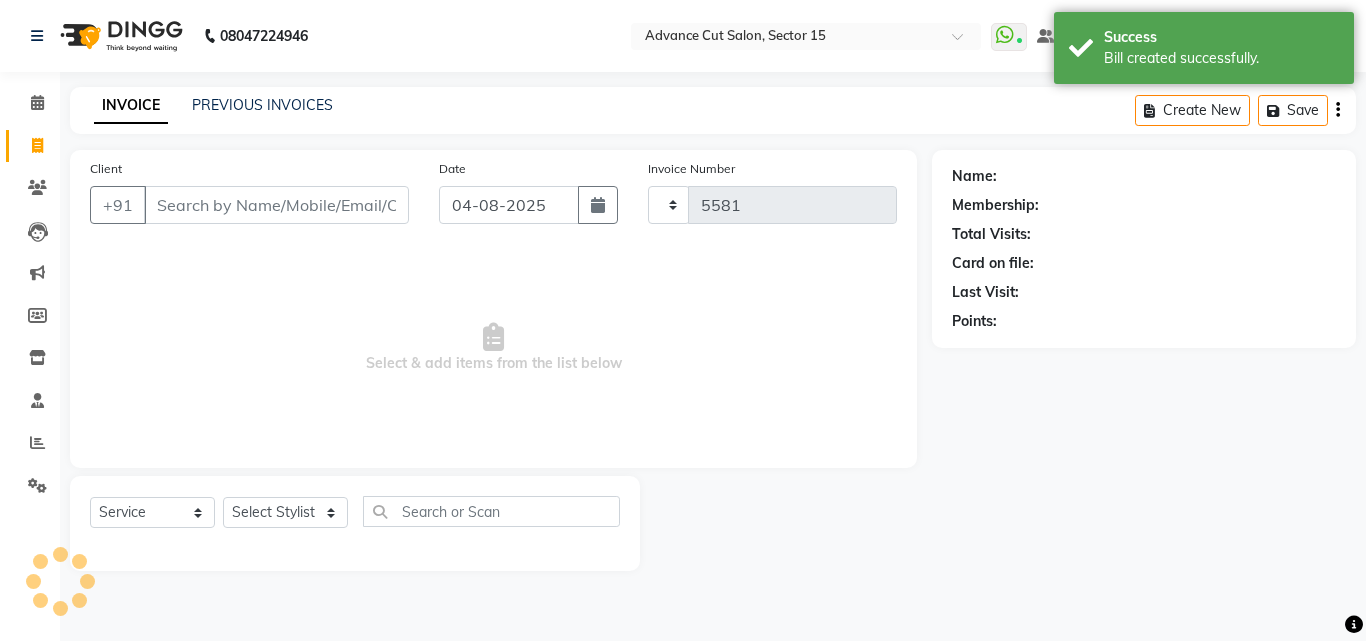 click on "08047224946 Select Location × Advance Cut Salon, Sector 15  WhatsApp Status  ✕ Status:  Connected Most Recent Message: 04-08-2025     01:31 PM Recent Service Activity: 04-08-2025     01:49 PM Default Panel My Panel English ENGLISH Español العربية मराठी हिंदी ગુજરાતી தமிழ் 中文 Notifications nothing to show Manager Manage Profile Change Password Sign out  Version:3.16.0  ☀ Advance Cut Salon, Sector 15  Calendar  Invoice  Clients  Leads   Marketing  Members  Inventory  Staff  Reports  Settings Completed InProgress Upcoming Dropped Tentative Check-In Confirm Bookings Generate Report Segments Page Builder INVOICE PREVIOUS INVOICES Create New   Save  Client +91 Date 04-08-2025 Invoice Number 5581  Select & add items from the list below  Select  Service  Product  Membership  Package Voucher Prepaid Gift Card  Select Stylist Name: Membership: Total Visits: Card on file: Last Visit:  Points:" at bounding box center (683, 320) 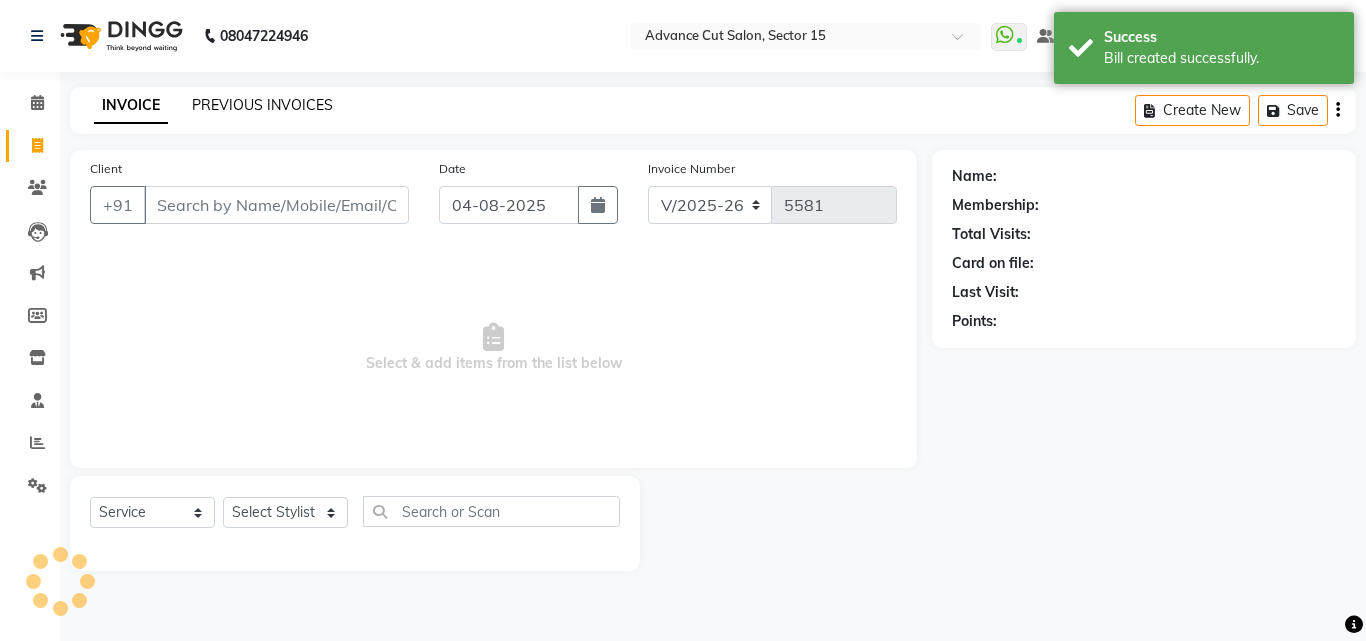 click on "PREVIOUS INVOICES" 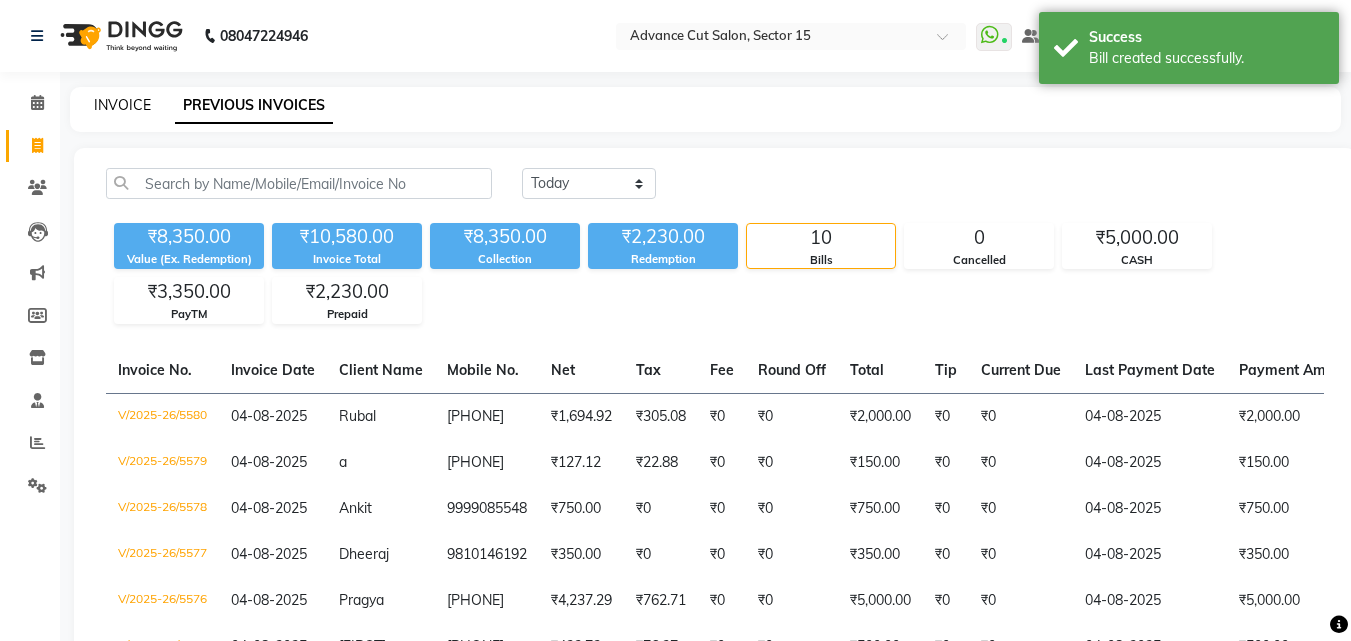 click on "INVOICE" 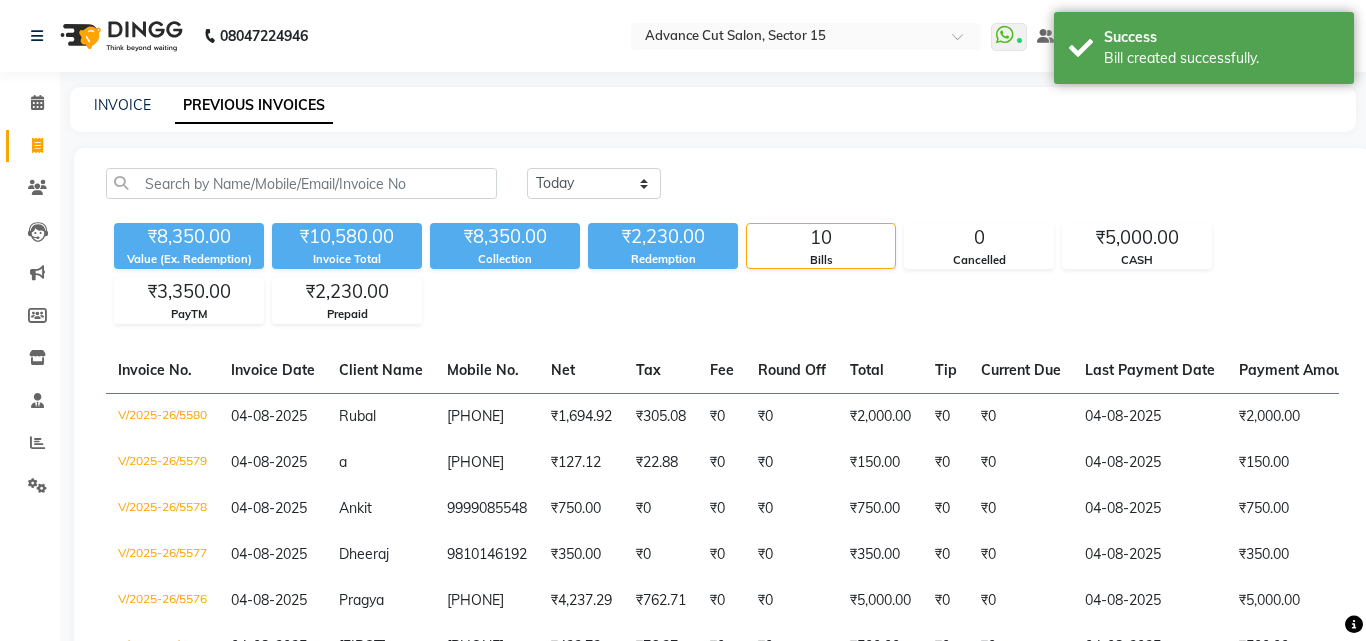 select on "service" 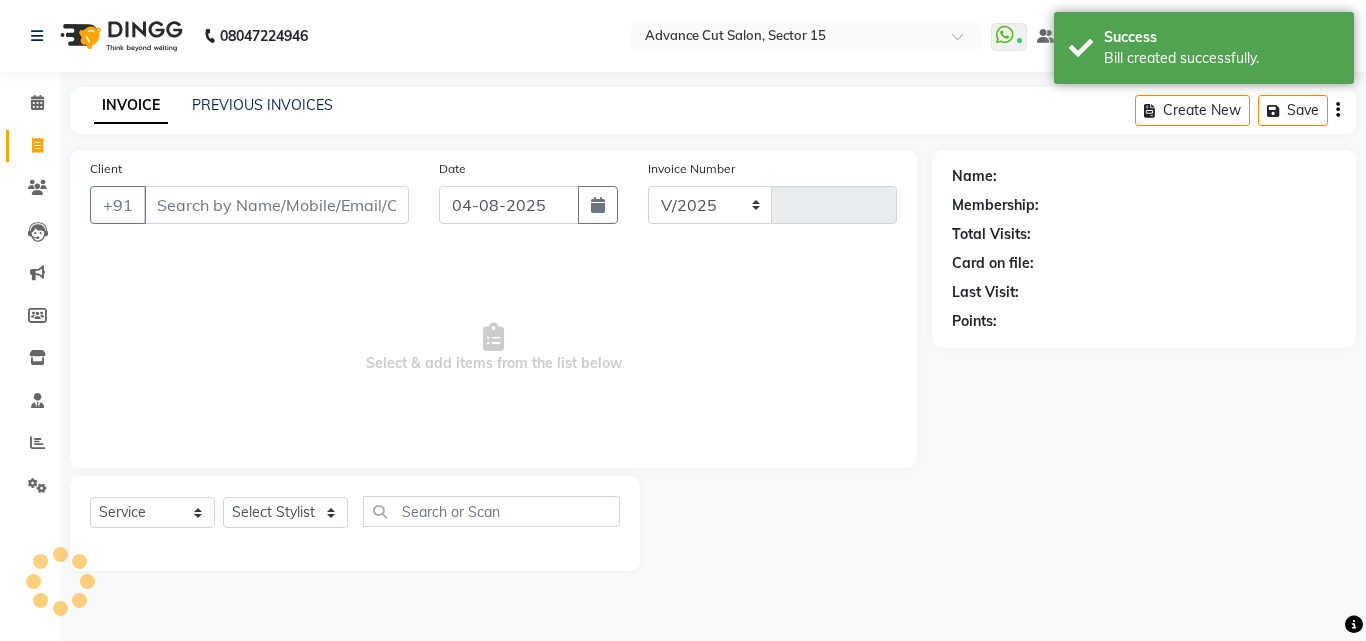 select on "6255" 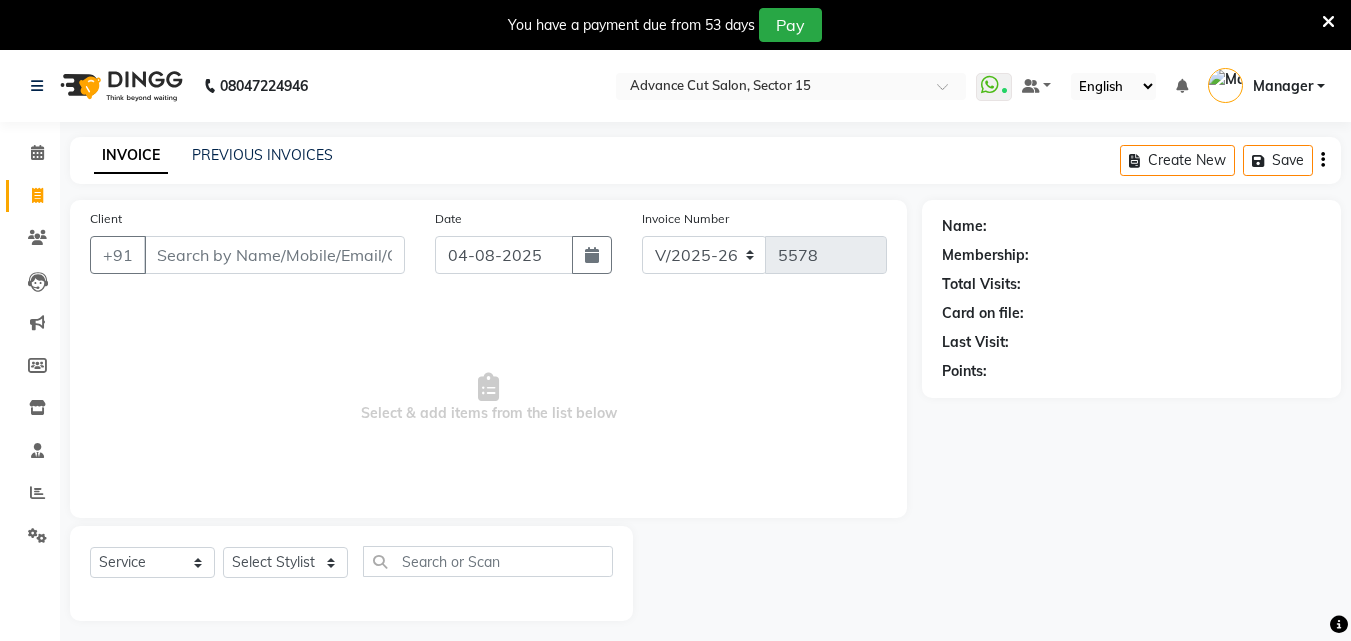 select on "6255" 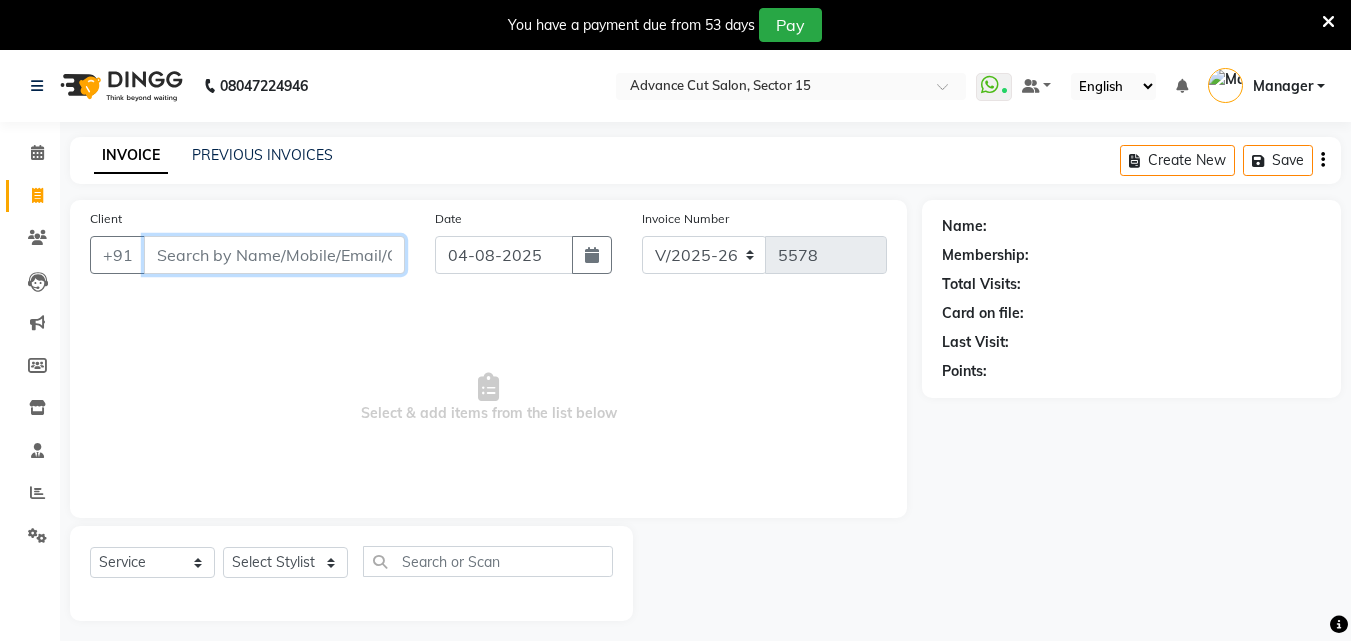 scroll, scrollTop: 0, scrollLeft: 0, axis: both 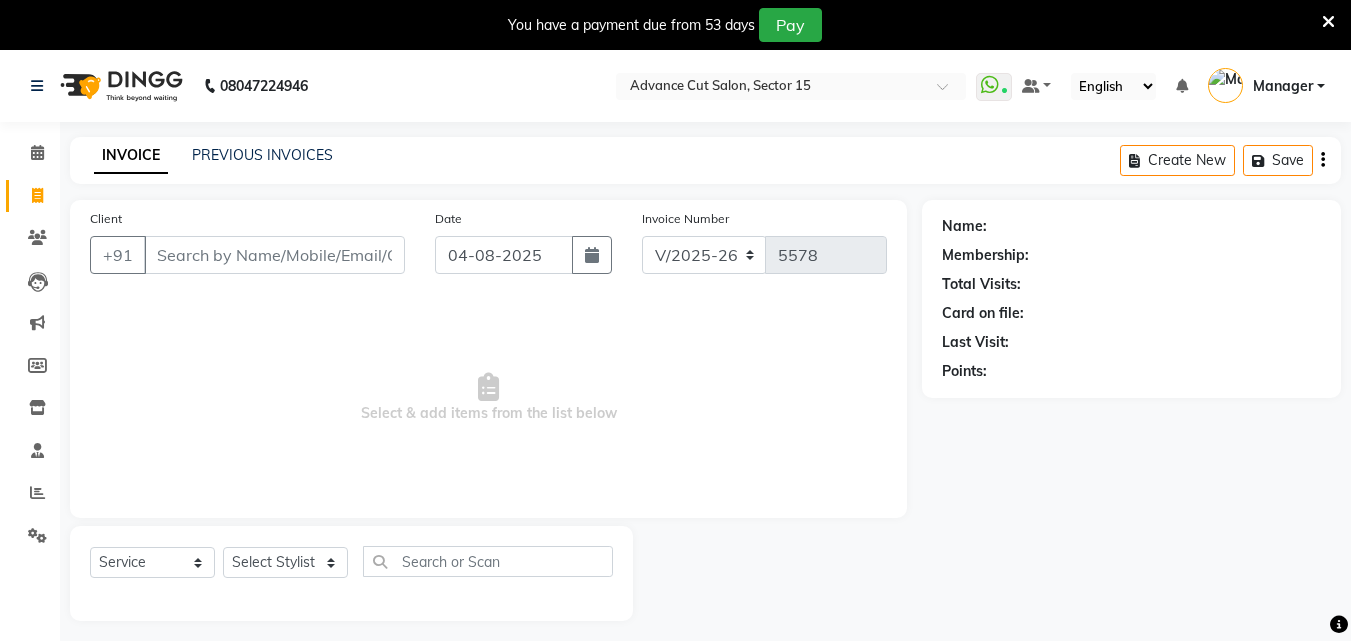 click at bounding box center (1328, 22) 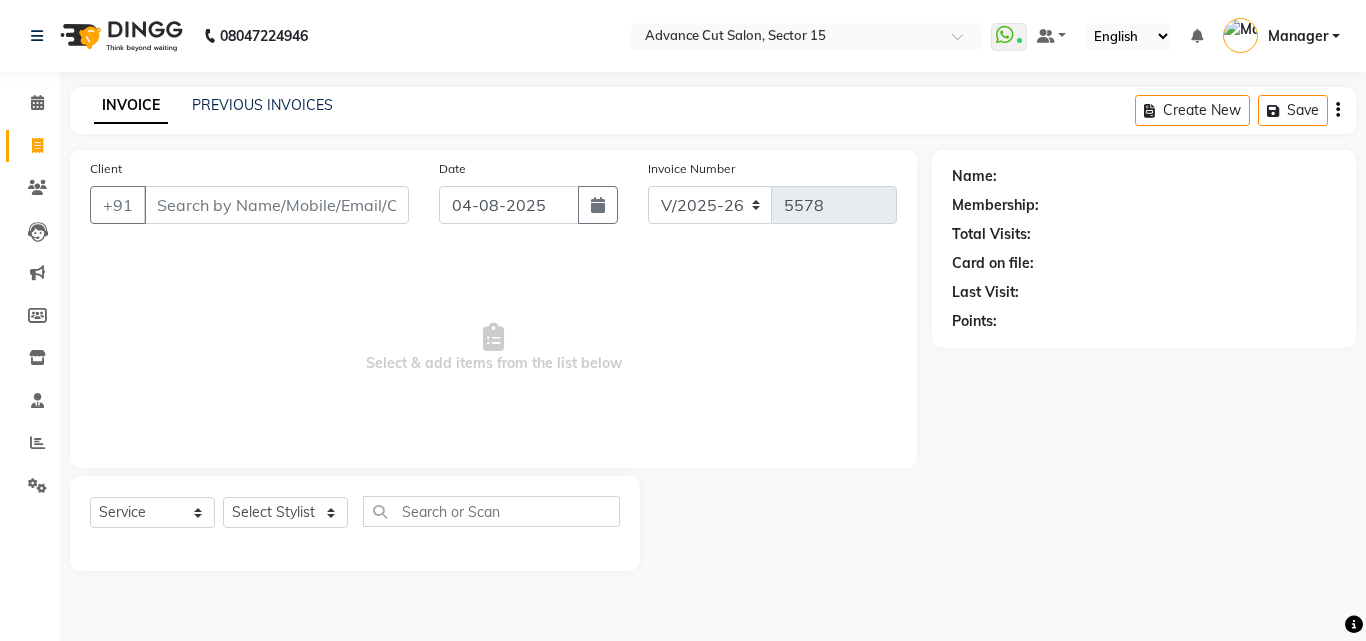 select on "6255" 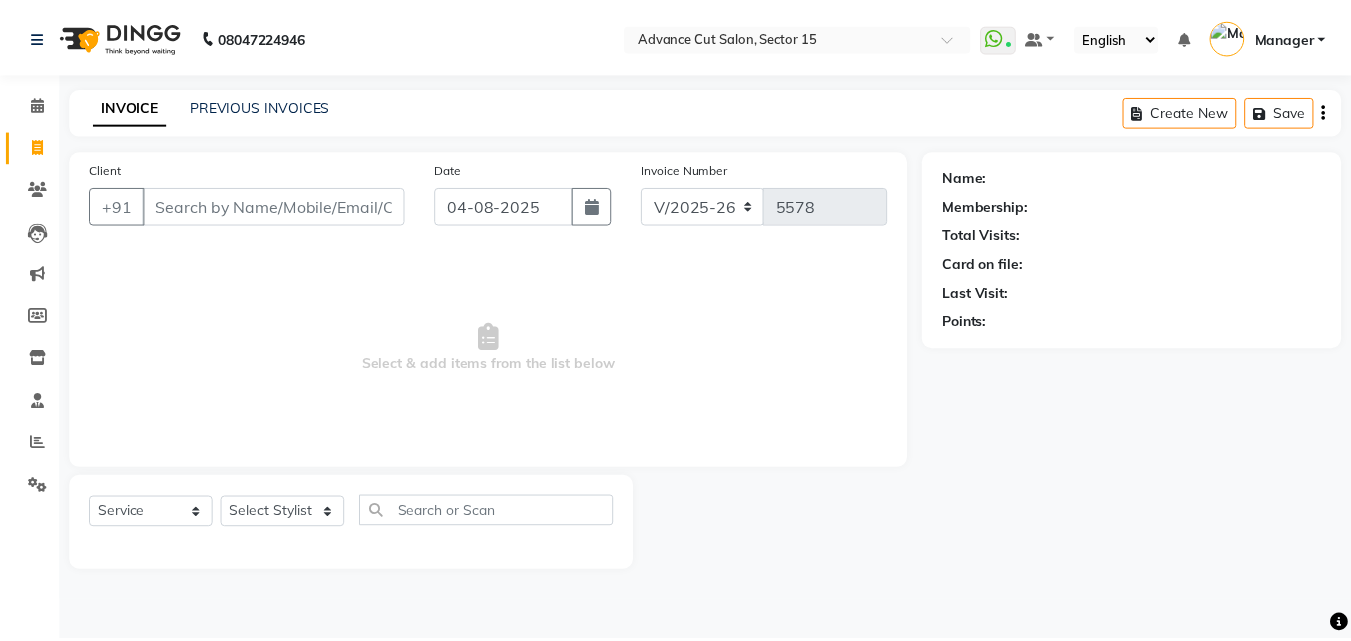 scroll, scrollTop: 0, scrollLeft: 0, axis: both 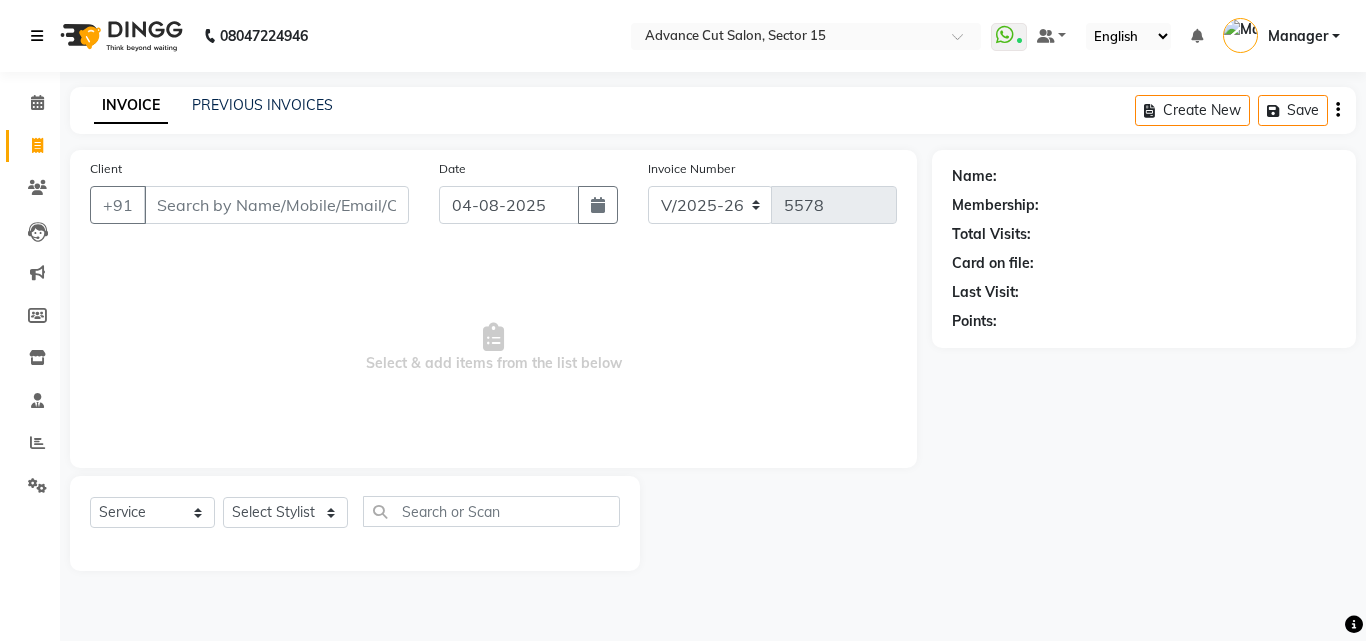 click at bounding box center [41, 36] 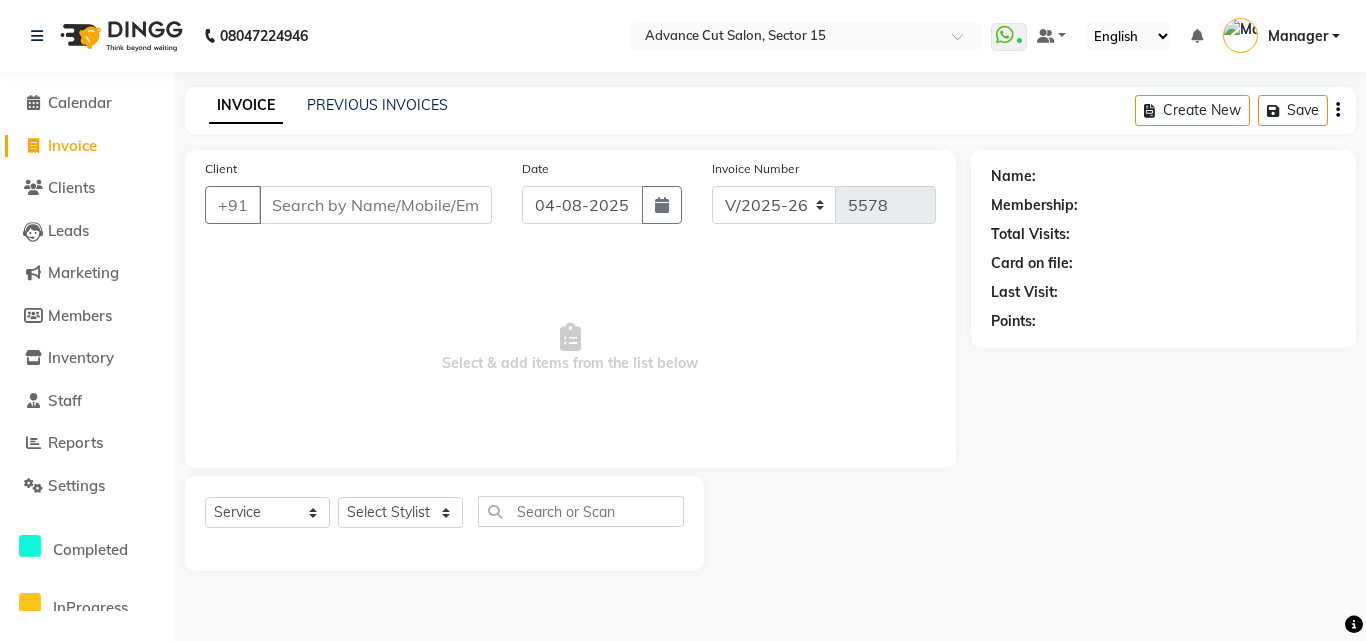 click on "Invoice" 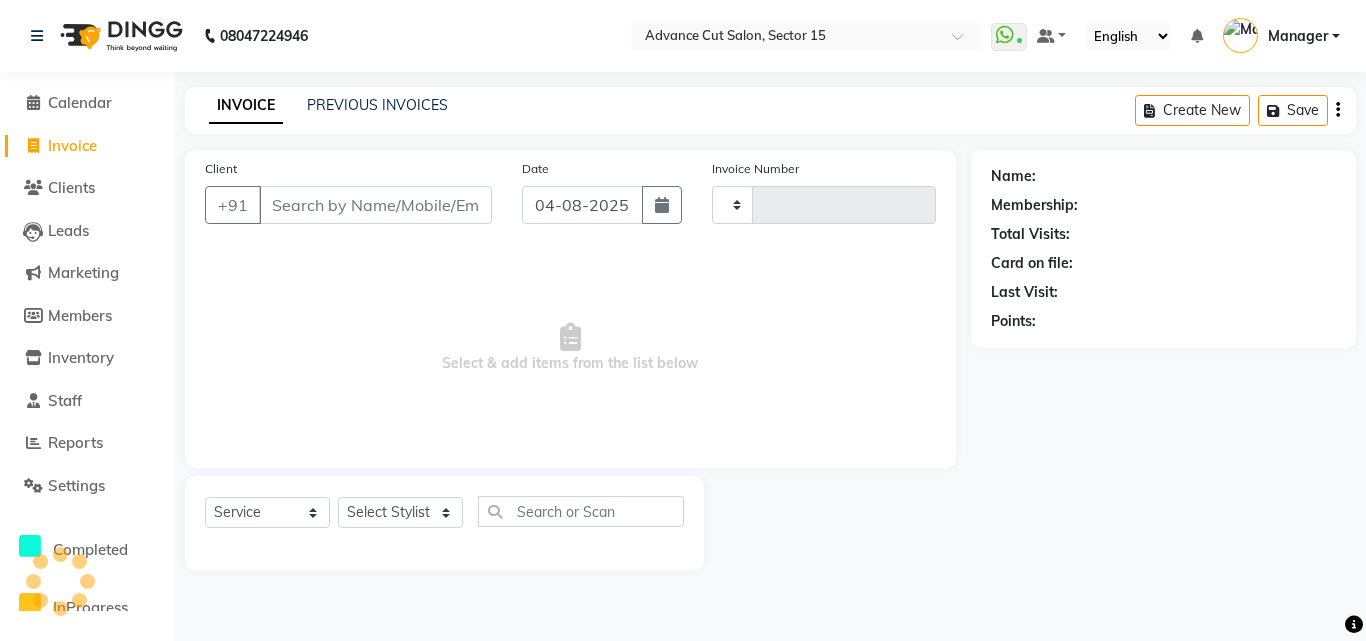 type on "5581" 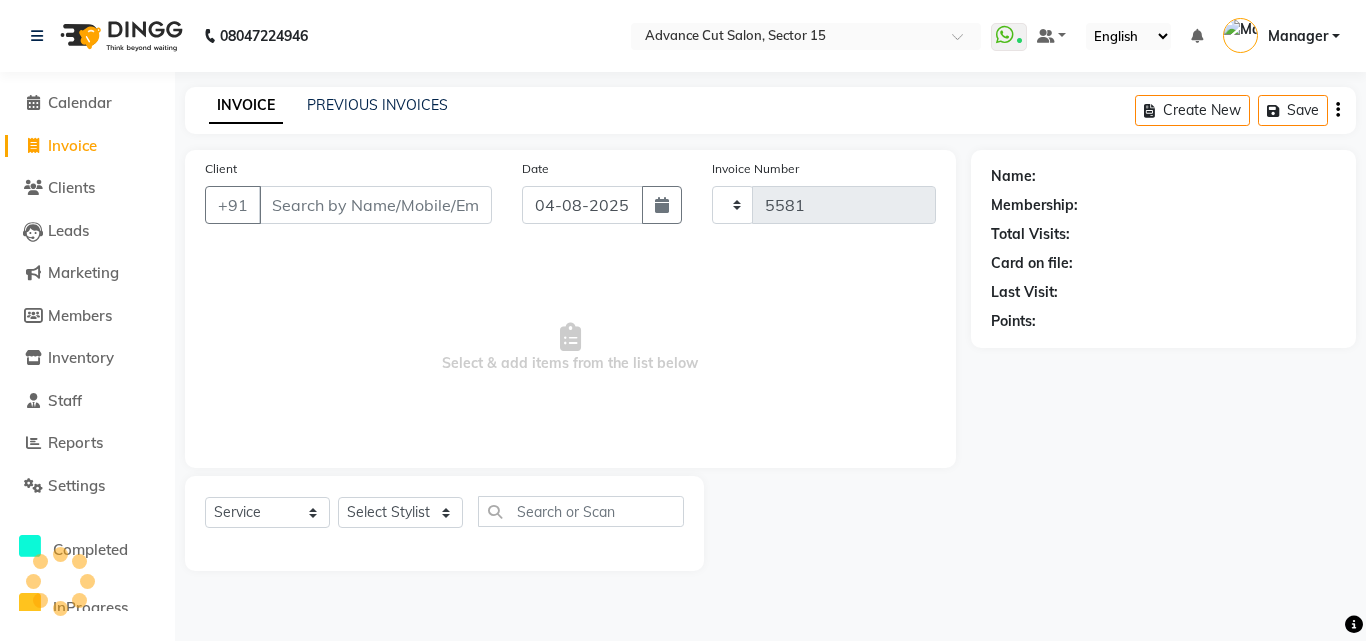 select on "6255" 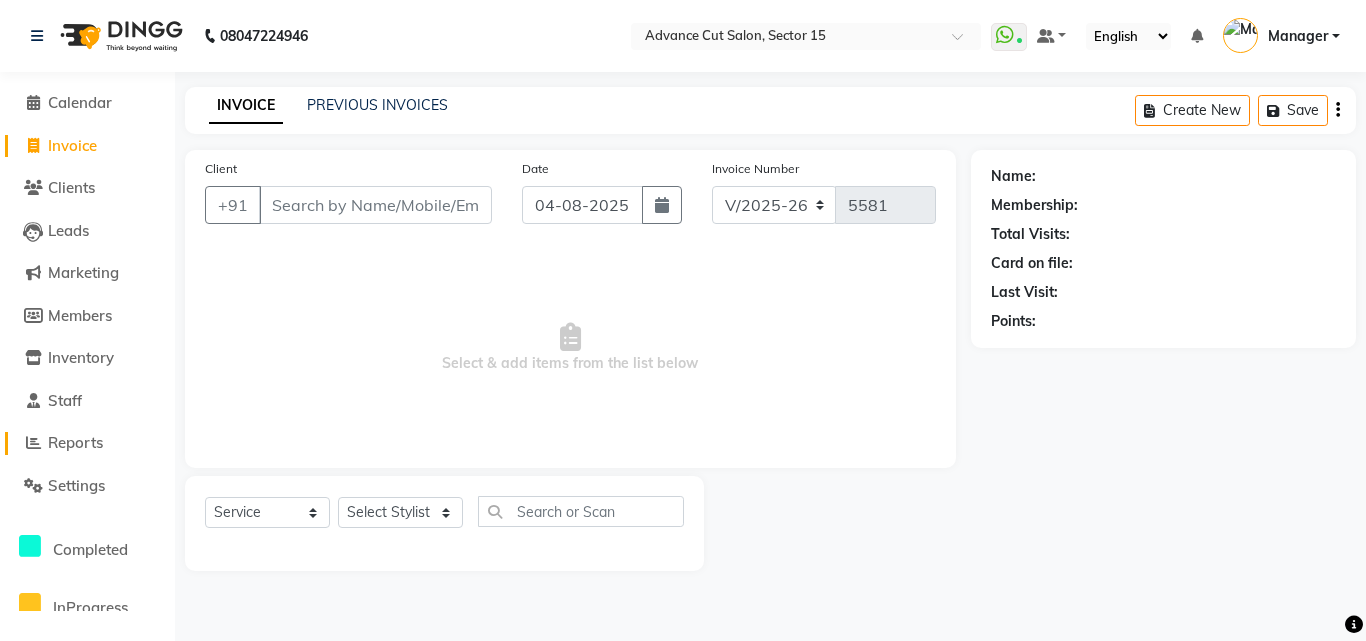 click on "Reports" 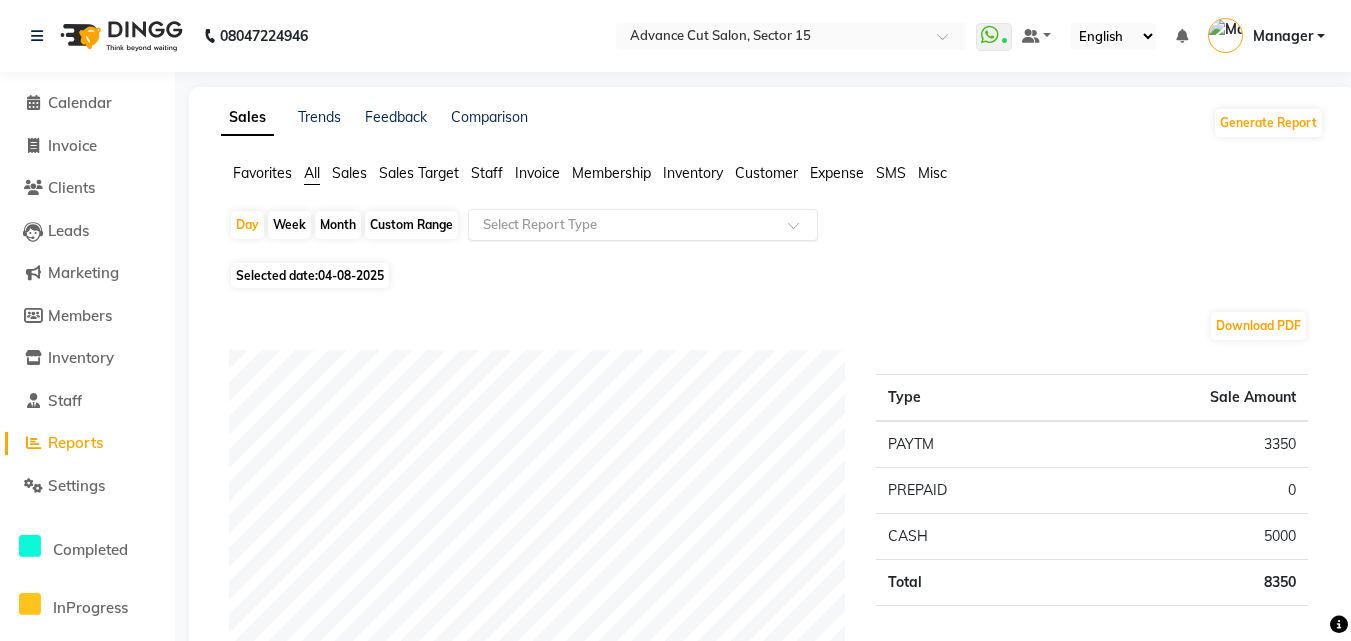 click 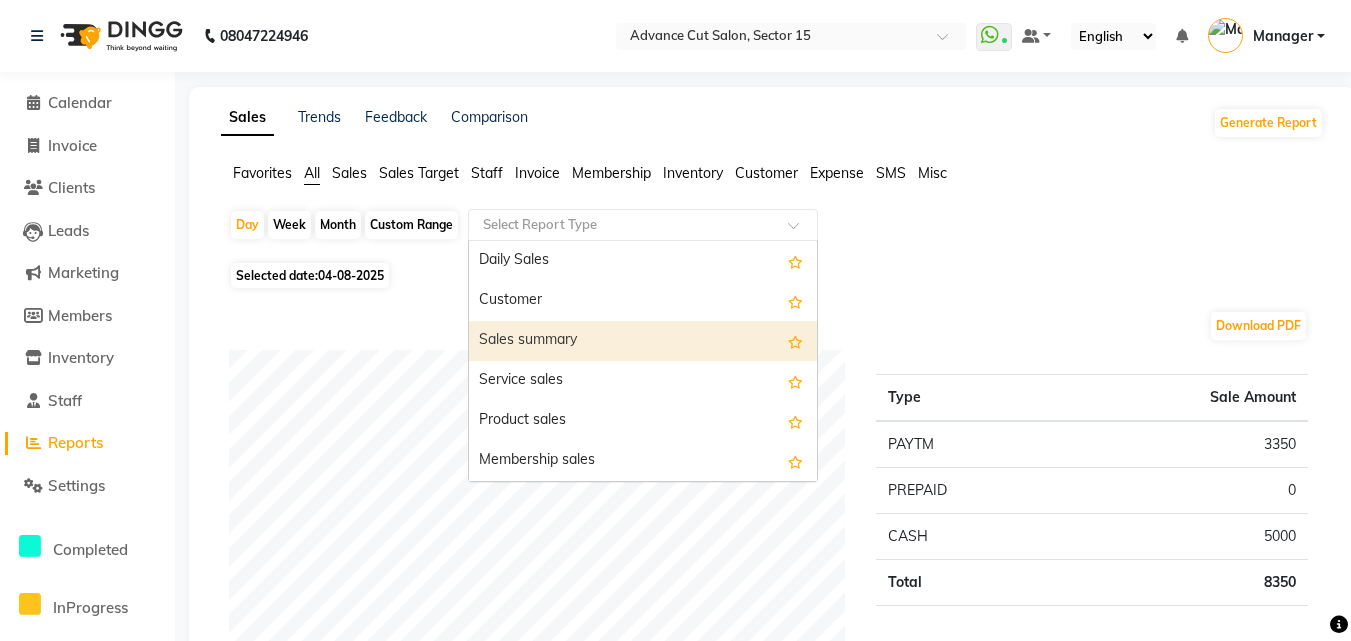click on "Selected date:  04-08-2025" 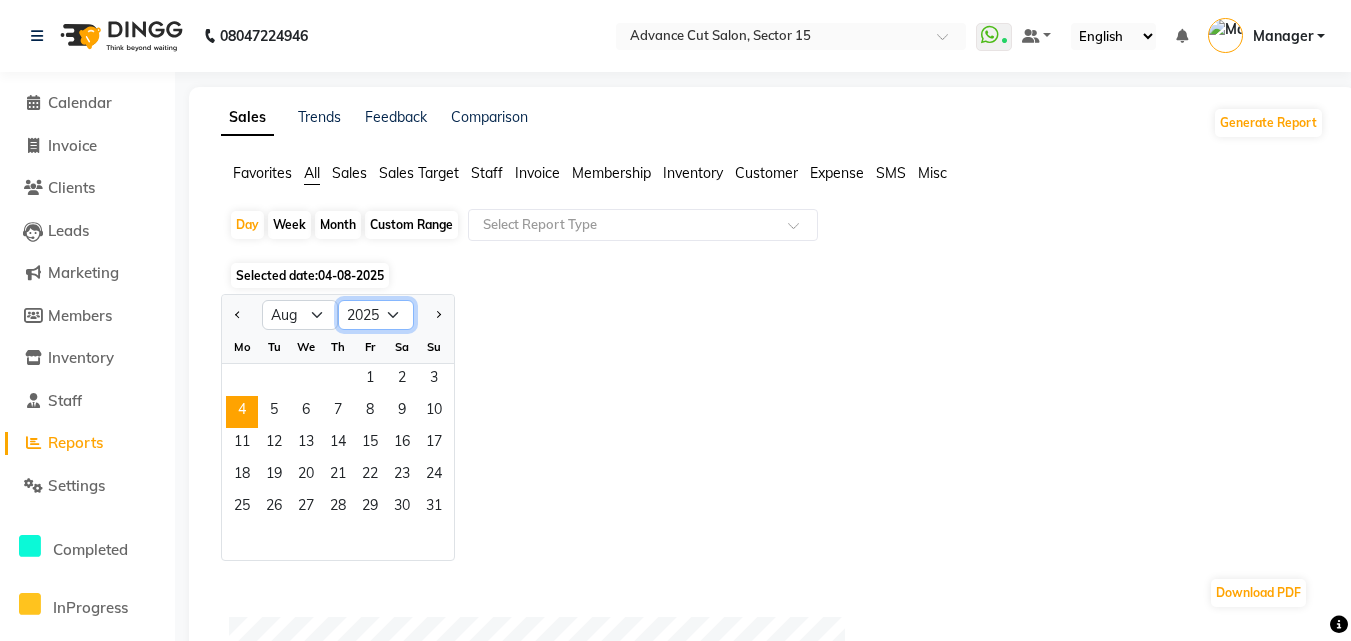 click on "2015 2016 2017 2018 2019 2020 2021 2022 2023 2024 2025 2026 2027 2028 2029 2030 2031 2032 2033 2034 2035" 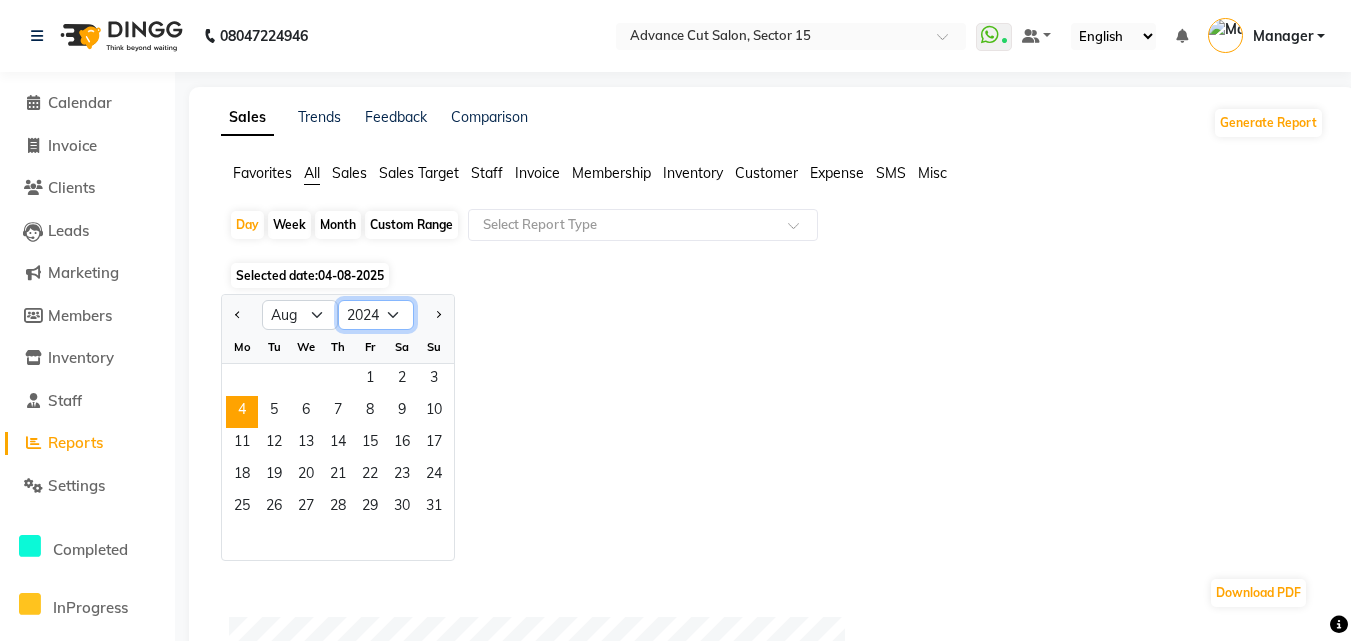 click on "2015 2016 2017 2018 2019 2020 2021 2022 2023 2024 2025 2026 2027 2028 2029 2030 2031 2032 2033 2034 2035" 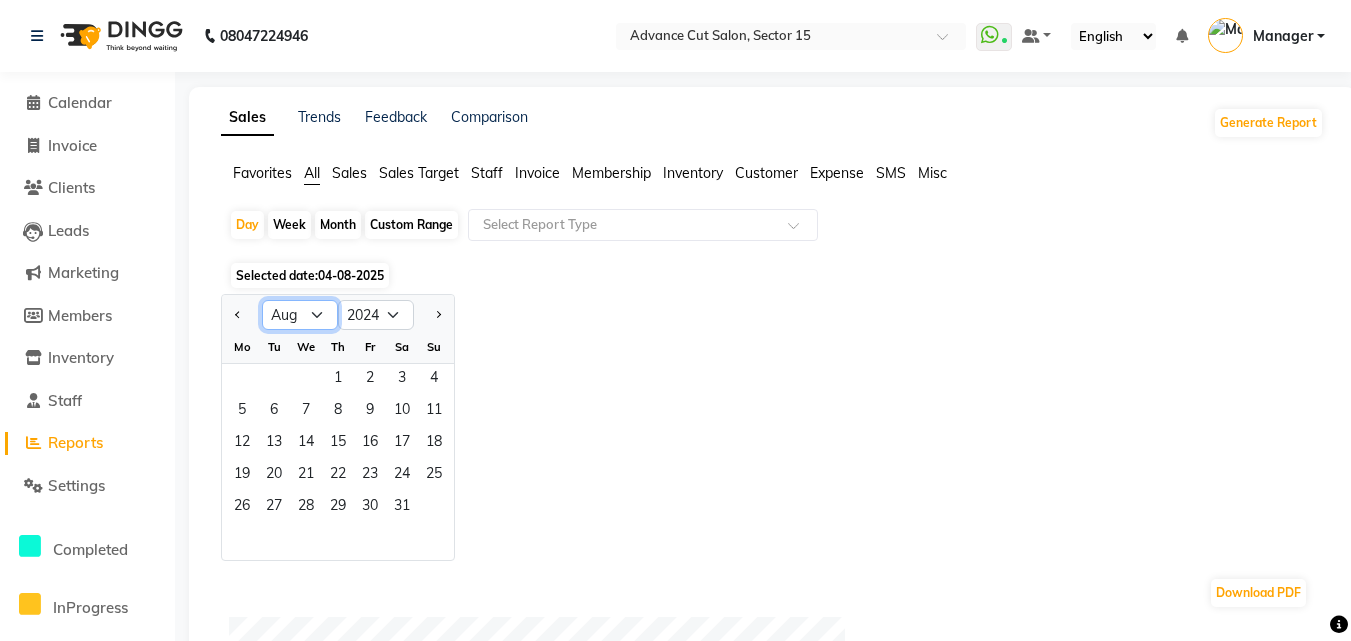 click on "Jan Feb Mar Apr May Jun Jul Aug Sep Oct Nov Dec" 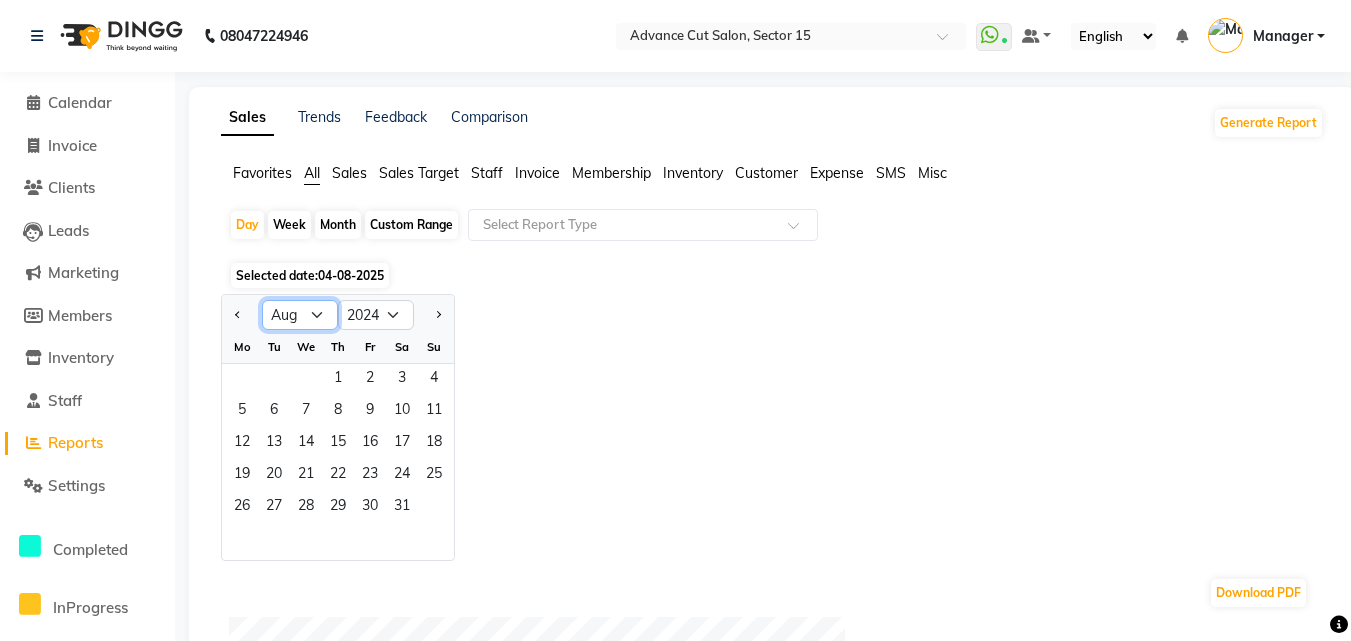 select on "11" 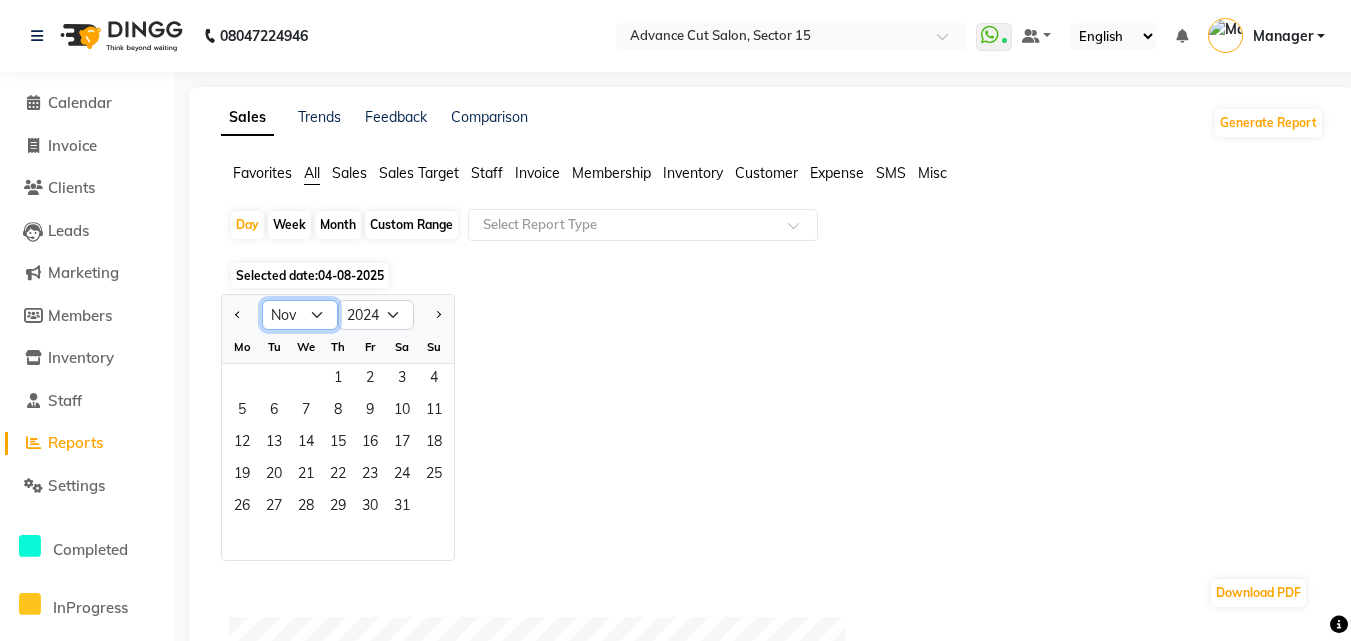 click on "Jan Feb Mar Apr May Jun Jul Aug Sep Oct Nov Dec" 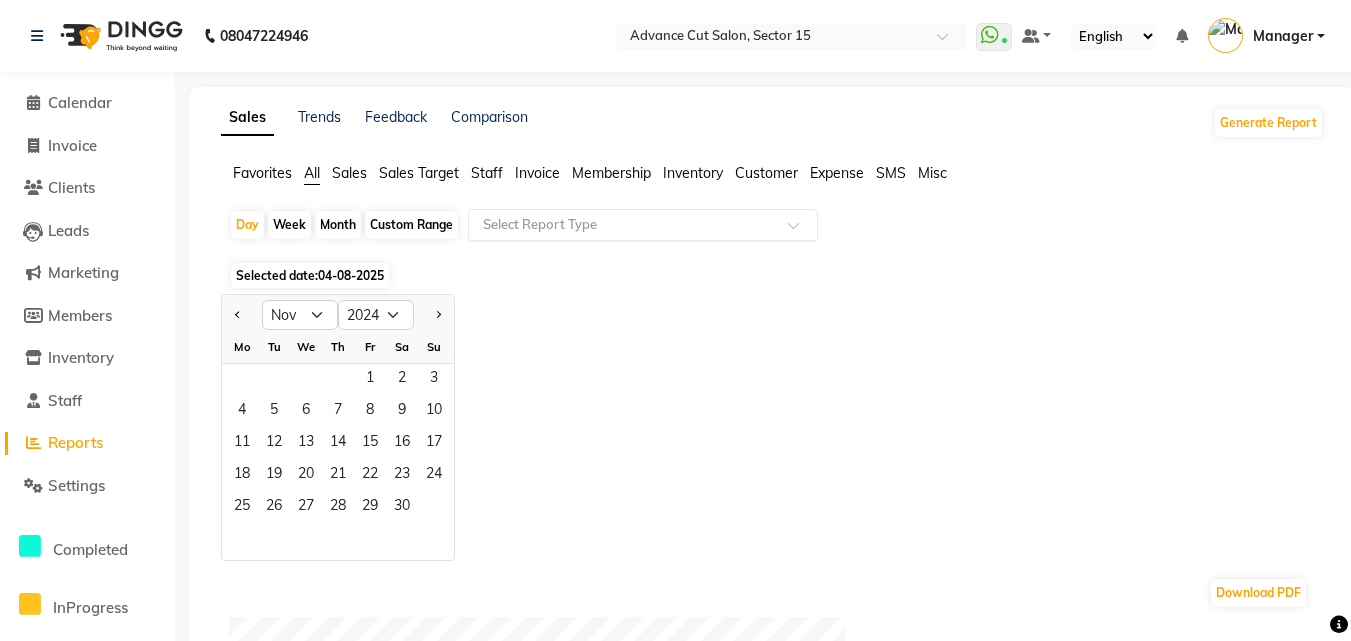 click on "Select Report Type" 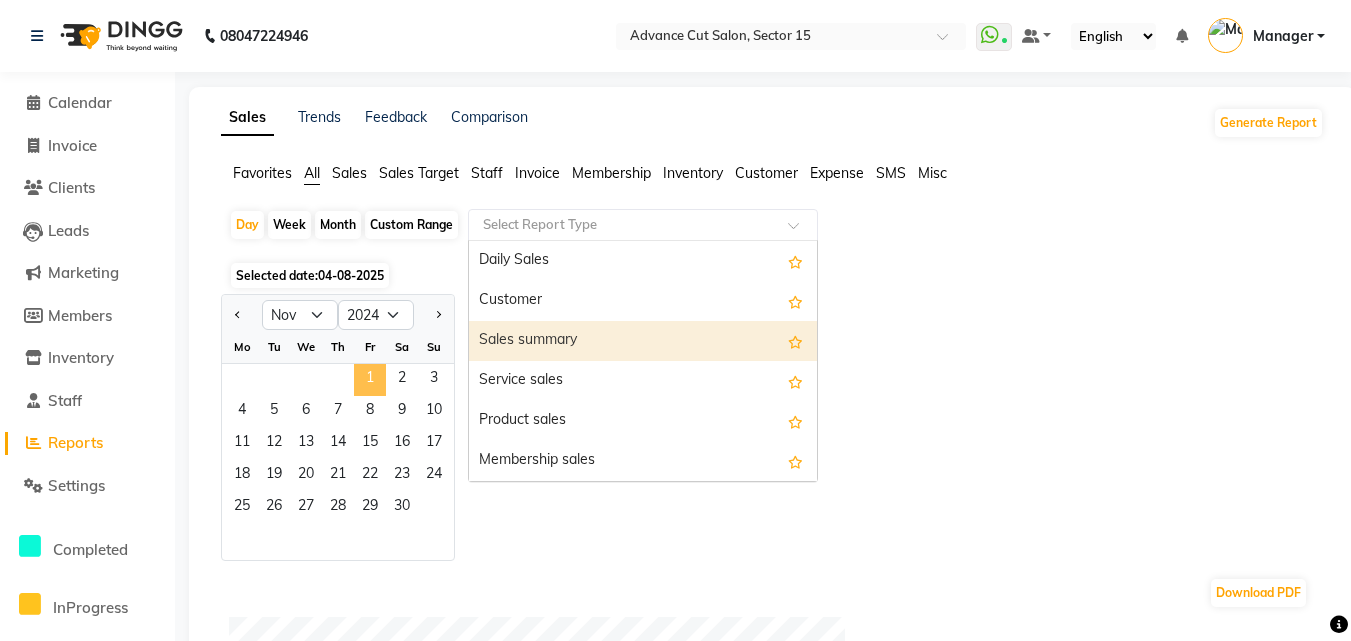 click on "1" 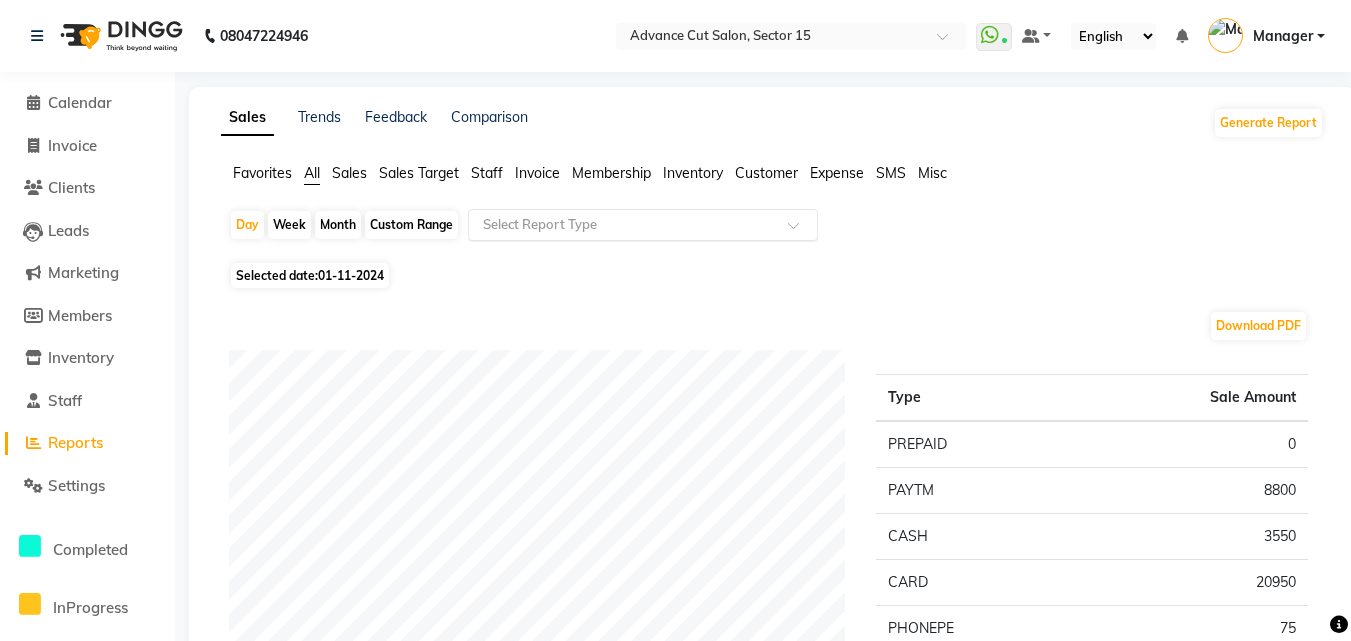 click on "Select Report Type" 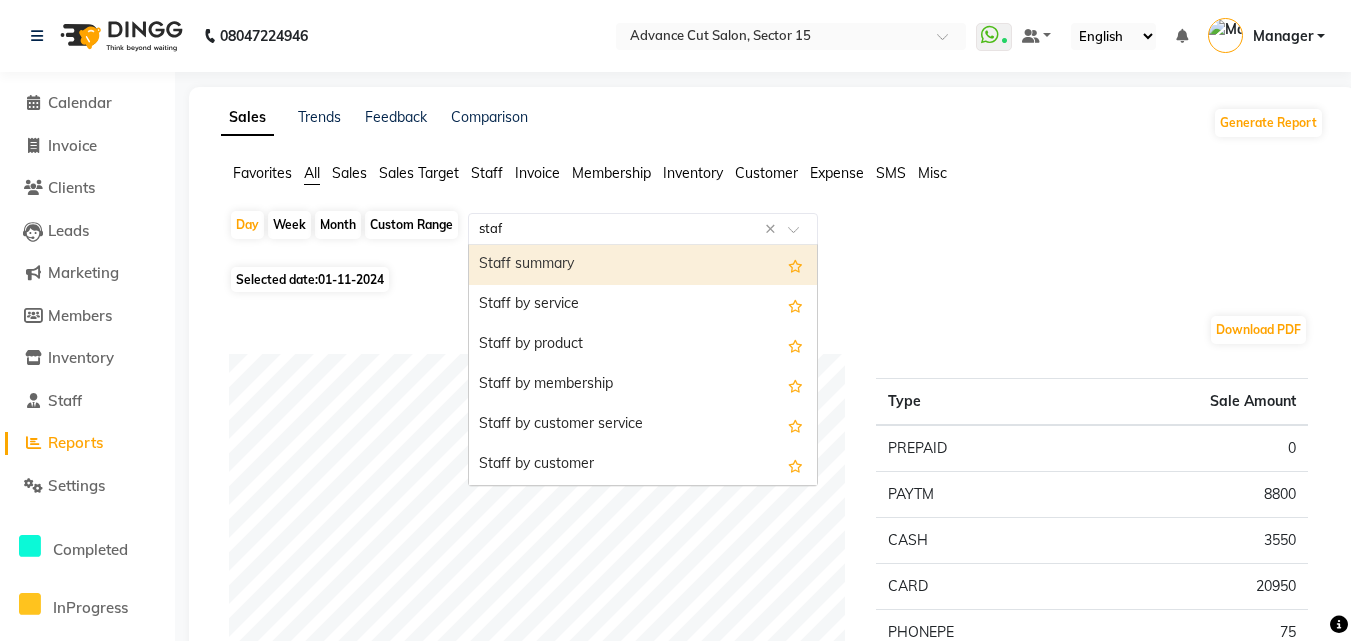 type on "staff" 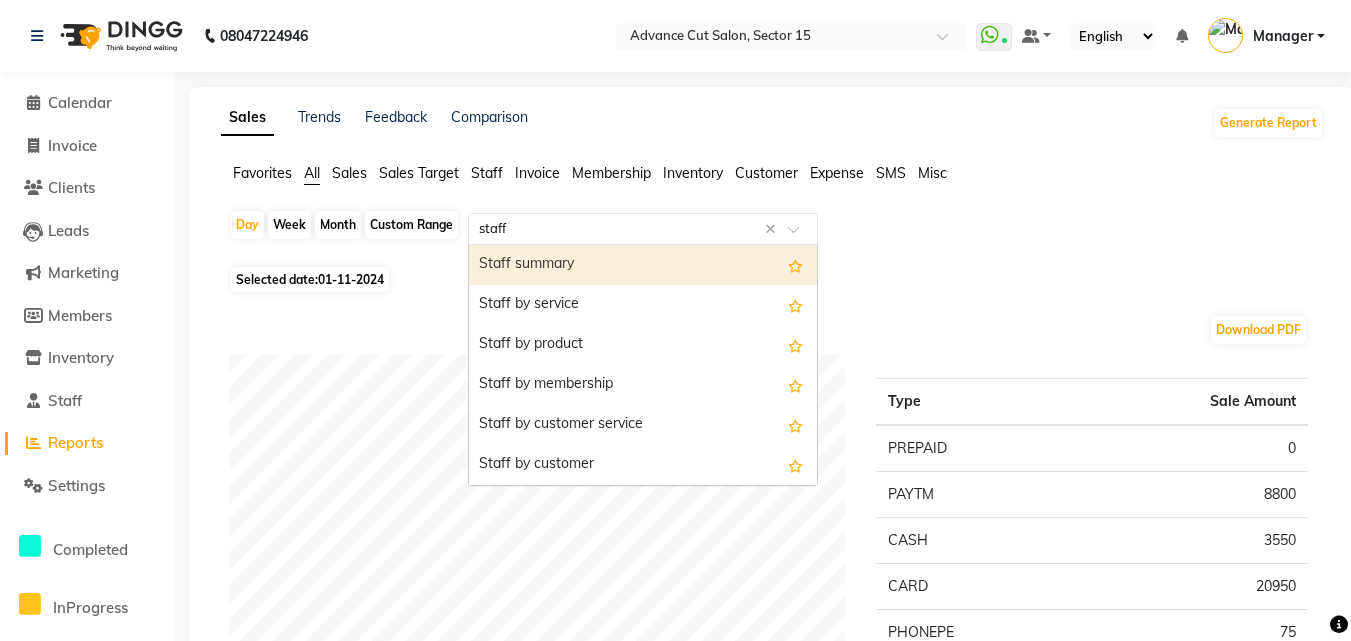 click on "Staff summary" at bounding box center (643, 265) 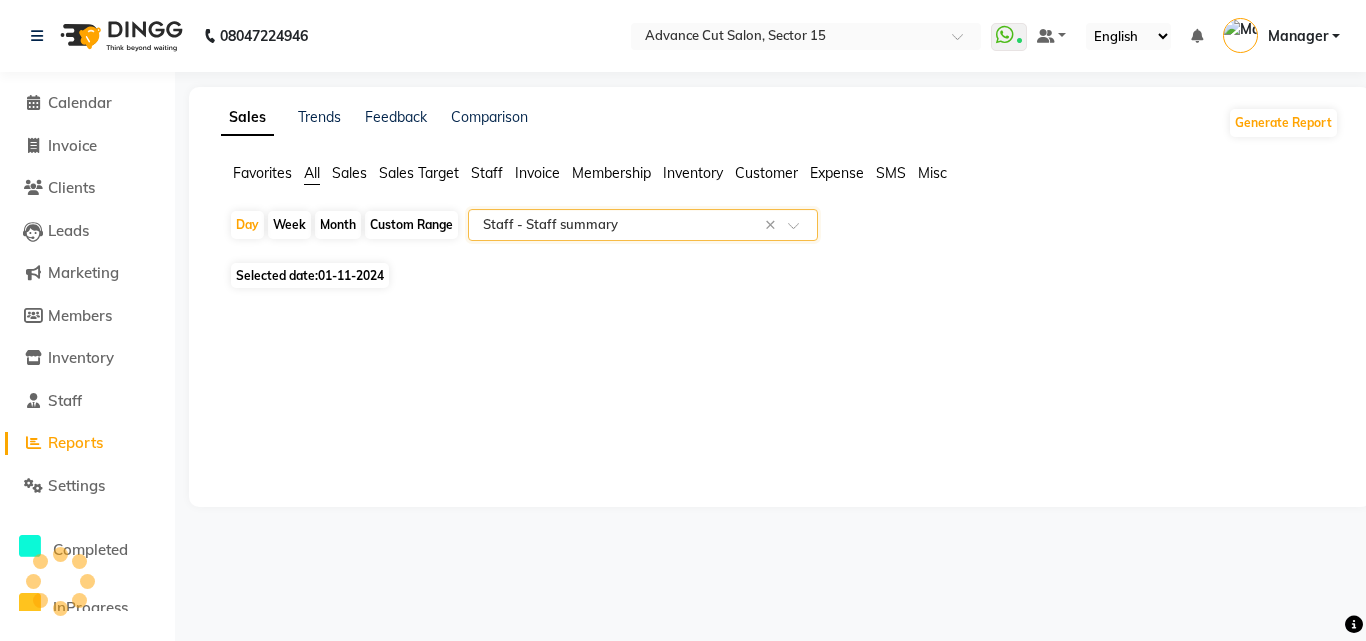 select on "full_report" 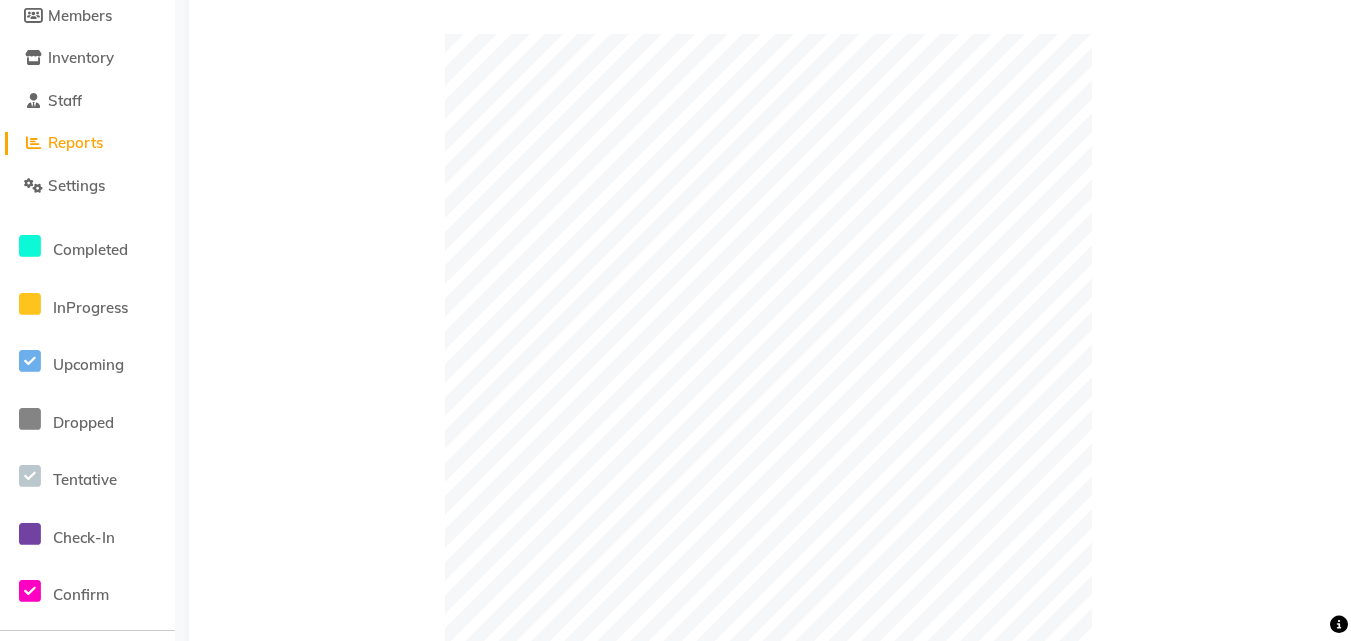 scroll, scrollTop: 900, scrollLeft: 0, axis: vertical 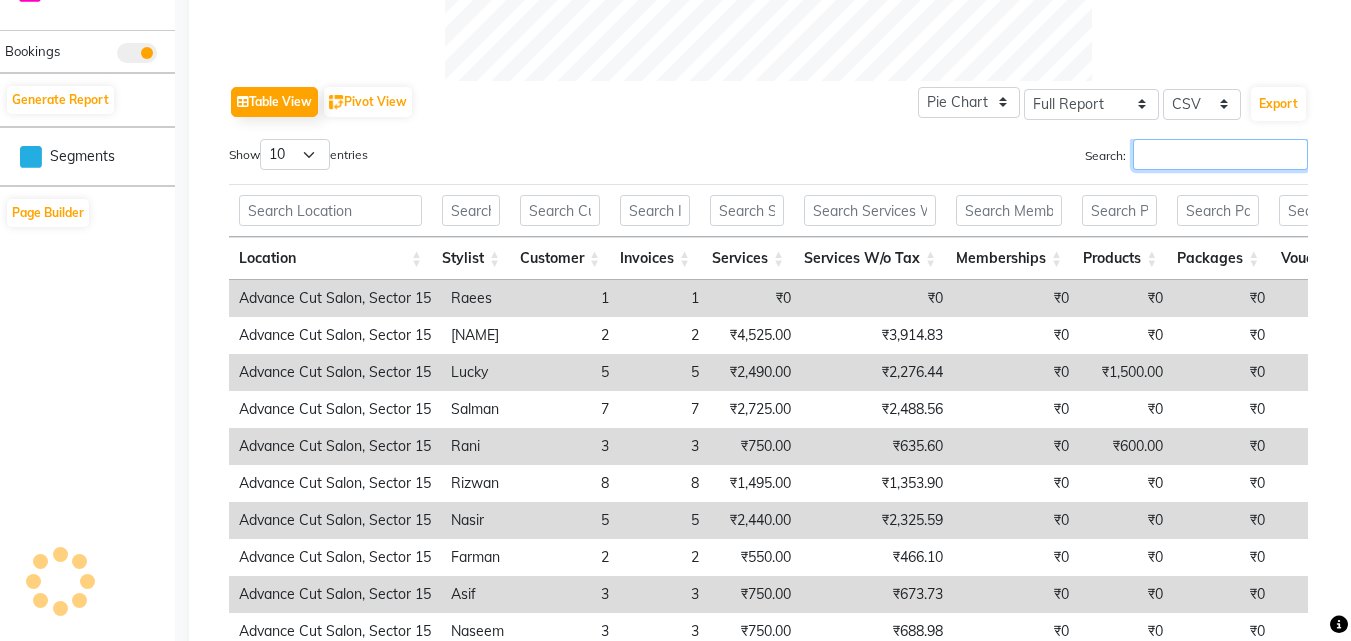 click on "Search:" at bounding box center [1220, 154] 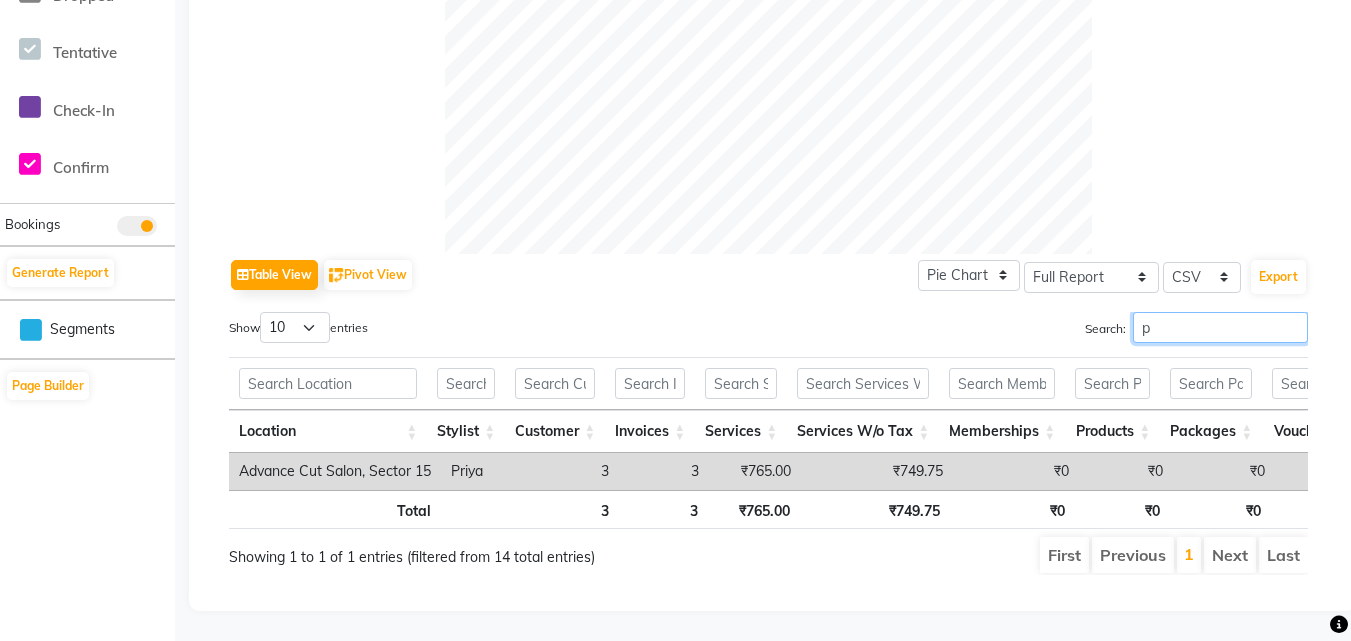 scroll, scrollTop: 757, scrollLeft: 0, axis: vertical 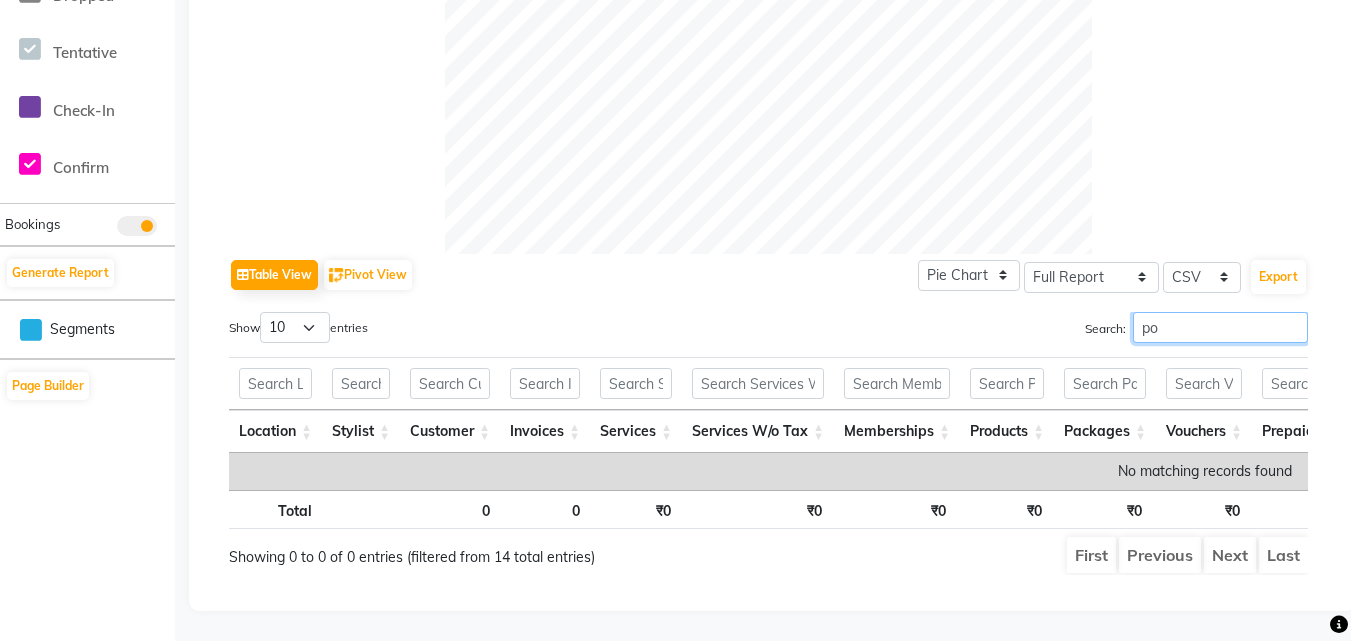 type on "p" 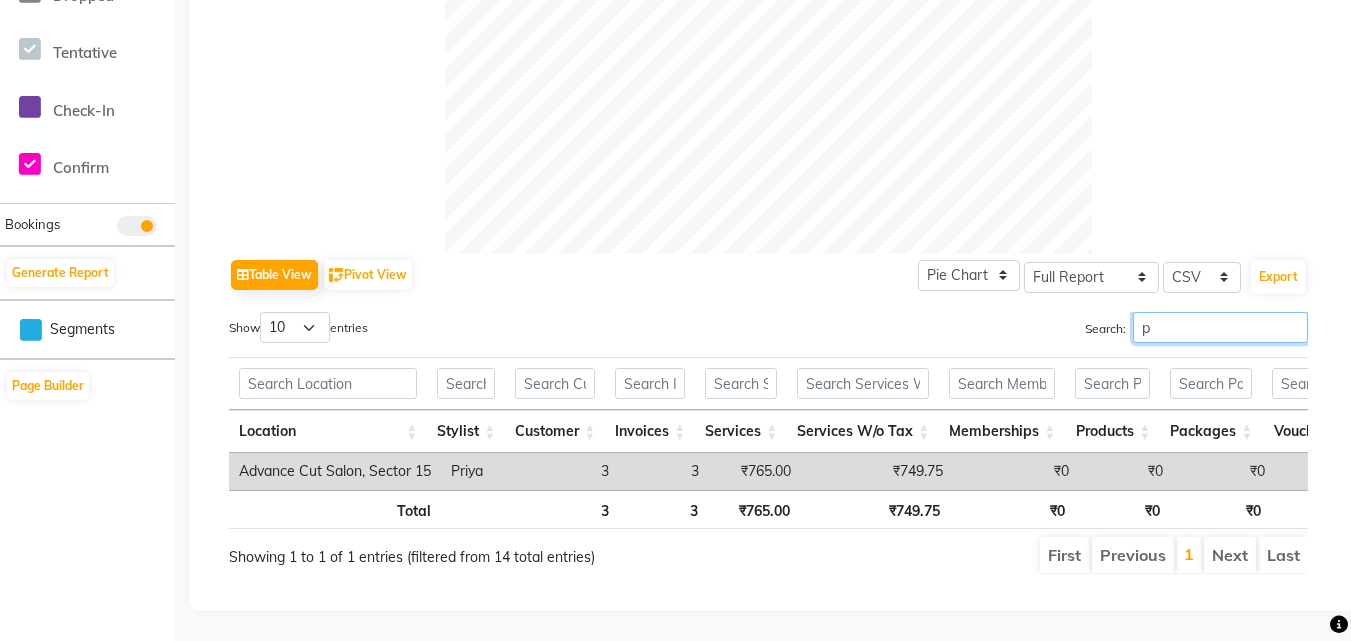 type 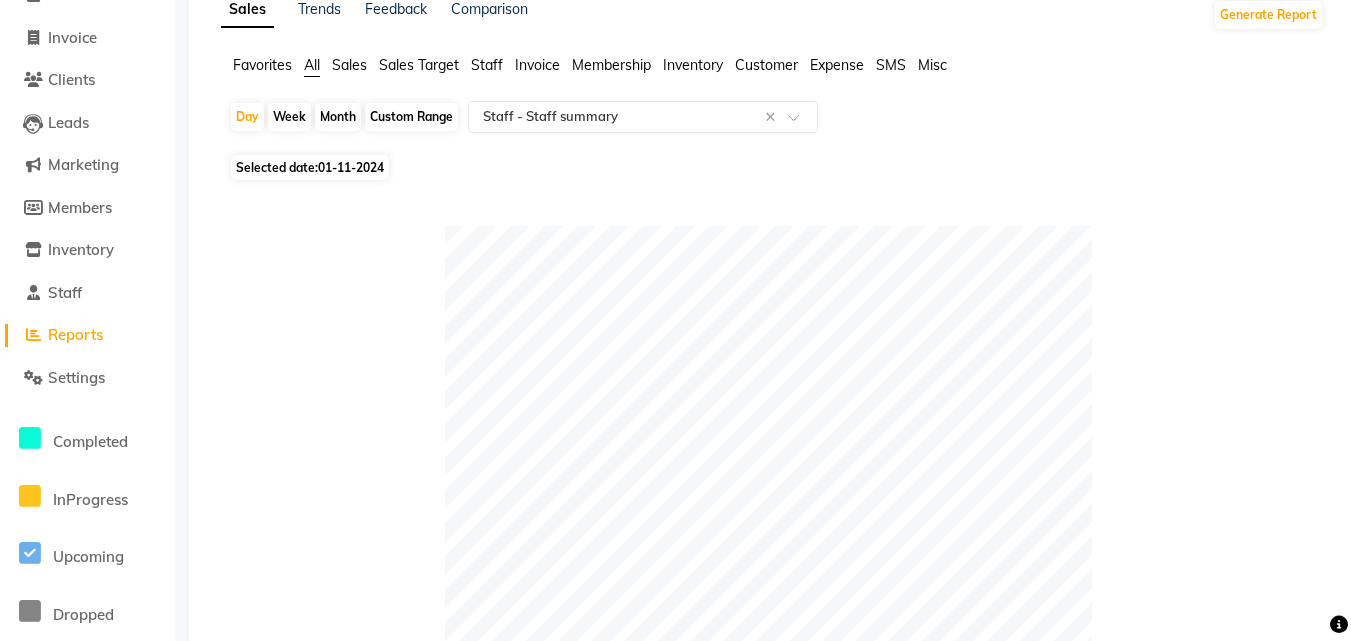 scroll, scrollTop: 0, scrollLeft: 0, axis: both 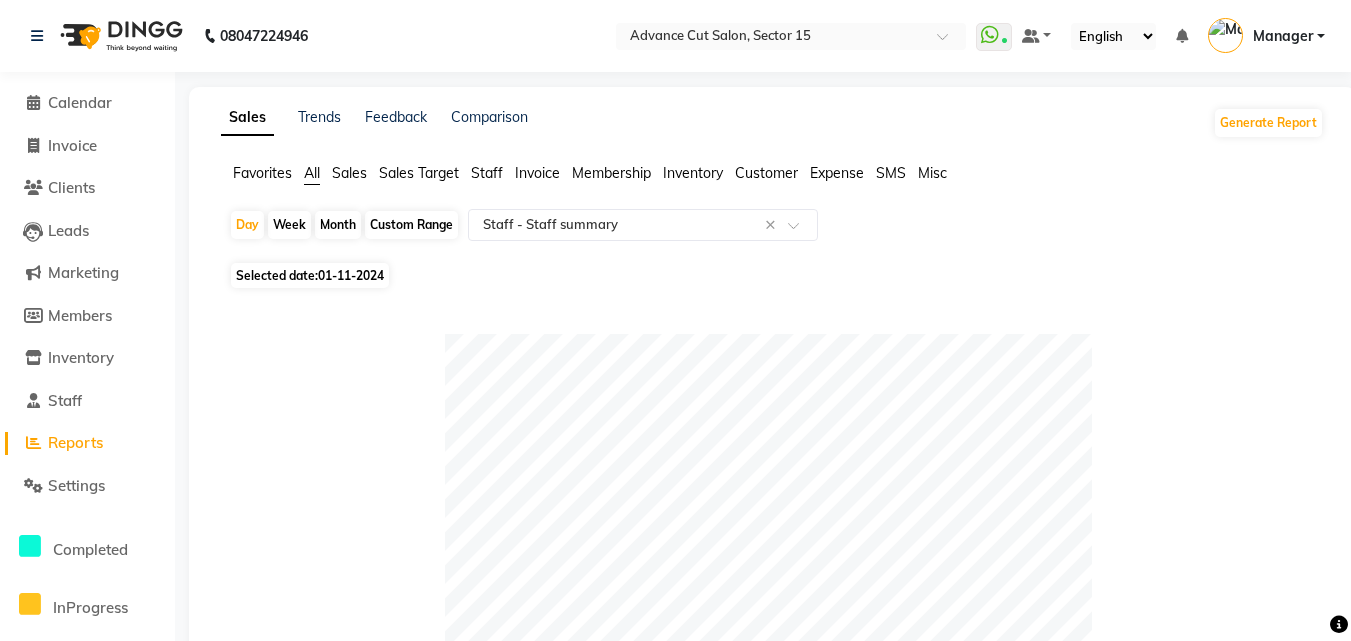click on "Invoice" 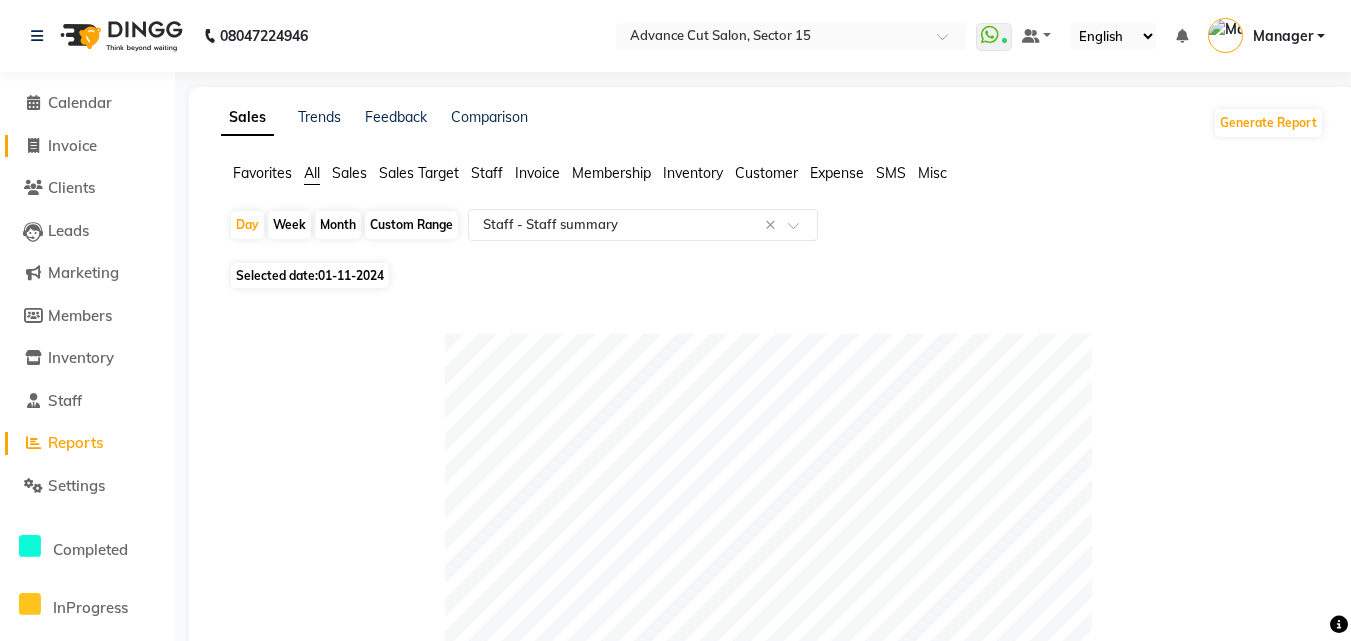 click on "Invoice" 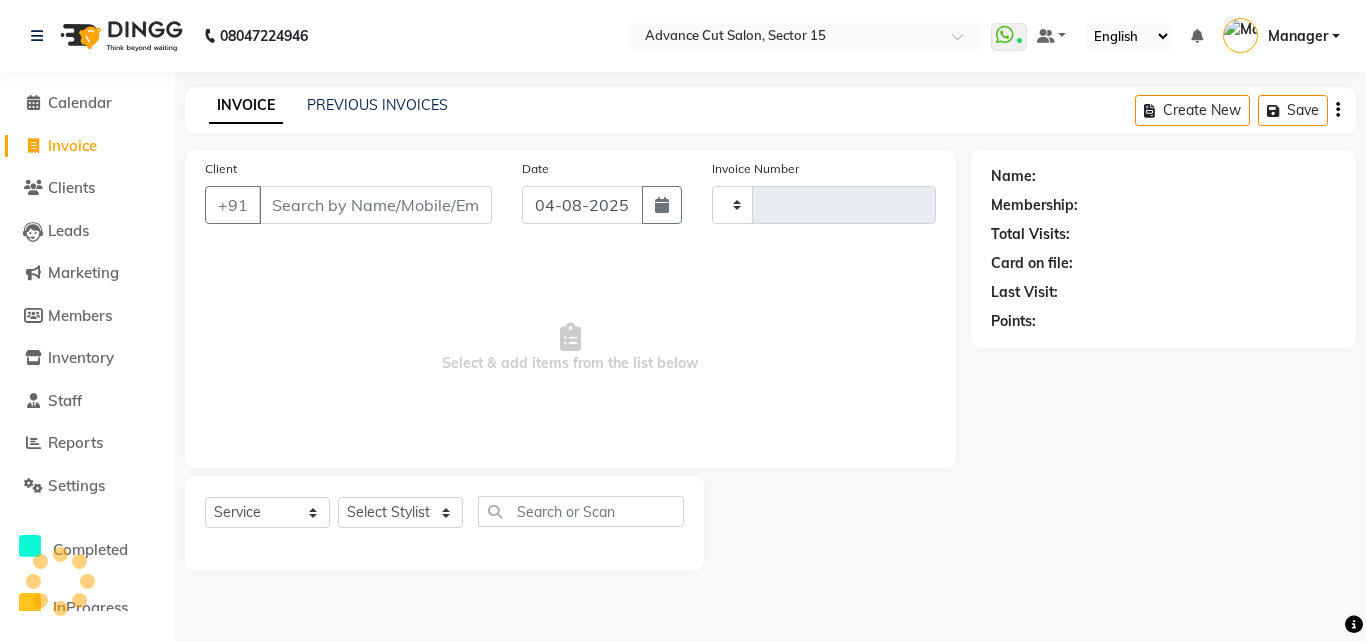type on "5581" 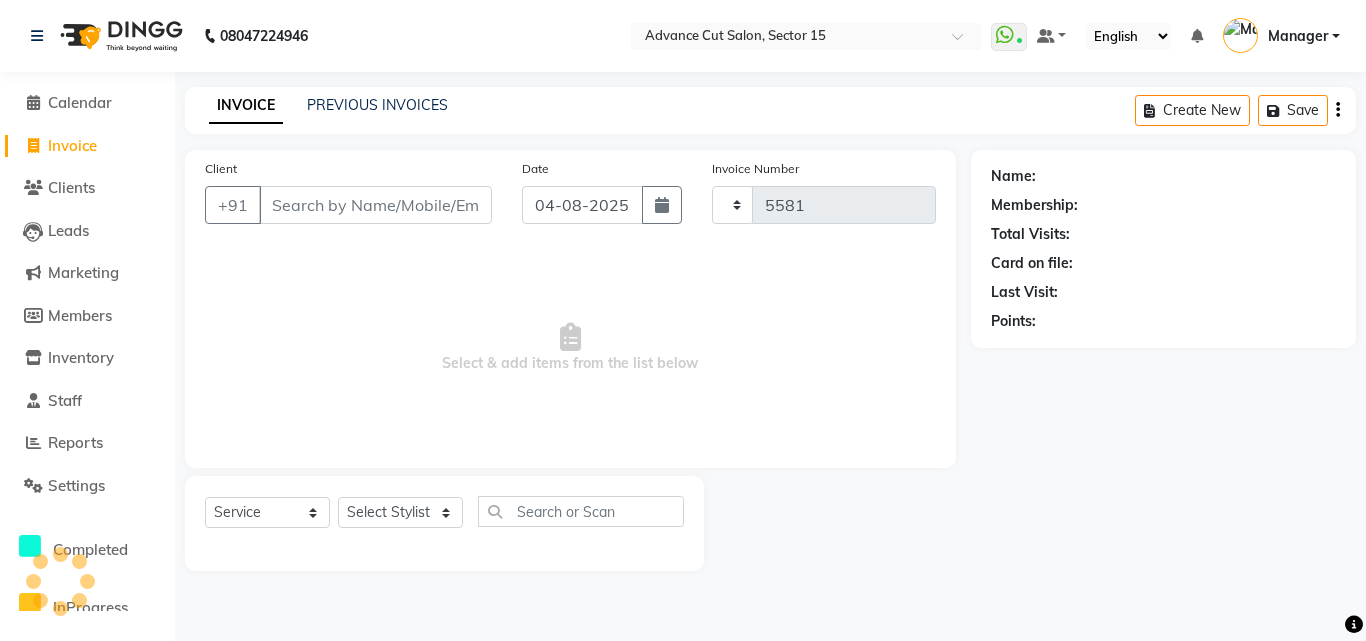 select on "6255" 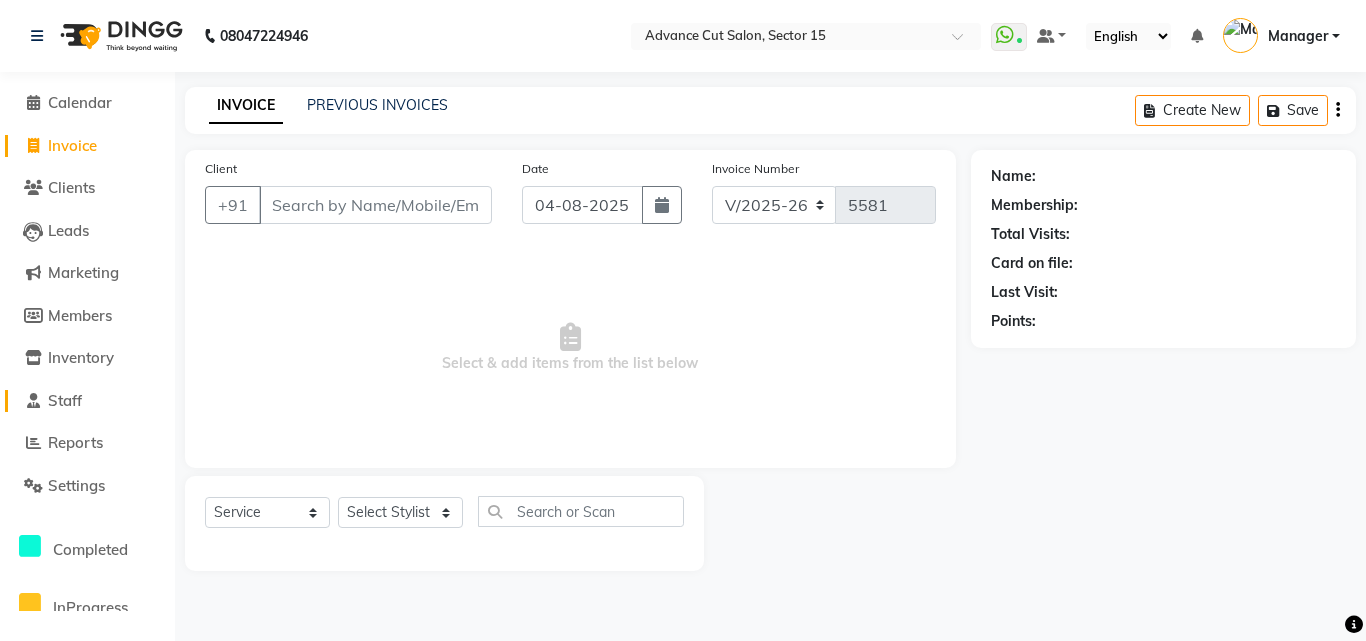 click on "Staff" 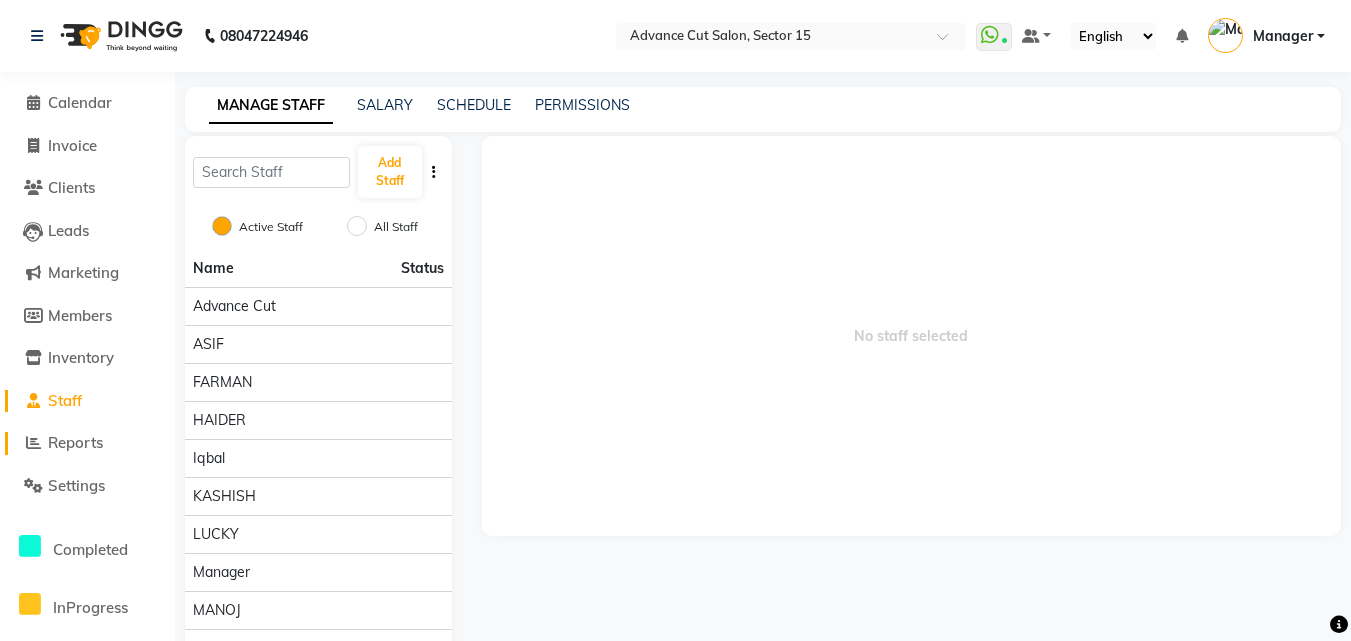 click on "Reports" 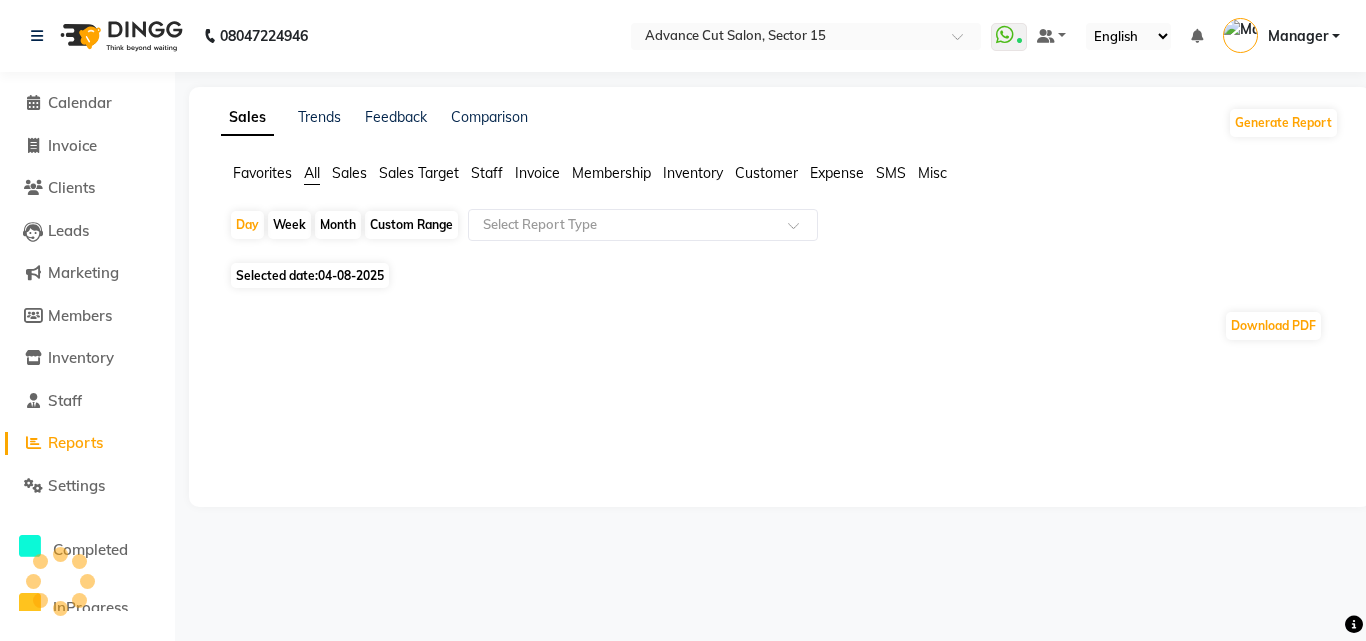 click on "Staff" 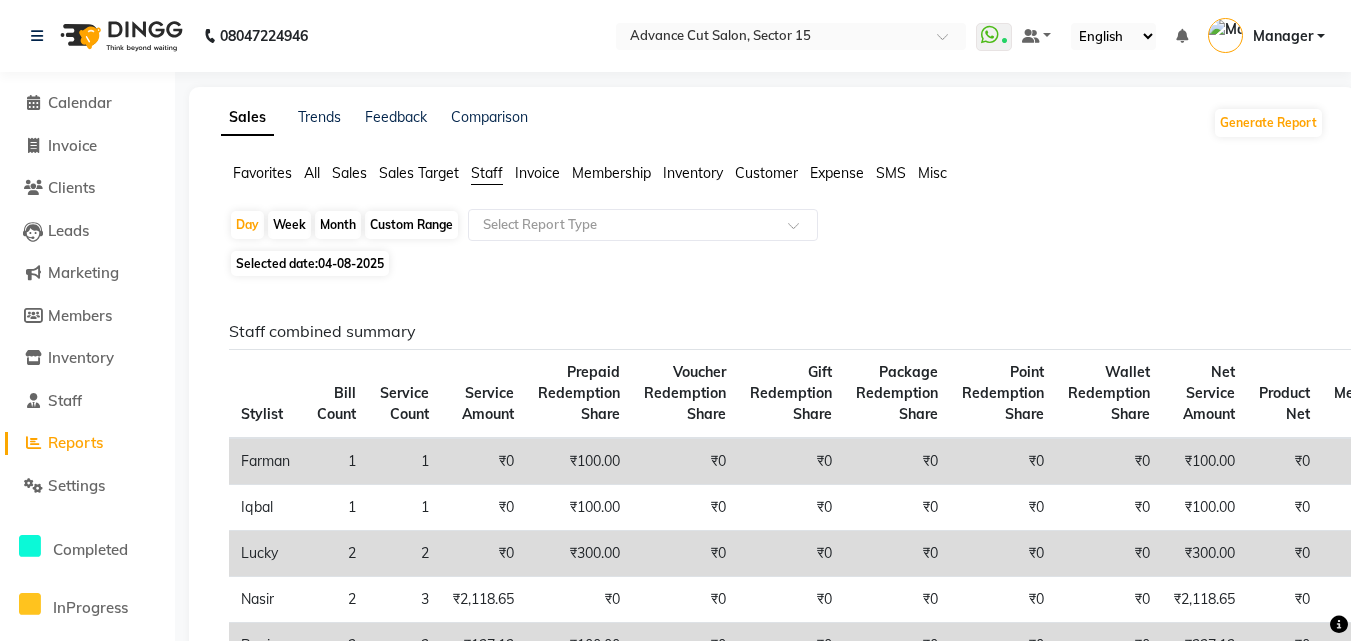 click on "Month" 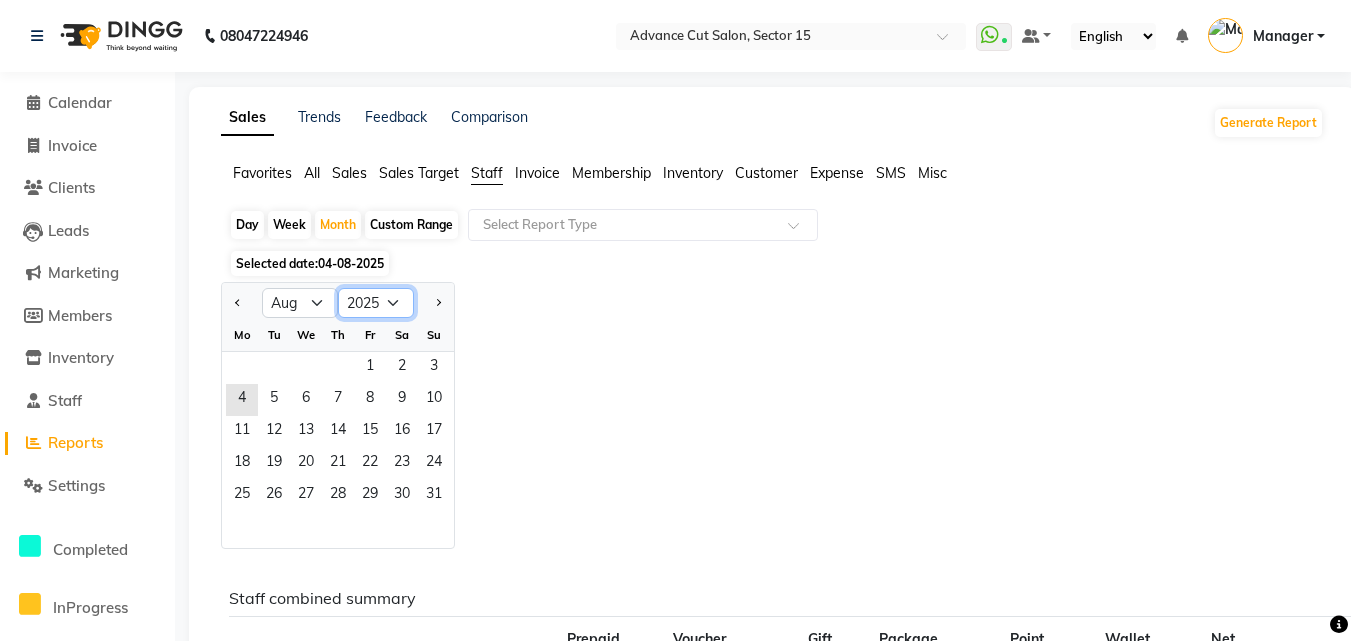 click on "2015 2016 2017 2018 2019 2020 2021 2022 2023 2024 2025 2026 2027 2028 2029 2030 2031 2032 2033 2034 2035" 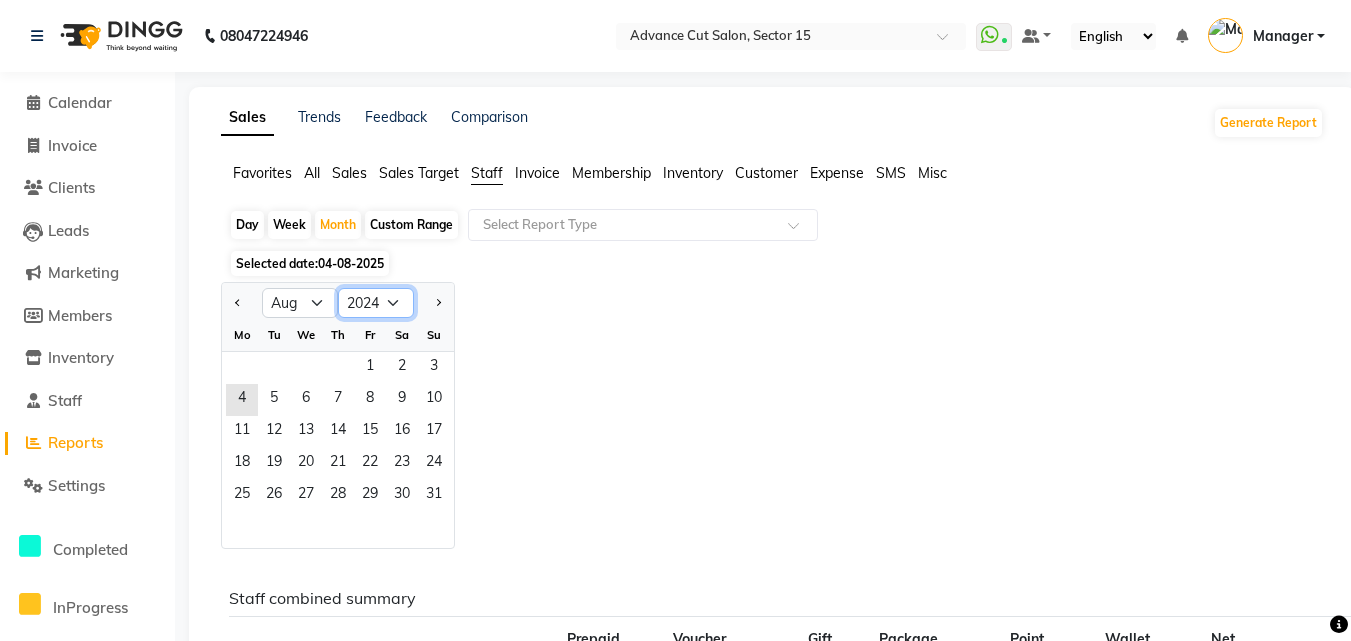 click on "2015 2016 2017 2018 2019 2020 2021 2022 2023 2024 2025 2026 2027 2028 2029 2030 2031 2032 2033 2034 2035" 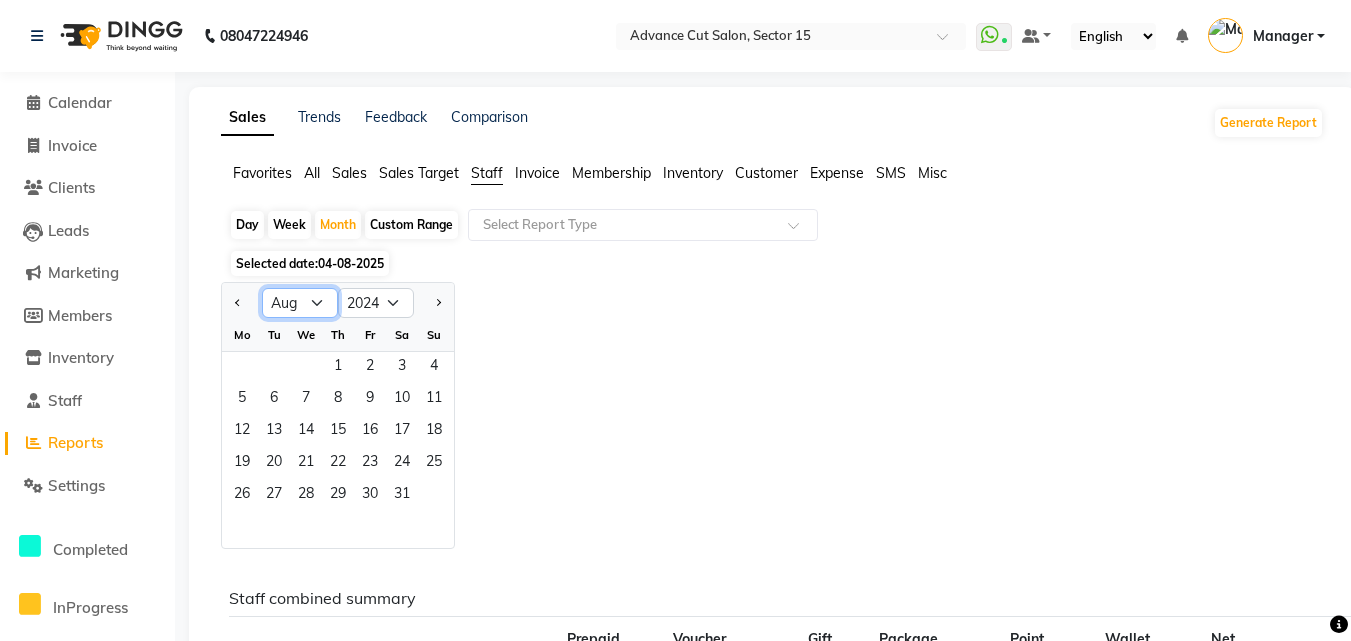 click on "Jan Feb Mar Apr May Jun Jul Aug Sep Oct Nov Dec" 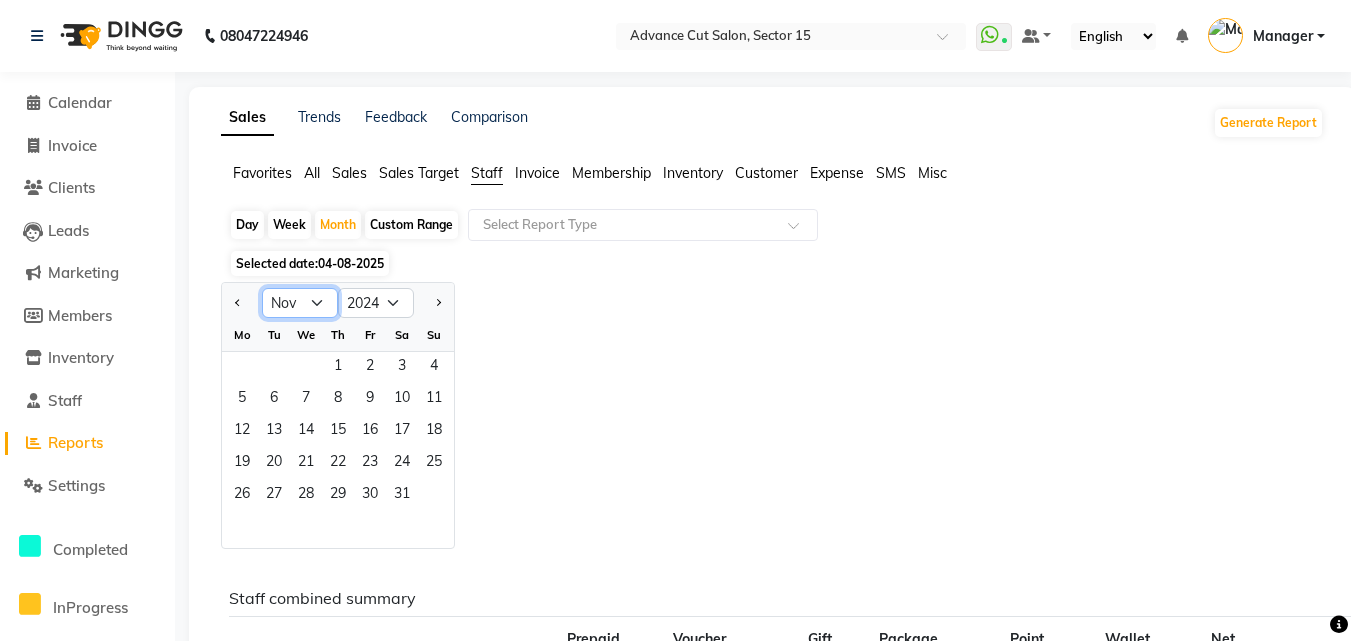 click on "Jan Feb Mar Apr May Jun Jul Aug Sep Oct Nov Dec" 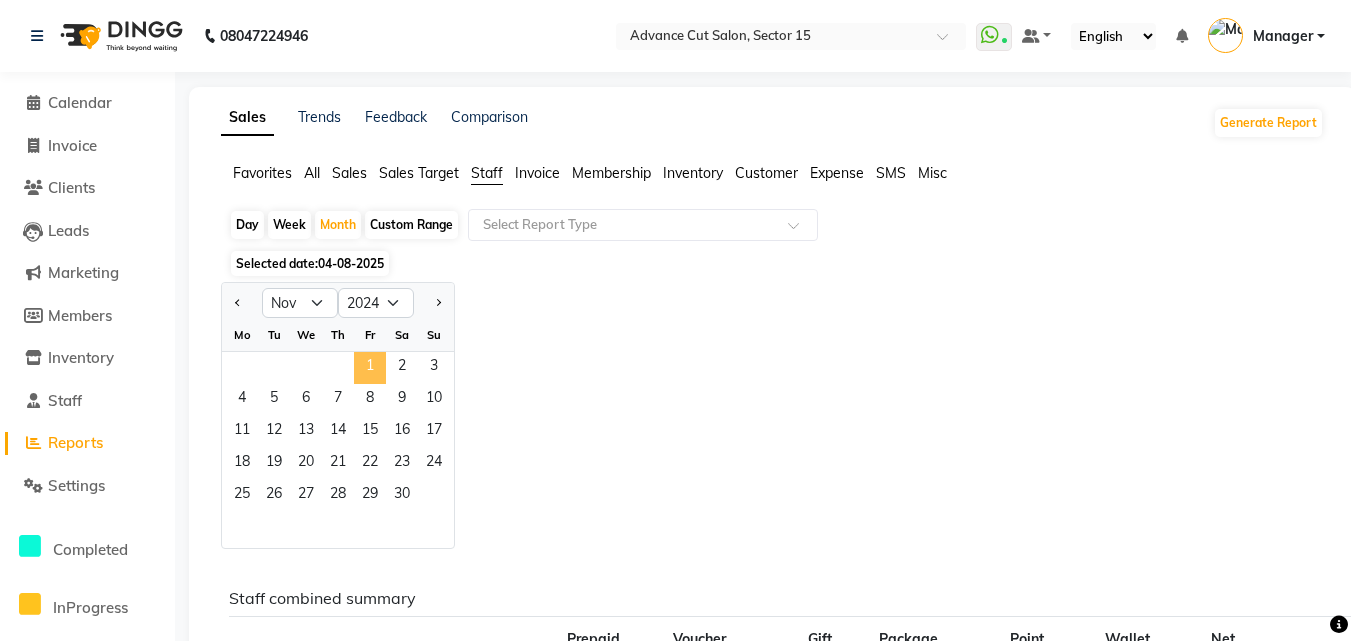 drag, startPoint x: 359, startPoint y: 363, endPoint x: 384, endPoint y: 377, distance: 28.653097 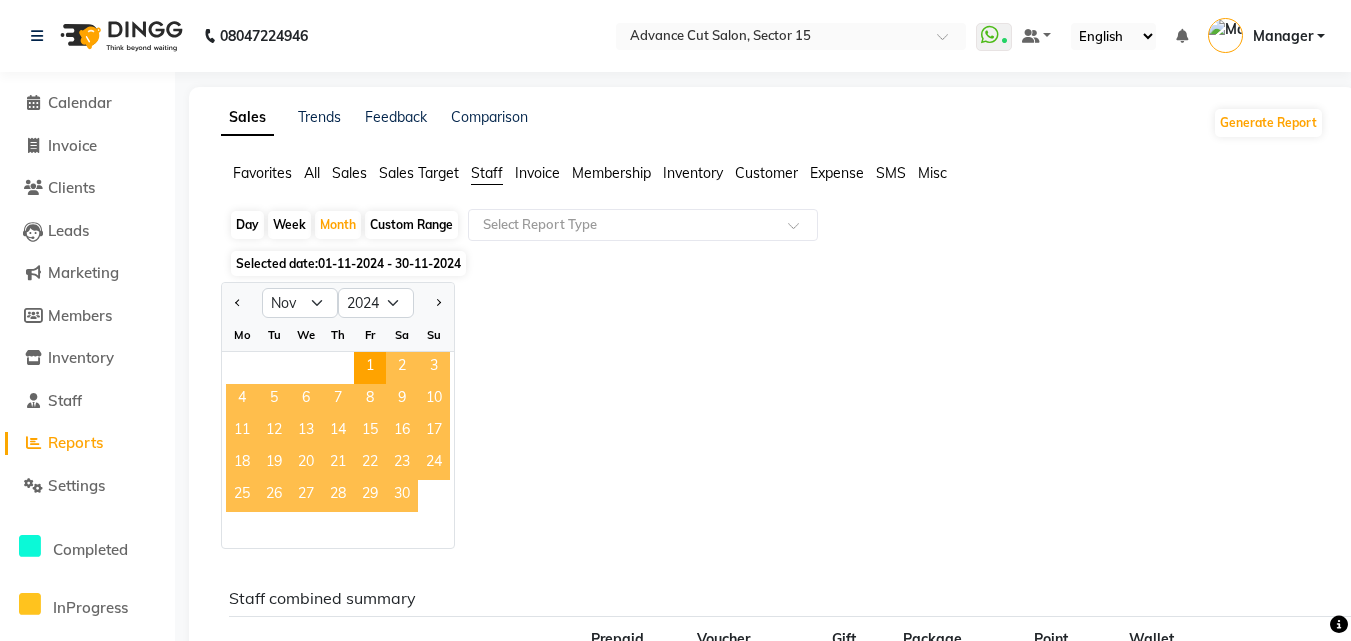 click on "30" 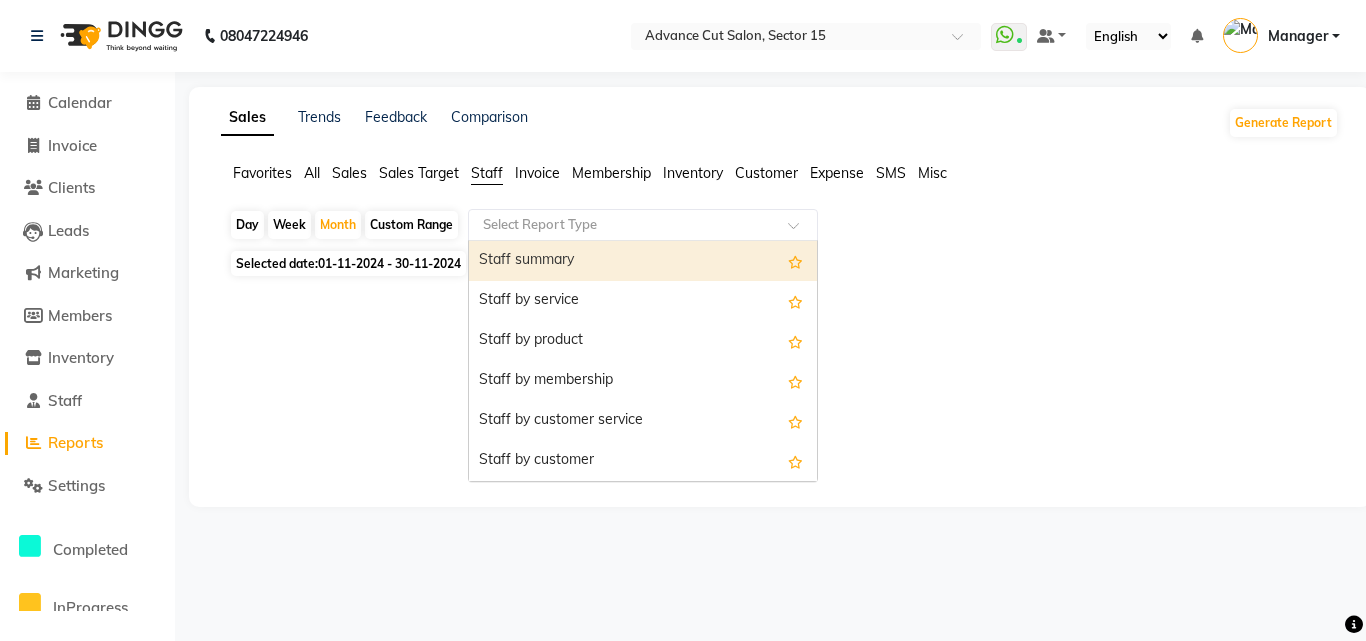 click 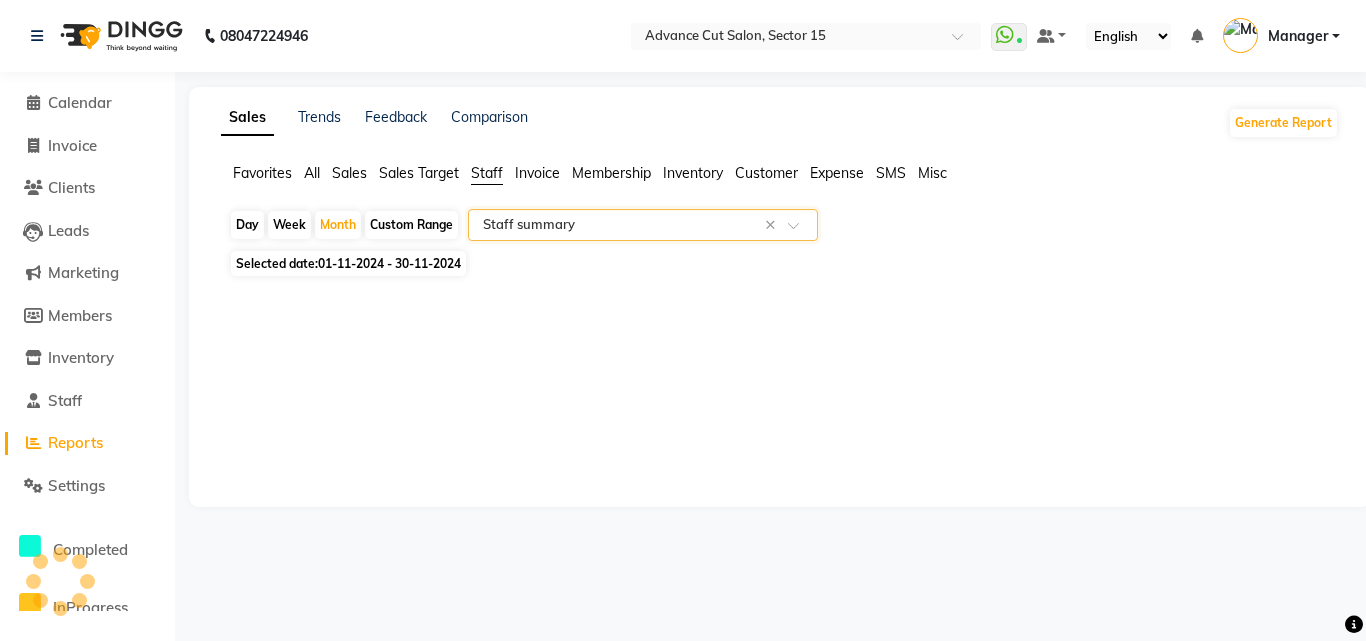 select on "full_report" 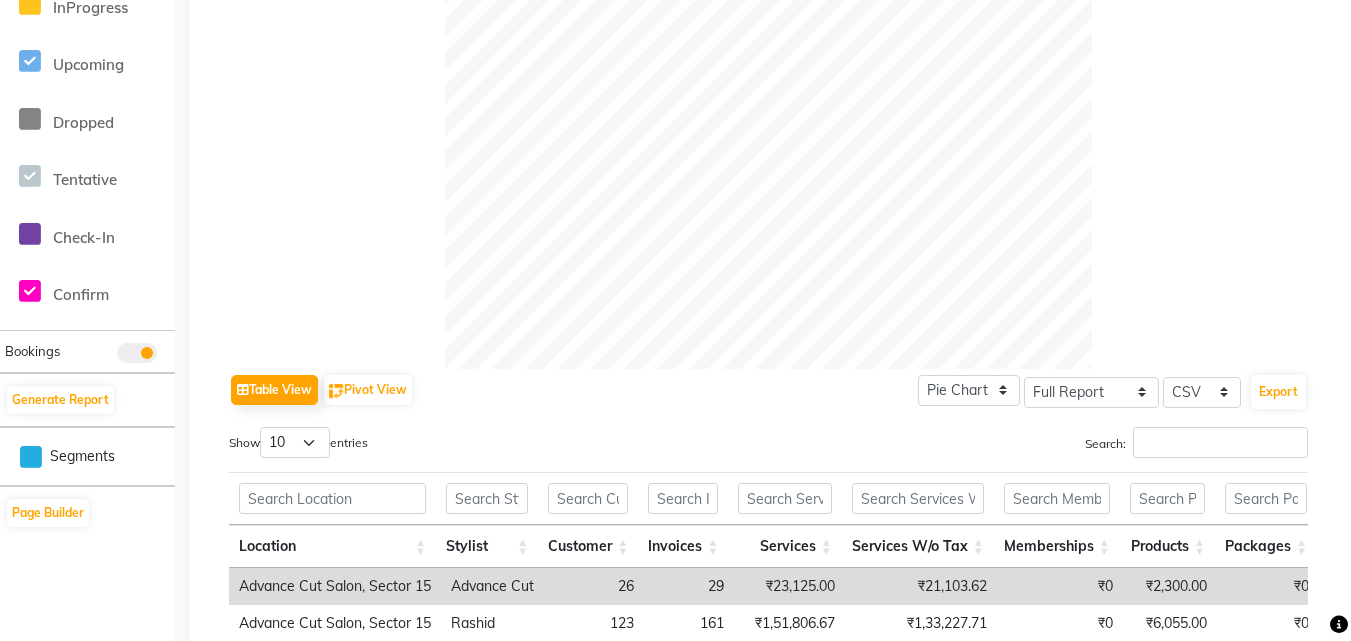 scroll, scrollTop: 900, scrollLeft: 0, axis: vertical 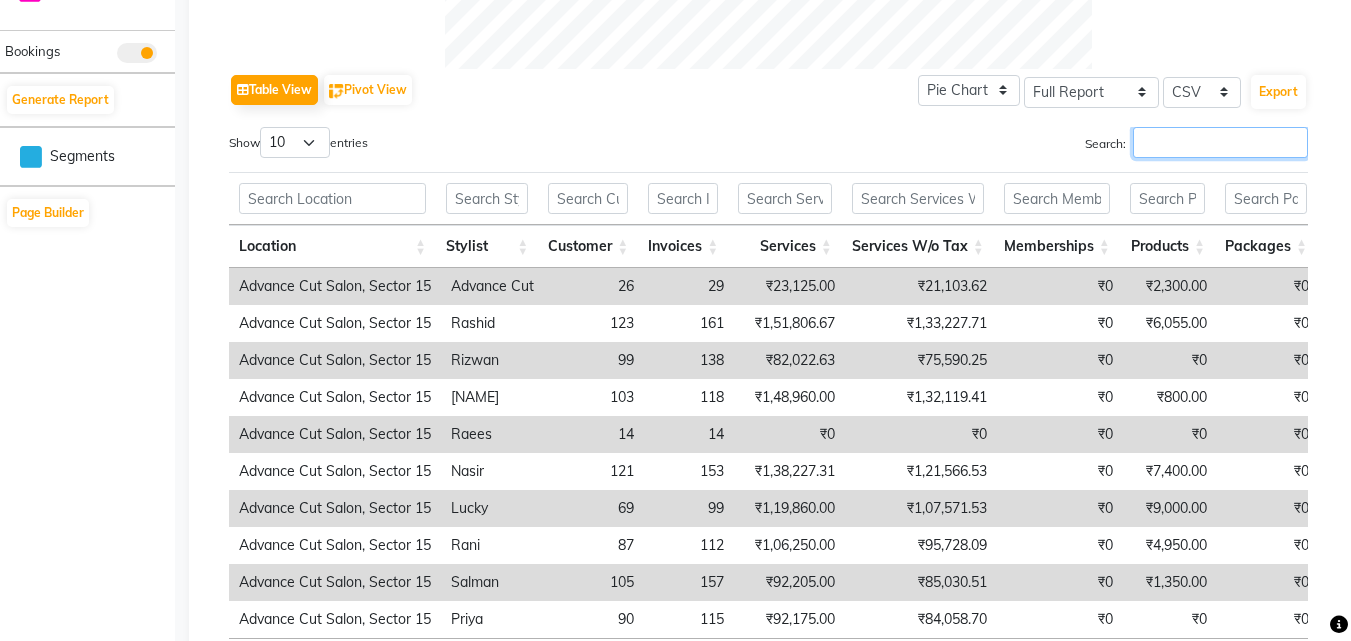 click on "Search:" at bounding box center (1220, 142) 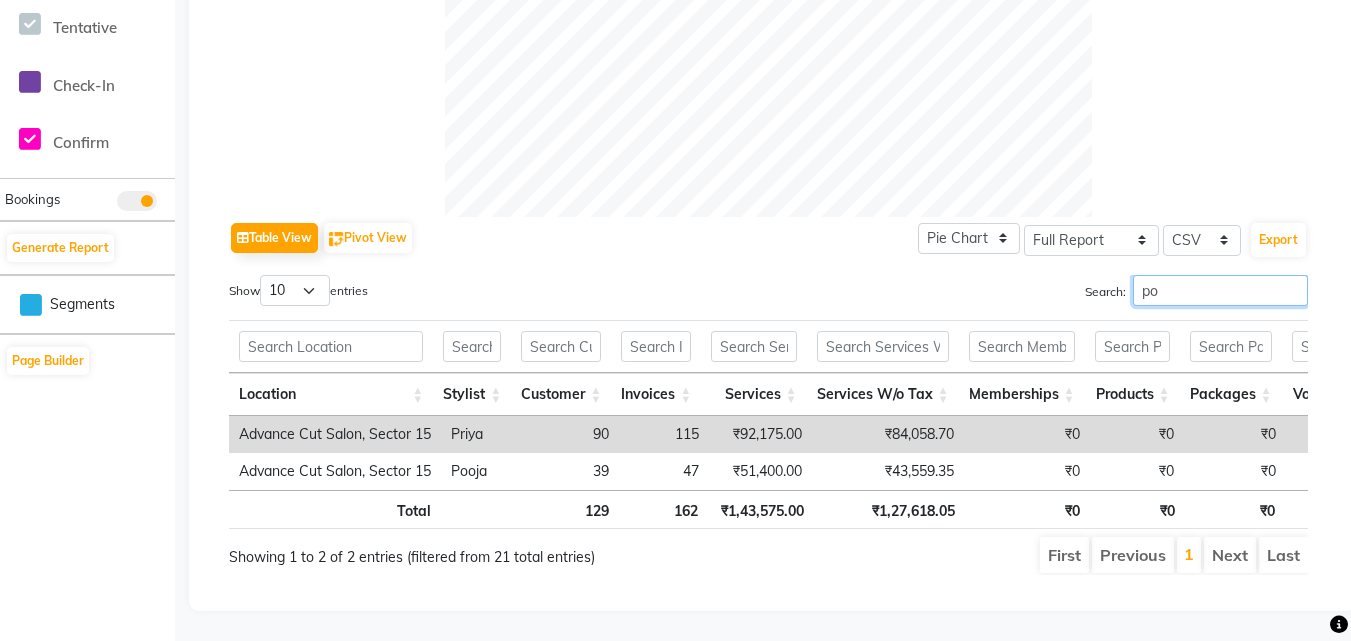 scroll, scrollTop: 745, scrollLeft: 0, axis: vertical 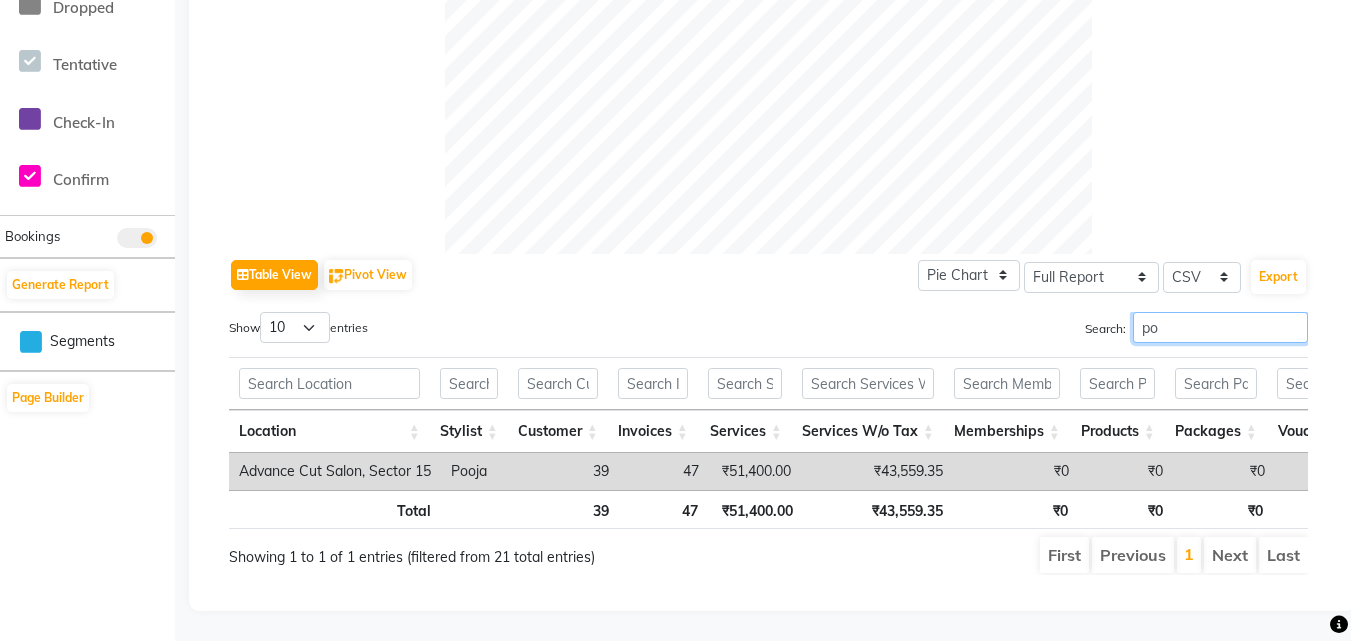 type on "p" 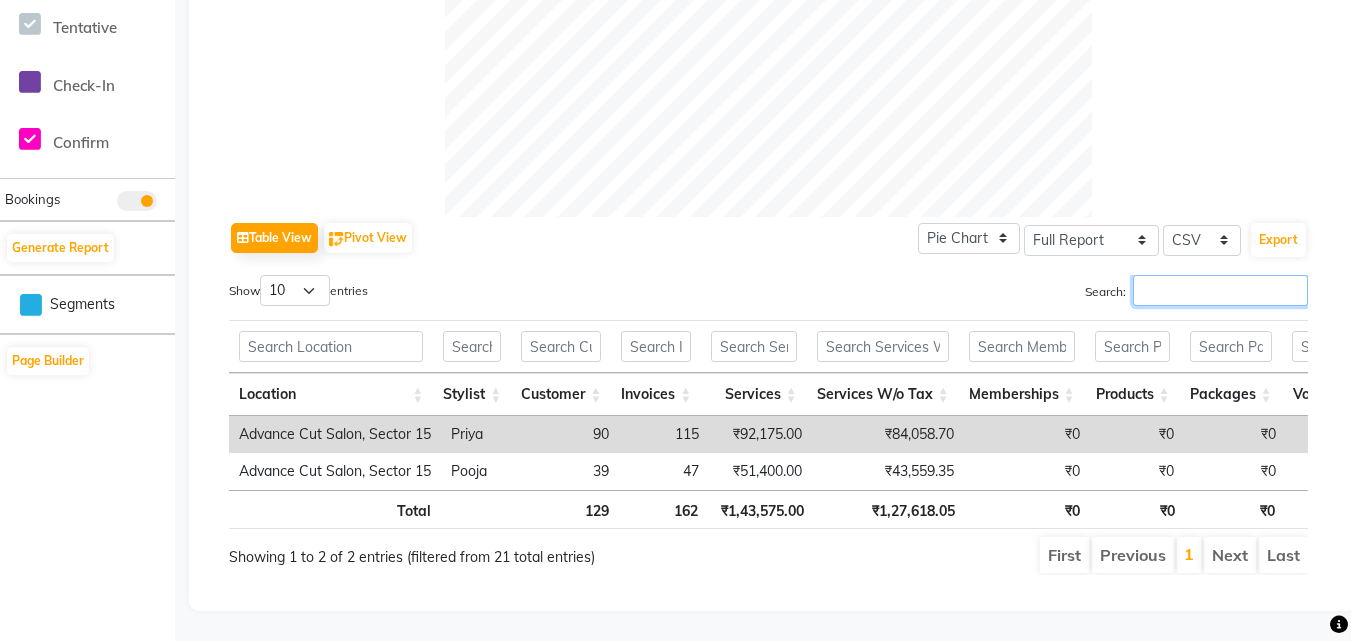 scroll, scrollTop: 900, scrollLeft: 0, axis: vertical 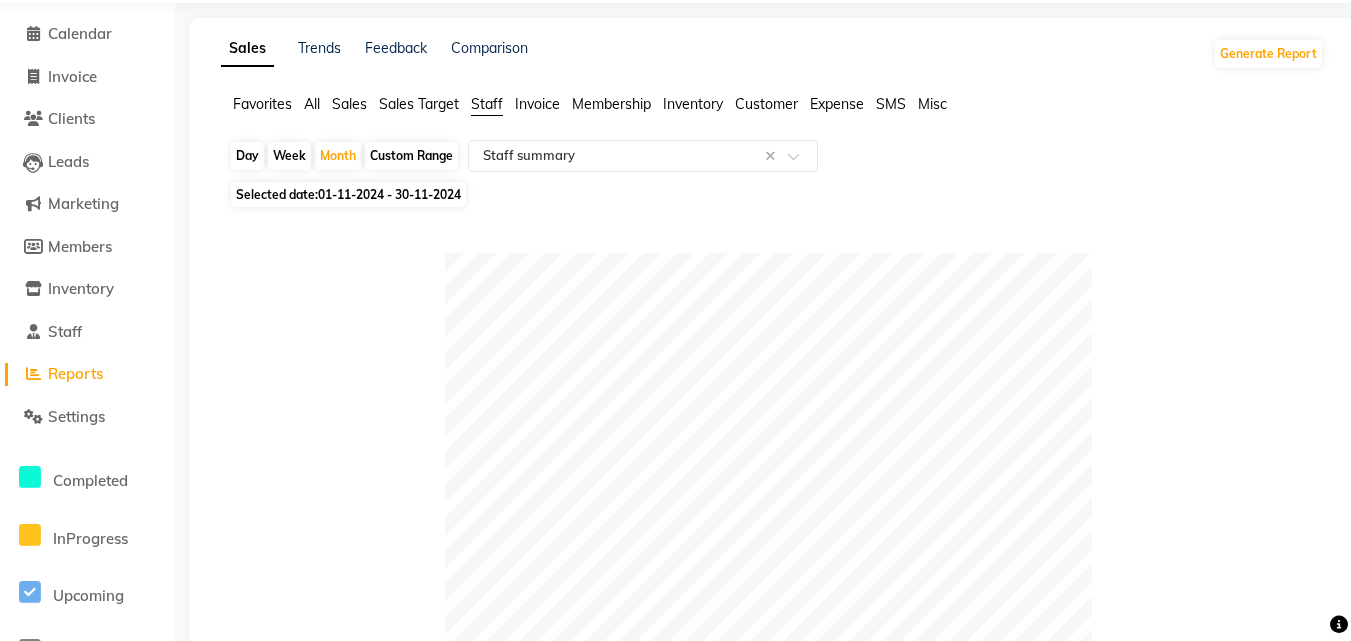 type 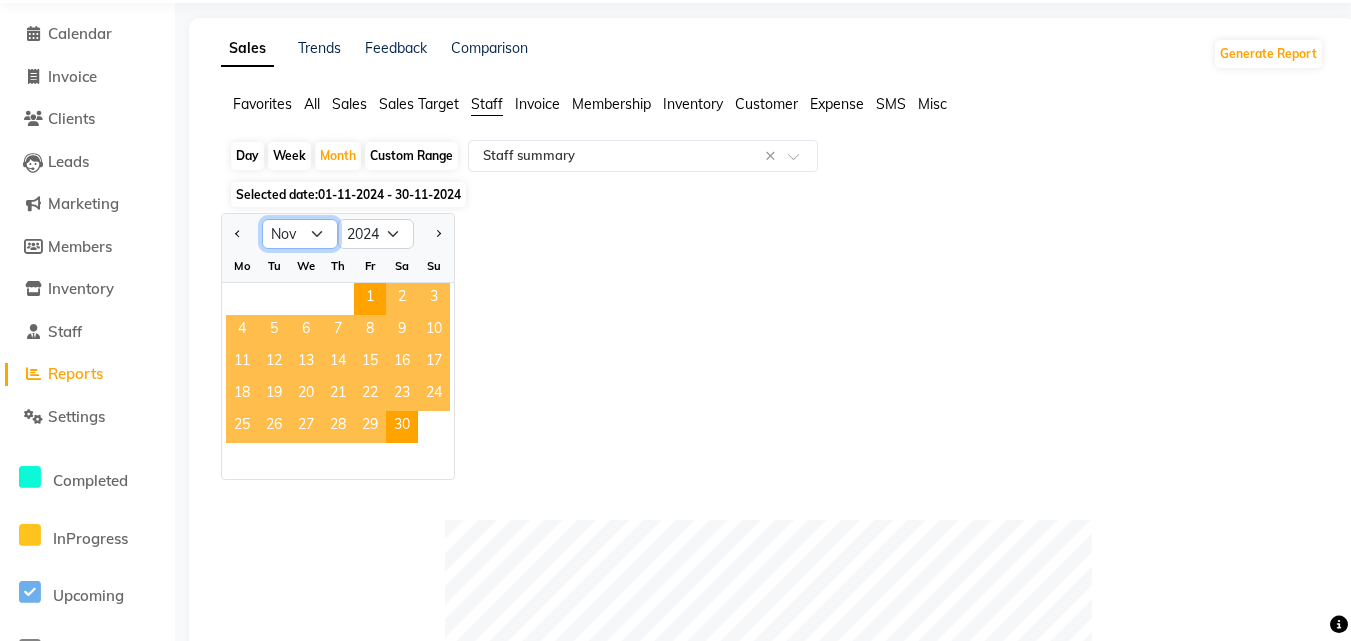click on "Jan Feb Mar Apr May Jun Jul Aug Sep Oct Nov Dec" 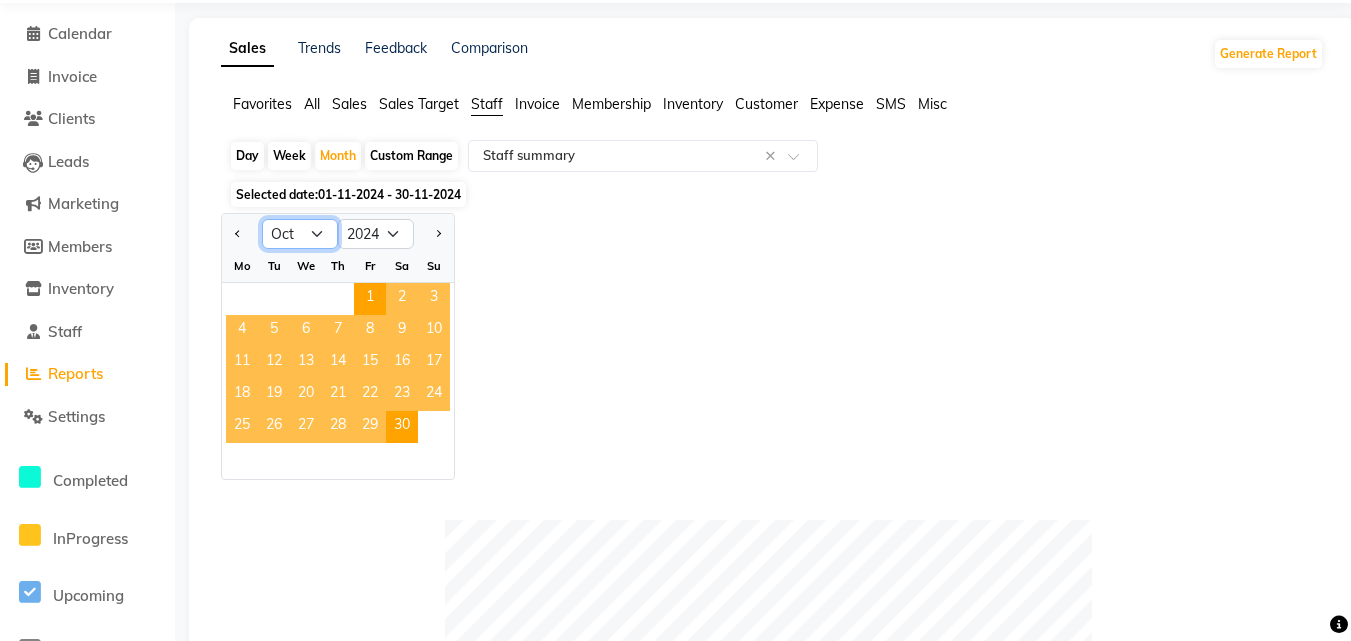 click on "Jan Feb Mar Apr May Jun Jul Aug Sep Oct Nov Dec" 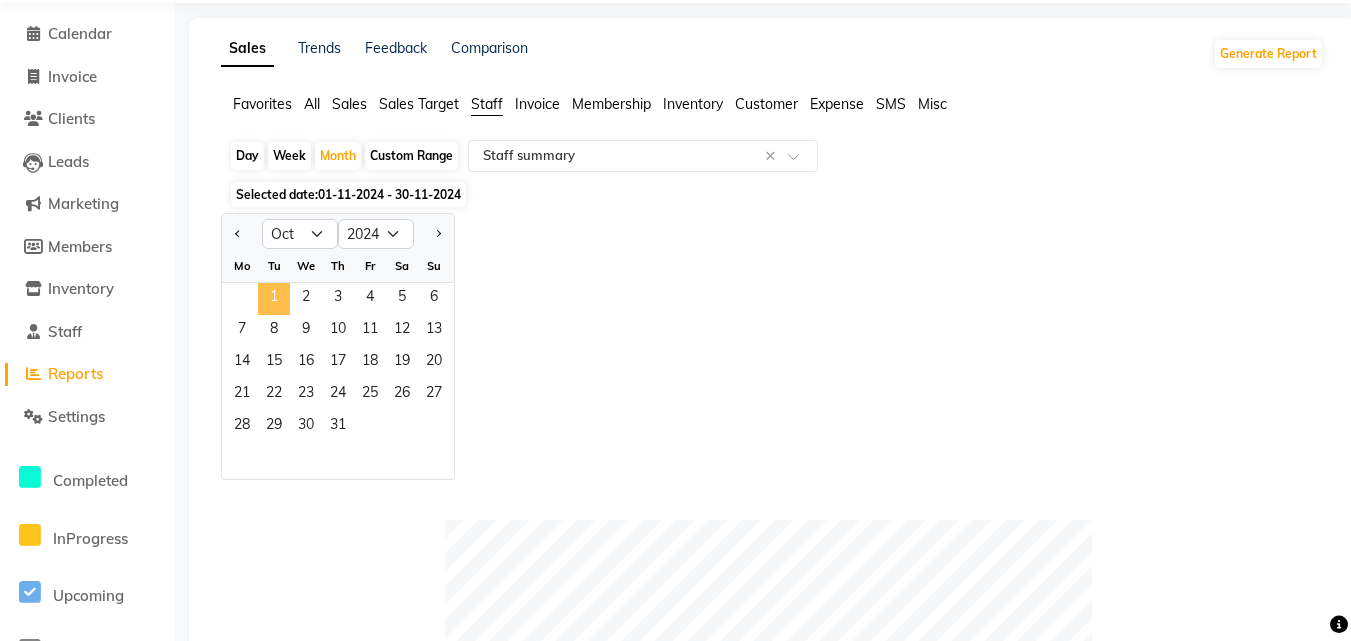 click on "1" 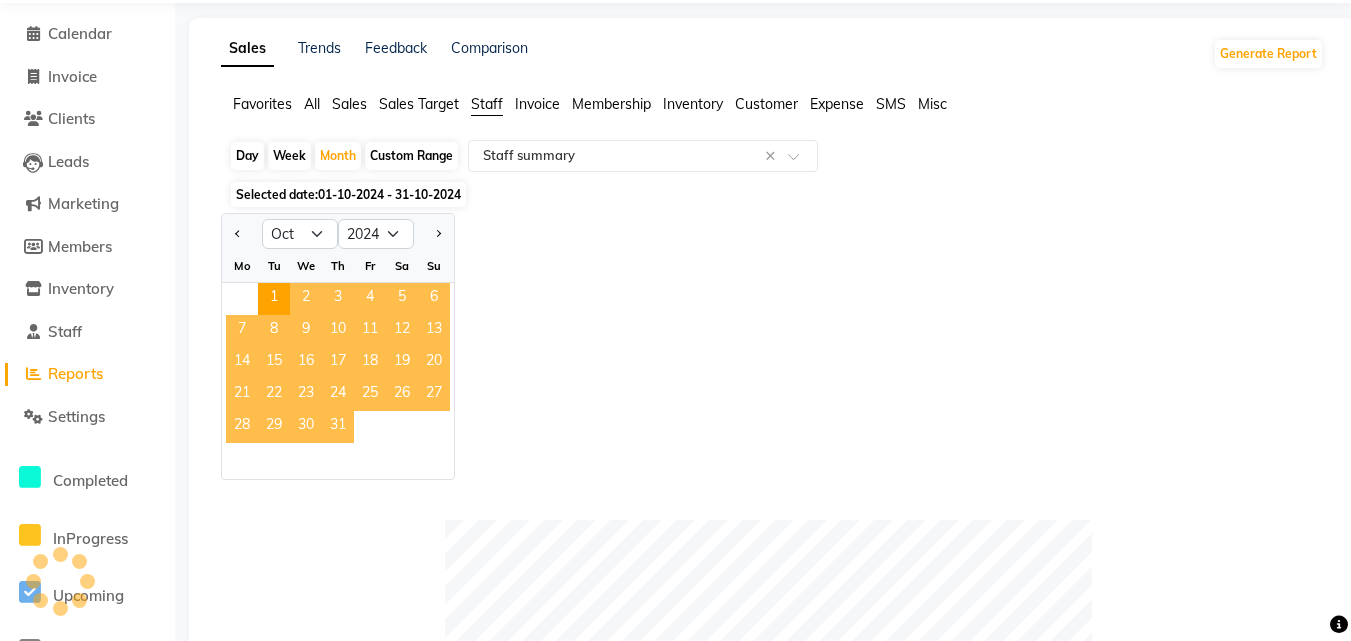 click on "31" 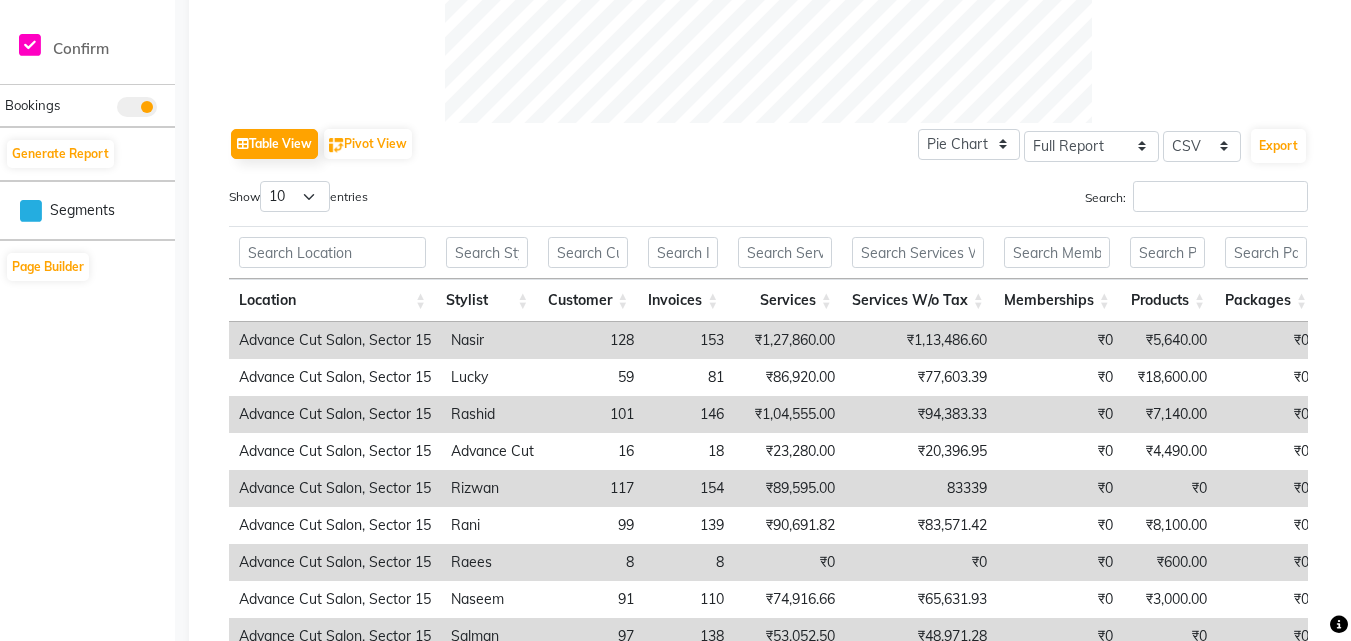 scroll, scrollTop: 869, scrollLeft: 0, axis: vertical 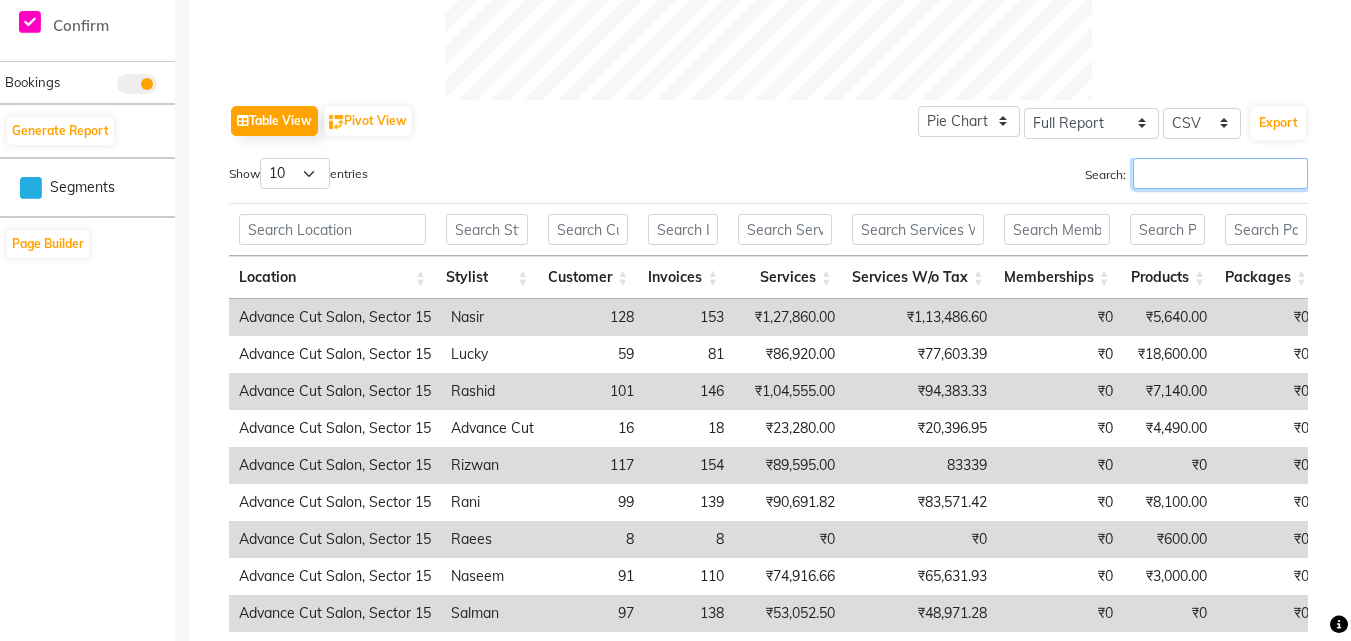 click on "Search:" at bounding box center [1220, 173] 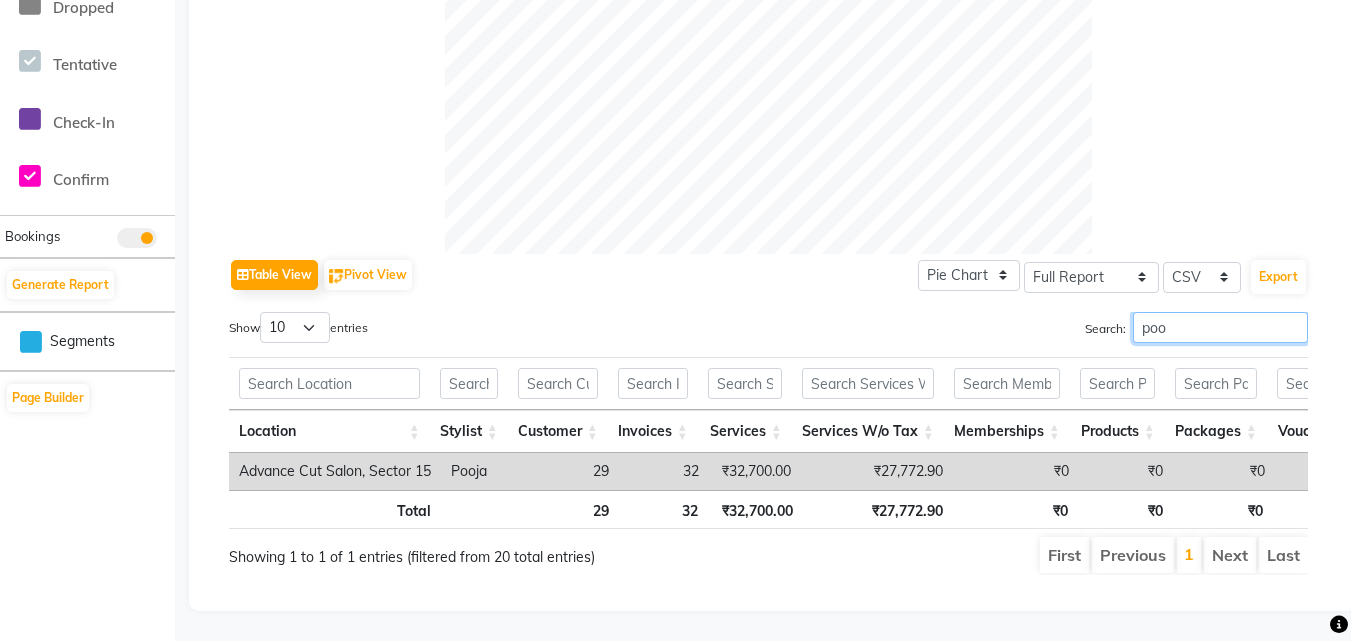 scroll, scrollTop: 745, scrollLeft: 0, axis: vertical 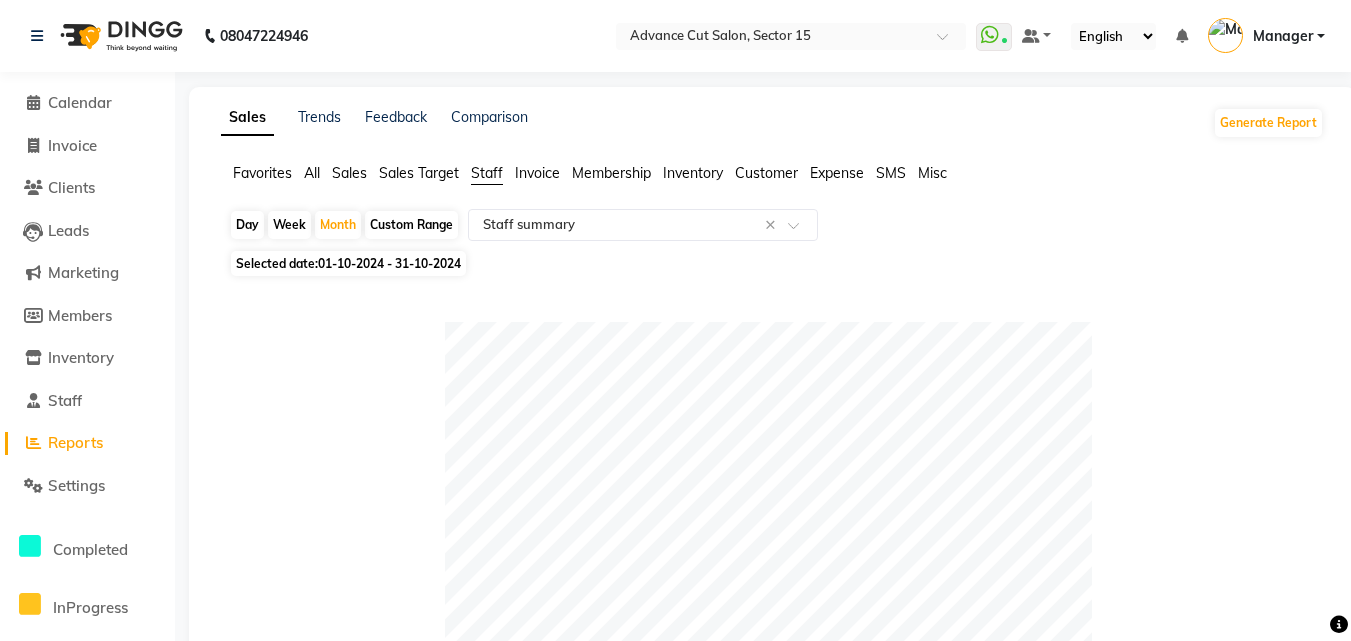 click on "01-10-2024 - 31-10-2024" 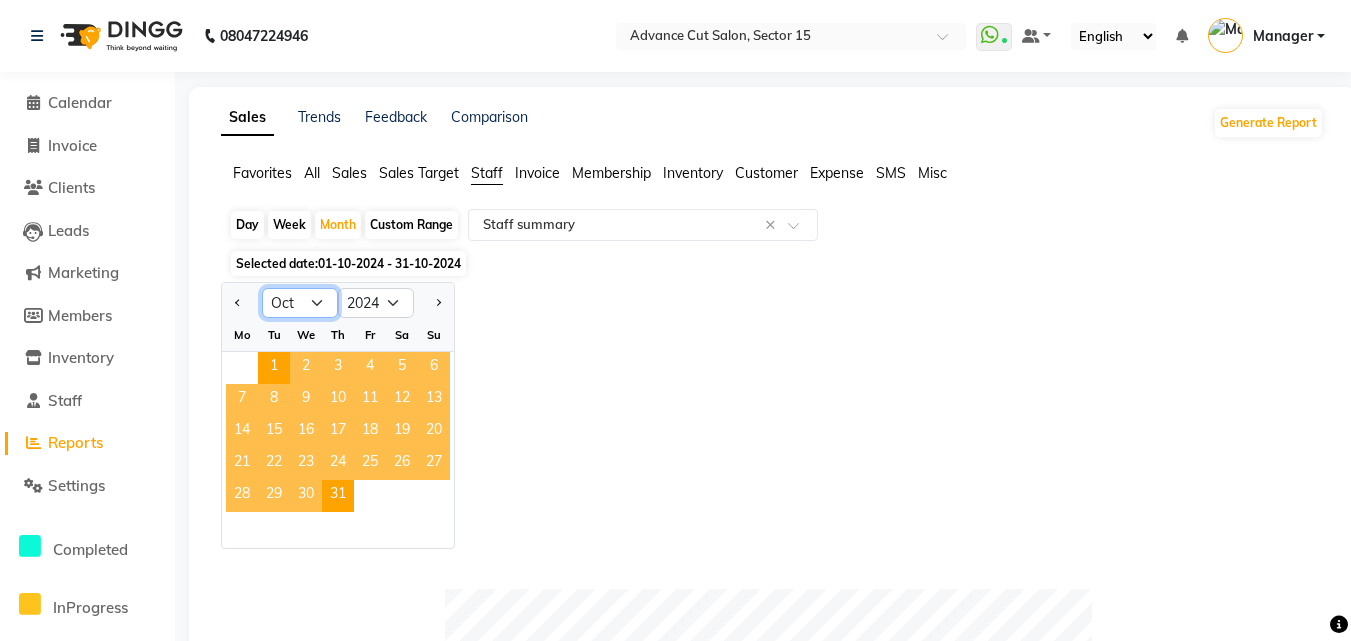 drag, startPoint x: 288, startPoint y: 307, endPoint x: 292, endPoint y: 317, distance: 10.770329 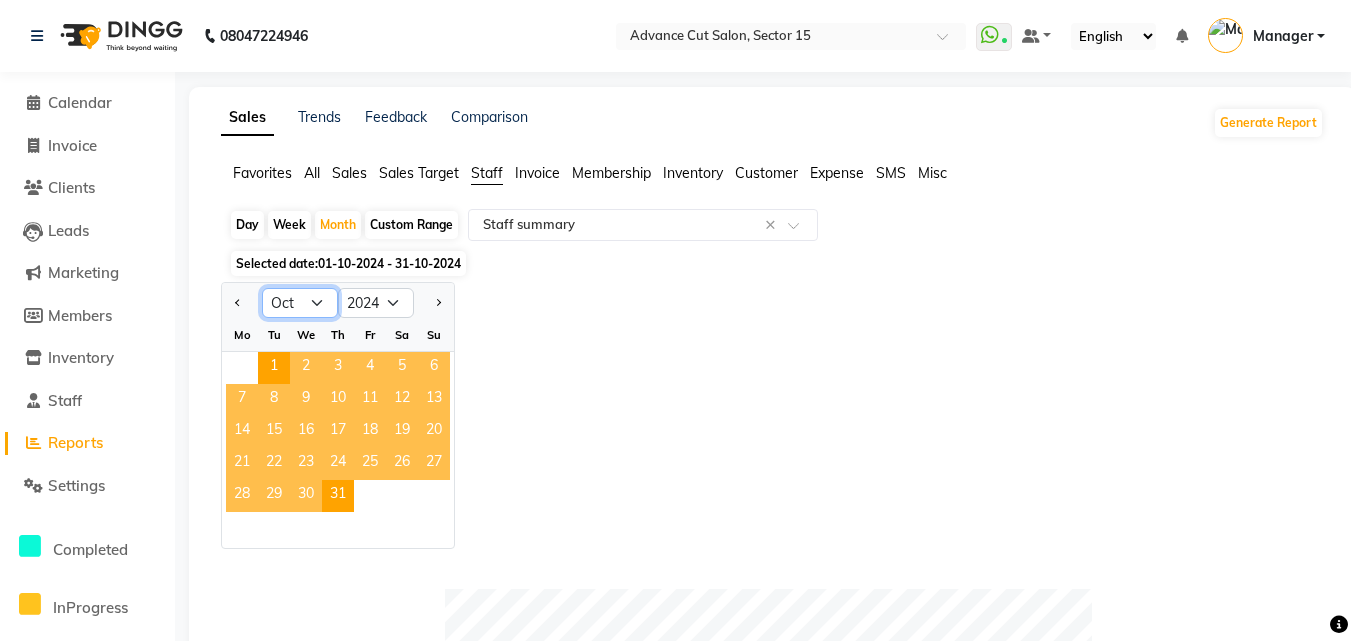 select on "9" 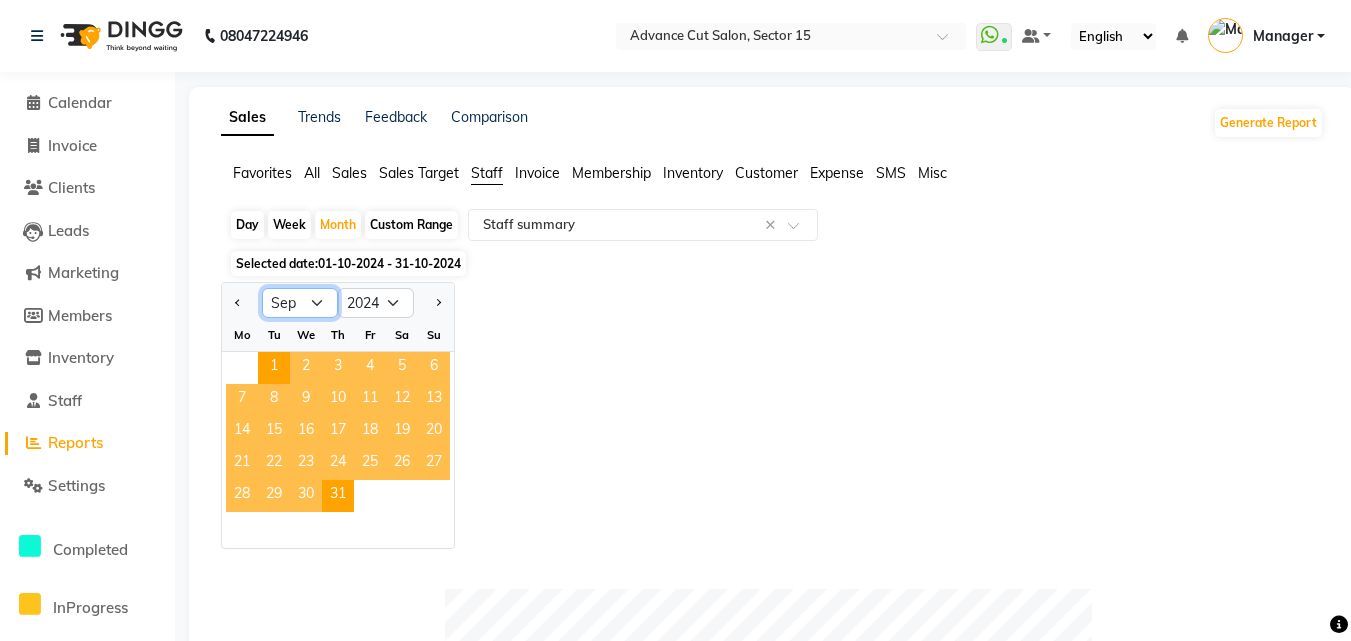 click on "Jan Feb Mar Apr May Jun Jul Aug Sep Oct Nov Dec" 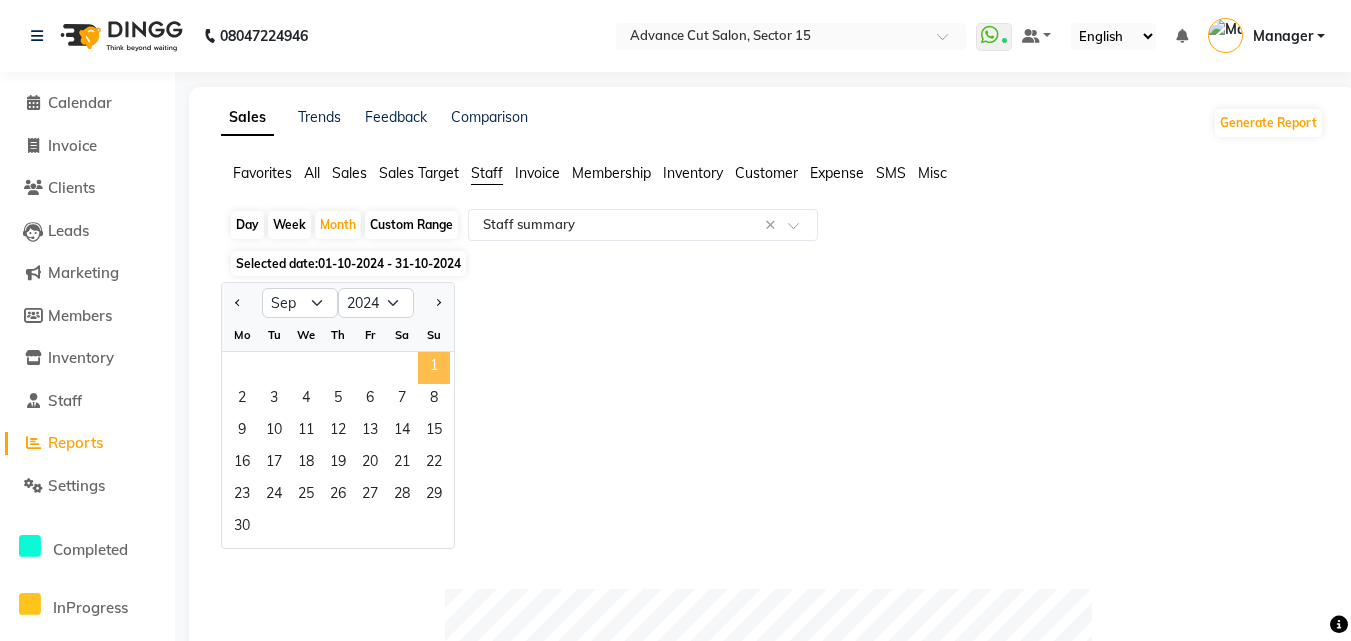 click on "1" 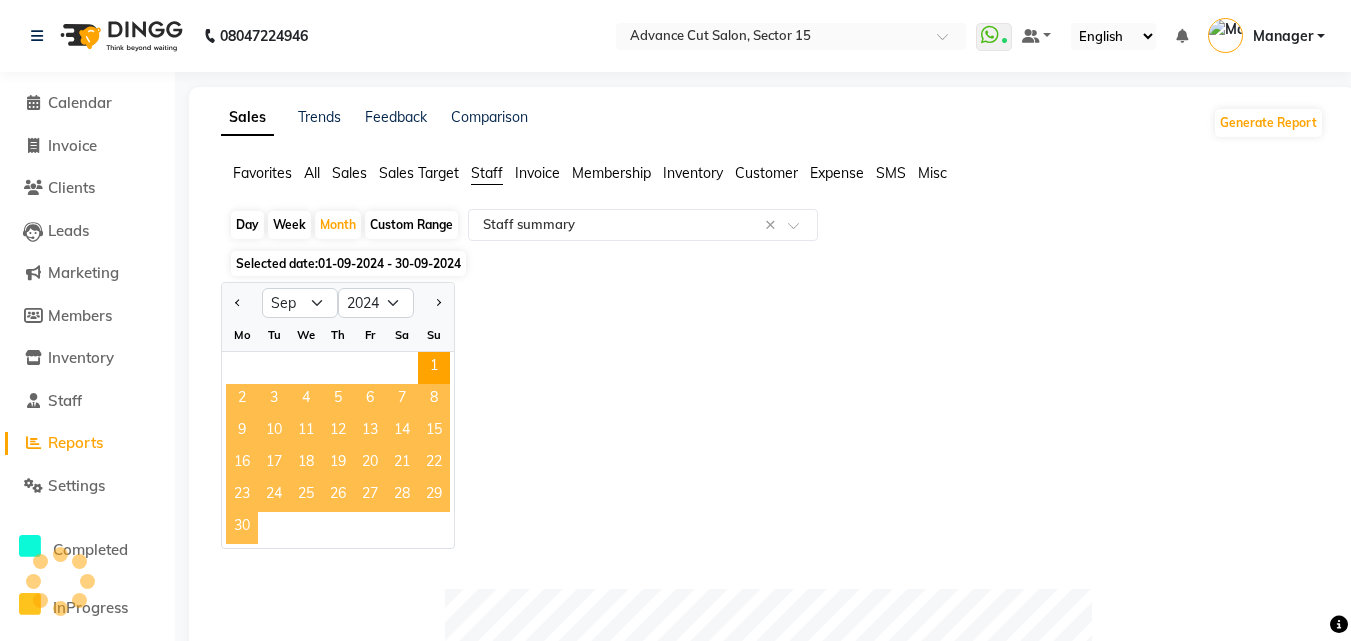 click on "30" 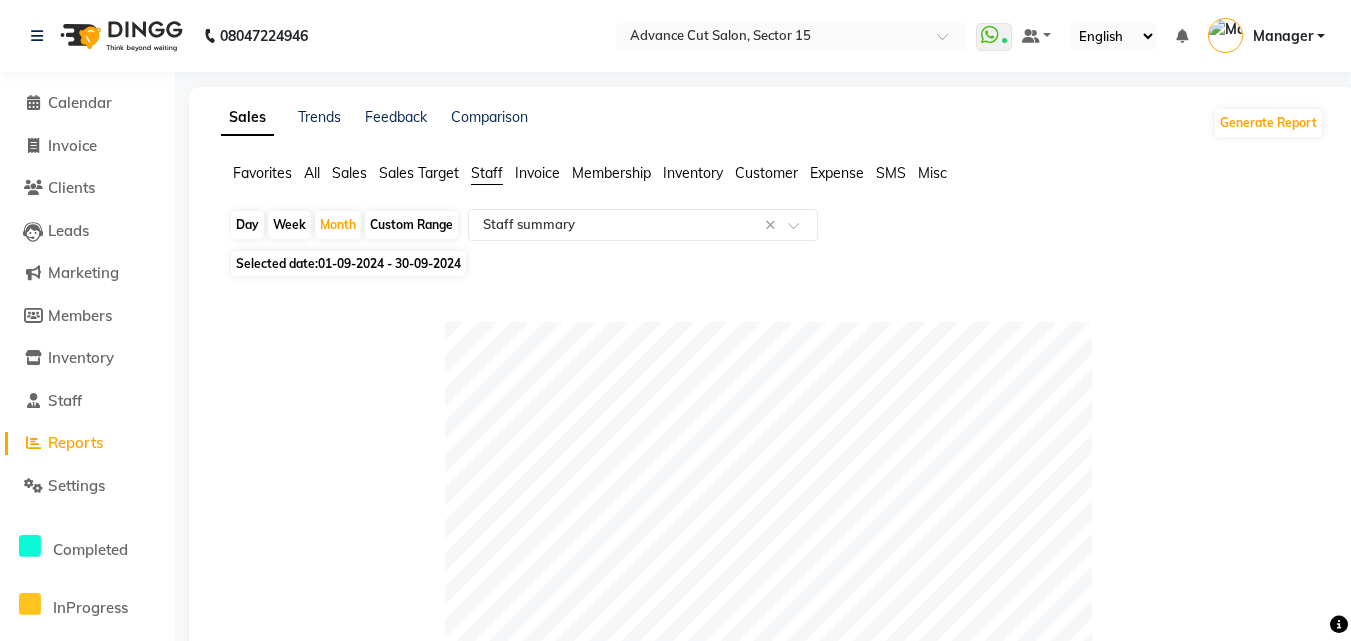 click on "Day   Week   Month   Custom Range  Select Report Type × Staff summary ×" 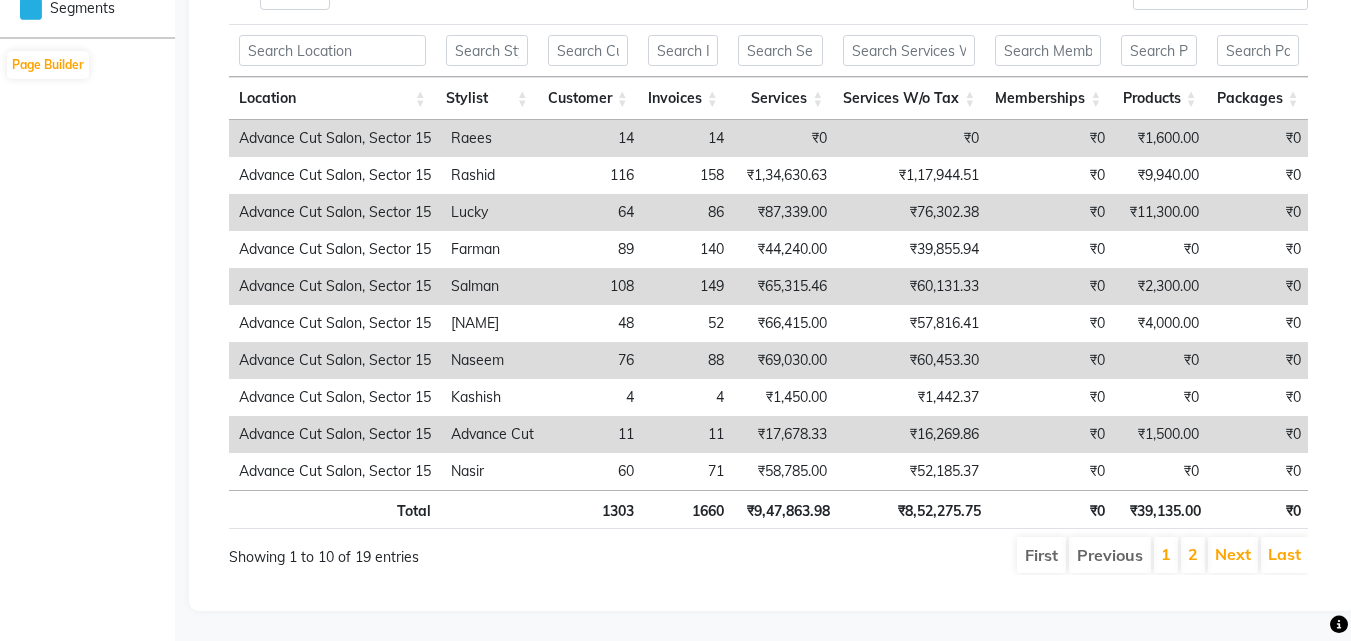 scroll, scrollTop: 691, scrollLeft: 0, axis: vertical 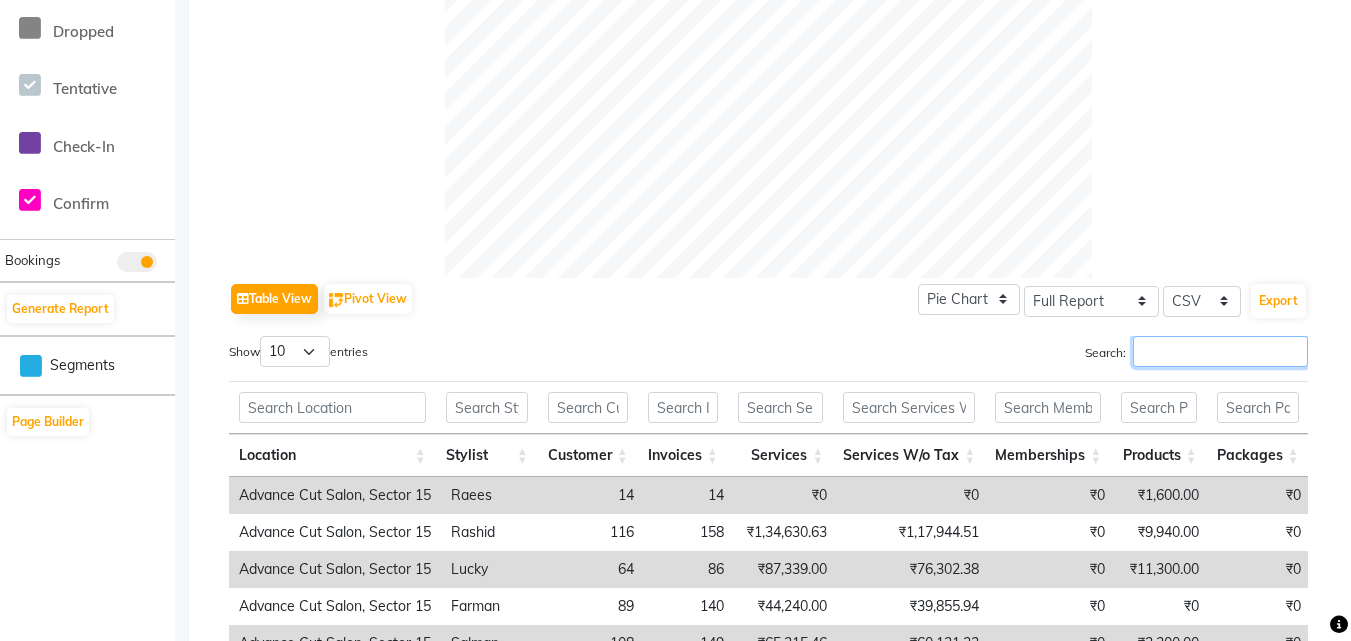 click on "Search:" at bounding box center [1220, 351] 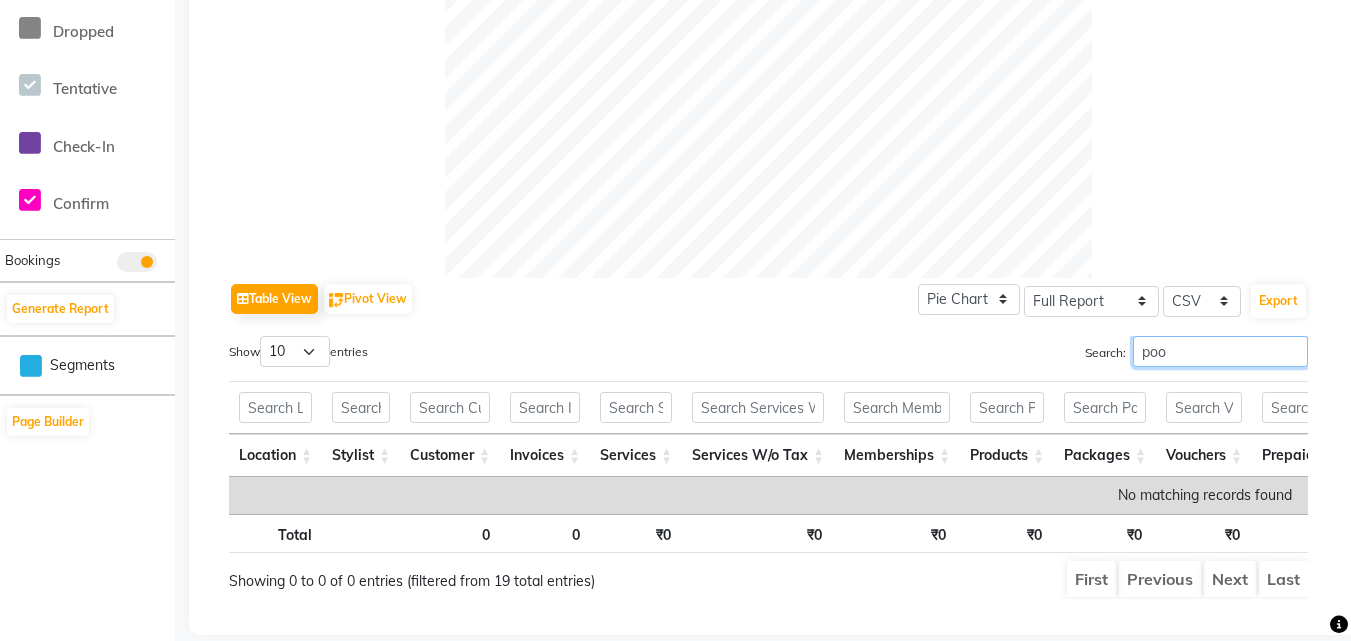scroll, scrollTop: 201, scrollLeft: 0, axis: vertical 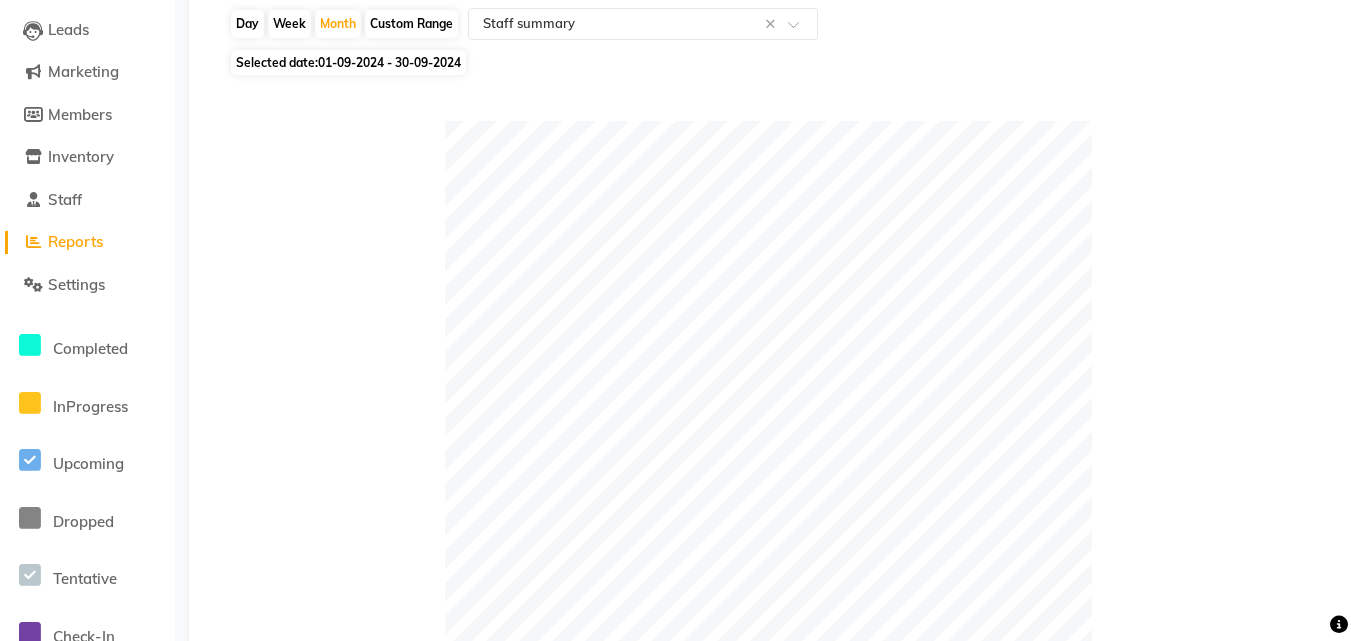 type on "poo" 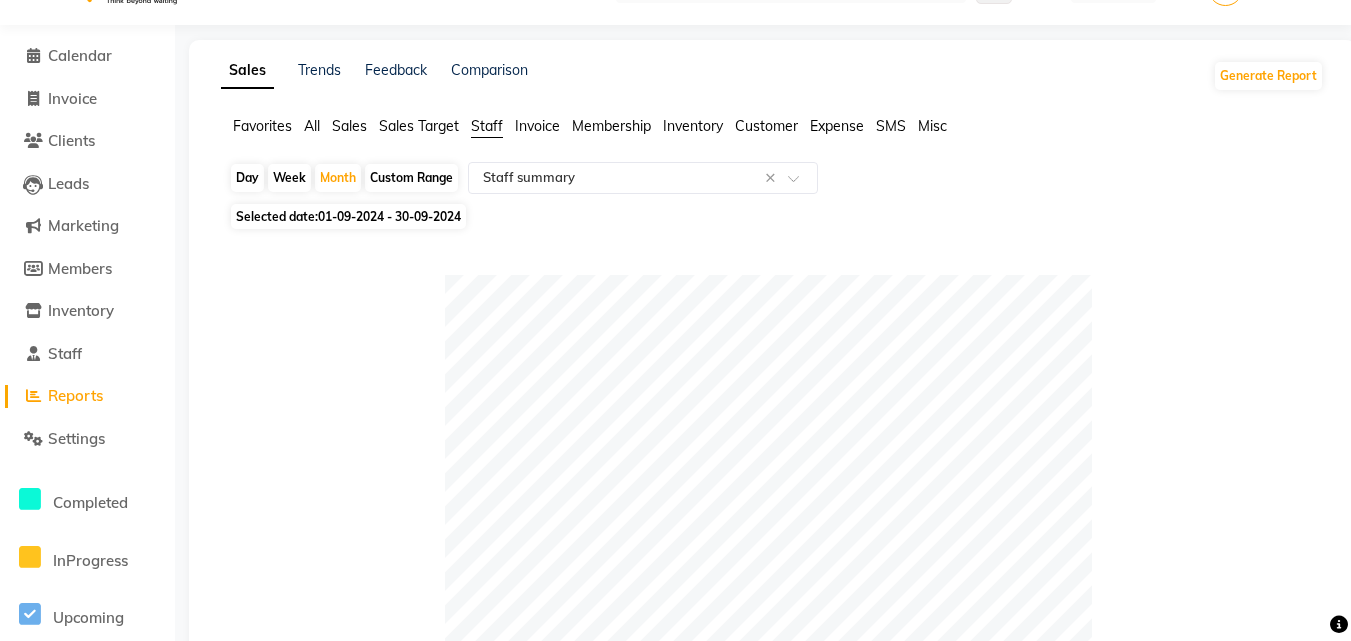 scroll, scrollTop: 0, scrollLeft: 0, axis: both 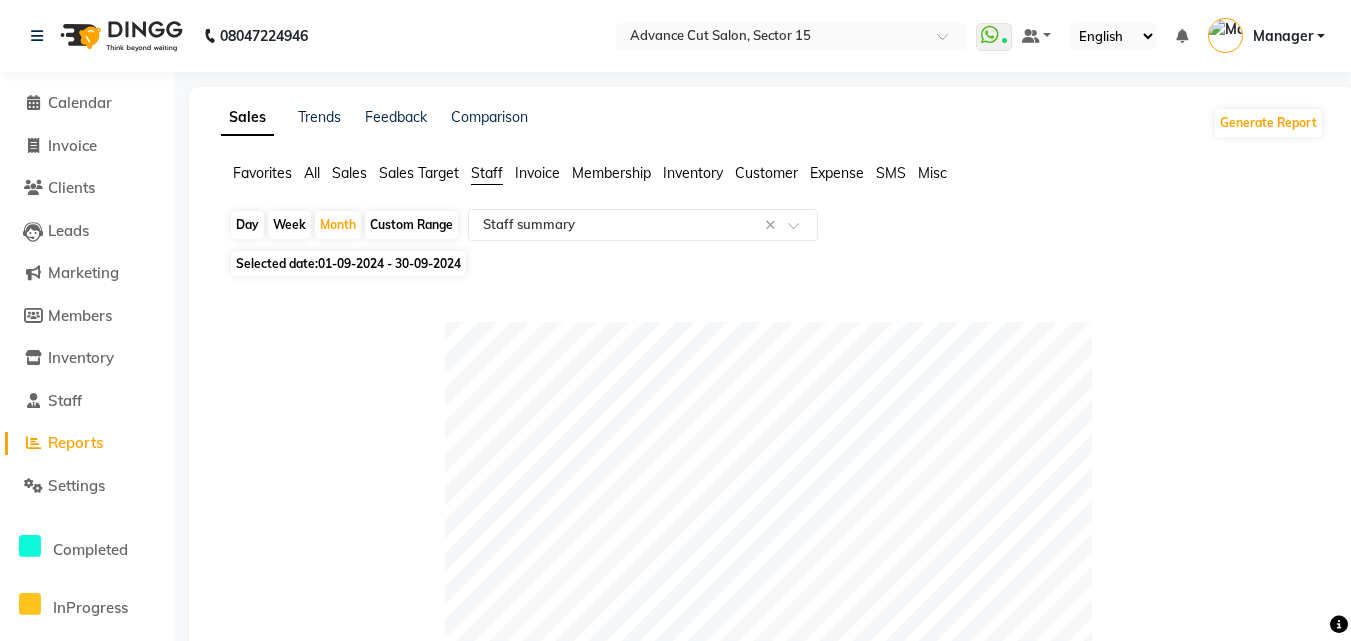 click on "All" 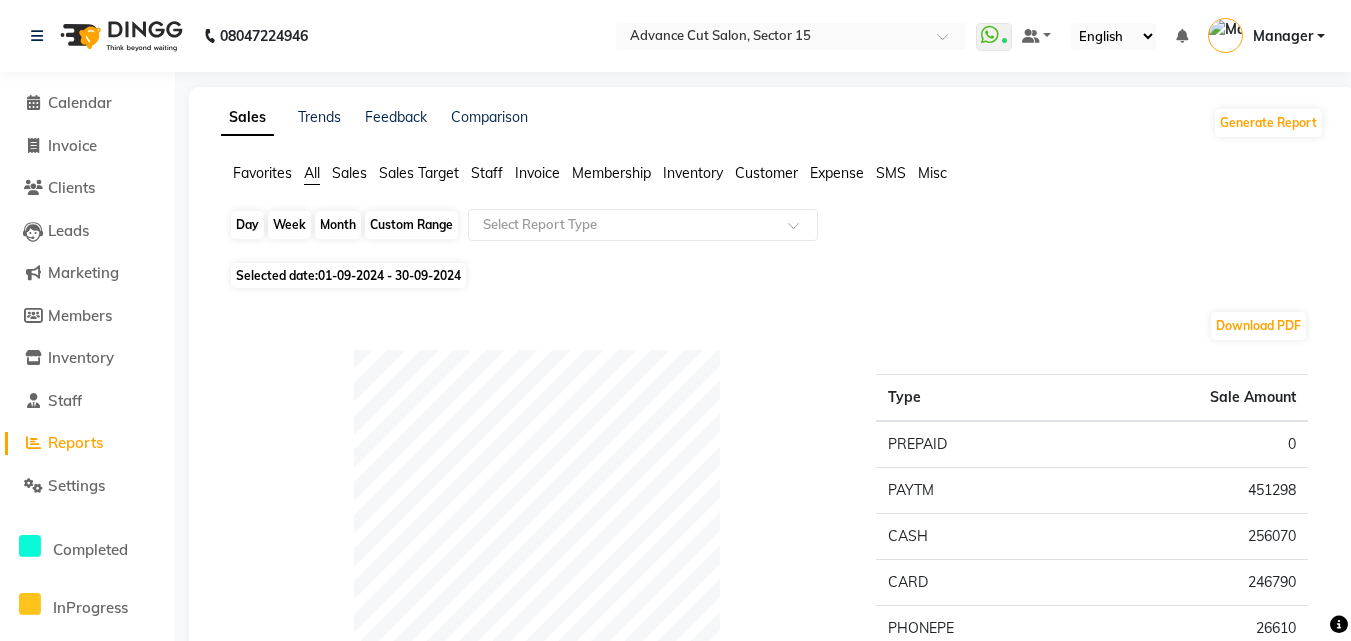 click on "Month" 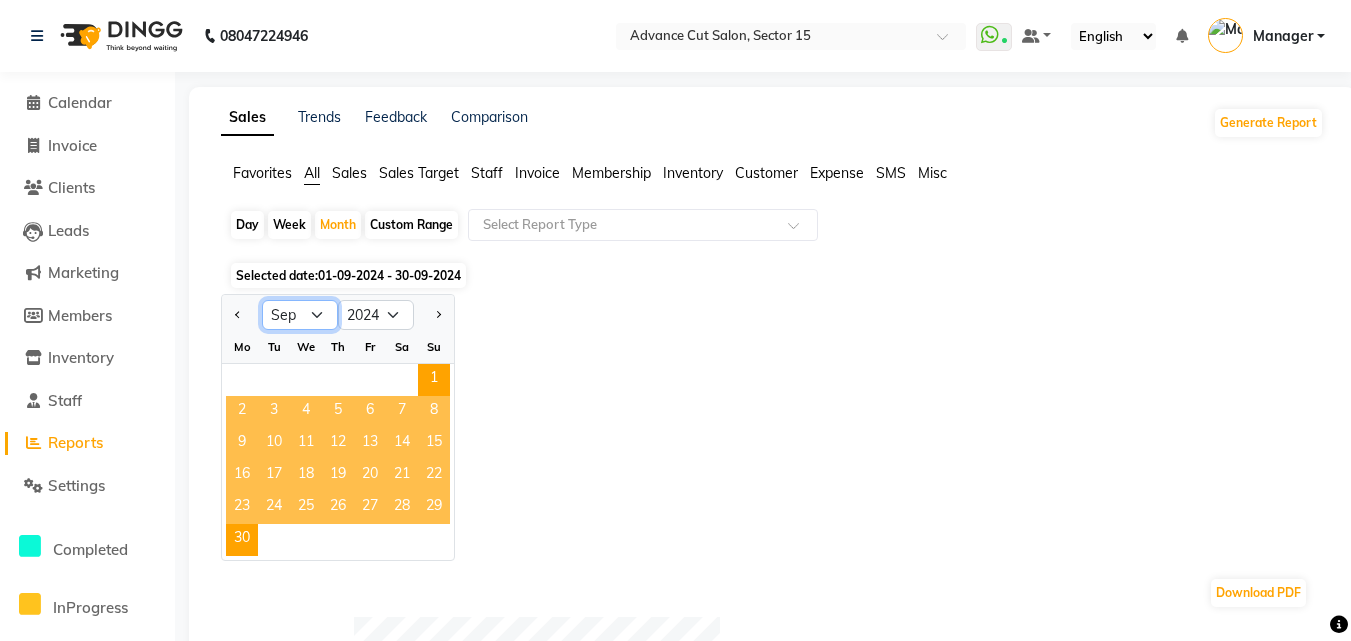 click on "Jan Feb Mar Apr May Jun Jul Aug Sep Oct Nov Dec" 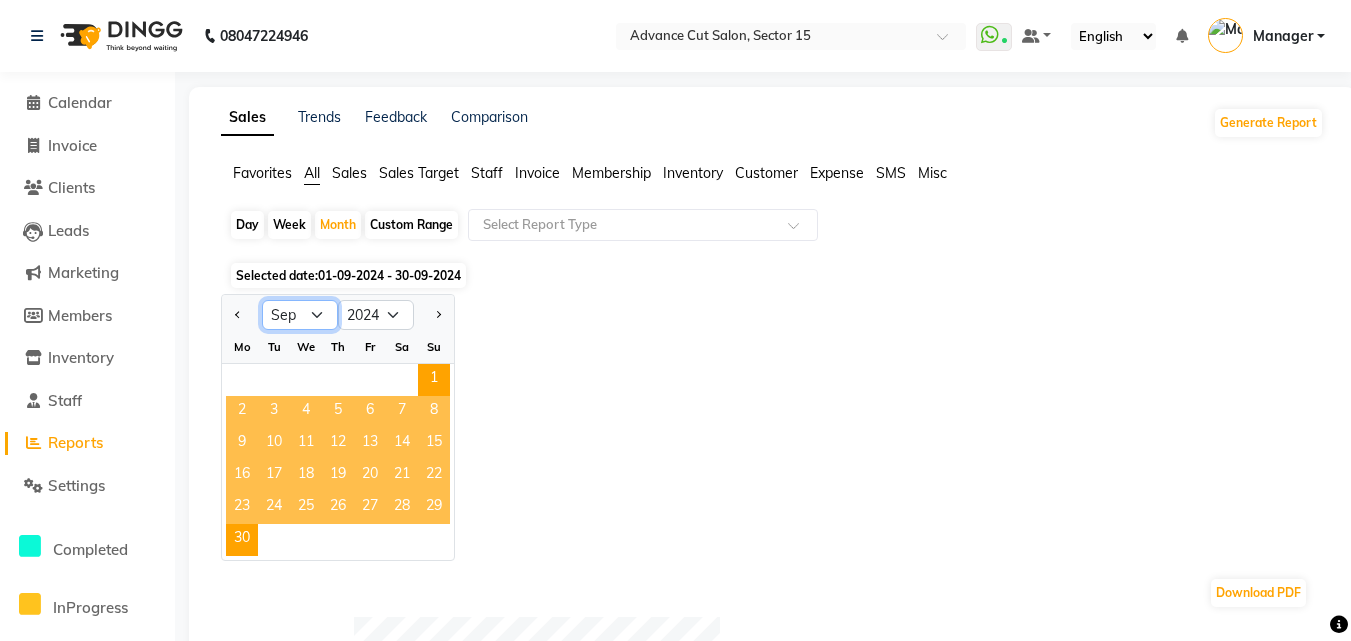 select on "10" 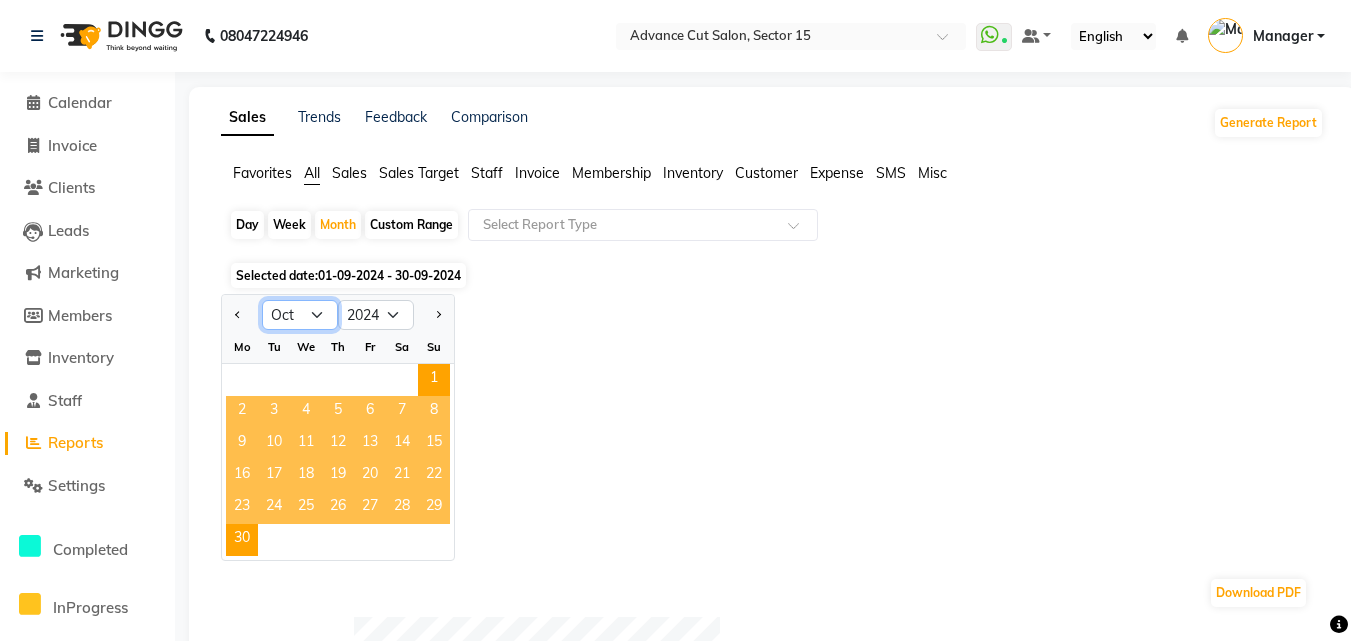 click on "Jan Feb Mar Apr May Jun Jul Aug Sep Oct Nov Dec" 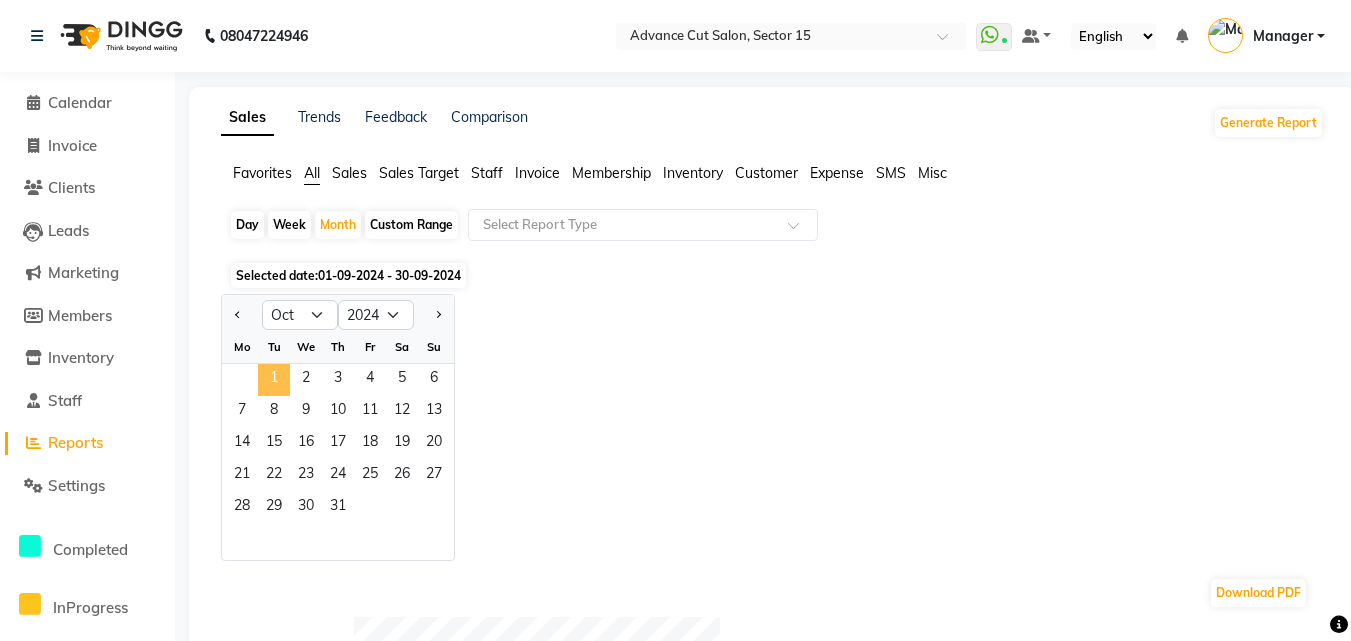click on "1" 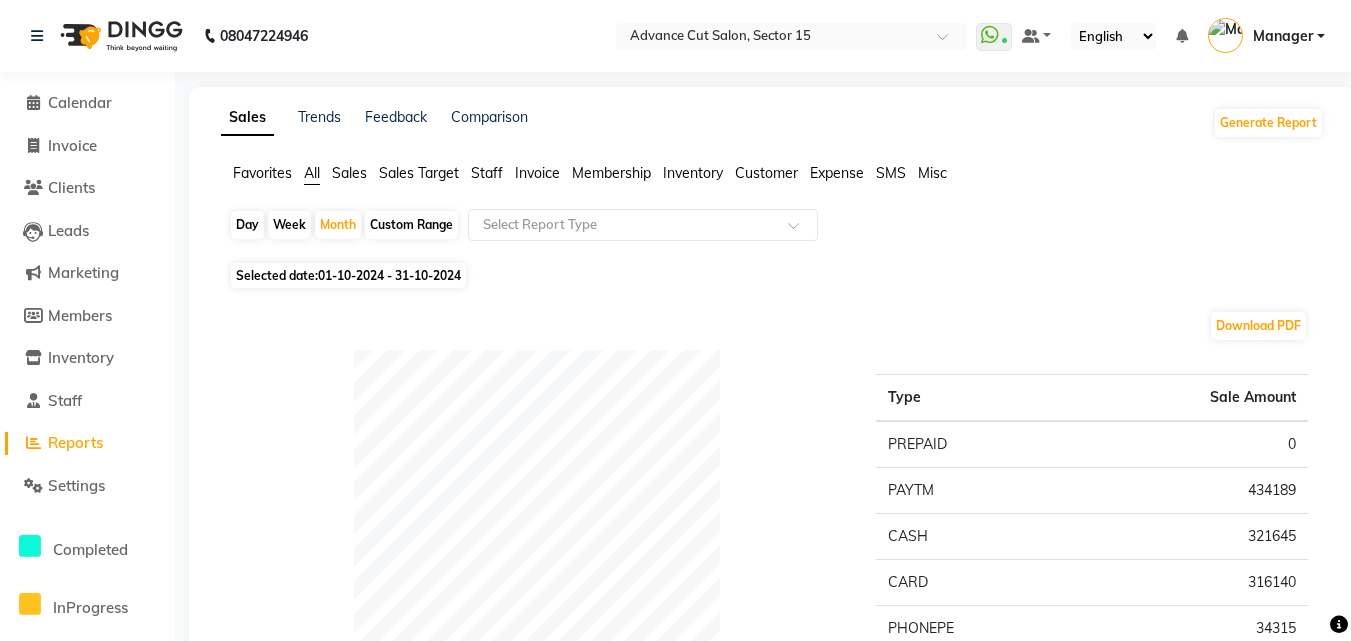 click on "01-10-2024 - 31-10-2024" 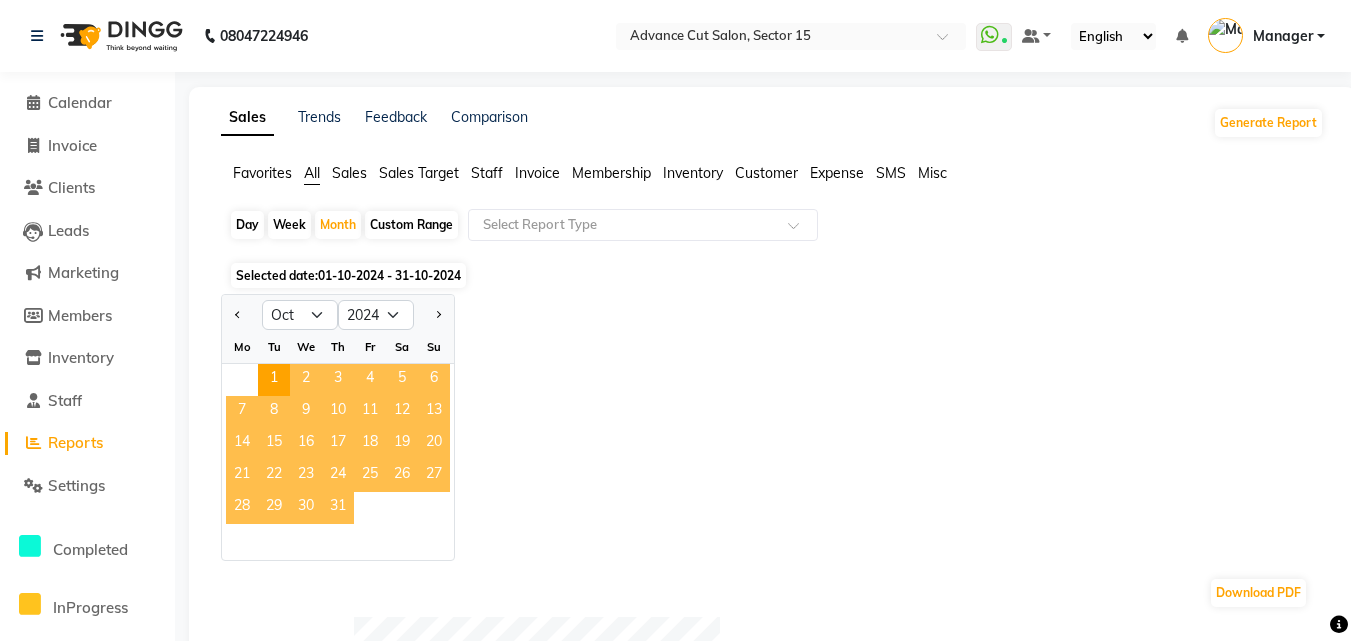 click on "31" 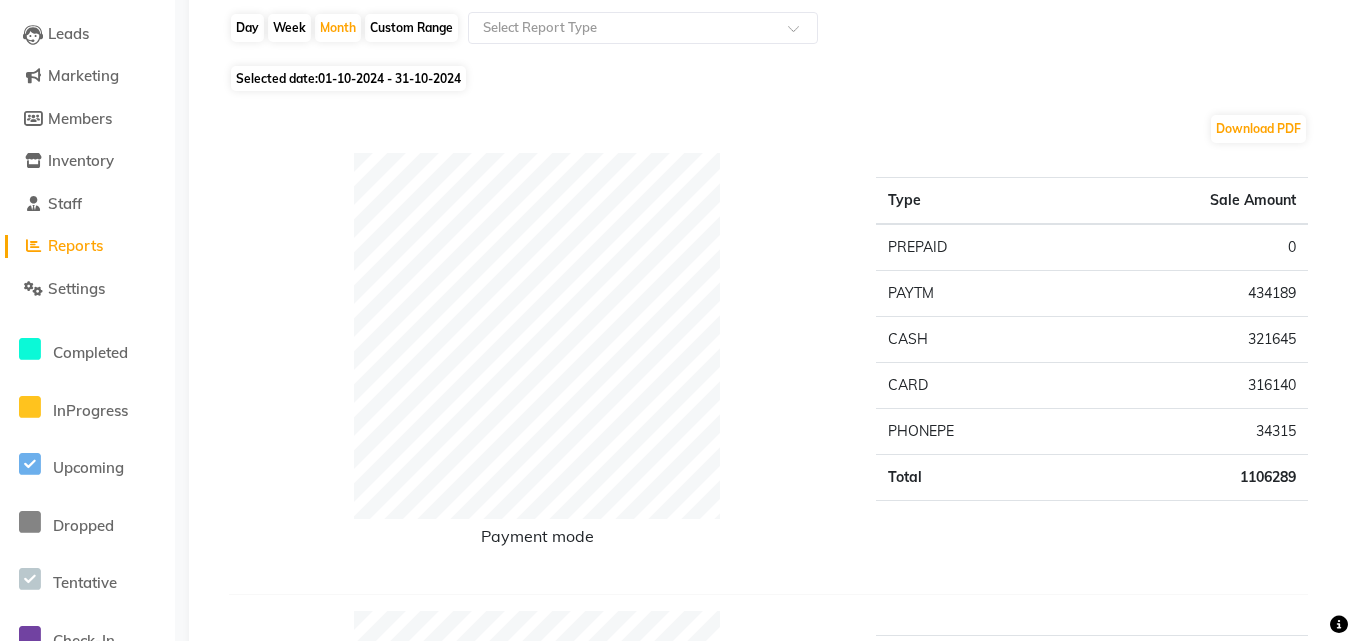 scroll, scrollTop: 0, scrollLeft: 0, axis: both 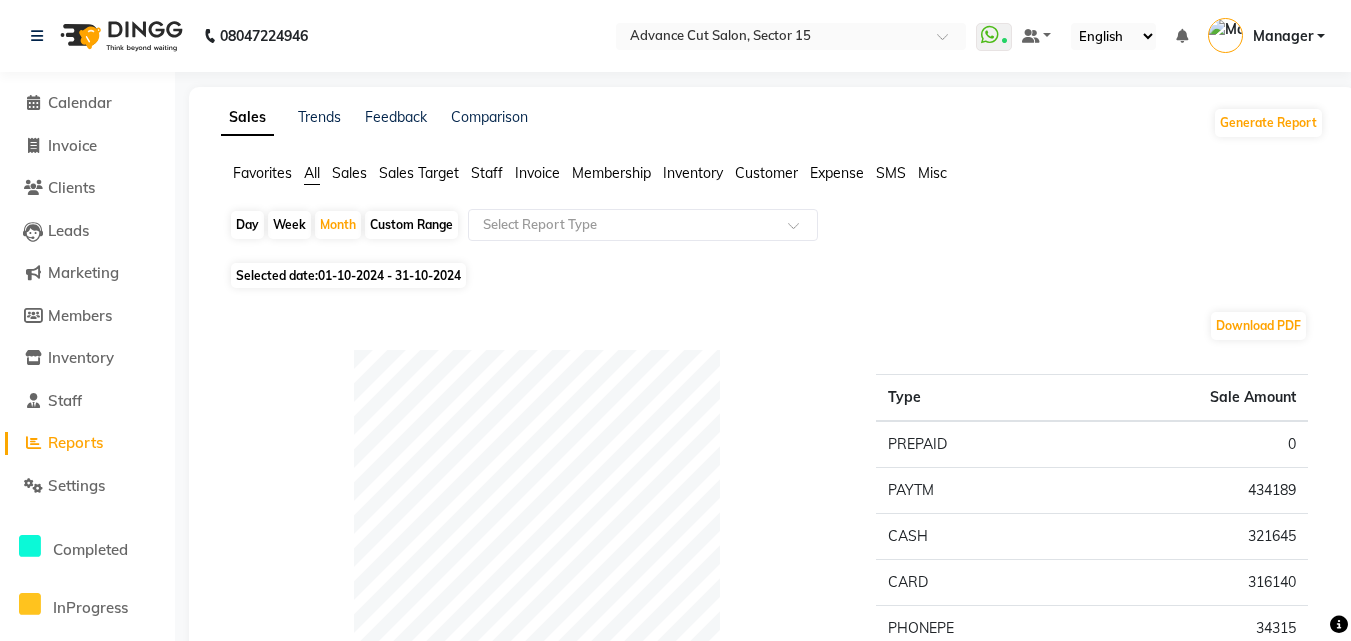 click on "Staff" 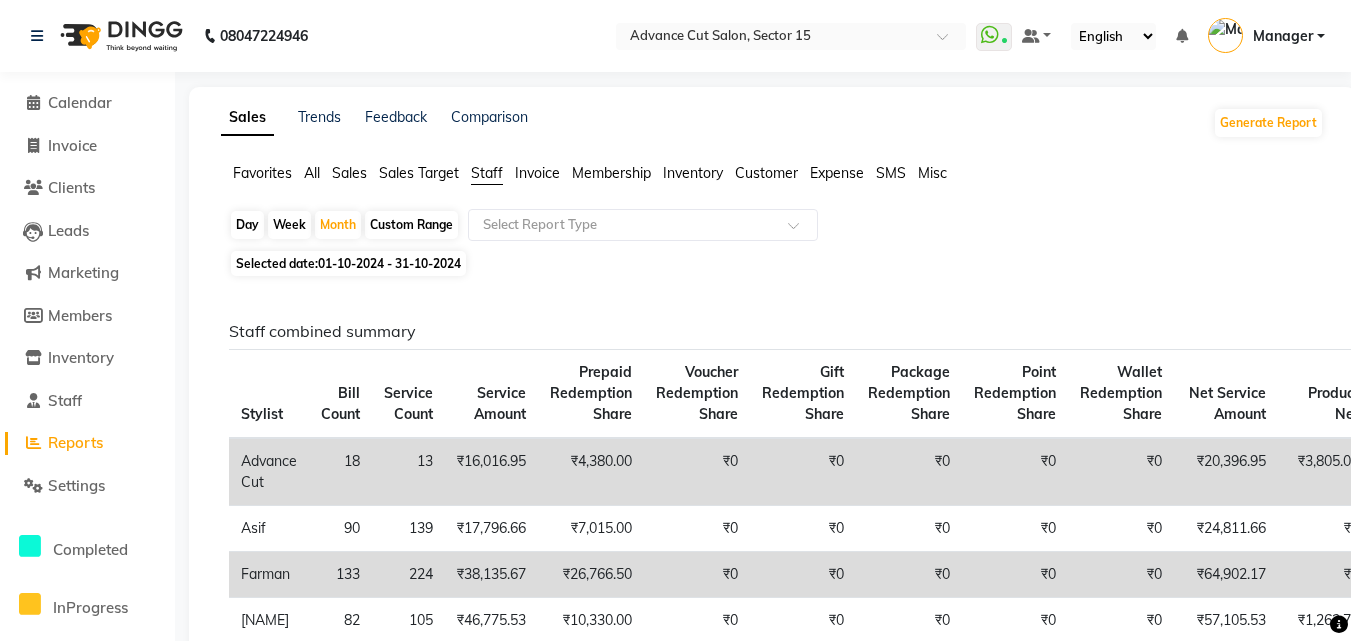click on "01-10-2024 - 31-10-2024" 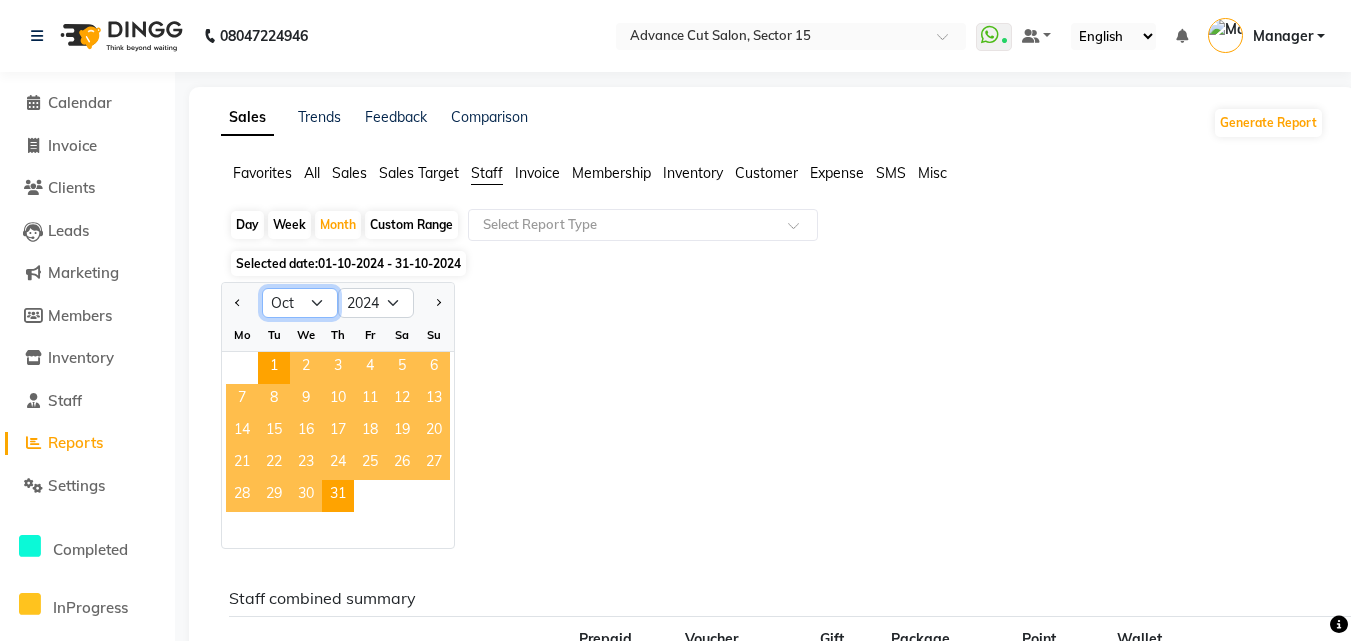 drag, startPoint x: 303, startPoint y: 304, endPoint x: 313, endPoint y: 317, distance: 16.40122 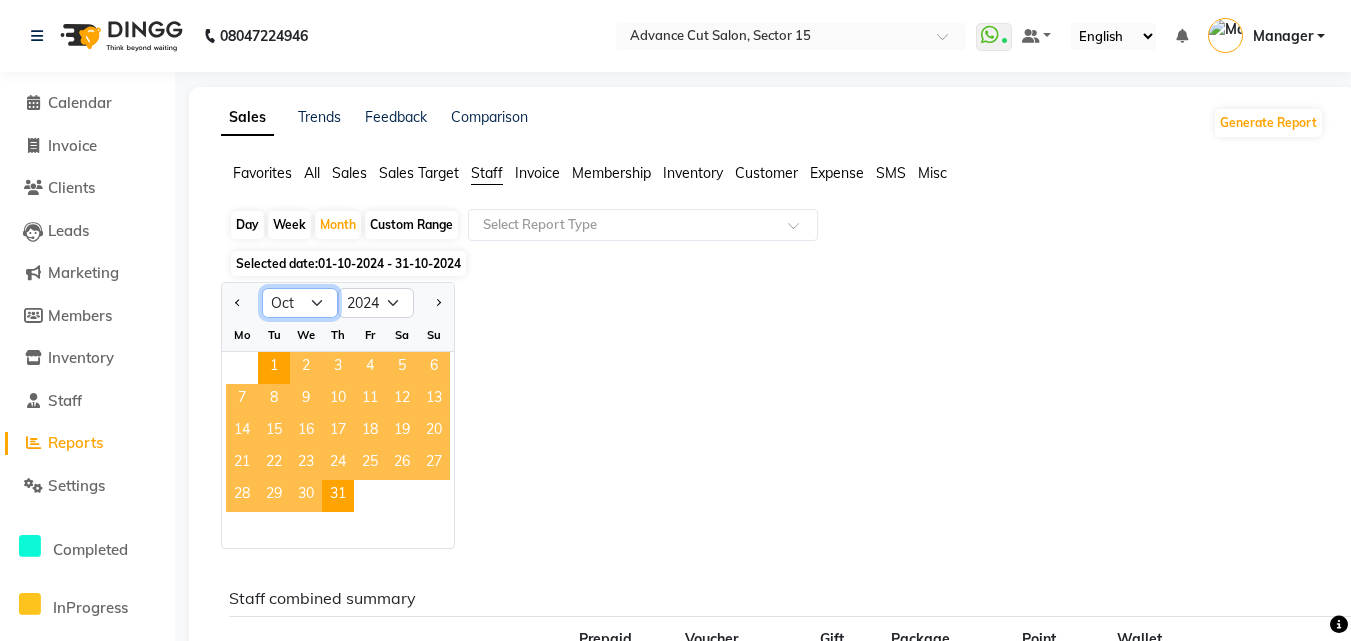 select on "11" 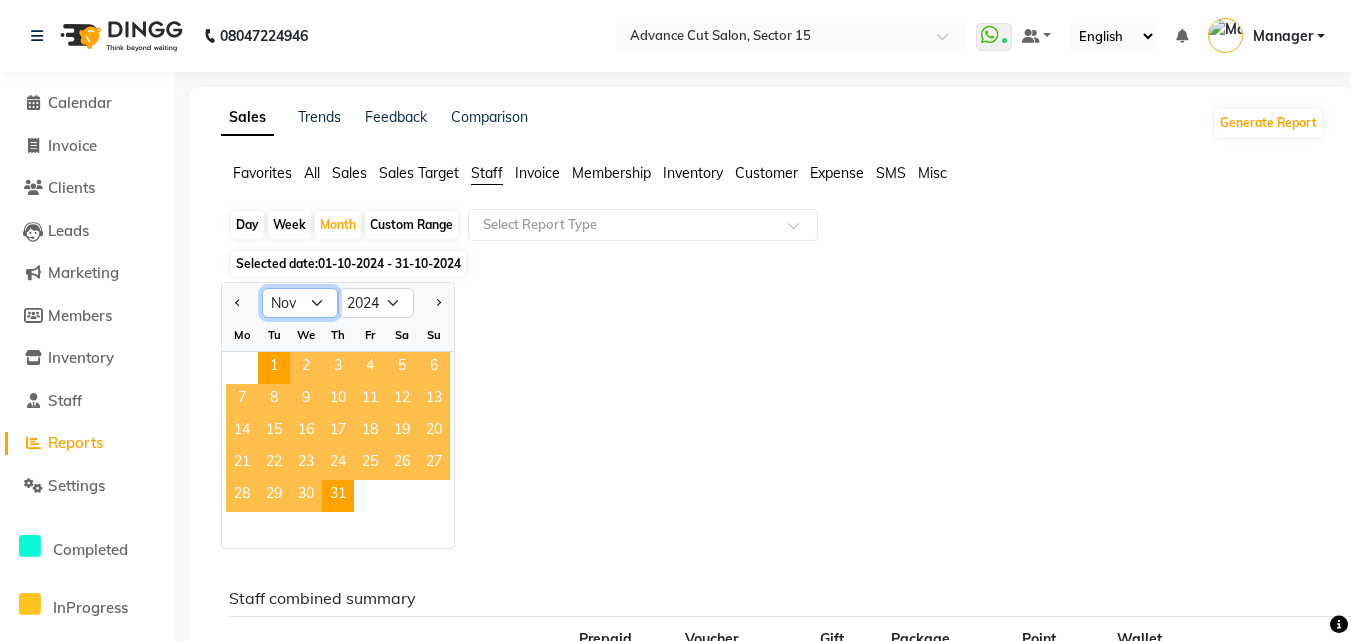 click on "Jan Feb Mar Apr May Jun Jul Aug Sep Oct Nov Dec" 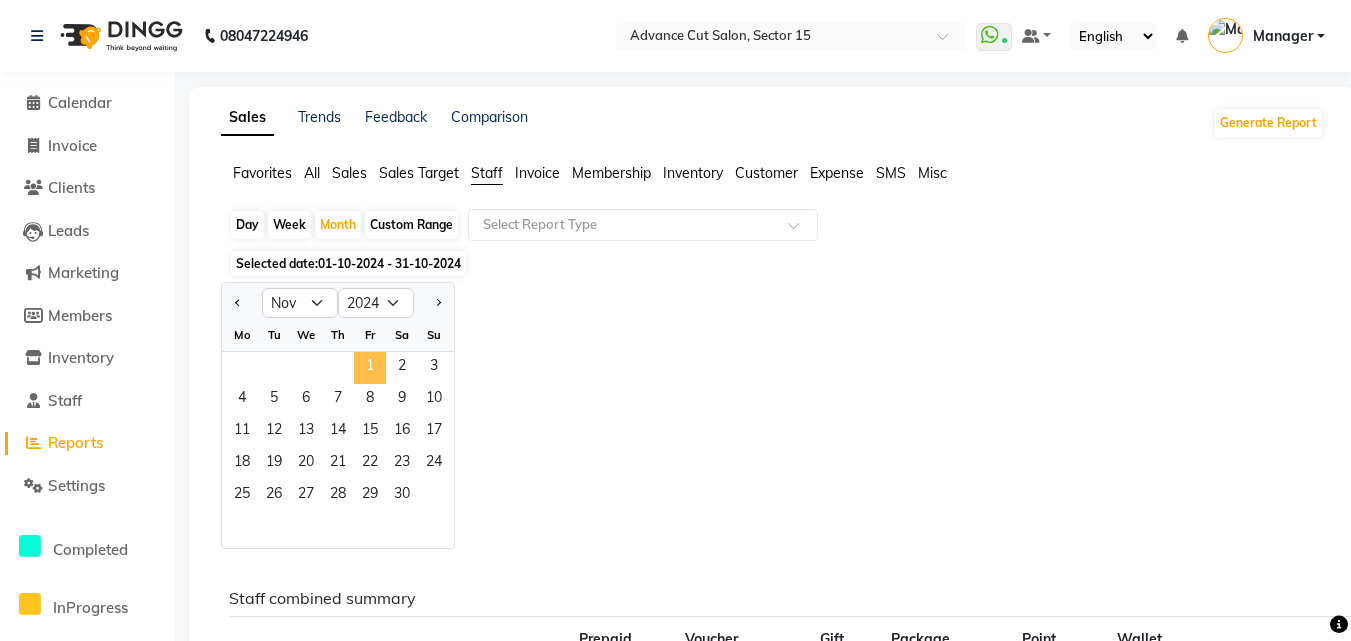 click on "1" 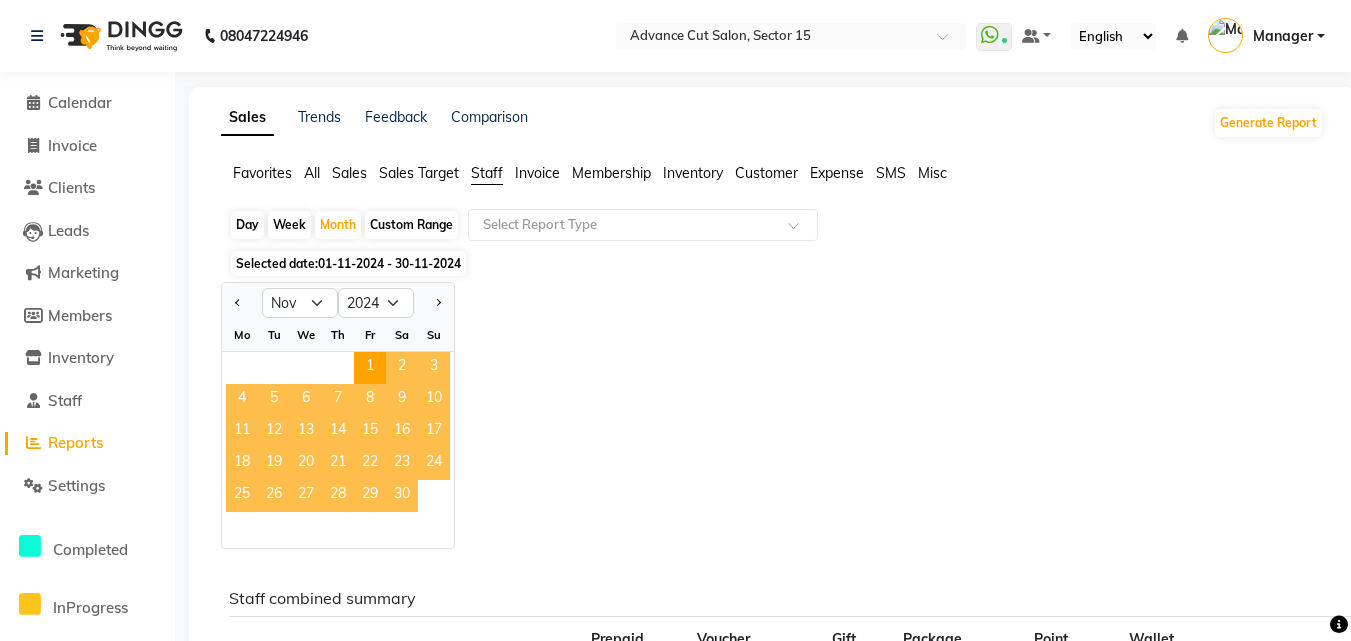 click on "30" 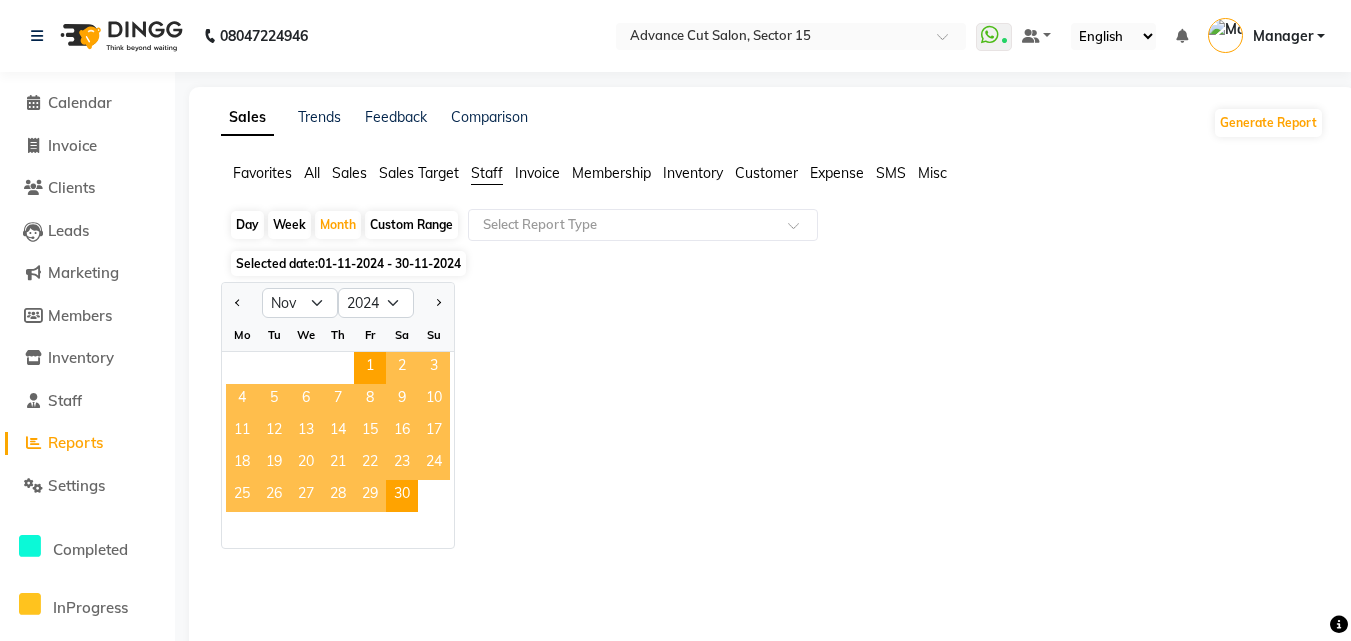 click on "Jan Feb Mar Apr May Jun Jul Aug Sep Oct Nov Dec 2014 2015 2016 2017 2018 2019 2020 2021 2022 2023 2024 2025 2026 2027 2028 2029 2030 2031 2032 2033 2034 Mo Tu We Th Fr Sa Su 1 2 3 4 5 6 7 8 9 10 11 12 13 14 15 16 17 18 19 20 21 22 23 24 25 26 27 28 29 30" 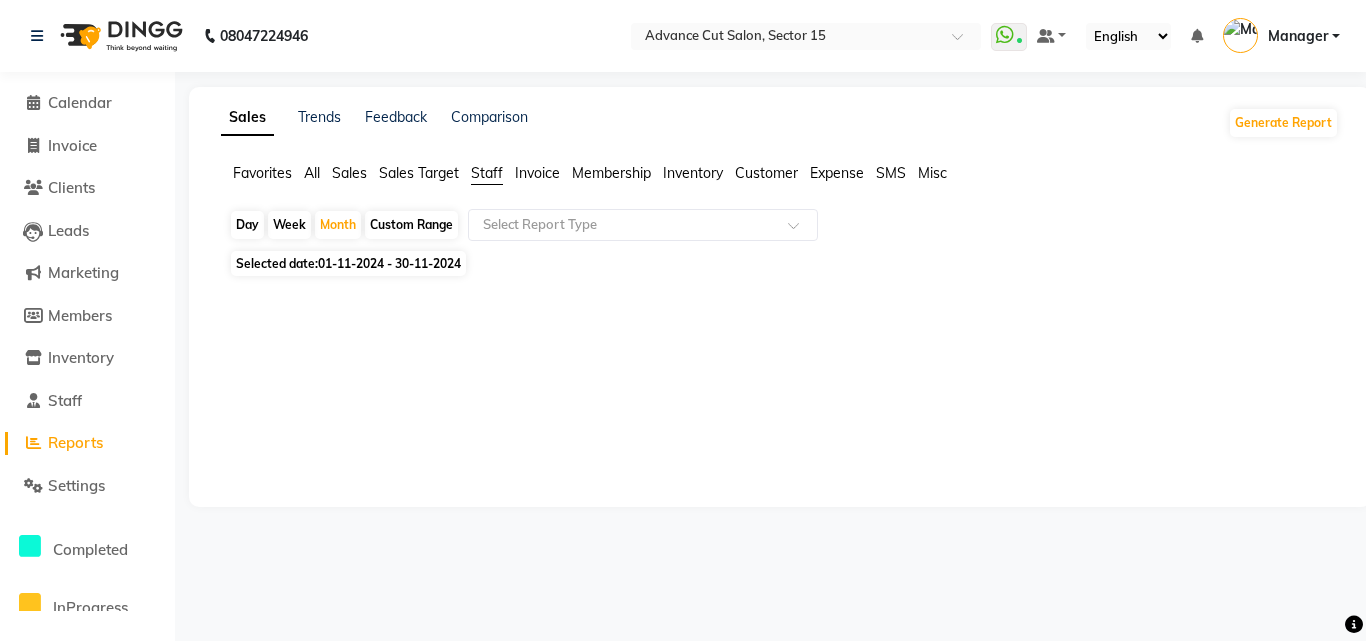 click on "01-11-2024 - 30-11-2024" 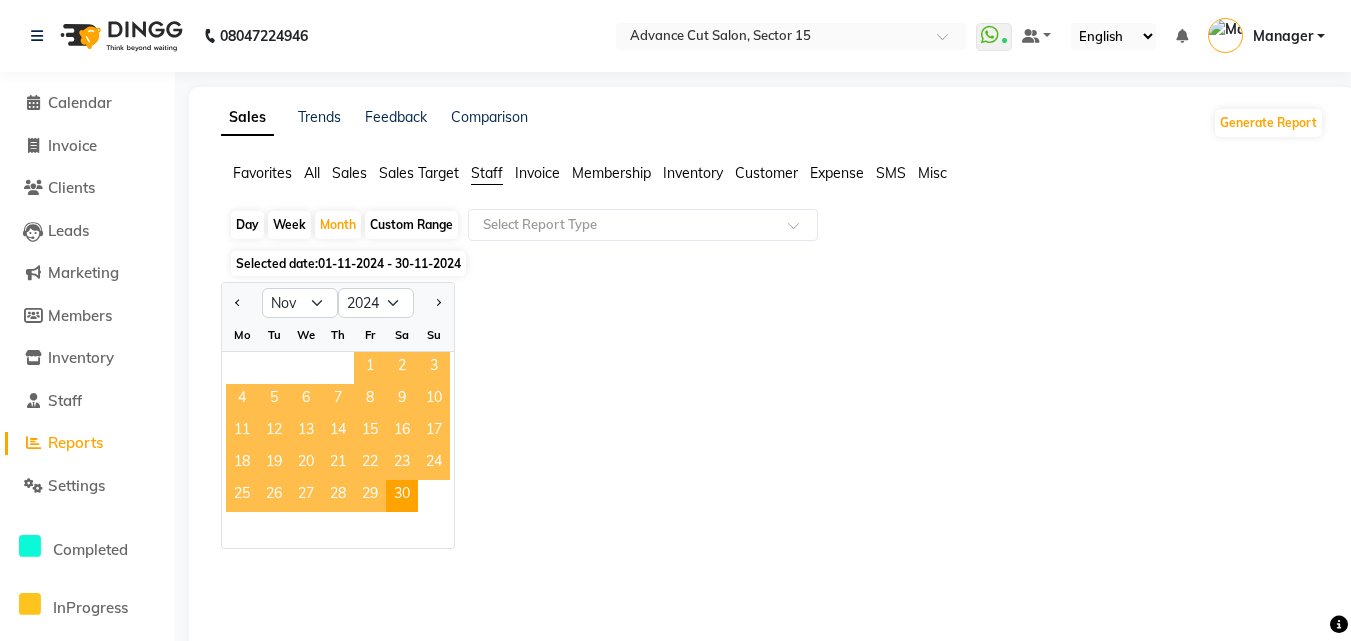 click on "1" 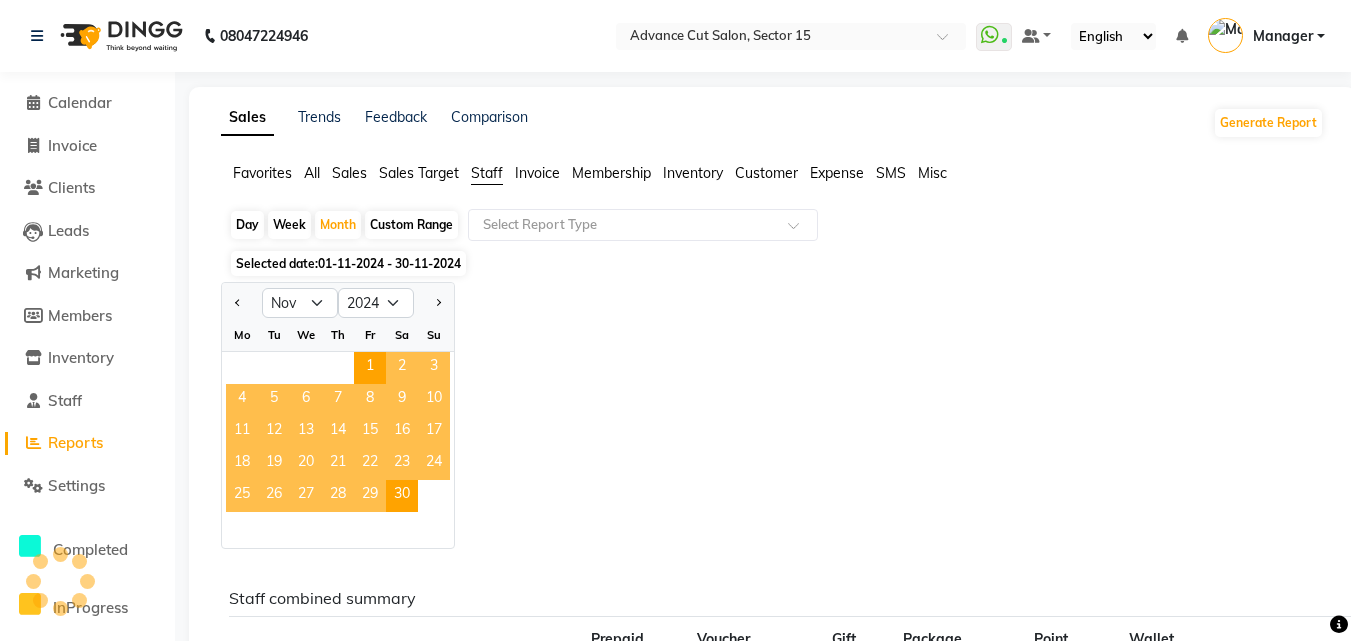 click on "01-11-2024 - 30-11-2024" 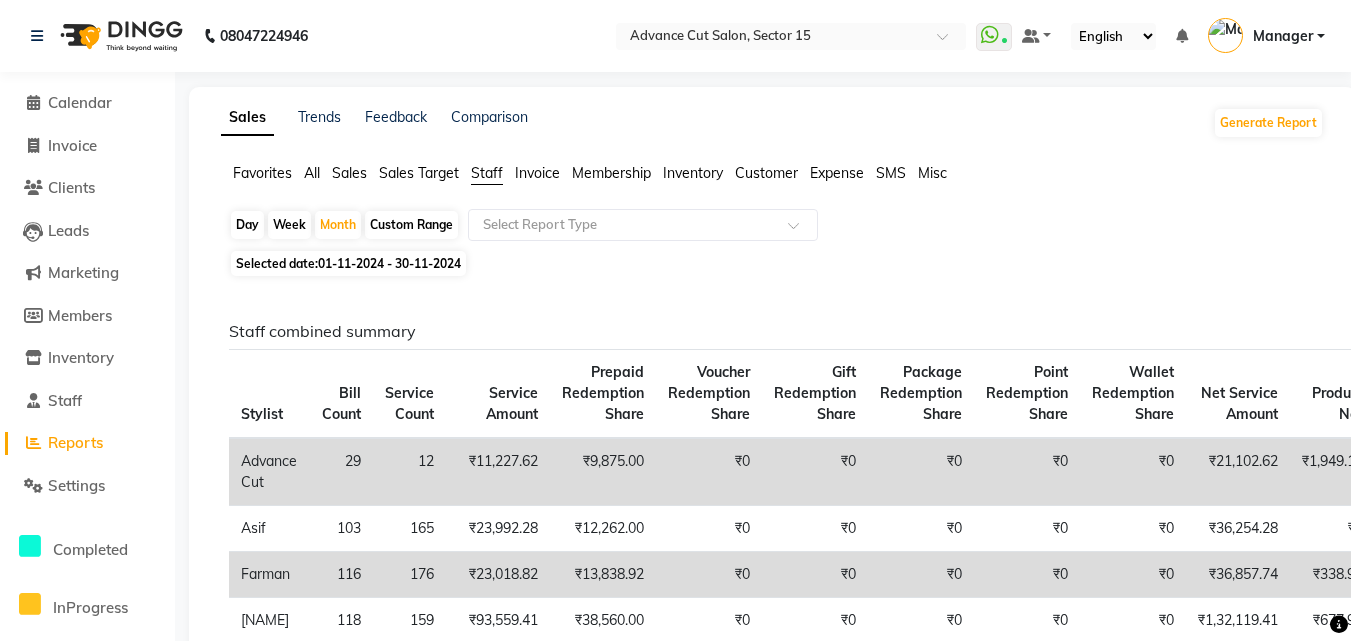 click on "Staff combined summary Stylist Bill Count Service Count Service Amount Prepaid Redemption Share Voucher Redemption Share Gift Redemption Share Package Redemption Share Point Redemption Share Wallet Redemption Share Net Service Amount Product Net Membership Net Prepaid Net Voucher Net Gift Net Package Net  Advance Cut  29 12 ₹11,227.62 ₹9,875.00 ₹0 ₹0 ₹0 ₹0 ₹0 ₹21,102.62 ₹1,949.16 ₹0 ₹1,75,000.00 ₹0 ₹0 ₹0  [PERSON] 103 165 ₹23,992.28 ₹12,262.00 ₹0 ₹0 ₹0 ₹0 ₹0 ₹36,254.28 ₹0 ₹0 ₹0 ₹0 ₹0 ₹0  [PERSON] 116 176 ₹23,018.82 ₹13,838.92 ₹0 ₹0 ₹0 ₹0 ₹0 ₹36,857.74 ₹338.98 ₹0 ₹10,000.00 ₹0 ₹0 ₹0  [PERSON] 118 159 ₹93,559.41 ₹38,560.00 ₹0 ₹0 ₹0 ₹0 ₹0 ₹1,32,119.41 ₹677.97 ₹0 ₹30,000.00 ₹0 ₹0 ₹0  [PERSON] 12 23 ₹1,059.31 ₹12,642.00 ₹0 ₹0 ₹0 ₹0 ₹0 ₹13,701.31 ₹0 ₹0 ₹0 ₹0 ₹0 ₹0  [PERSON] 99 121 ₹68,261.53 ₹39,095.00 ₹0 ₹0 ₹0 ₹0 ₹0 ₹1,07,356.53 ₹7,627.14 ₹0 ₹10,000.00 ₹0 ₹0 ₹0" 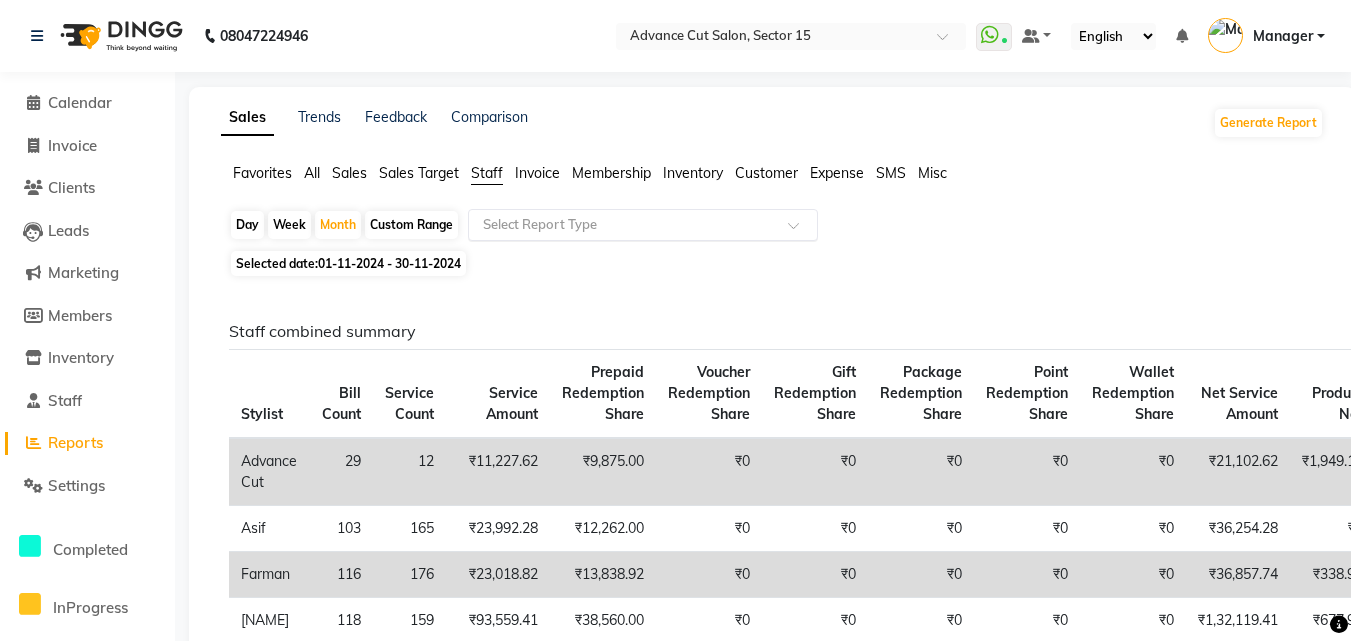 click 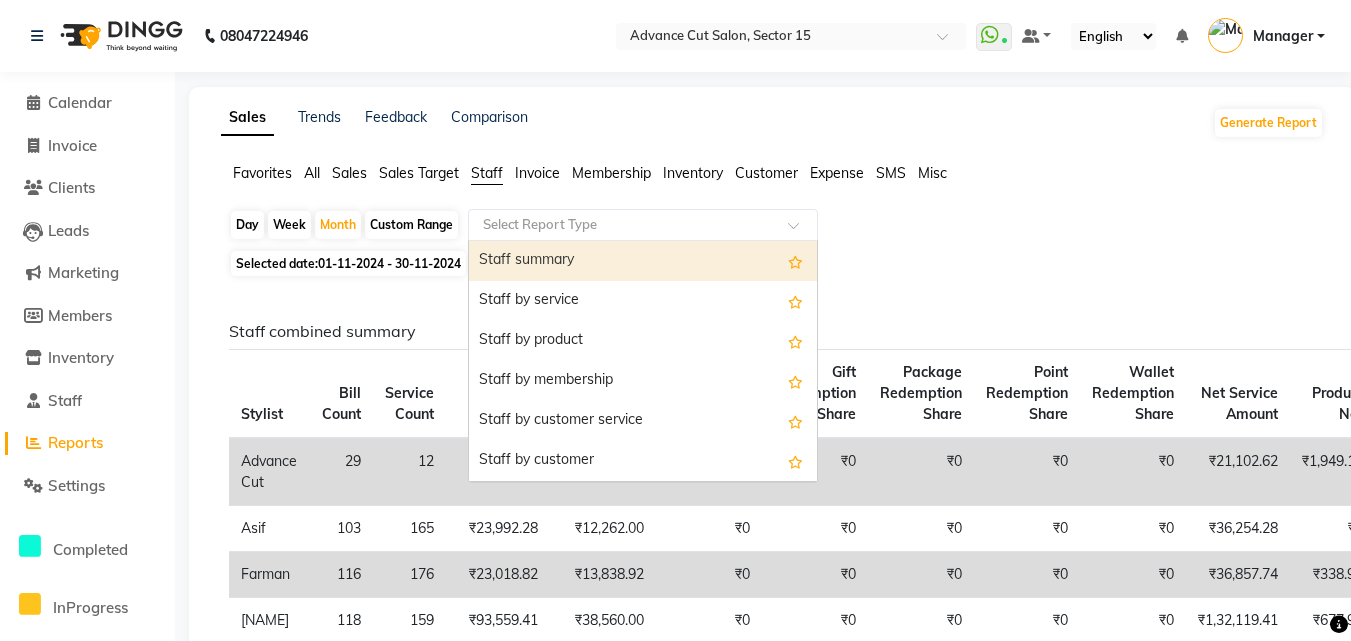 click 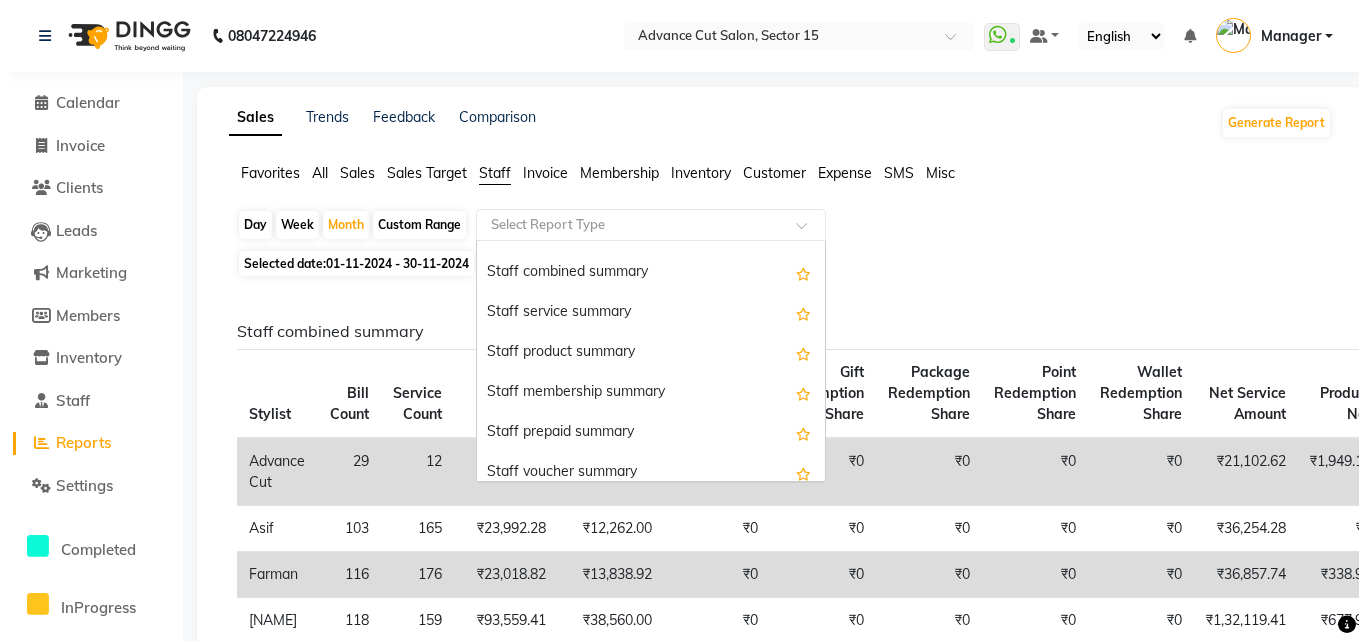 scroll, scrollTop: 440, scrollLeft: 0, axis: vertical 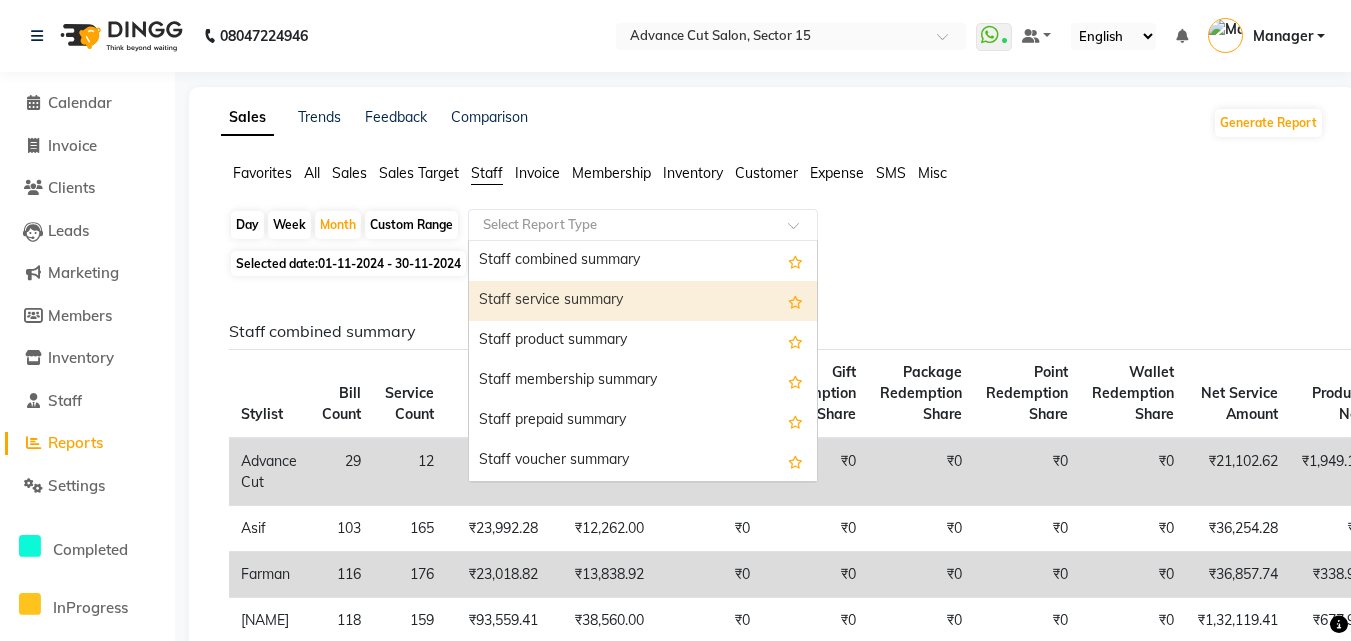 click on "Staff service summary" at bounding box center (643, 301) 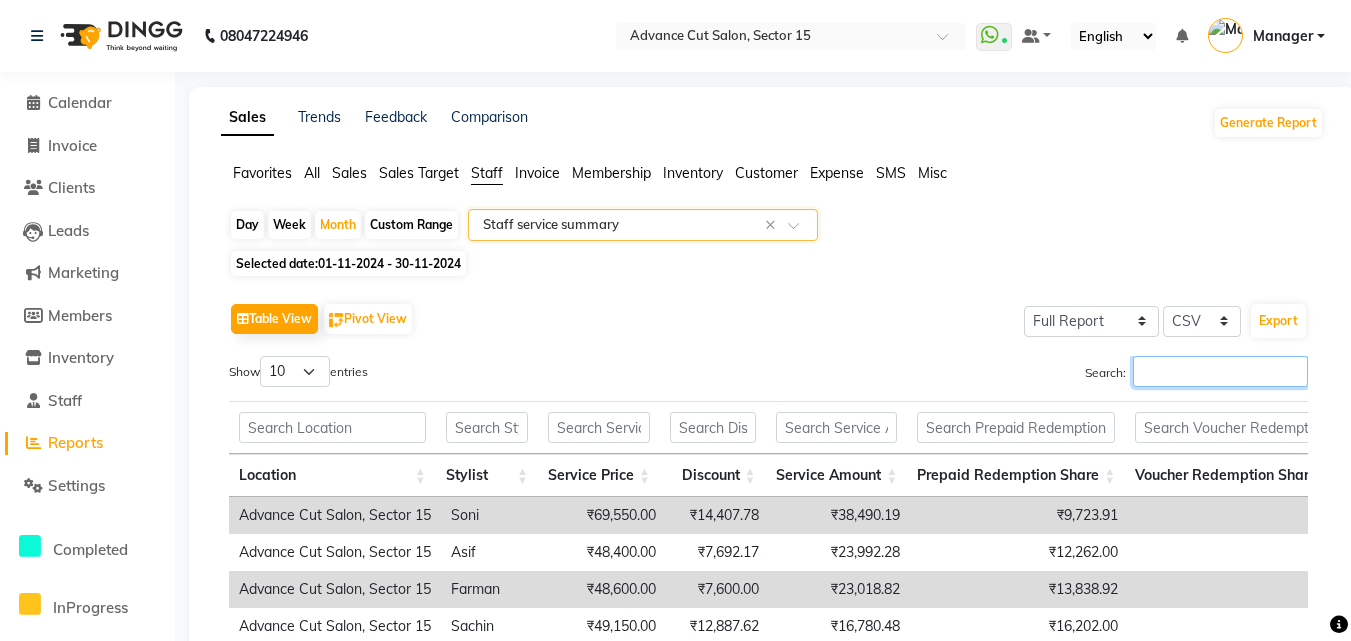 click on "Search:" at bounding box center (1220, 371) 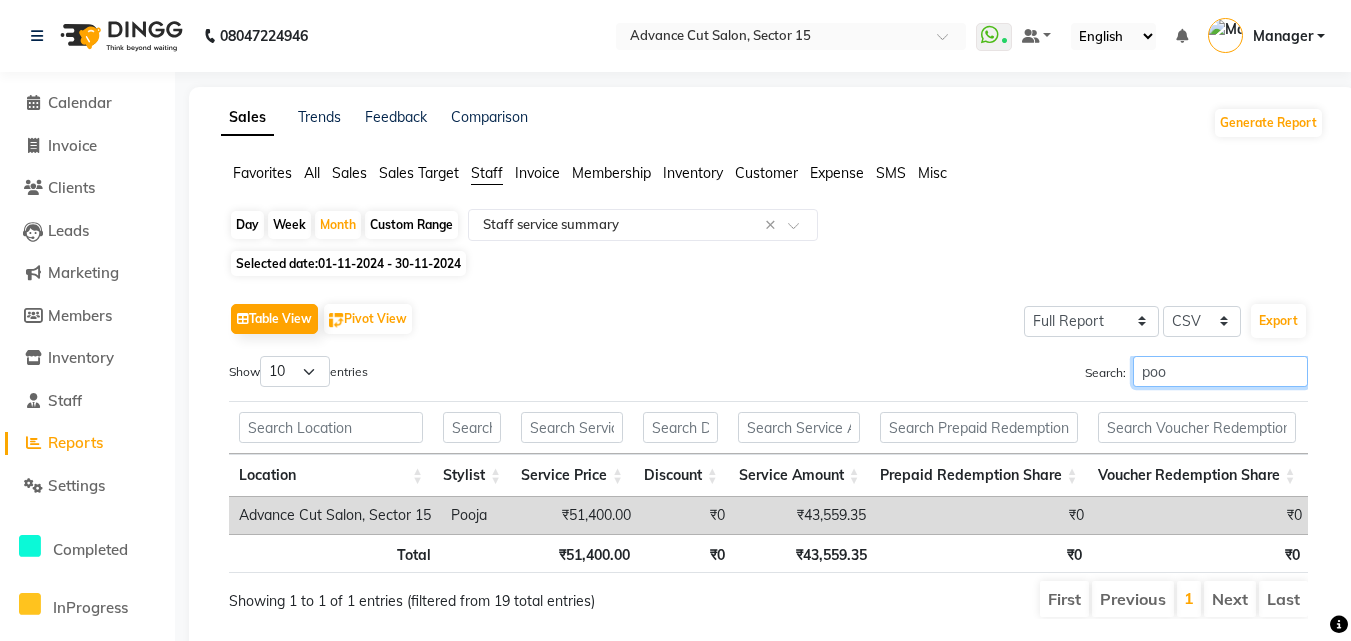 type on "poo" 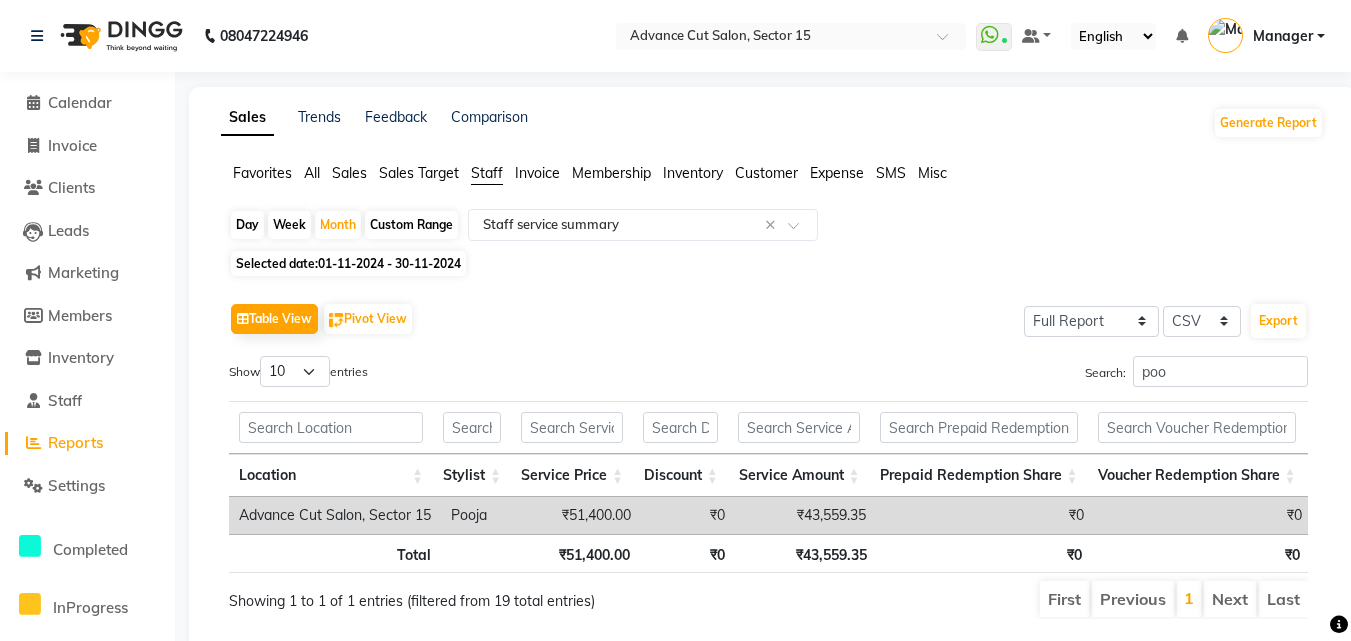 click on "01-11-2024 - 30-11-2024" 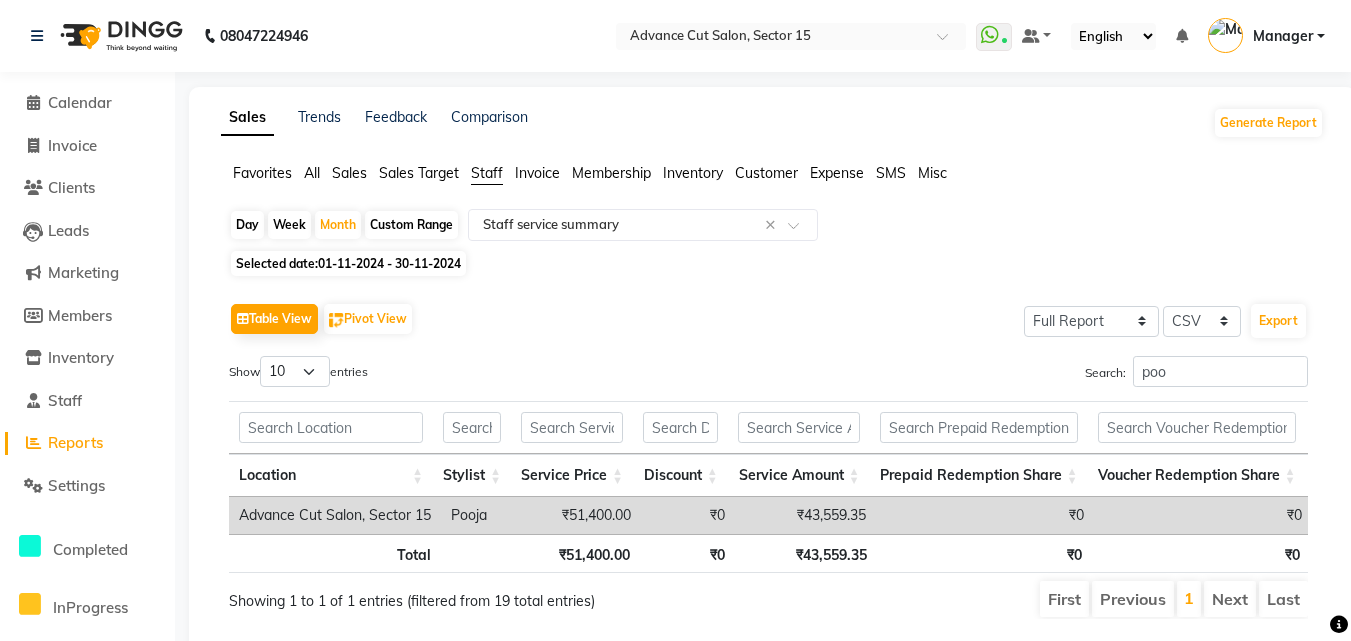 select on "11" 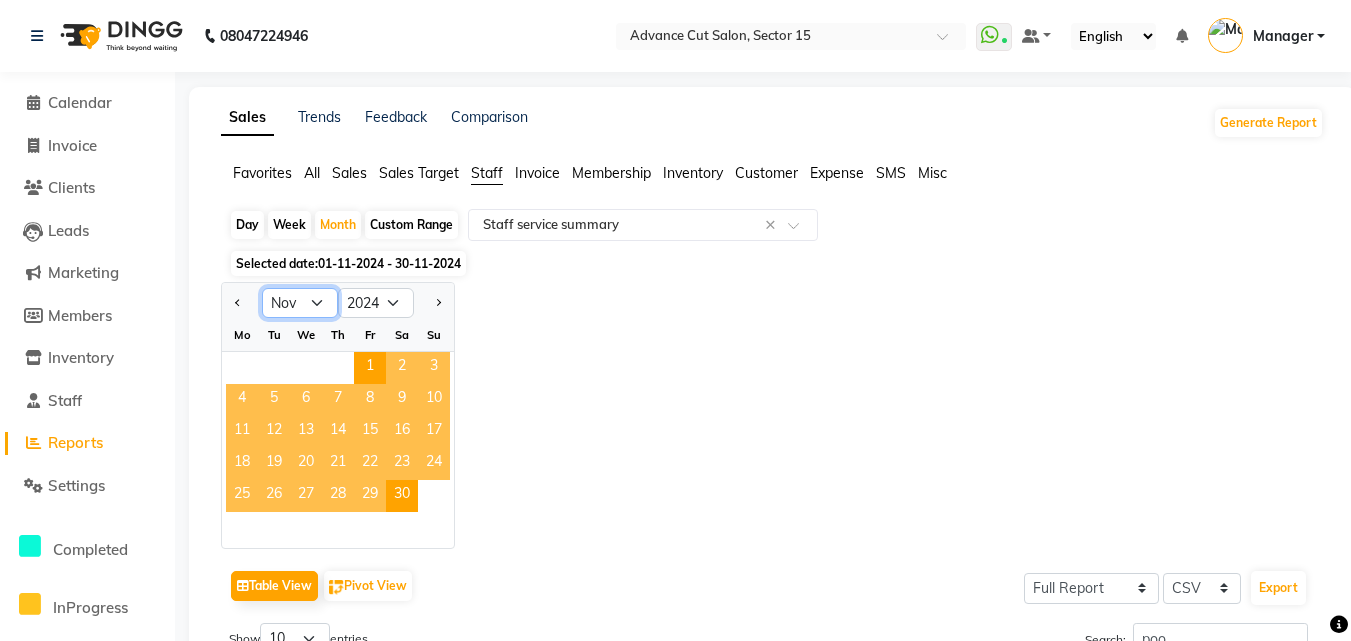 drag, startPoint x: 313, startPoint y: 303, endPoint x: 313, endPoint y: 317, distance: 14 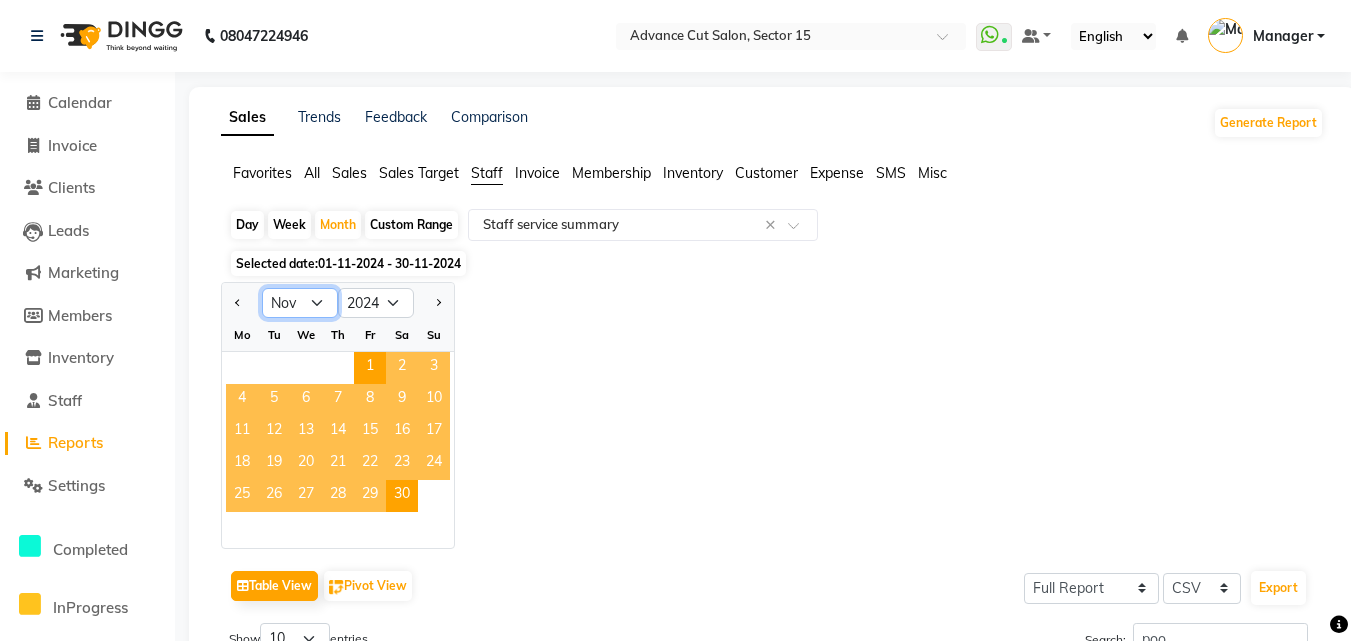 select on "12" 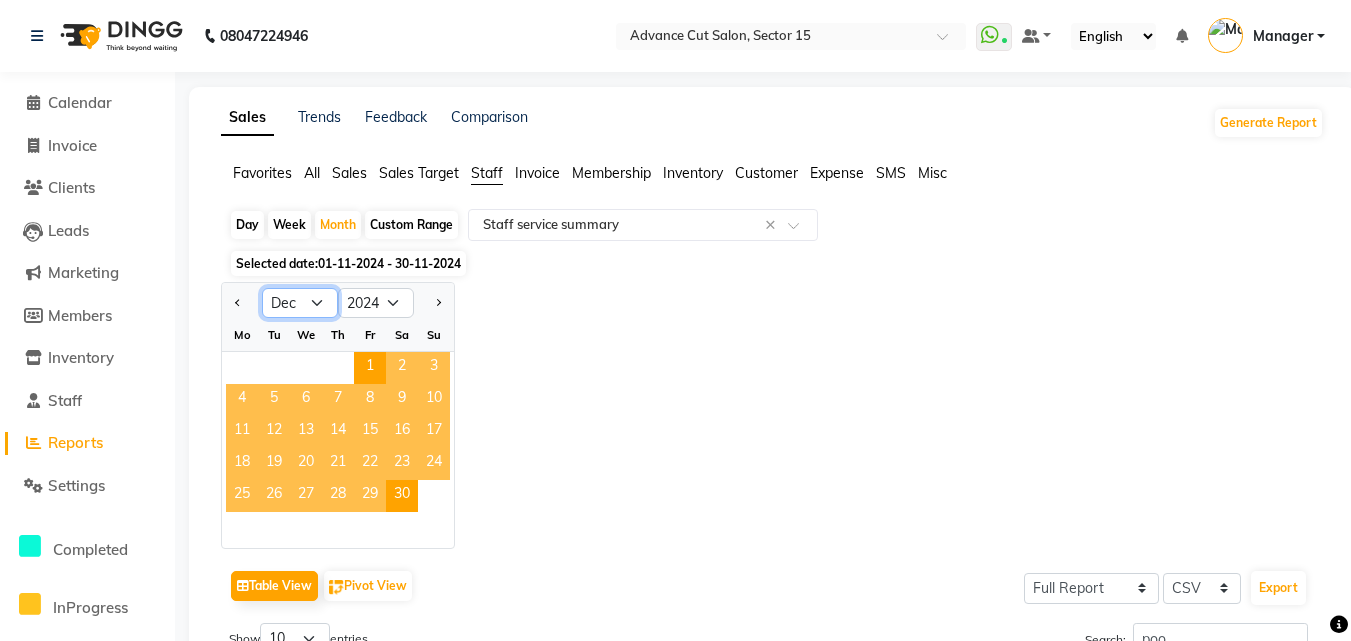 click on "Jan Feb Mar Apr May Jun Jul Aug Sep Oct Nov Dec" 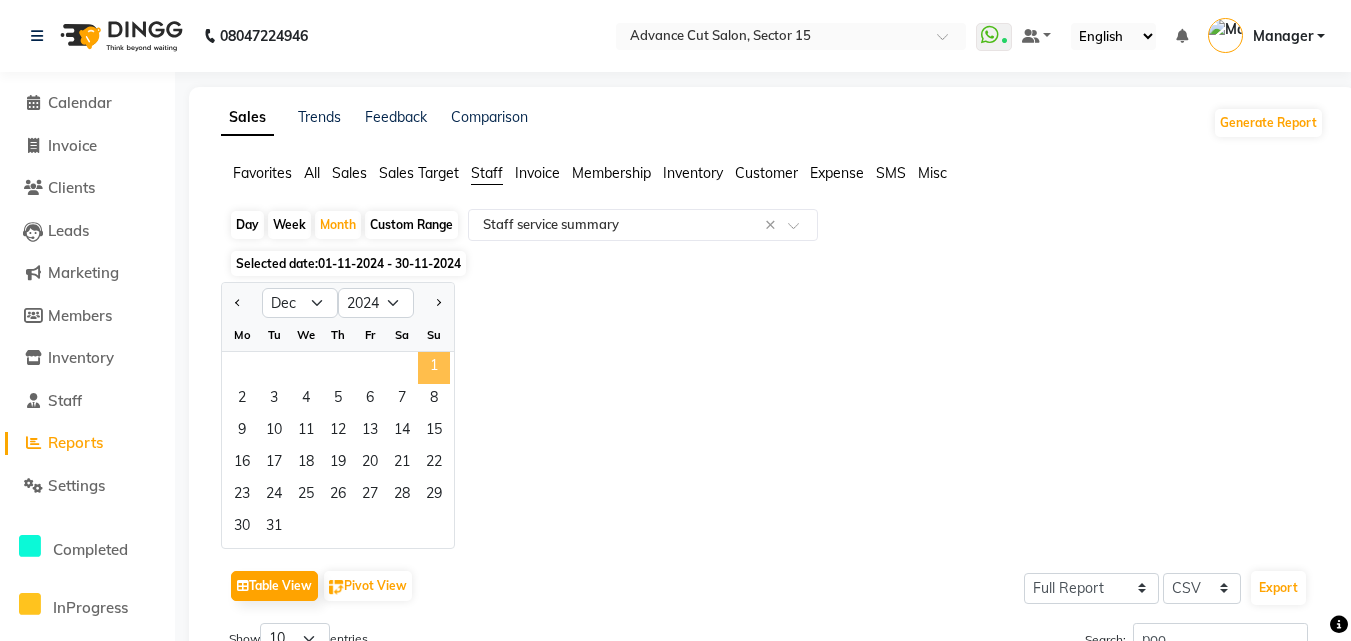 click on "1" 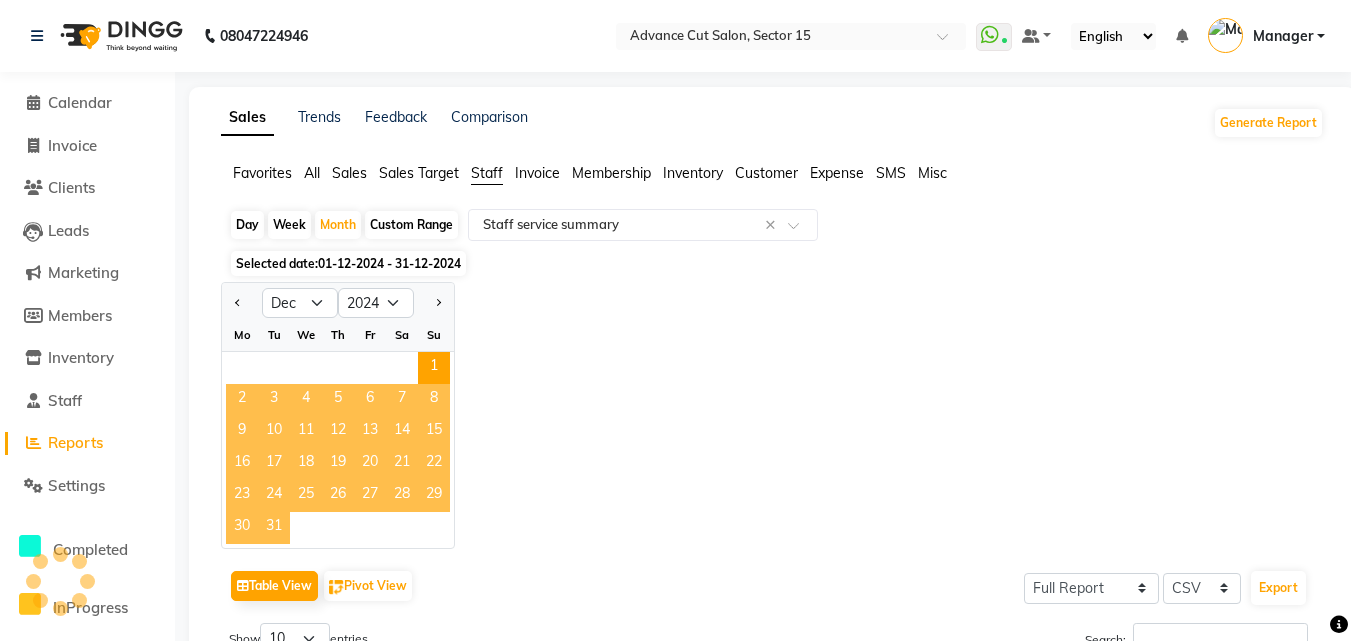 click on "31" 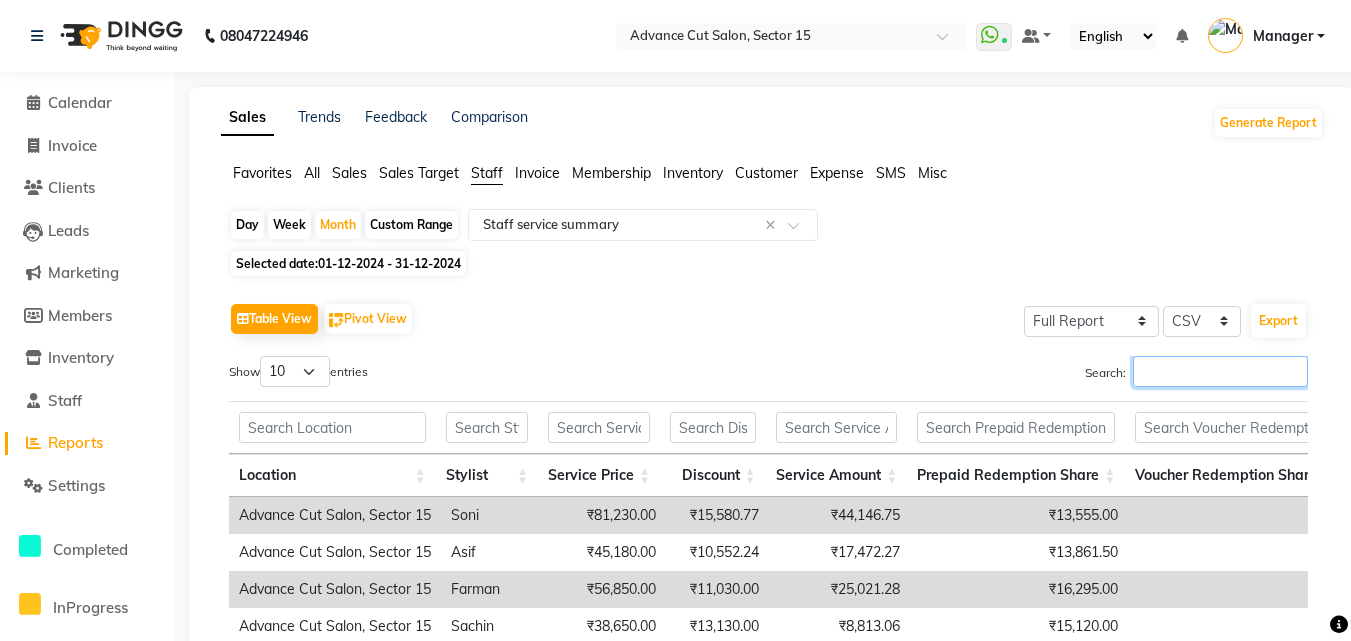 click on "Search:" at bounding box center (1220, 371) 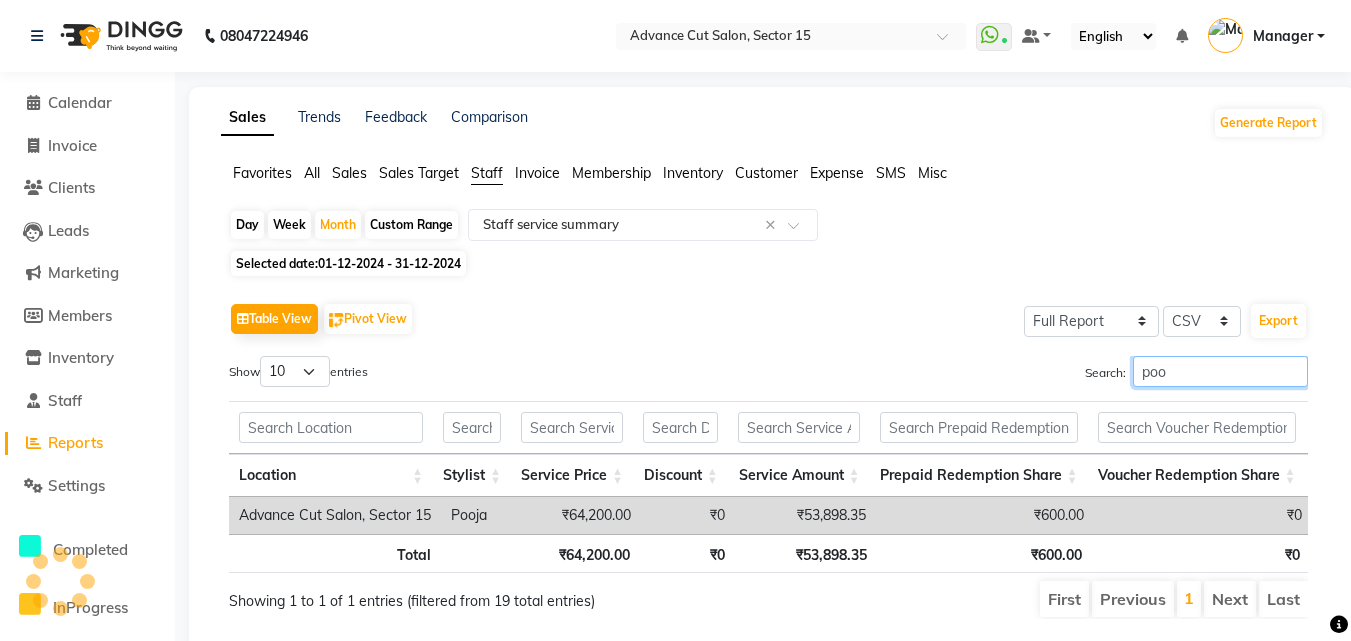 type on "poo" 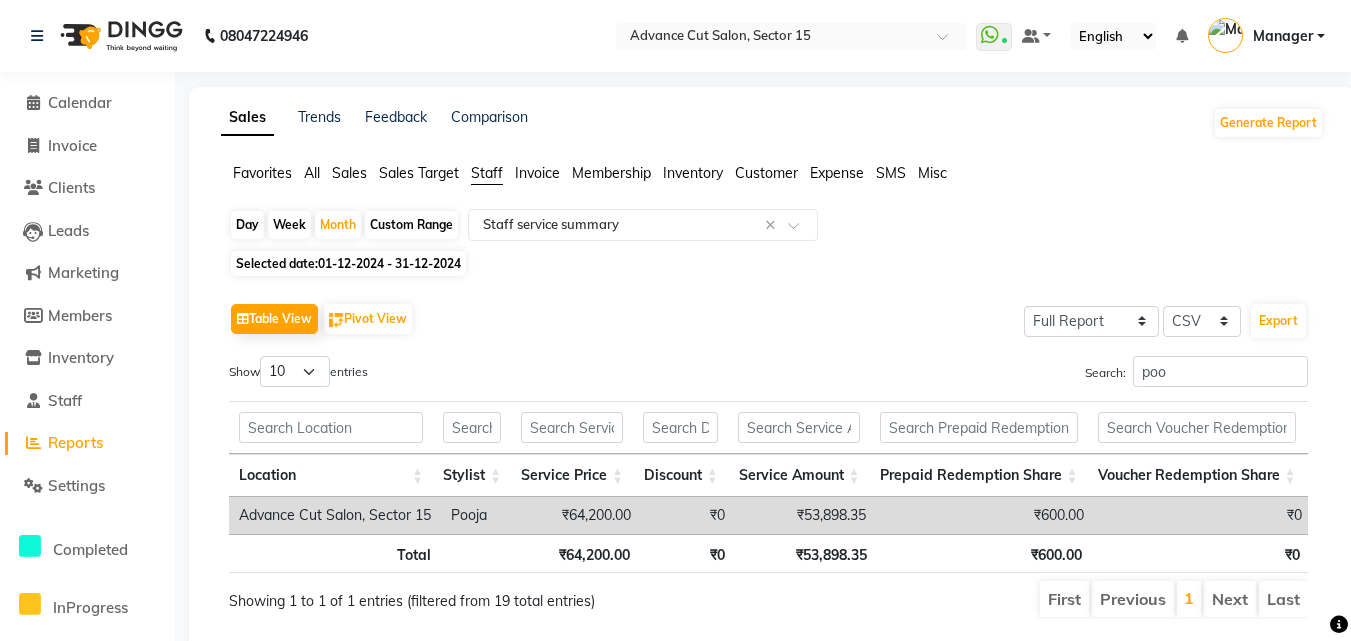 click on "Selected date: 01-12-2024 - 31-12-2024" 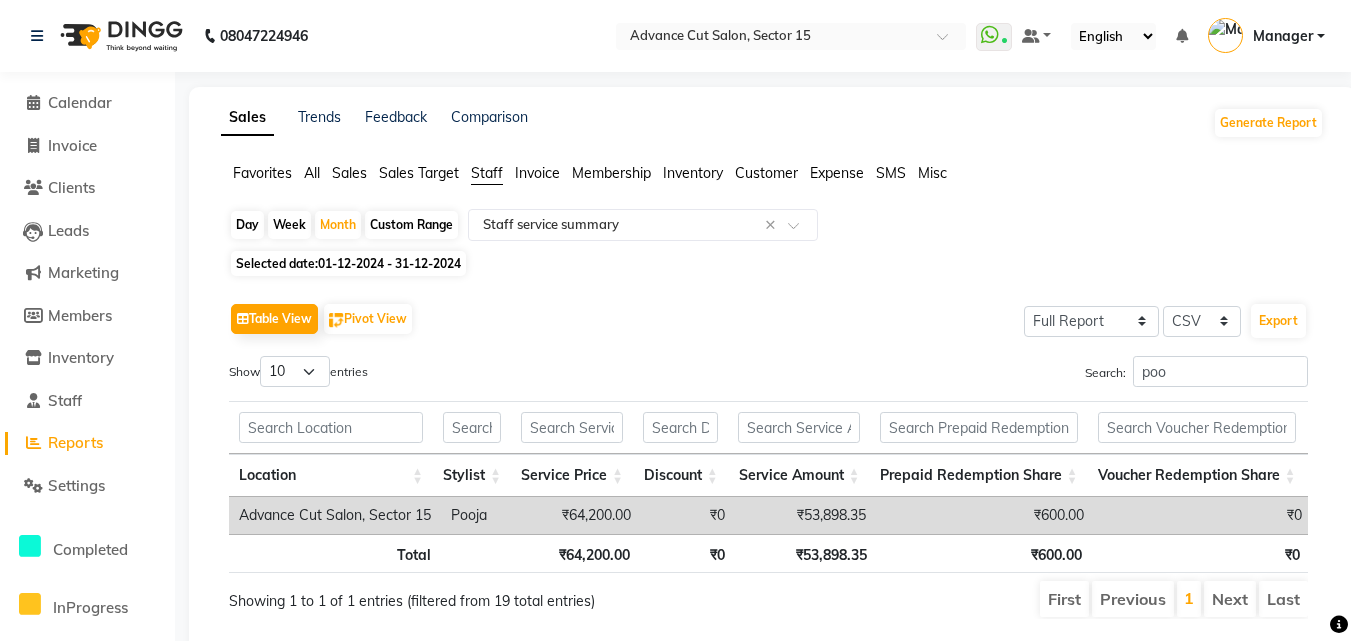 select on "12" 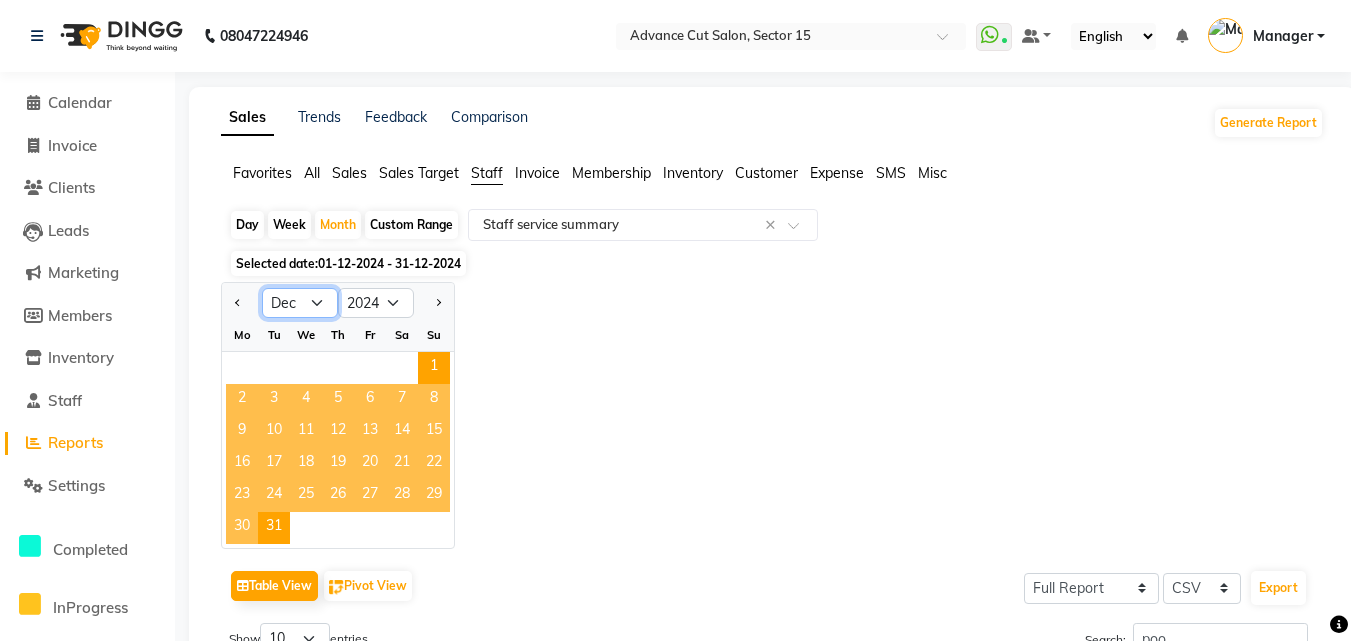 drag, startPoint x: 295, startPoint y: 291, endPoint x: 303, endPoint y: 303, distance: 14.422205 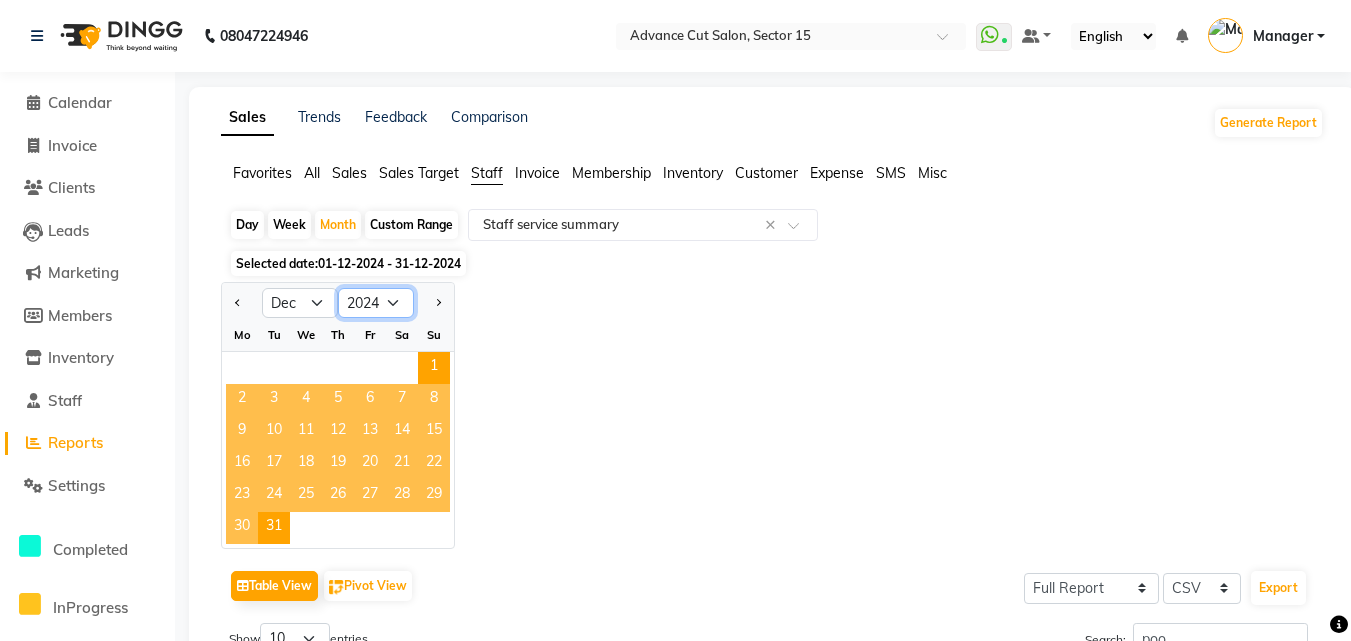 click on "2014 2015 2016 2017 2018 2019 2020 2021 2022 2023 2024 2025 2026 2027 2028 2029 2030 2031 2032 2033 2034" 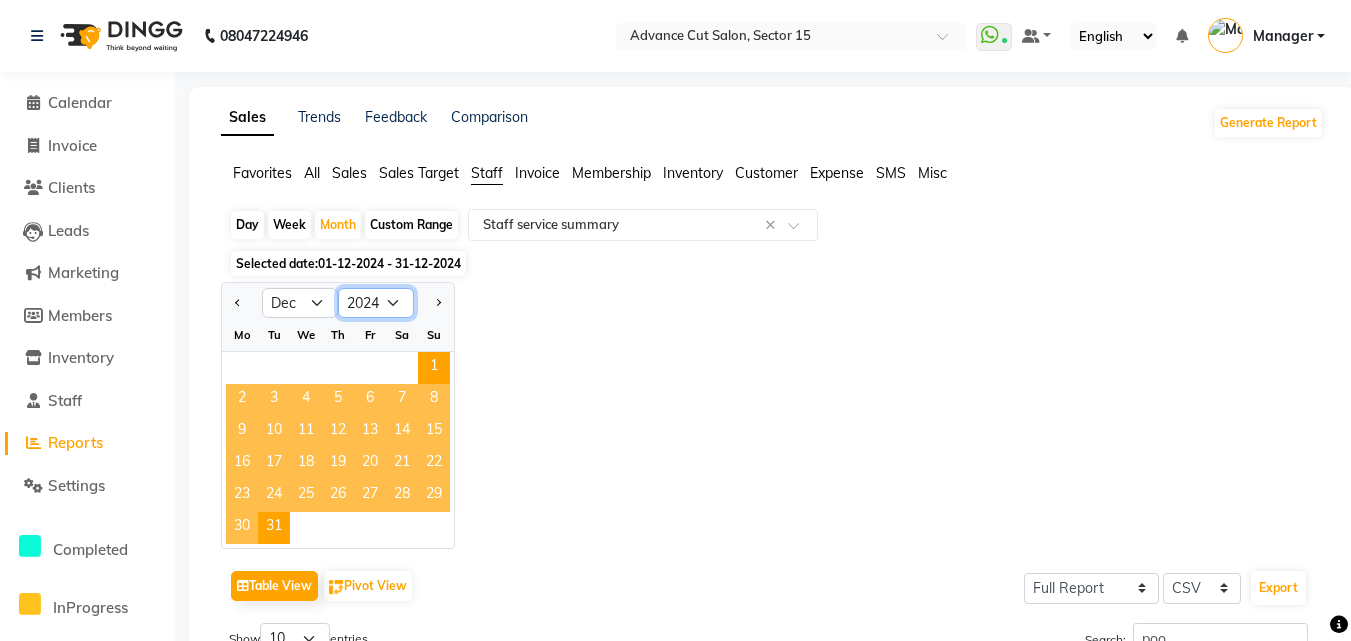 select on "2025" 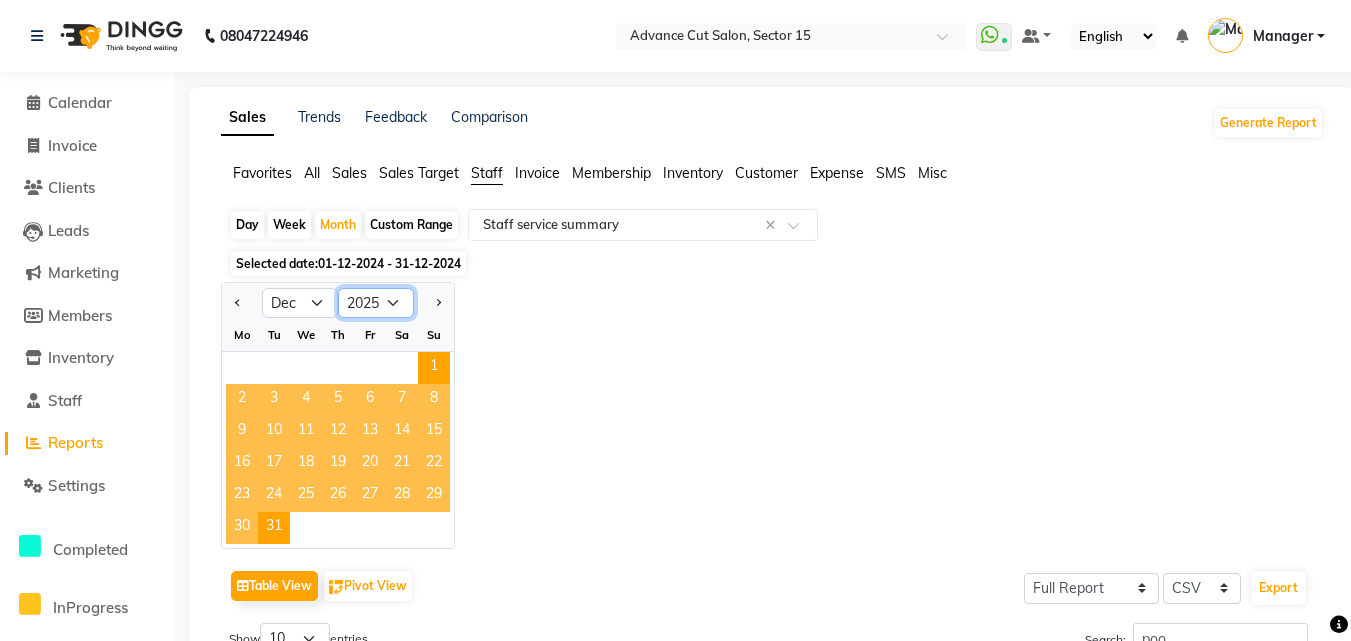 click on "2014 2015 2016 2017 2018 2019 2020 2021 2022 2023 2024 2025 2026 2027 2028 2029 2030 2031 2032 2033 2034" 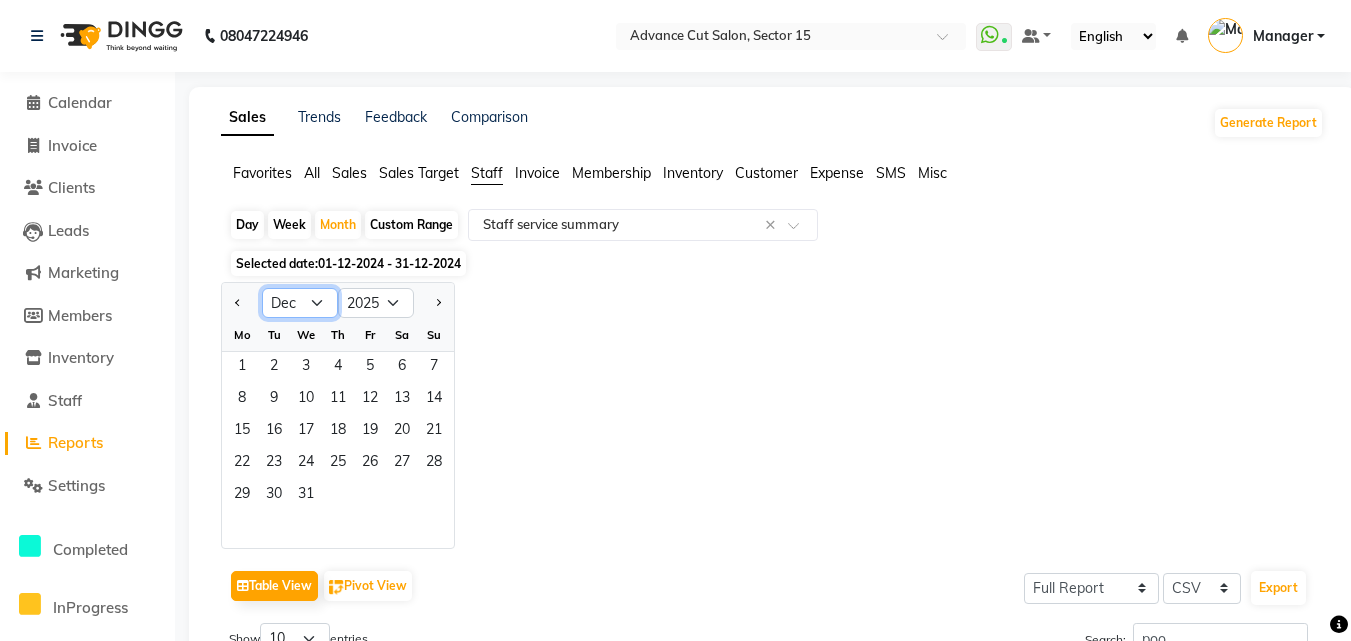 click on "Jan Feb Mar Apr May Jun Jul Aug Sep Oct Nov Dec" 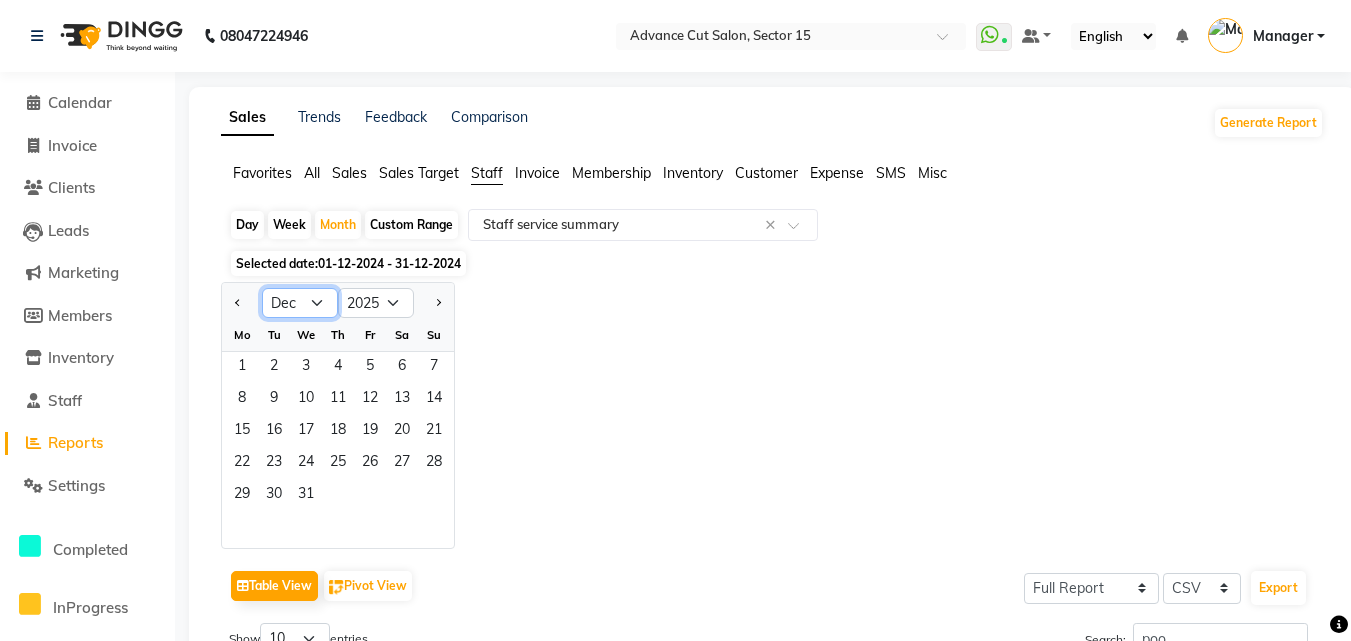 select on "1" 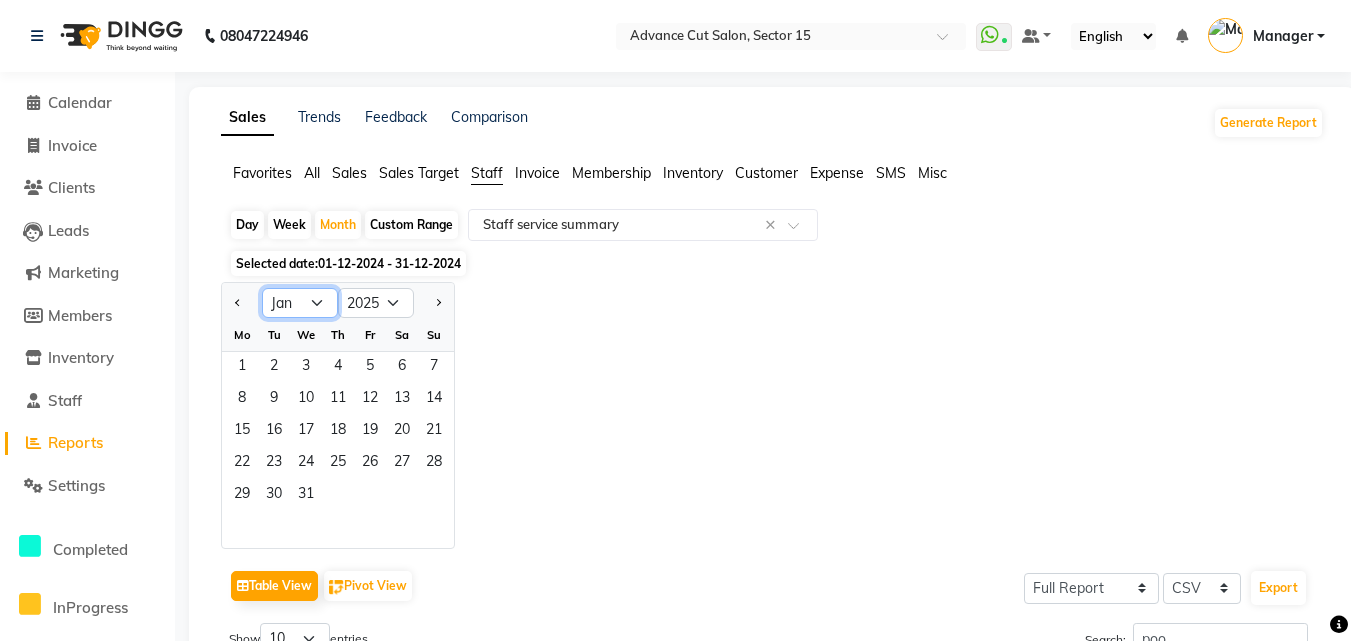 click on "Jan Feb Mar Apr May Jun Jul Aug Sep Oct Nov Dec" 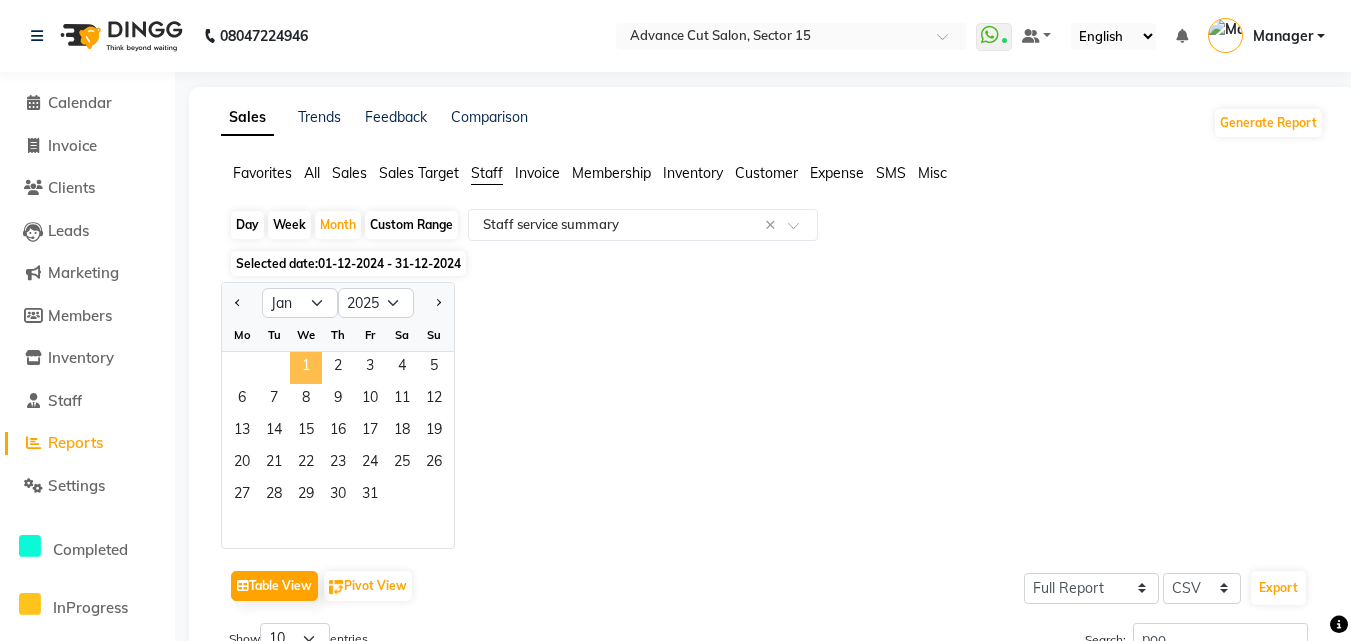 click on "1" 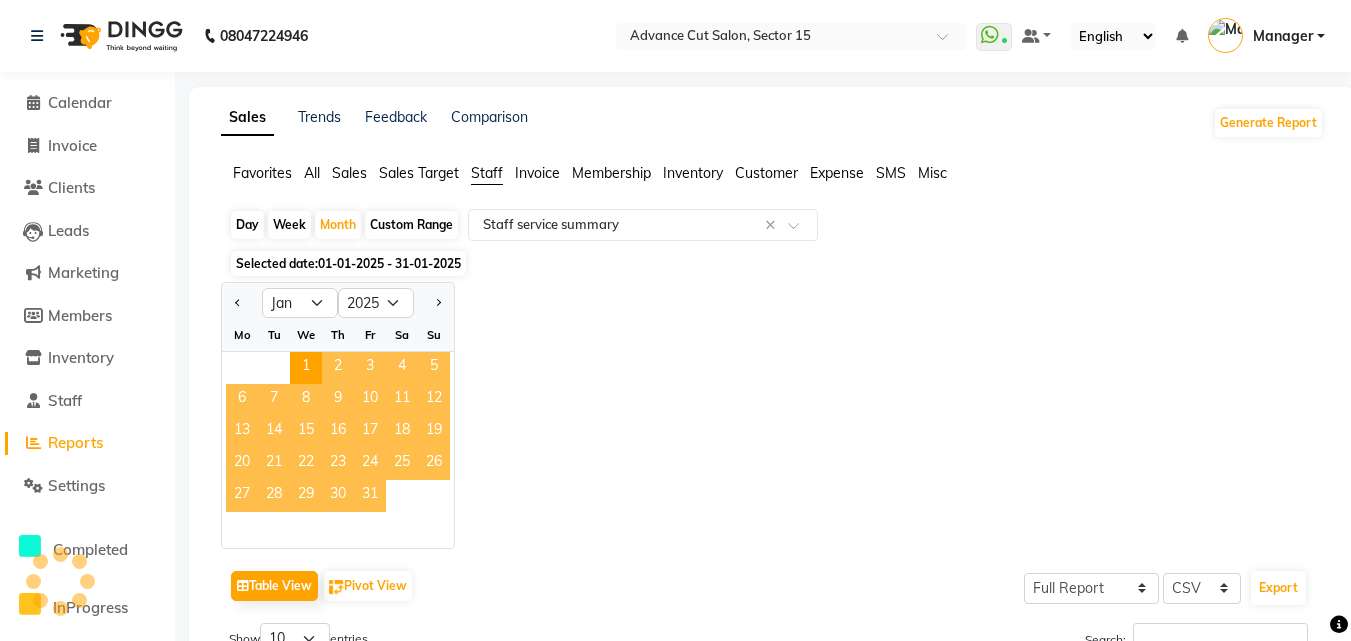 click on "31" 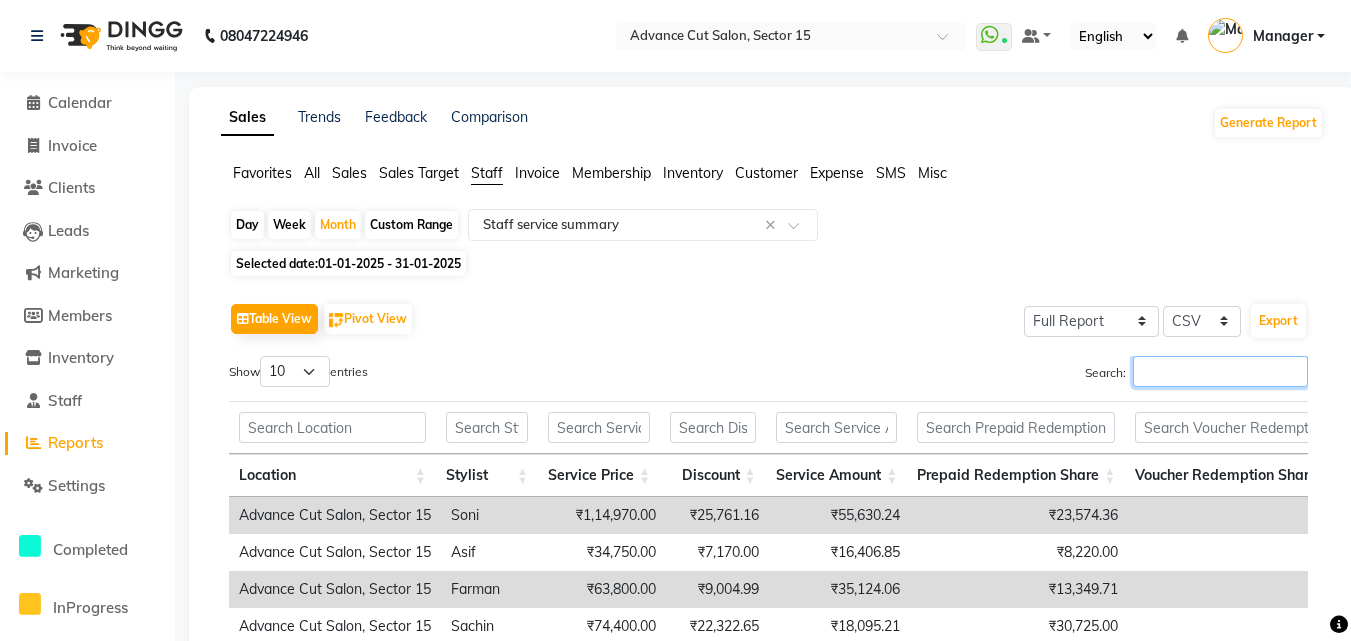 click on "Search:" at bounding box center (1220, 371) 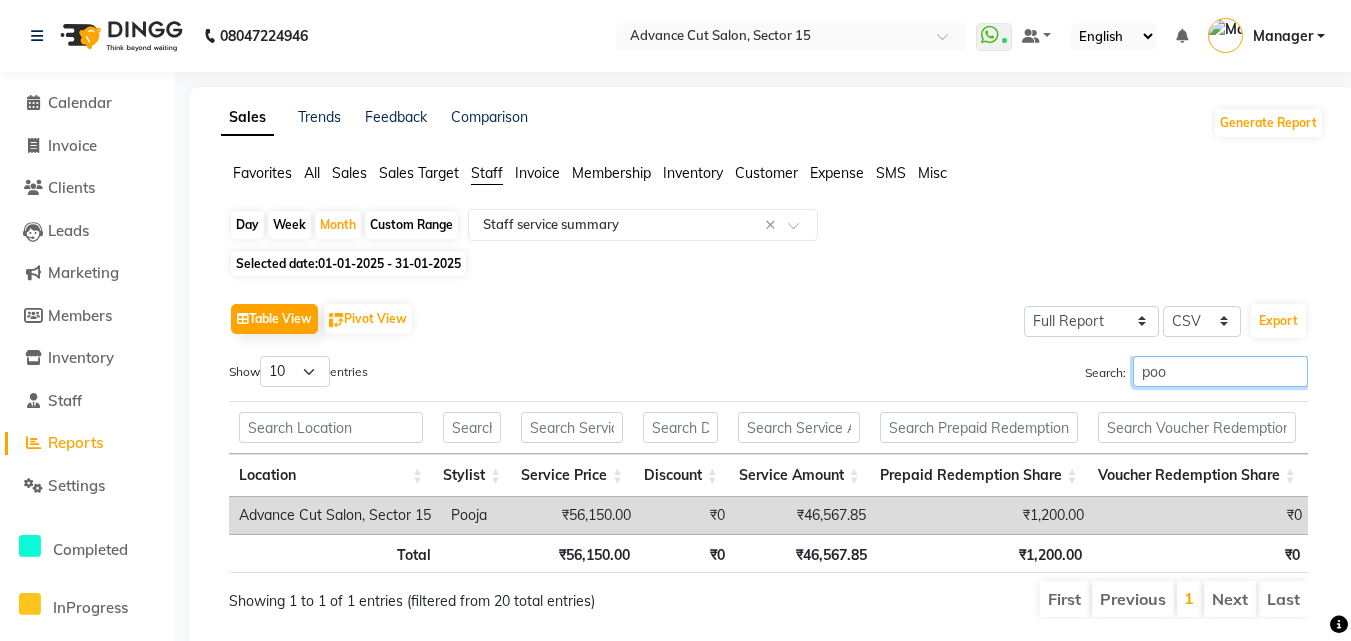 type on "poo" 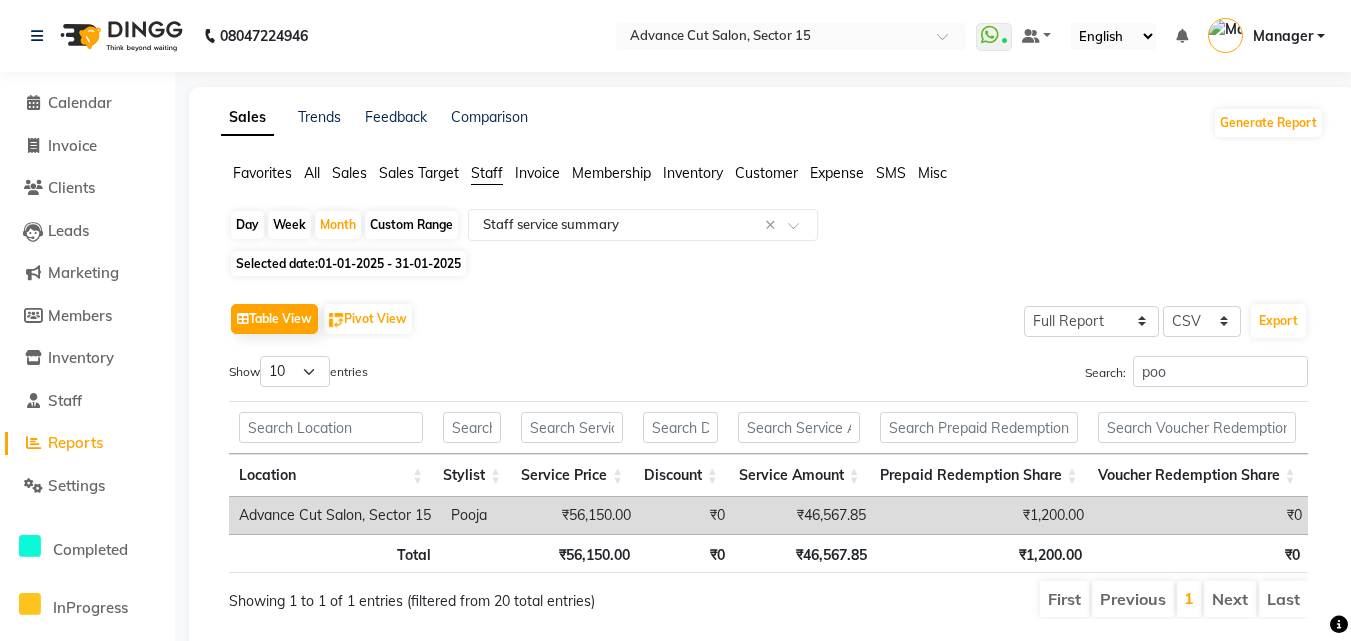click on "01-01-2025 - 31-01-2025" 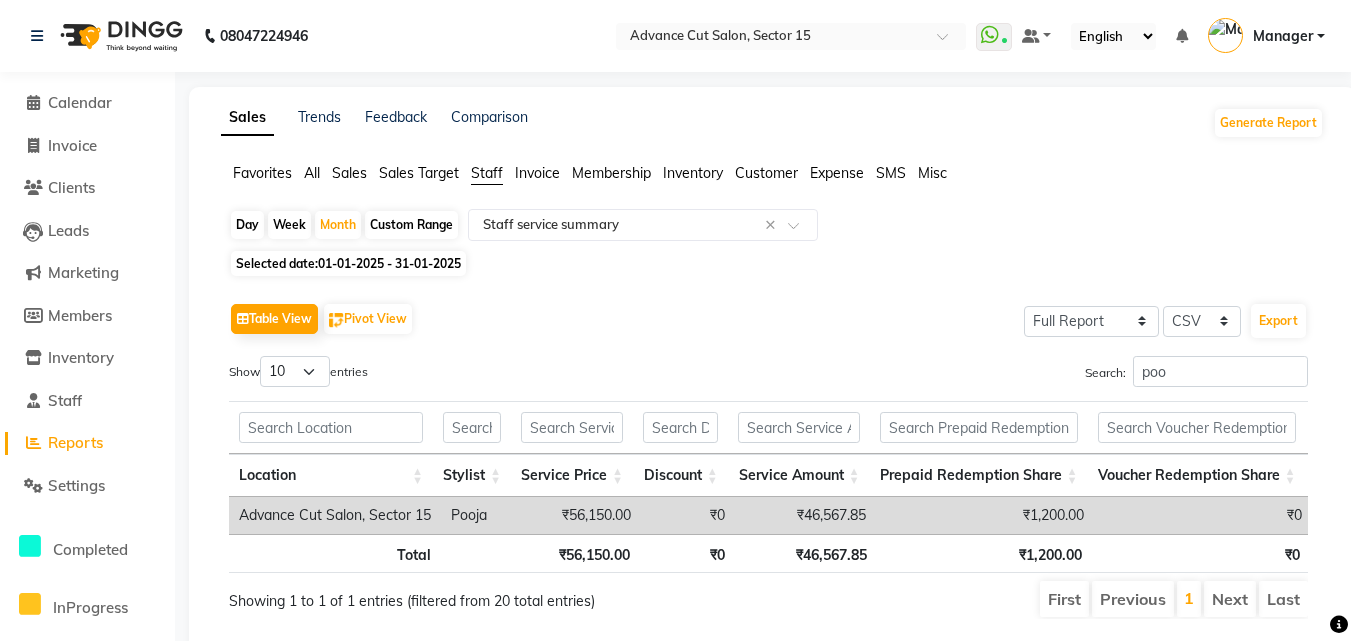 select on "2025" 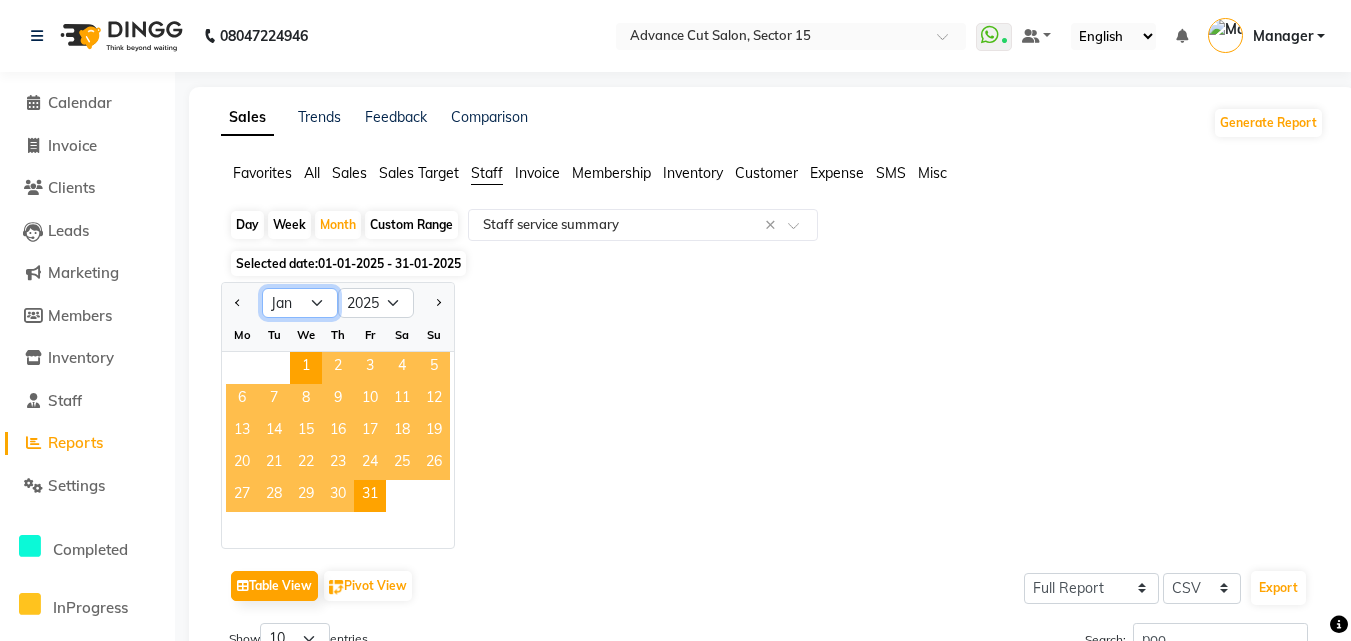 click on "Jan Feb Mar Apr May Jun Jul Aug Sep Oct Nov Dec" 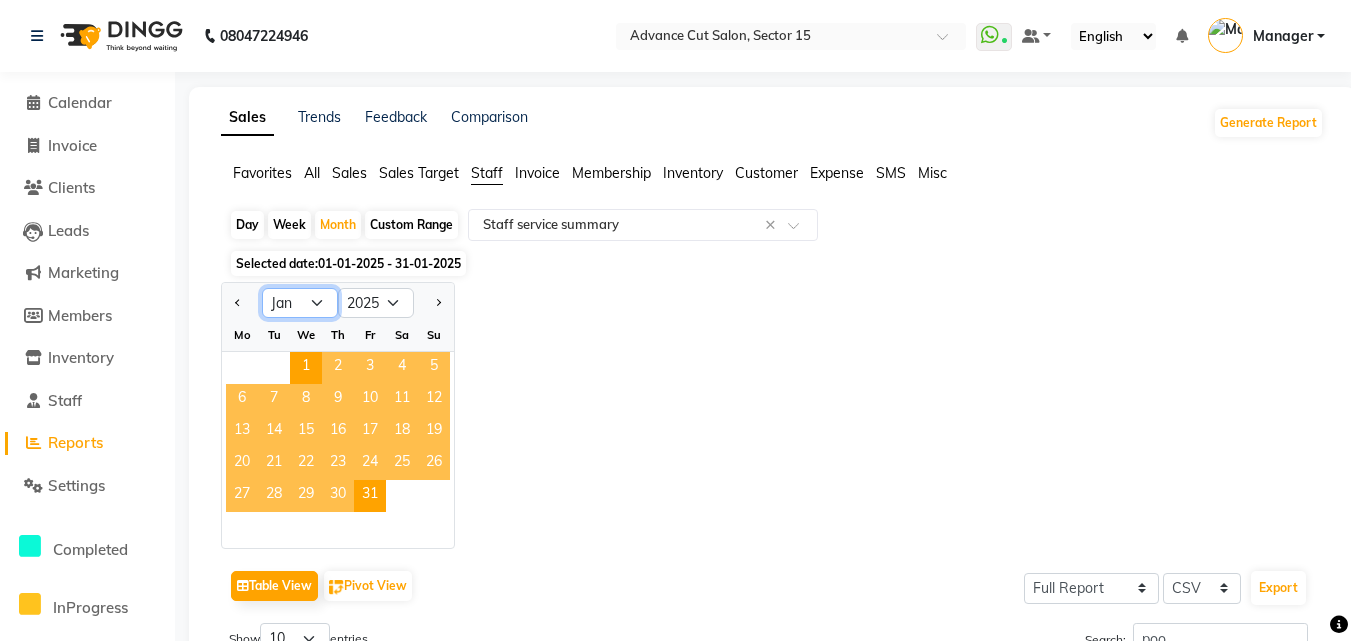 select on "2" 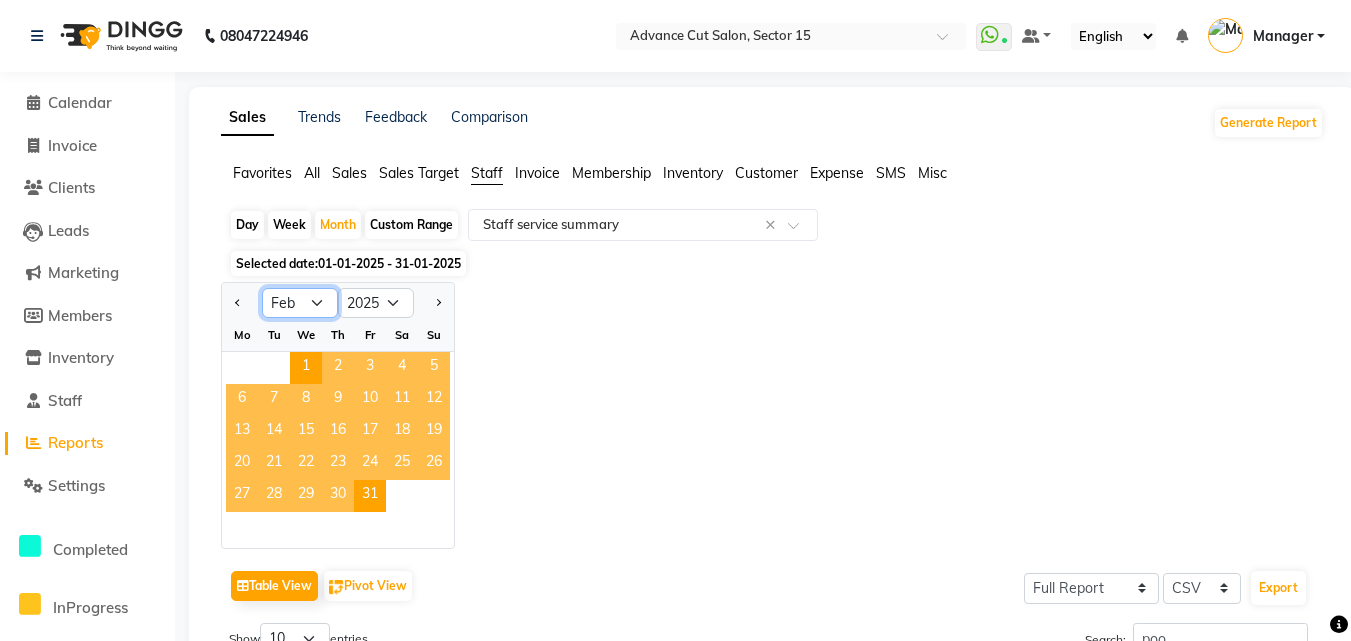 click on "Jan Feb Mar Apr May Jun Jul Aug Sep Oct Nov Dec" 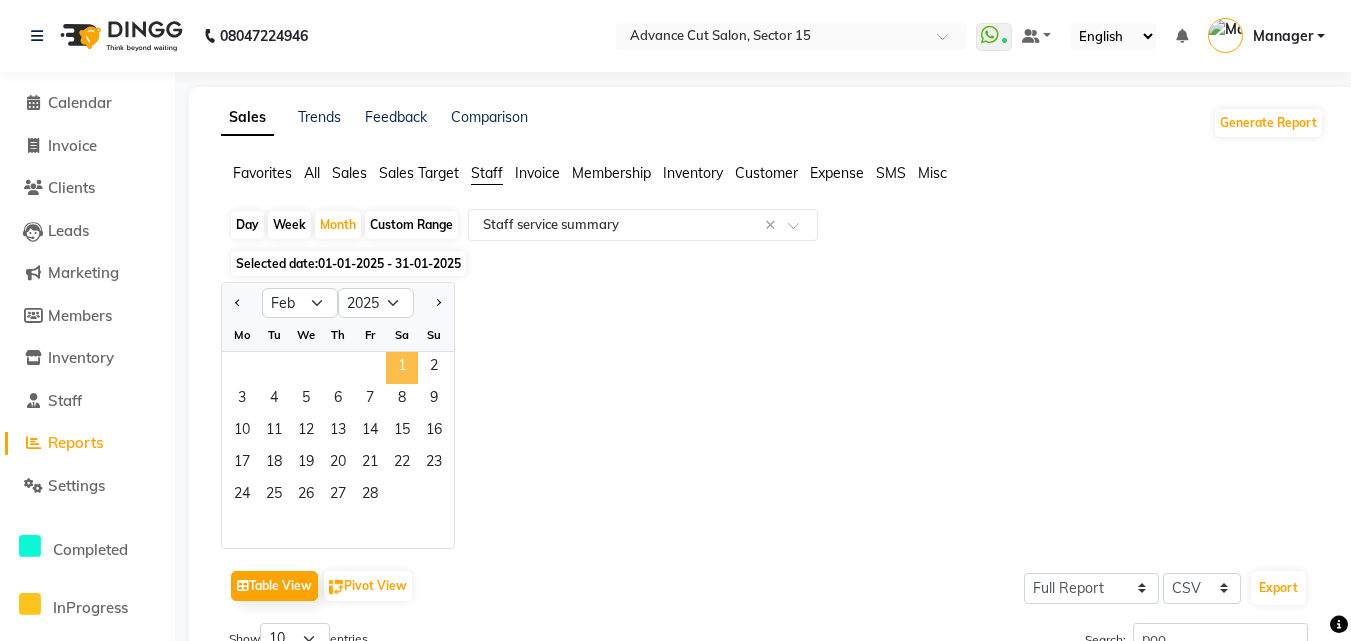 click on "1" 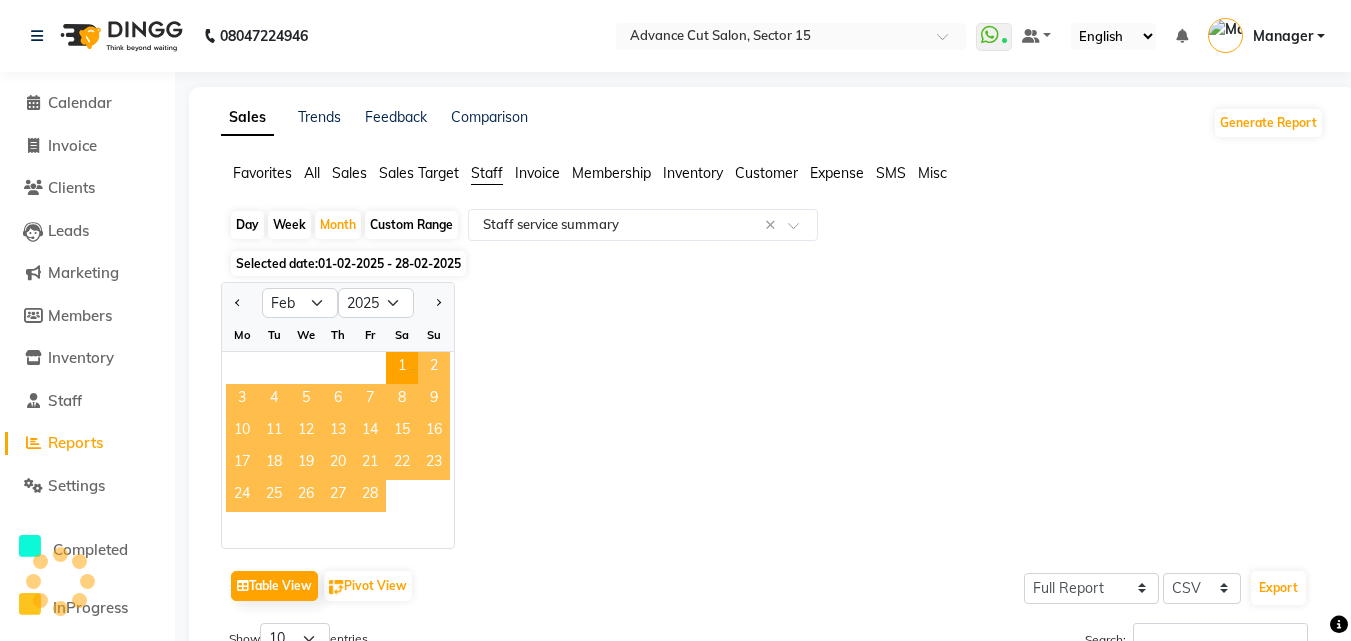 click on "28" 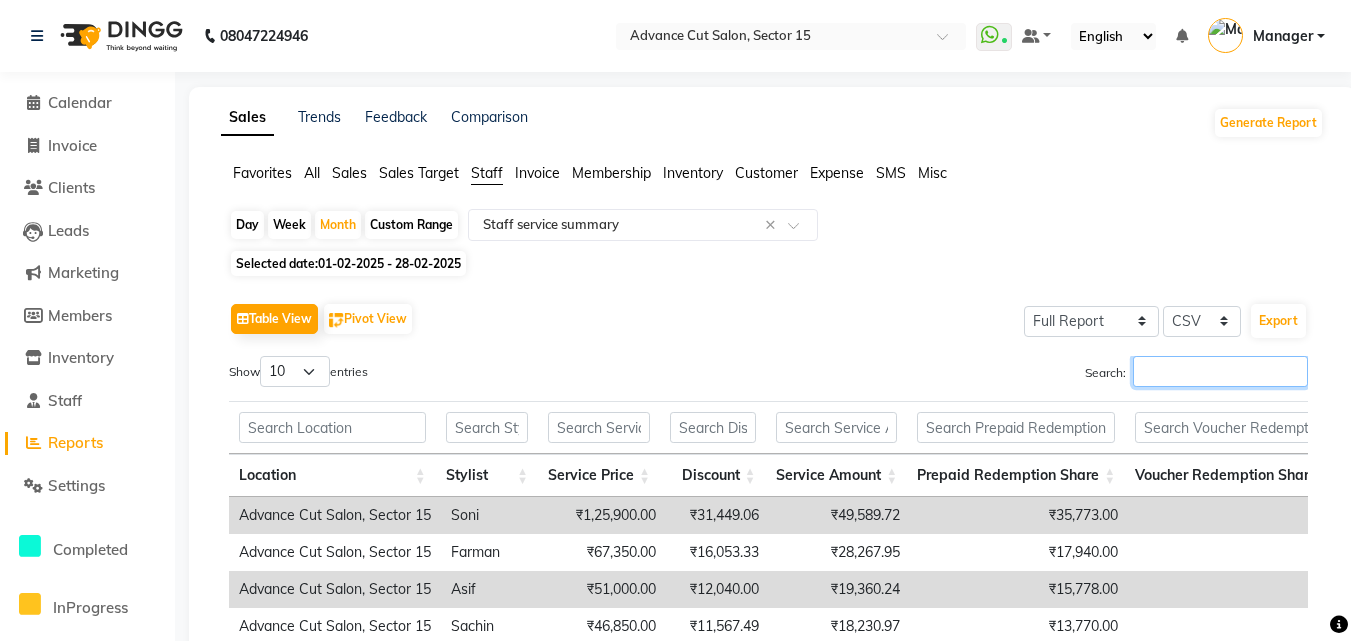click on "Search:" at bounding box center (1220, 371) 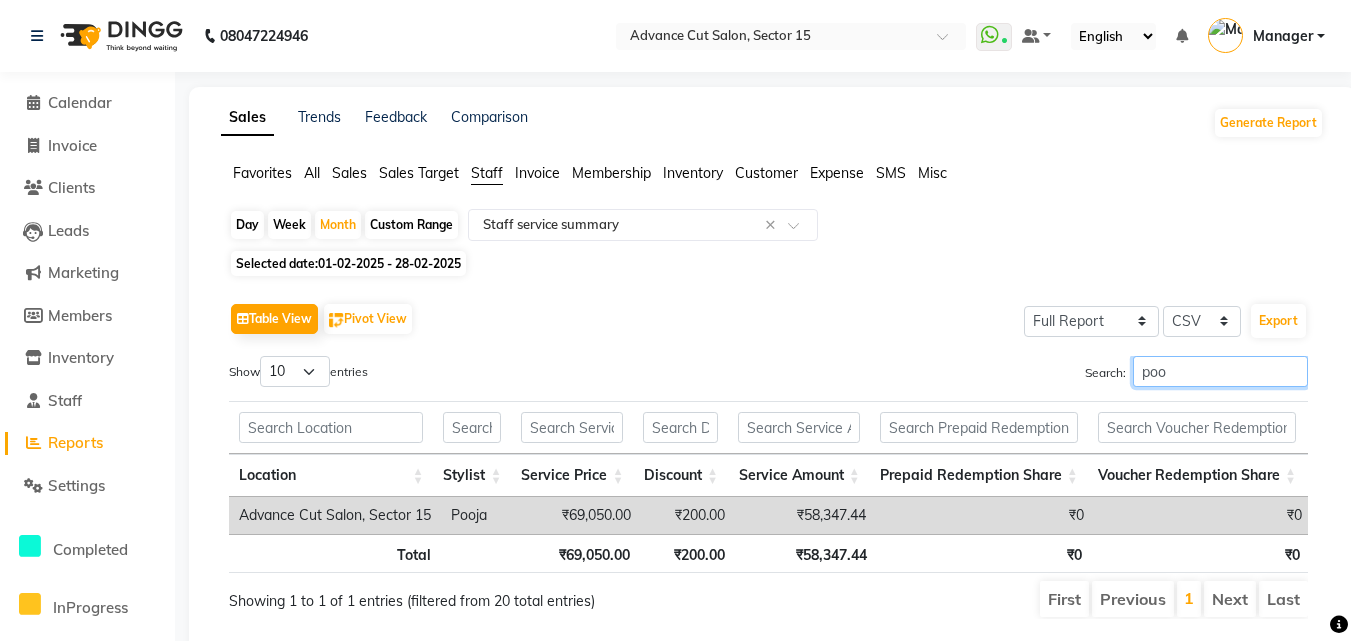 type on "poo" 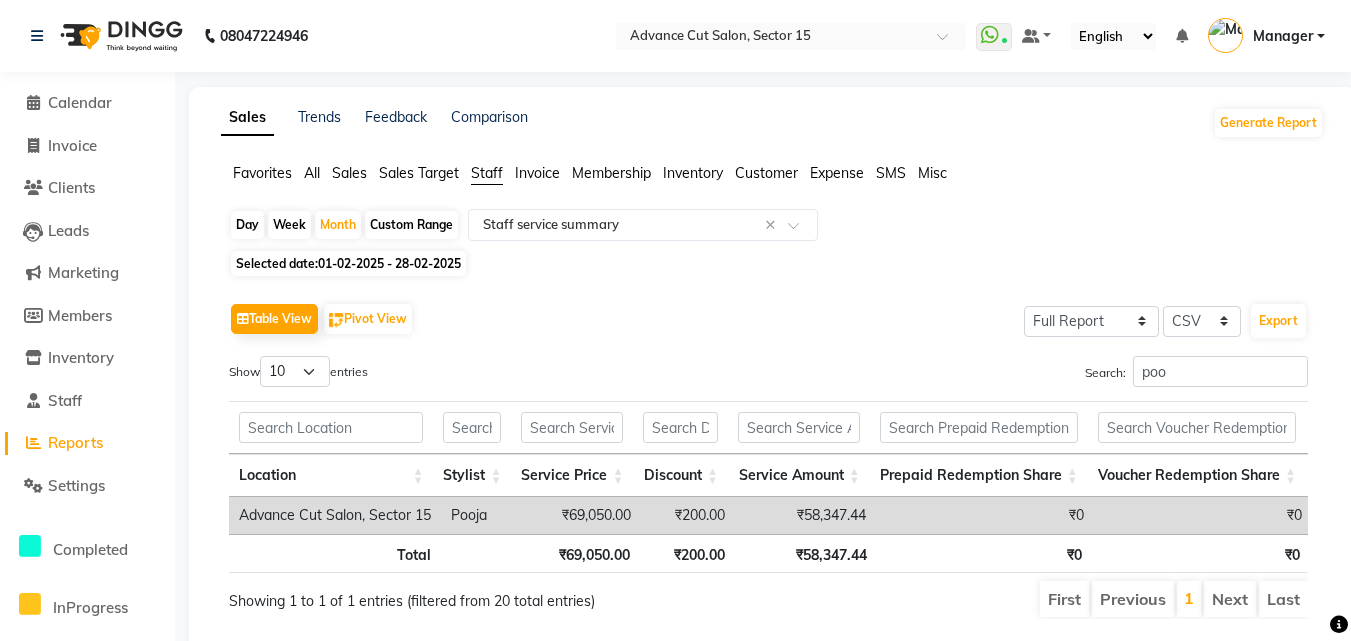 click on "01-02-2025 - 28-02-2025" 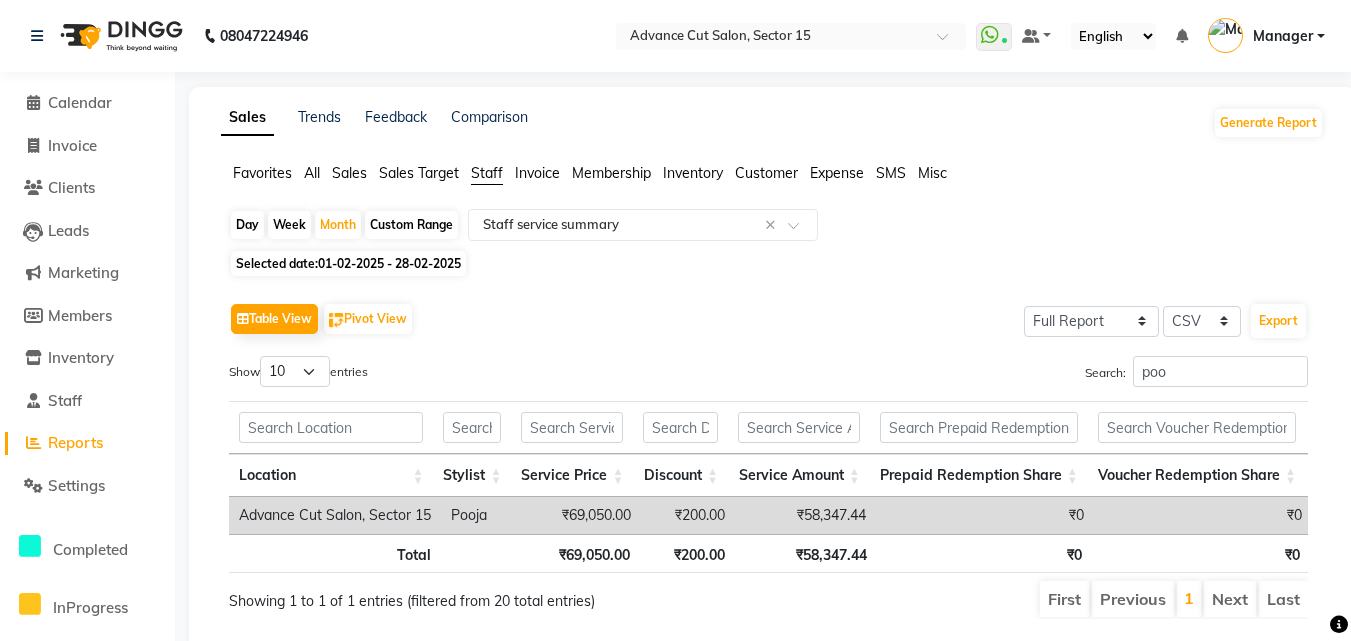 select on "2" 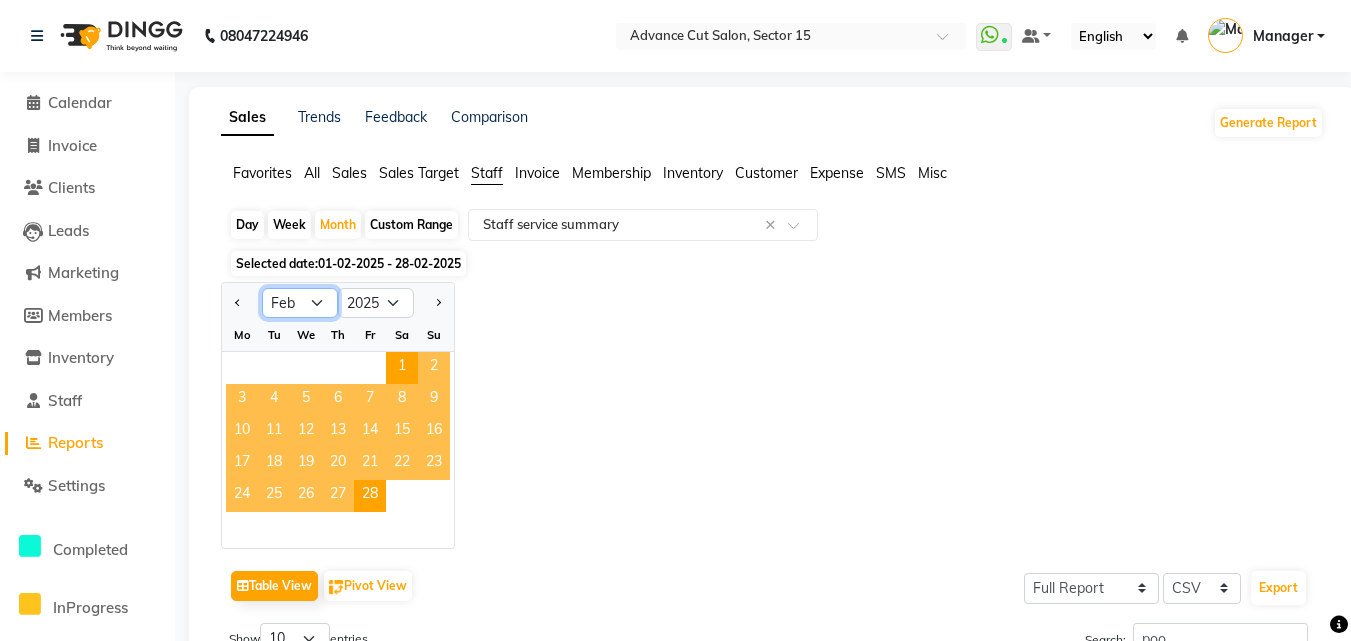 click on "Jan Feb Mar Apr May Jun Jul Aug Sep Oct Nov Dec" 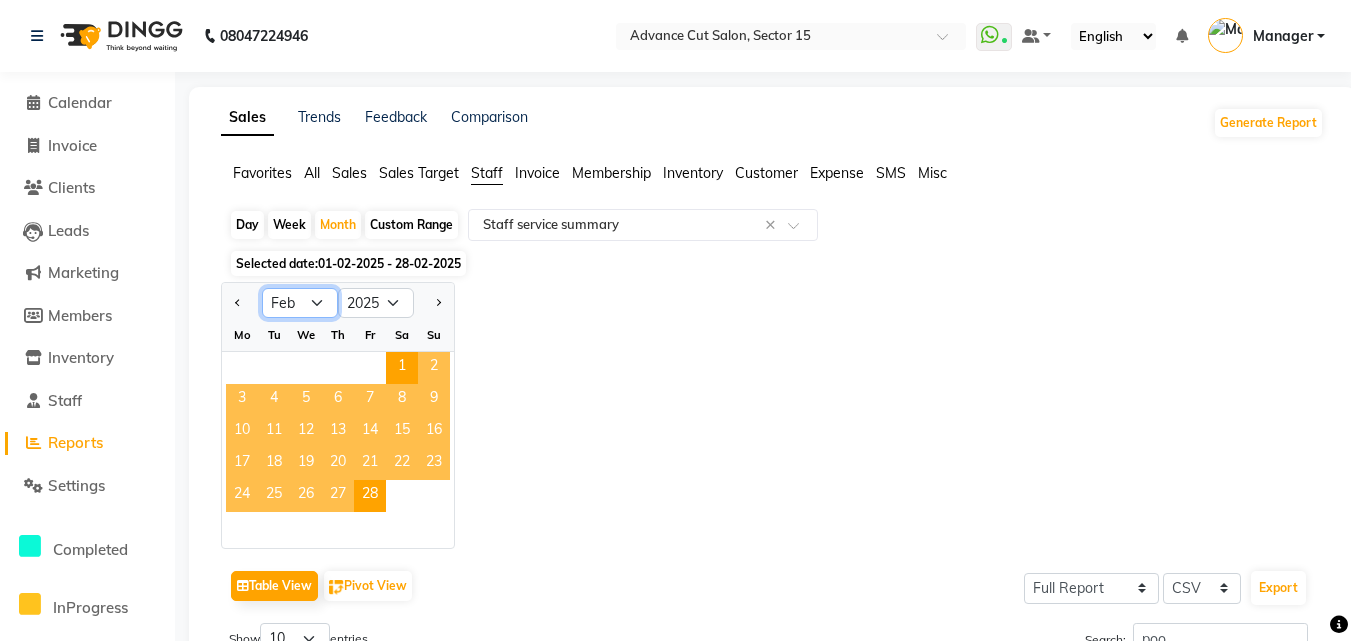 select on "3" 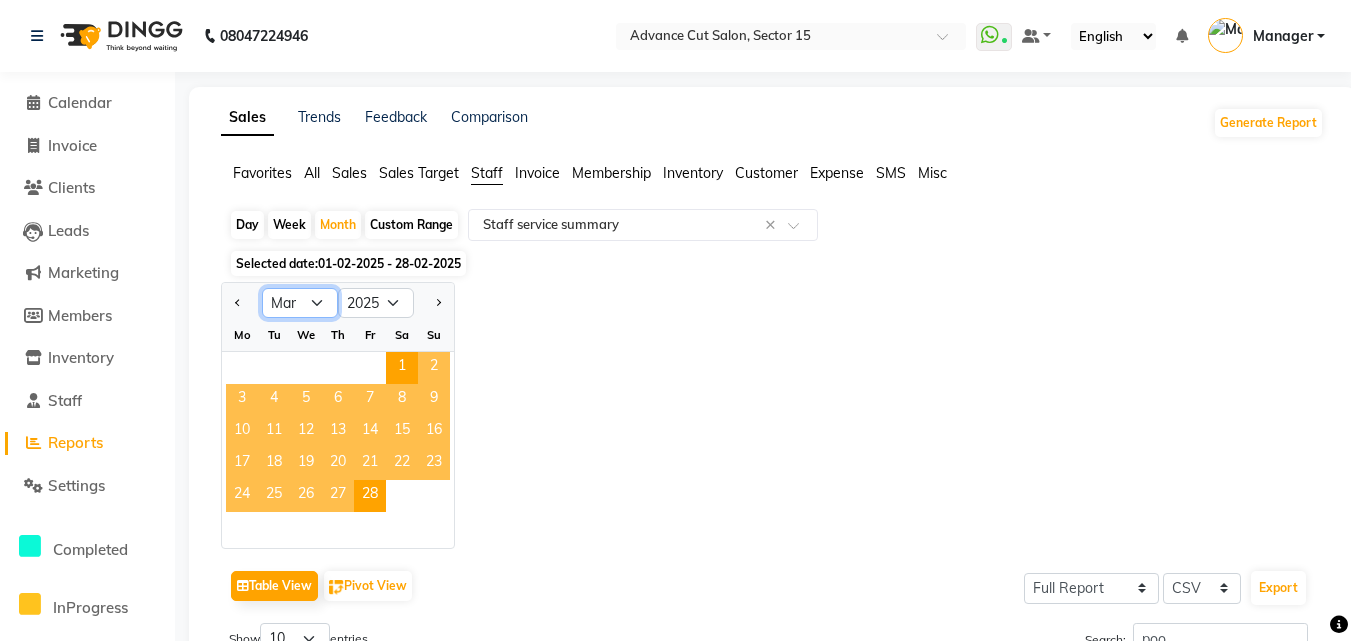 click on "Jan Feb Mar Apr May Jun Jul Aug Sep Oct Nov Dec" 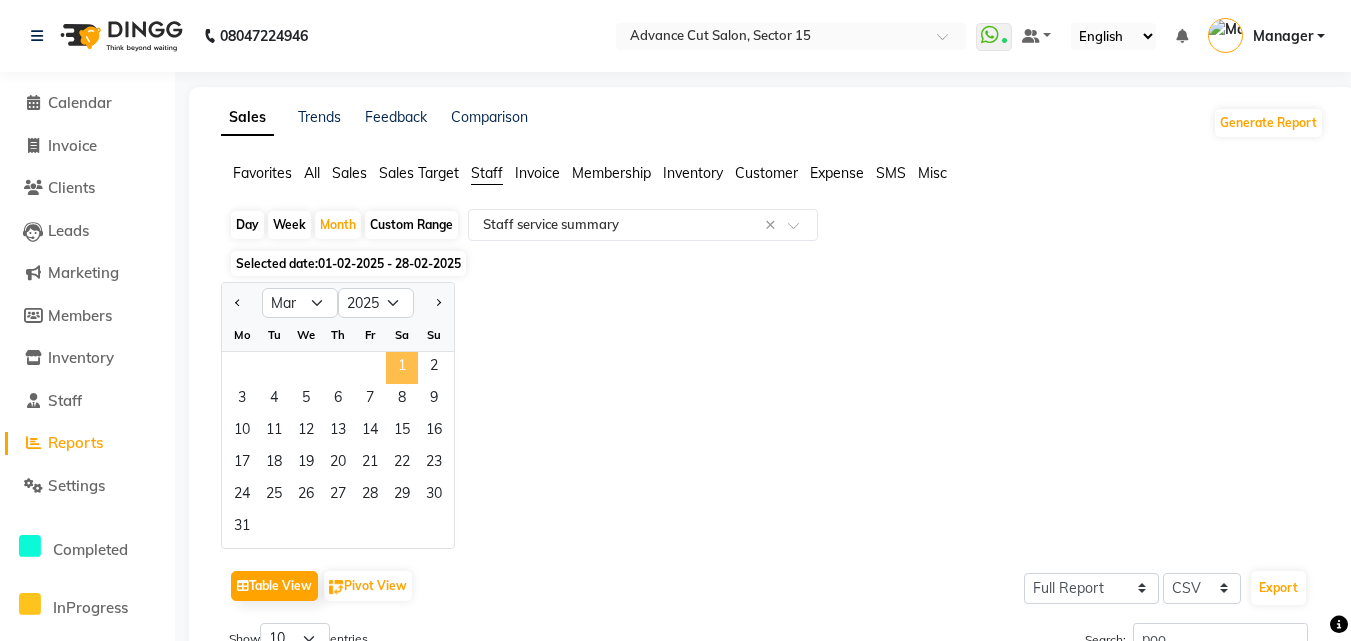 click on "1" 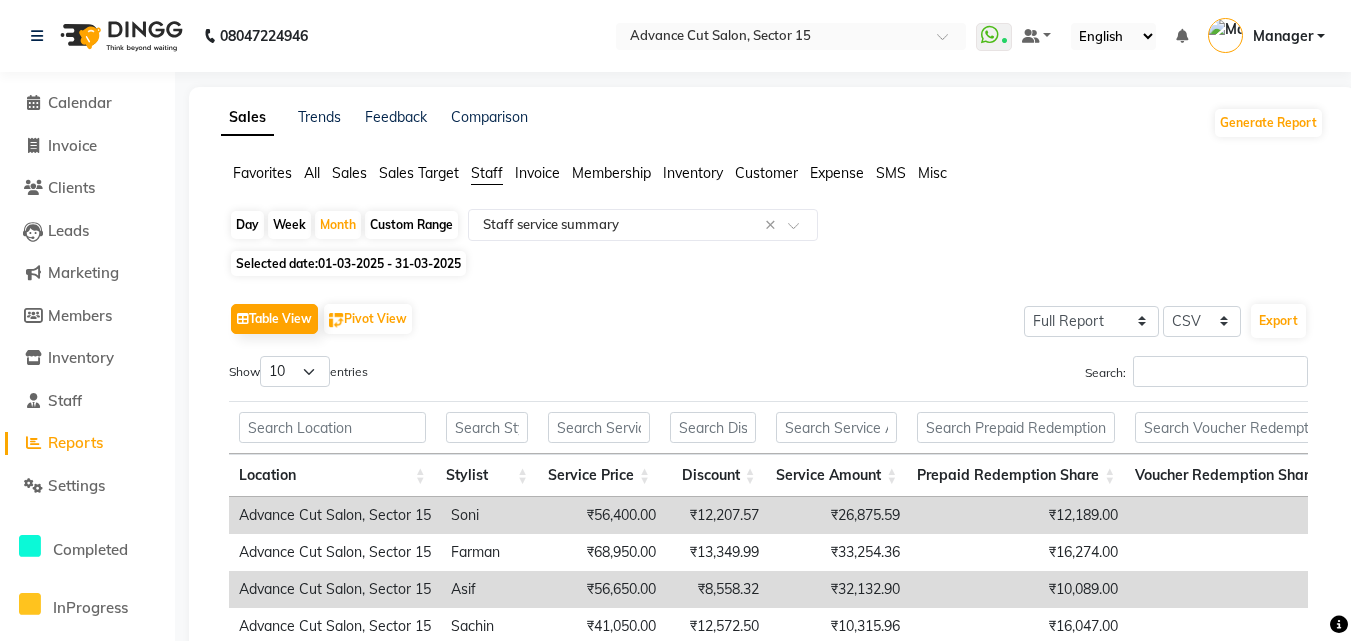 click on "Advance Cut Salon, Sector 15" at bounding box center [335, 515] 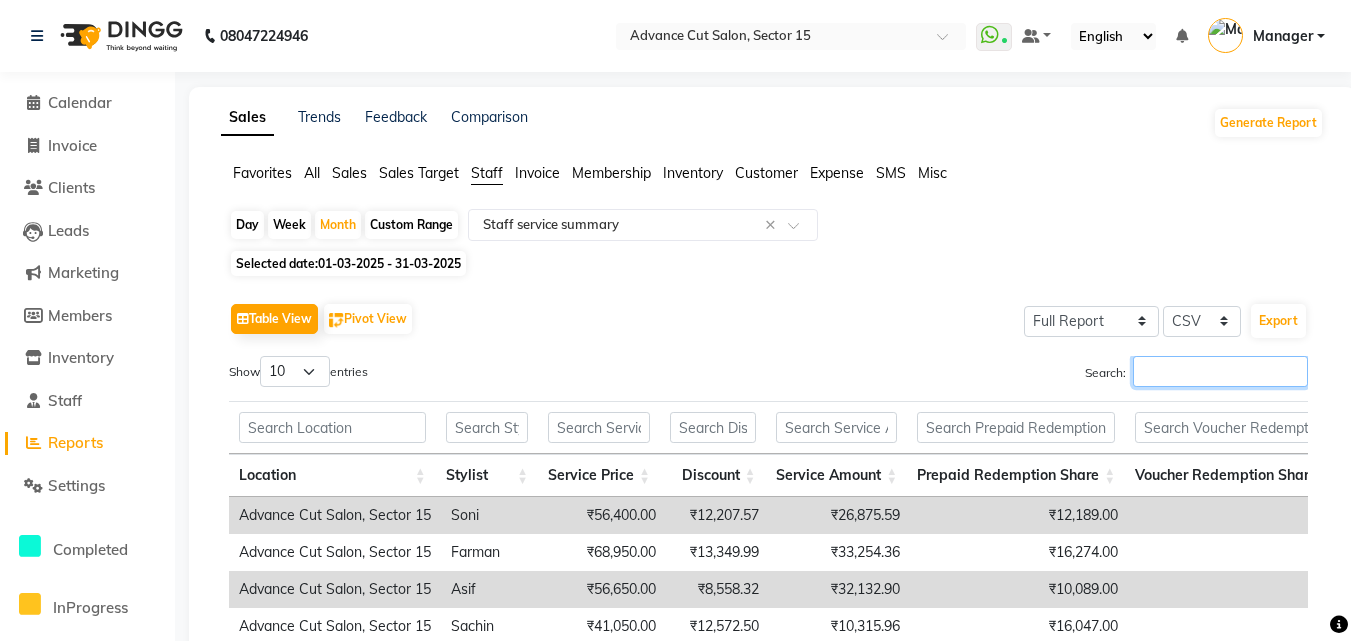 click on "Search:" at bounding box center (1220, 371) 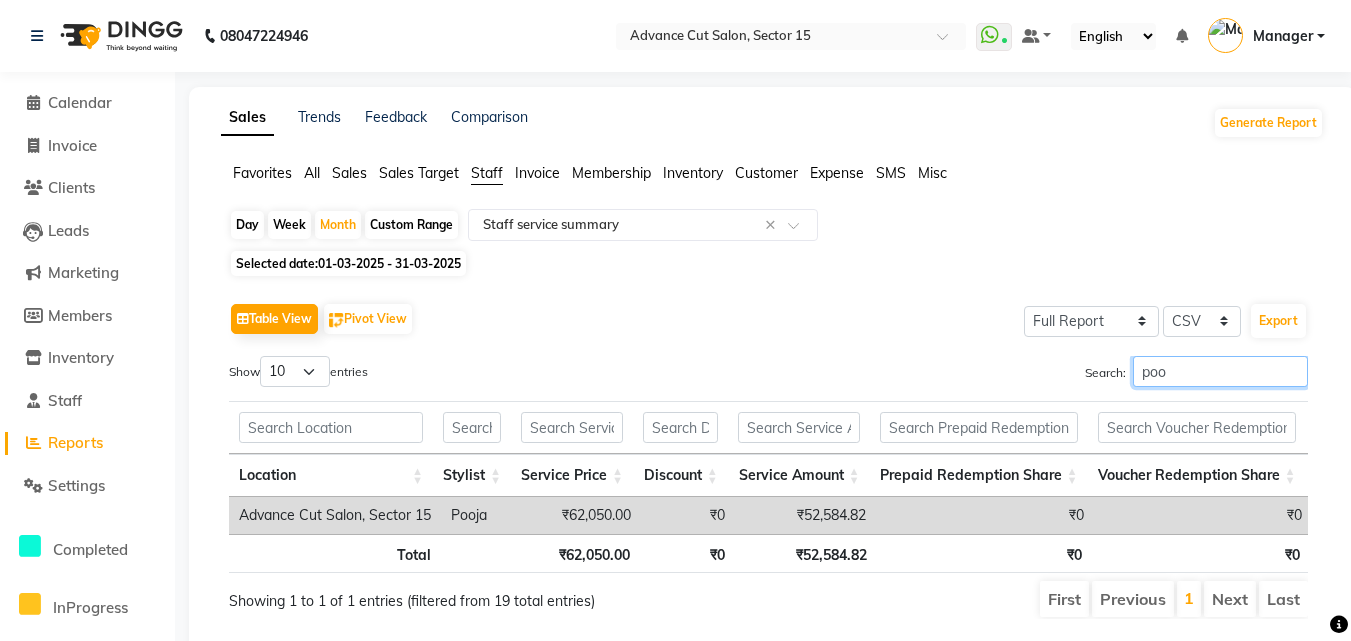 type on "poo" 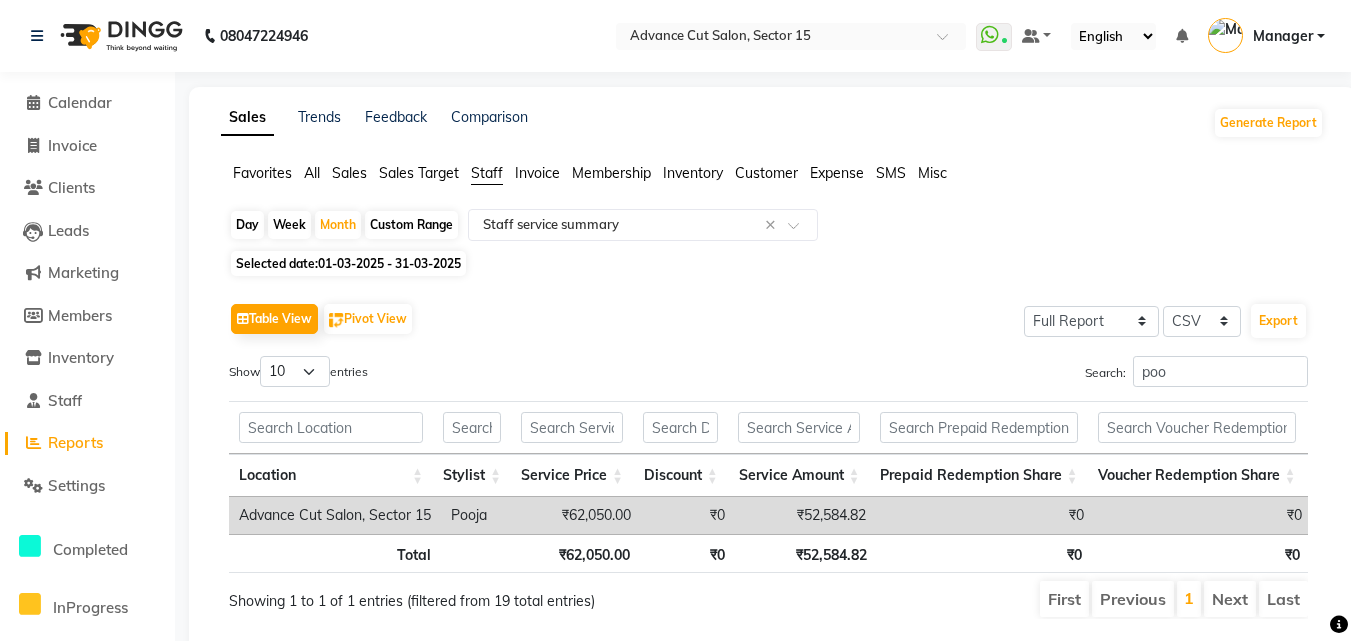 click on "01-03-2025 - 31-03-2025" 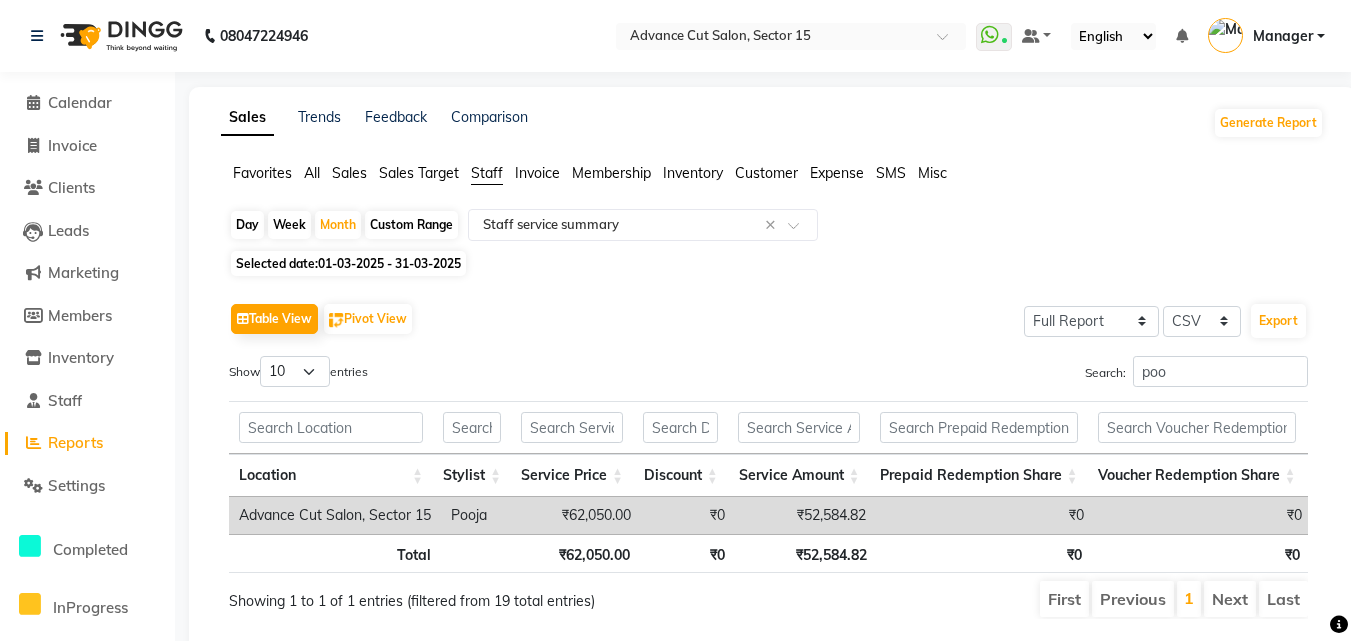 select on "3" 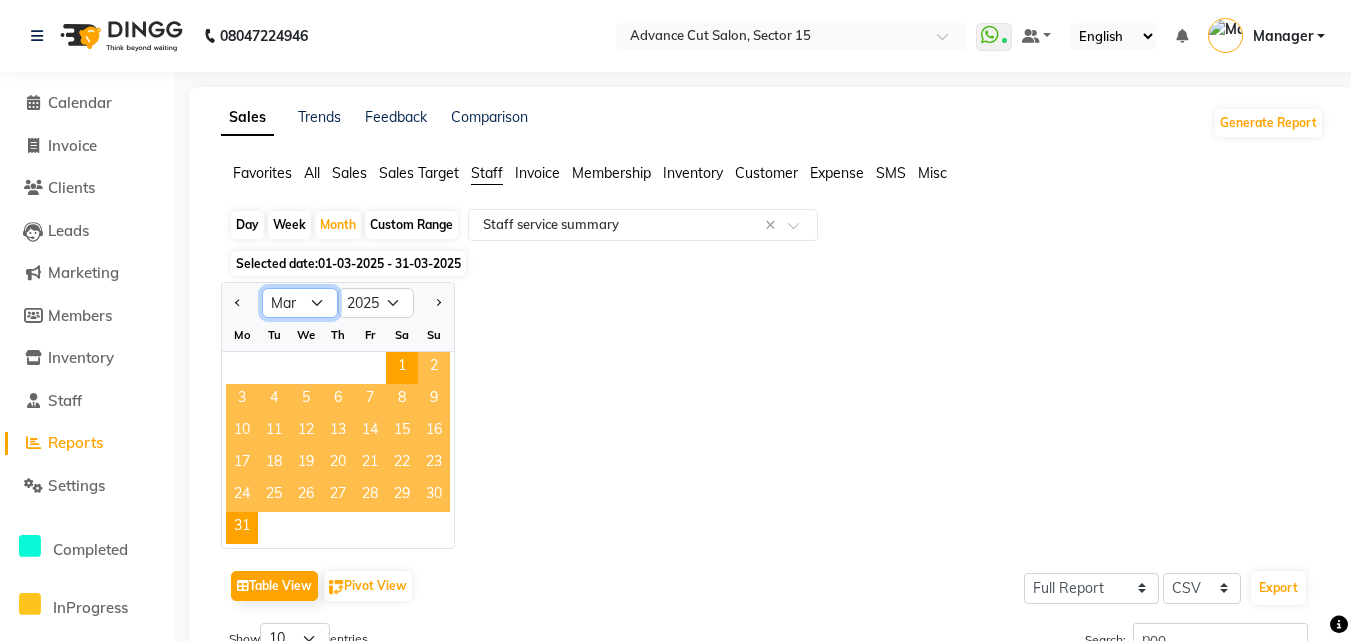 click on "Jan Feb Mar Apr May Jun Jul Aug Sep Oct Nov Dec" 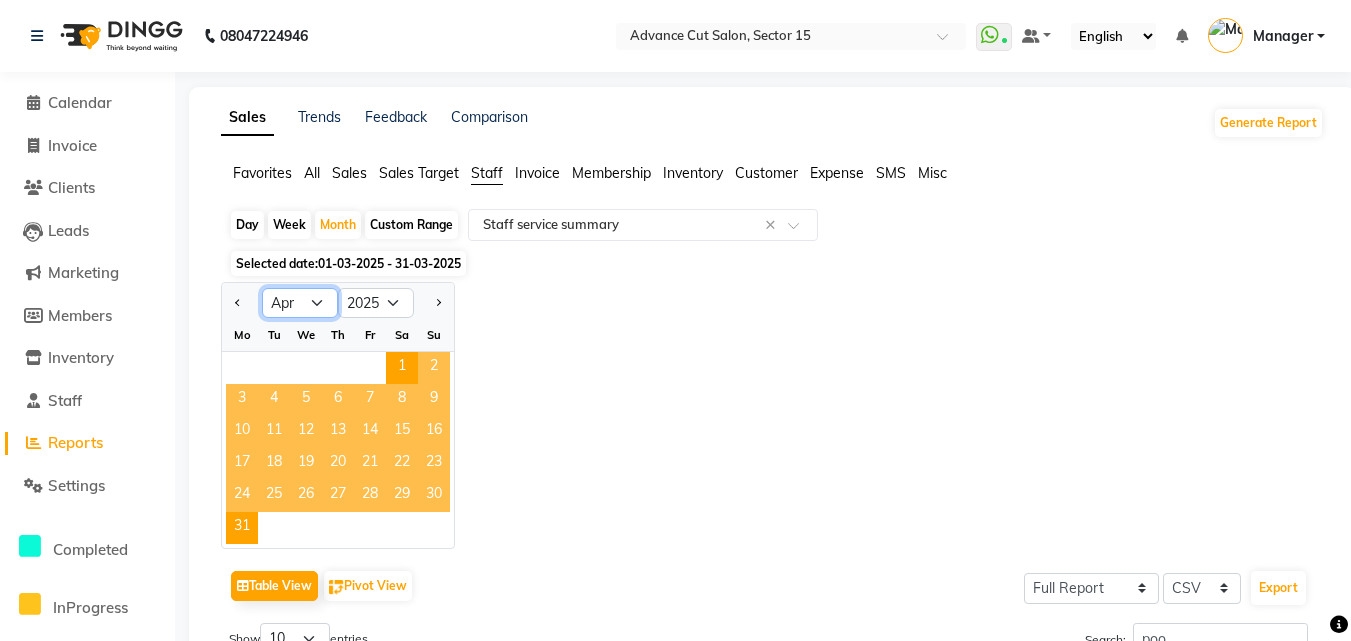click on "Jan Feb Mar Apr May Jun Jul Aug Sep Oct Nov Dec" 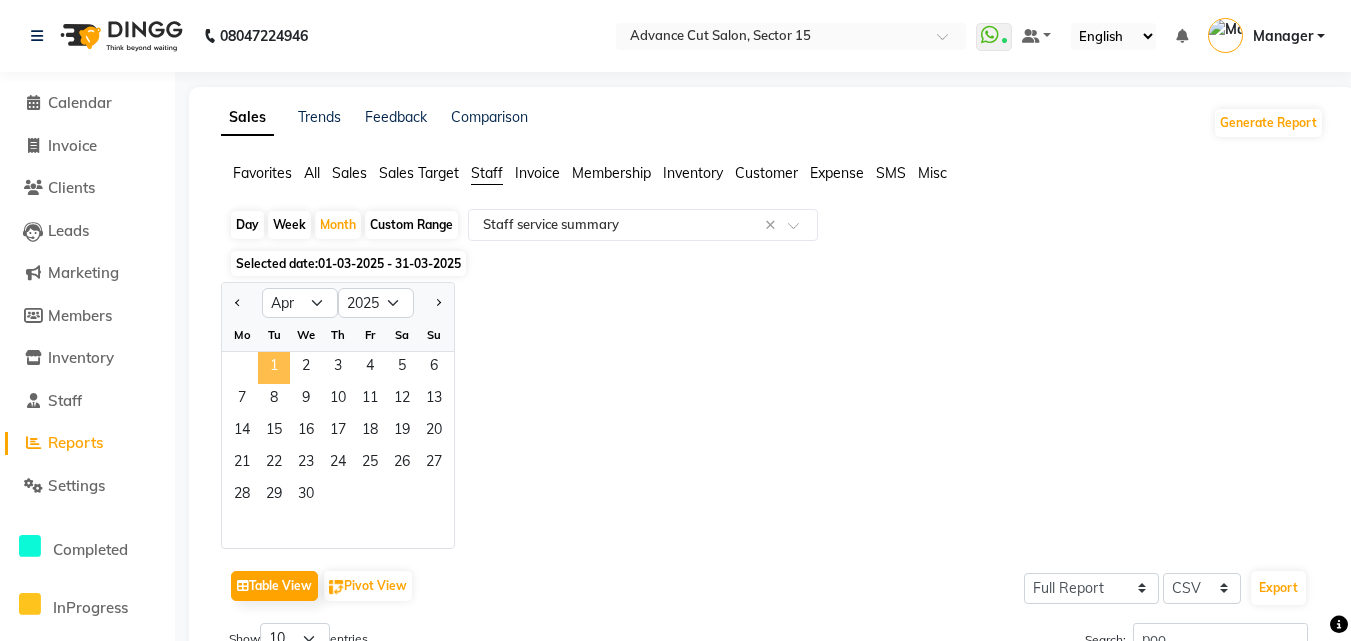 click on "1" 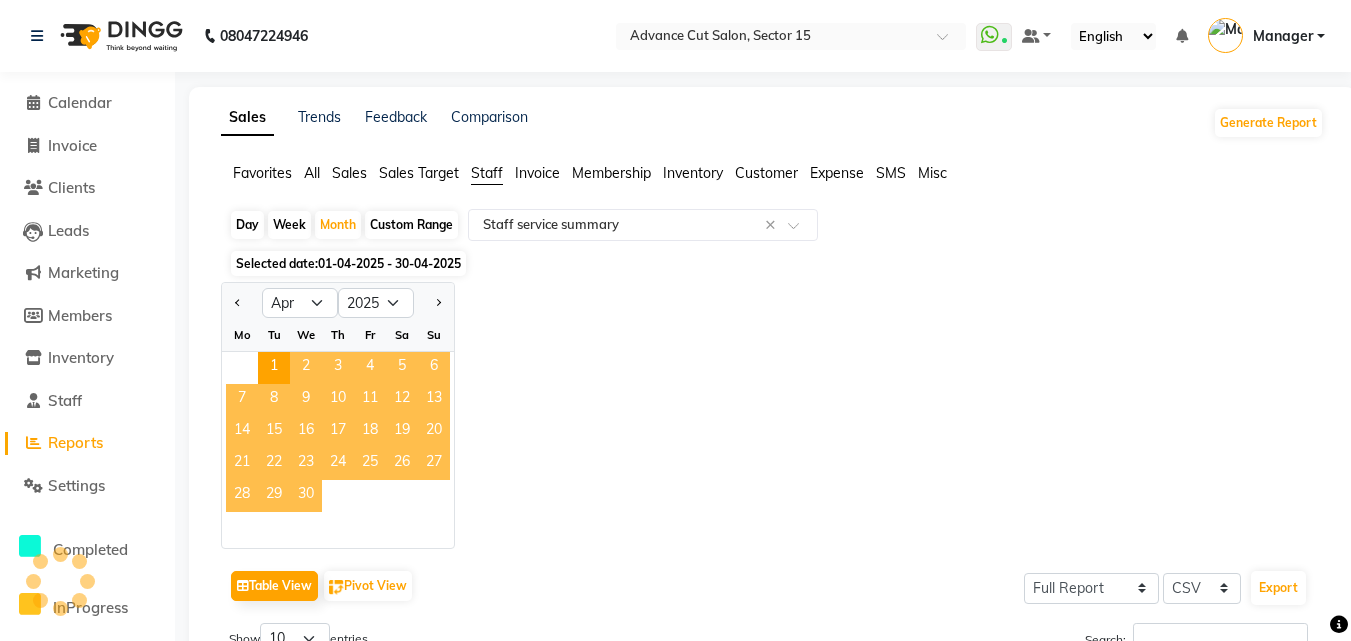 click on "30" 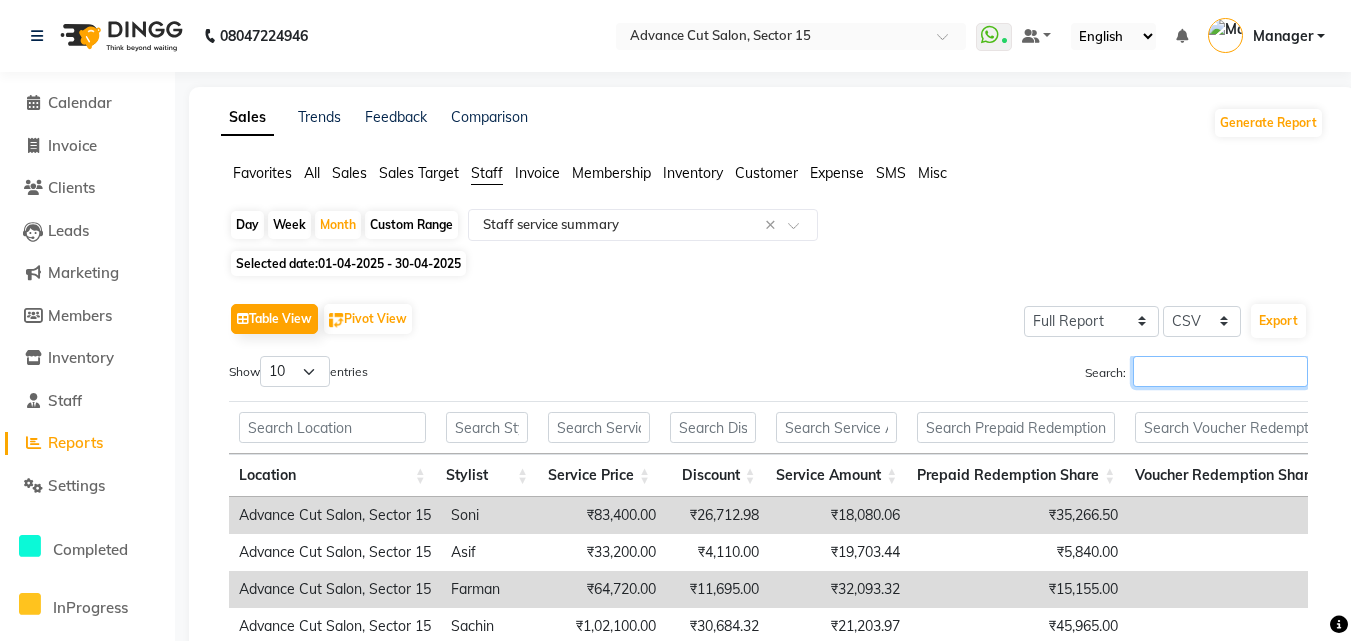 click on "Search:" at bounding box center [1220, 371] 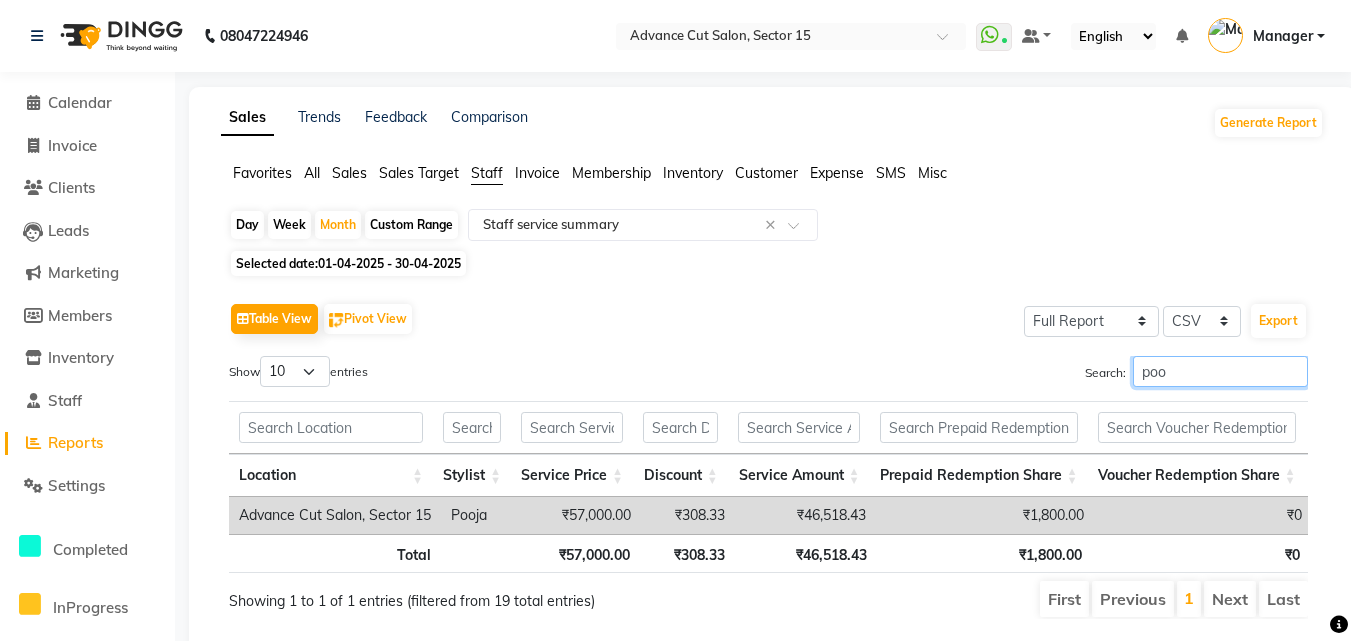 type on "poo" 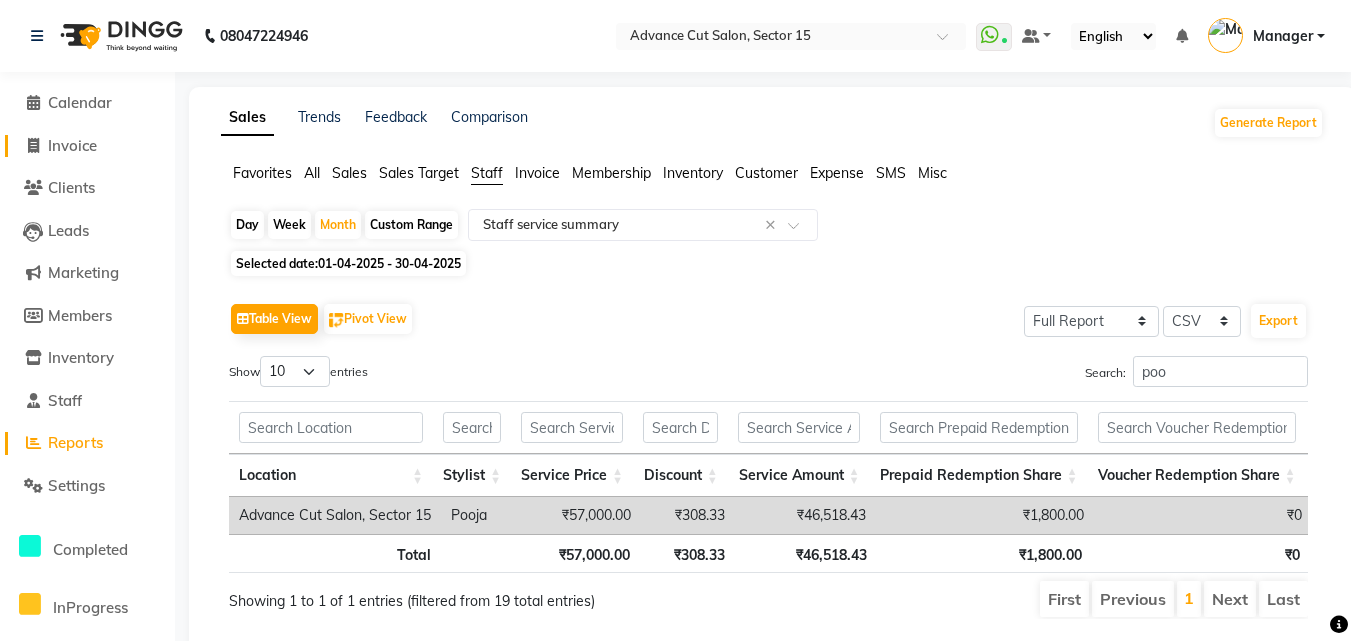 click on "Invoice" 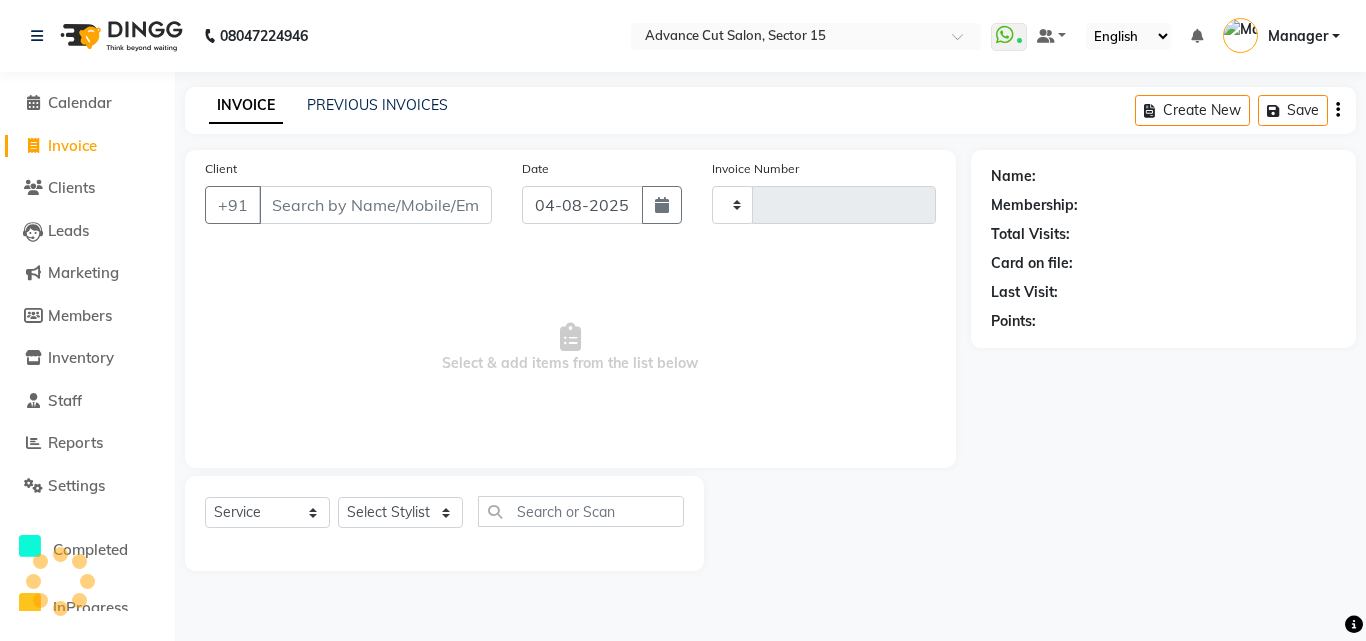 click on "Invoice" 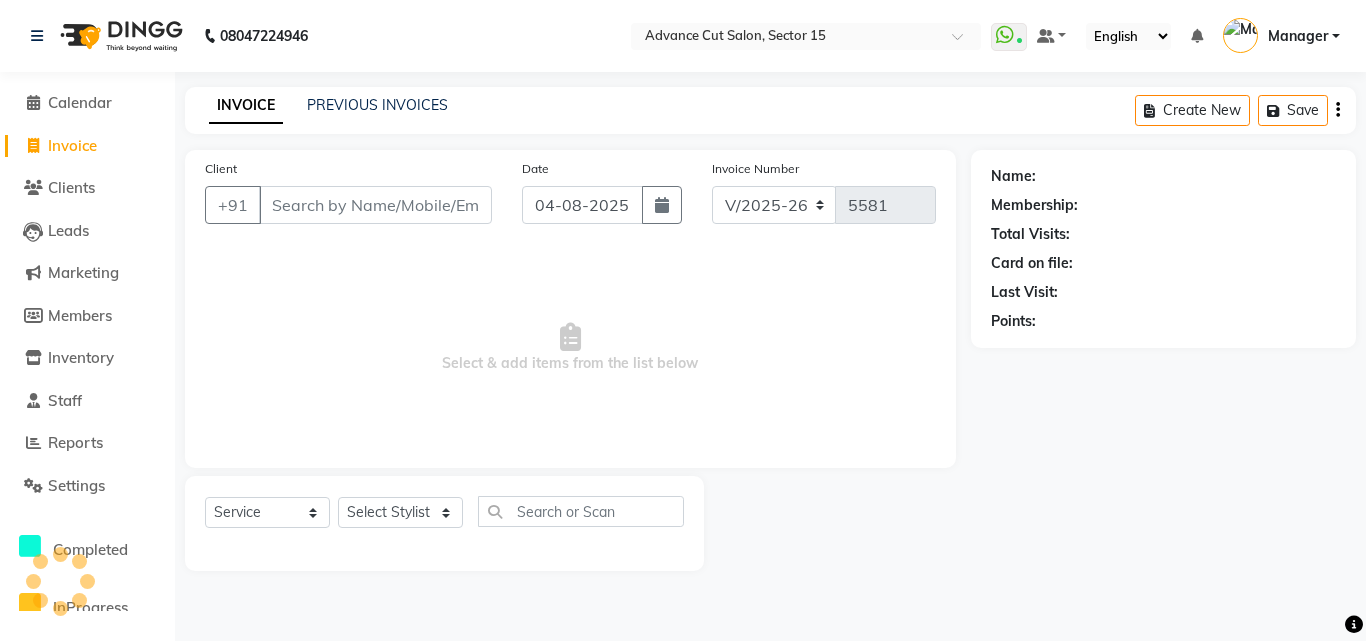 click on "Invoice" 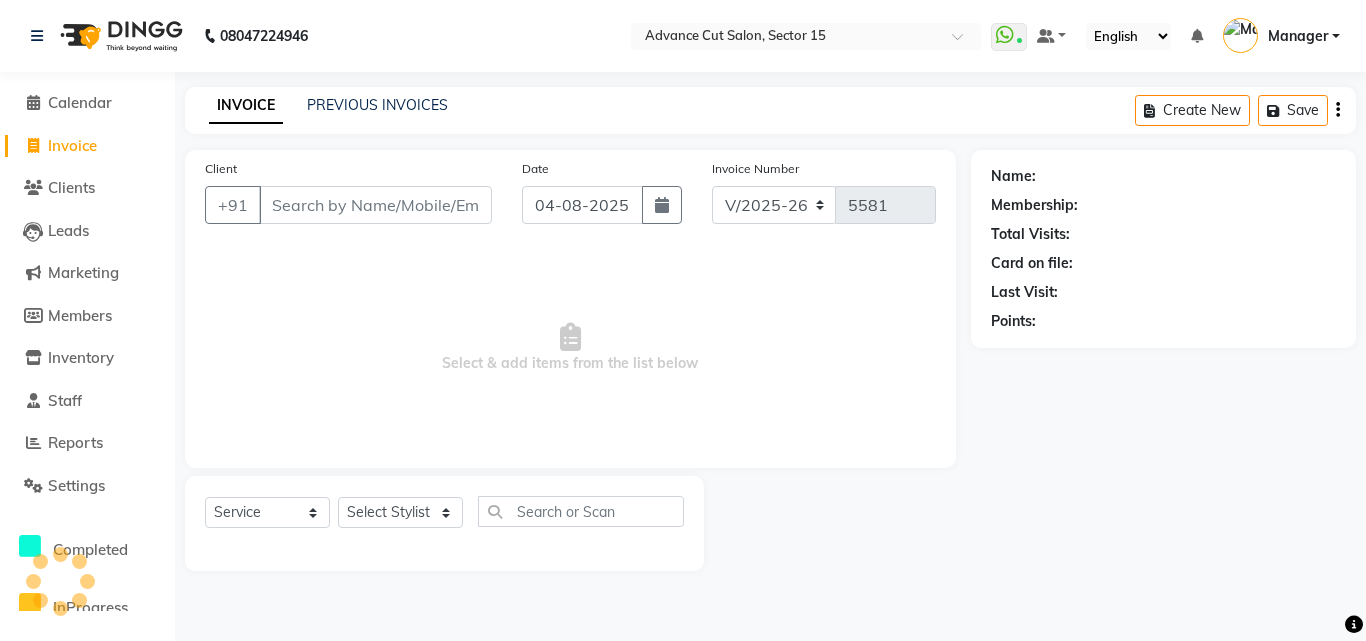 select on "6255" 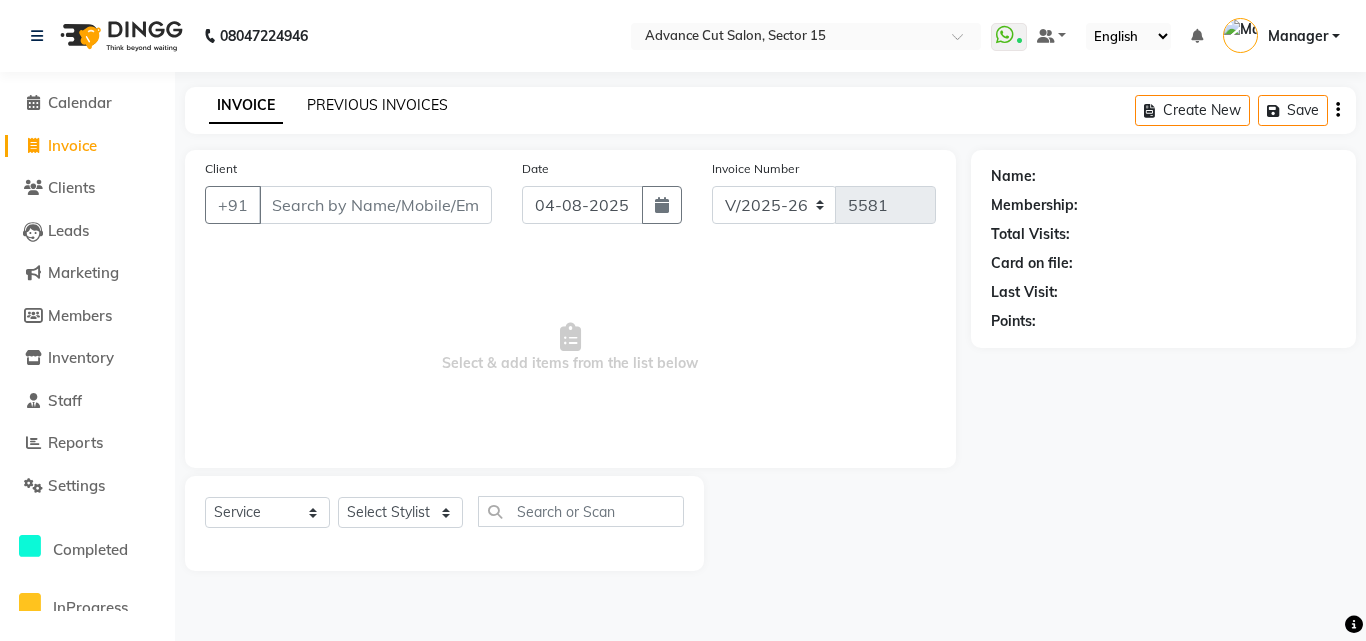 click on "PREVIOUS INVOICES" 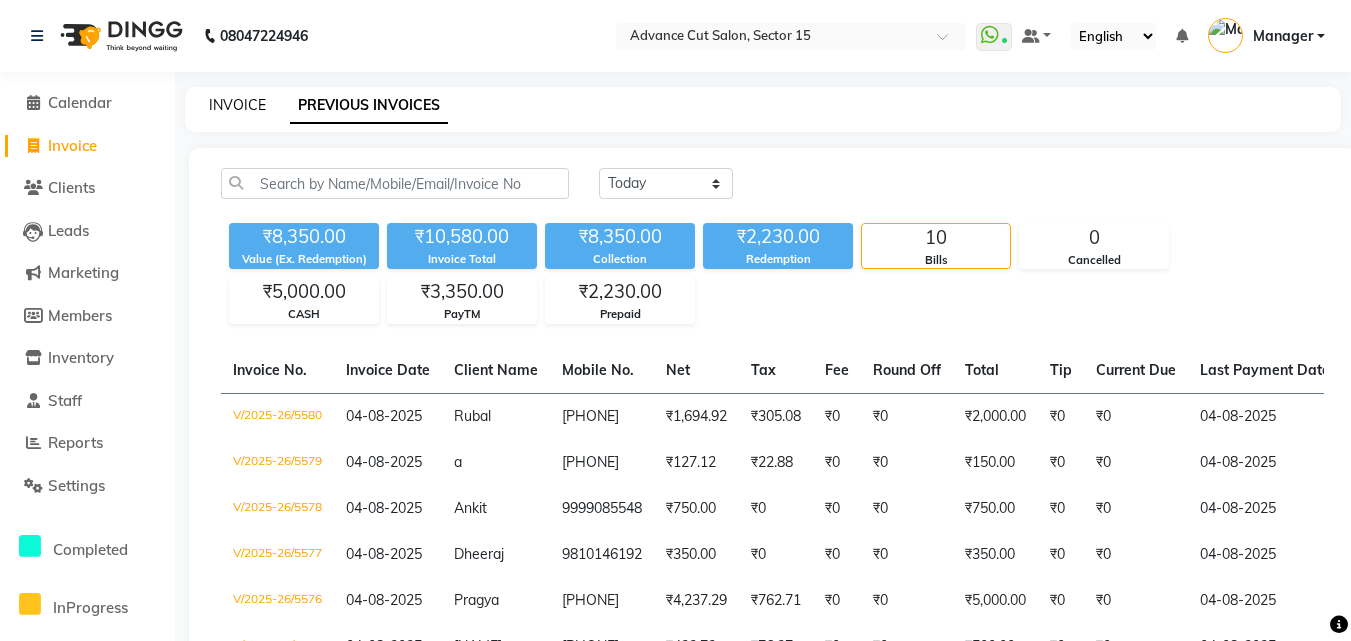 click on "INVOICE" 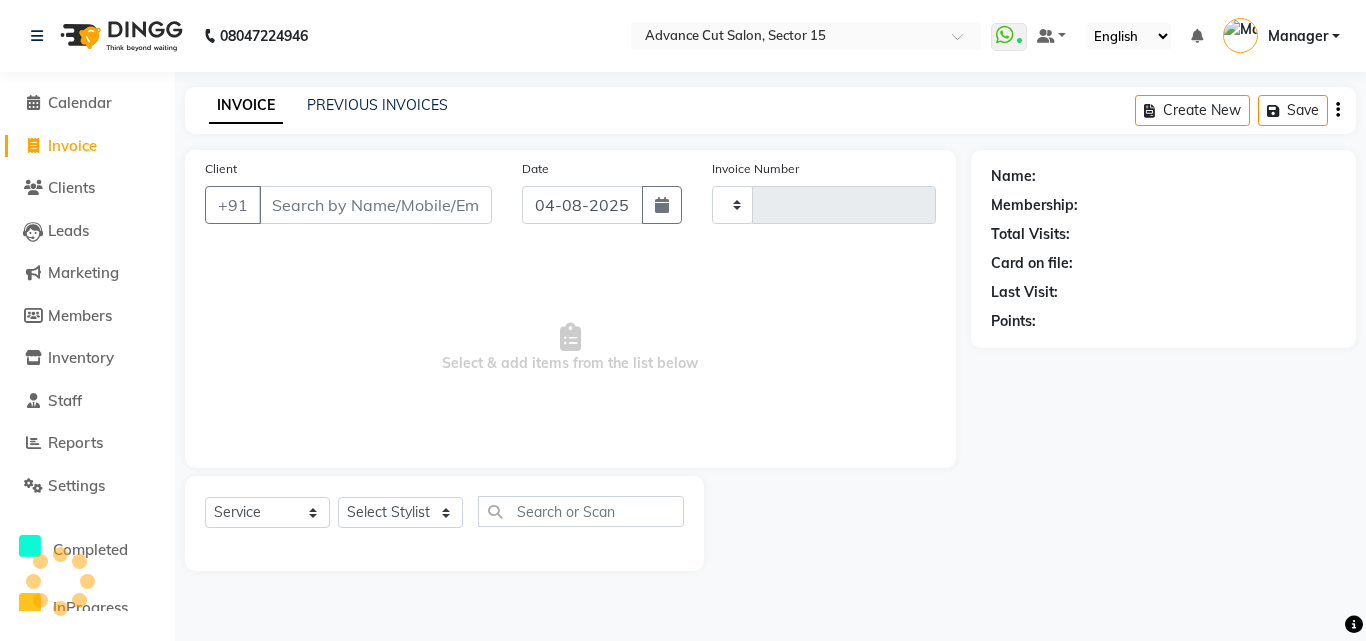 type on "5581" 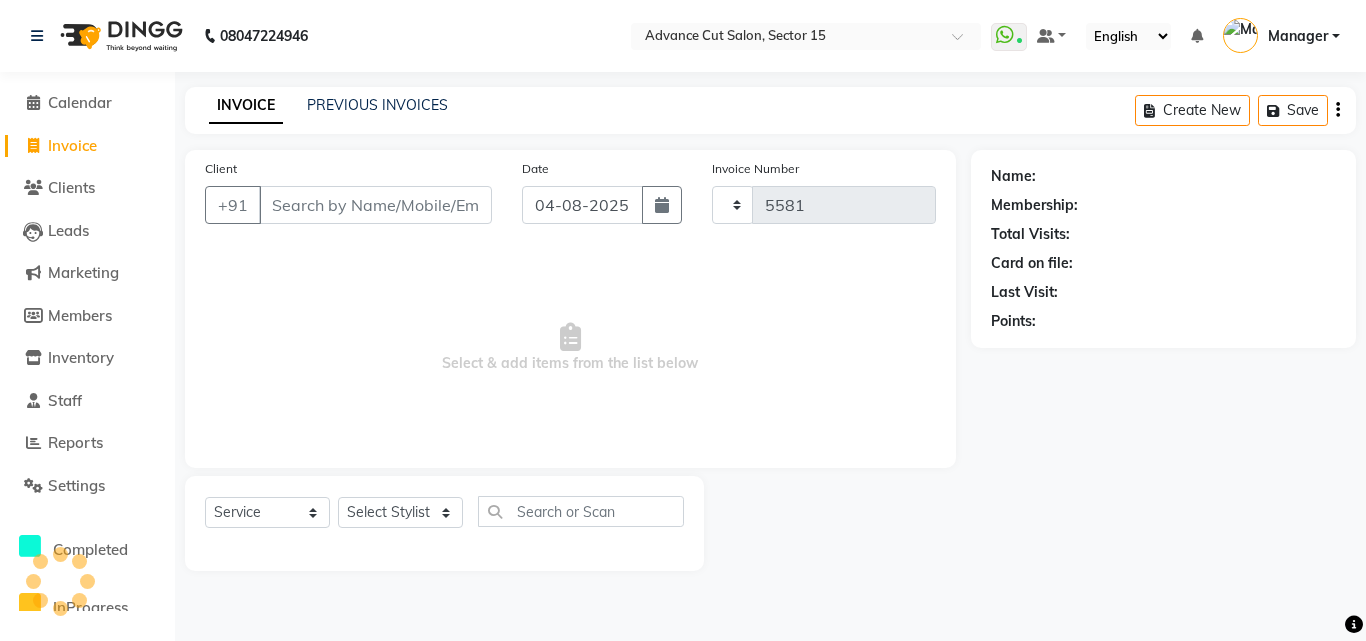 select on "6255" 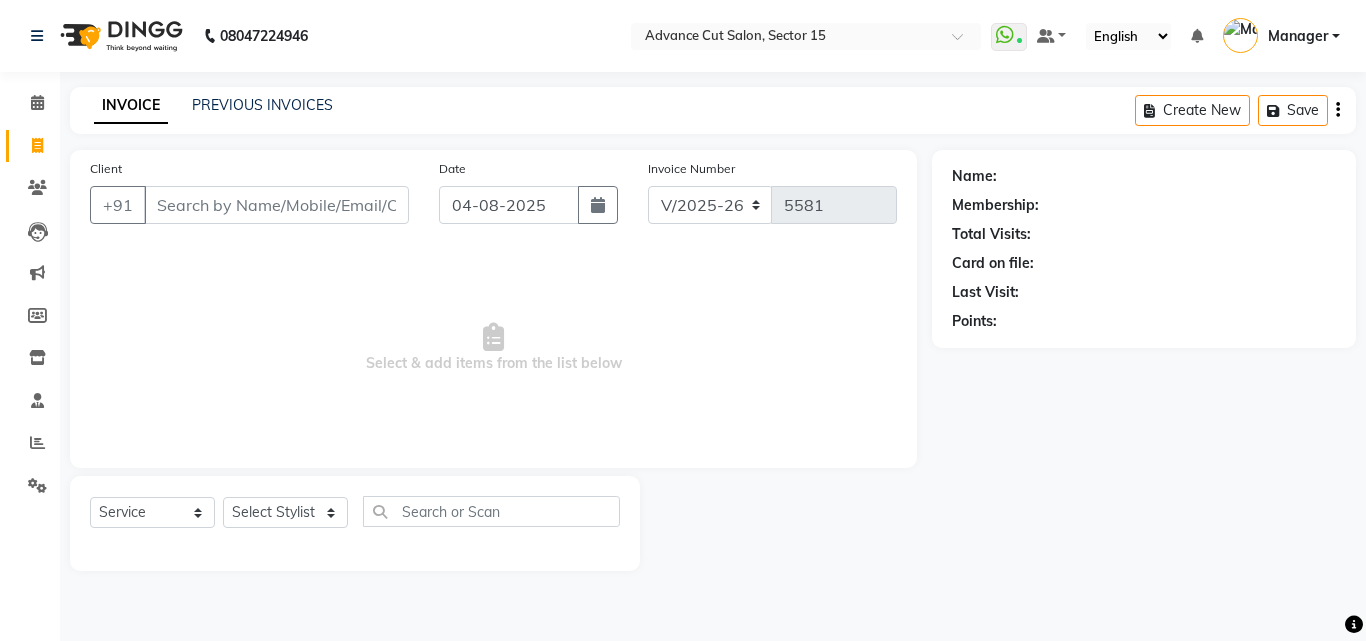 select on "6255" 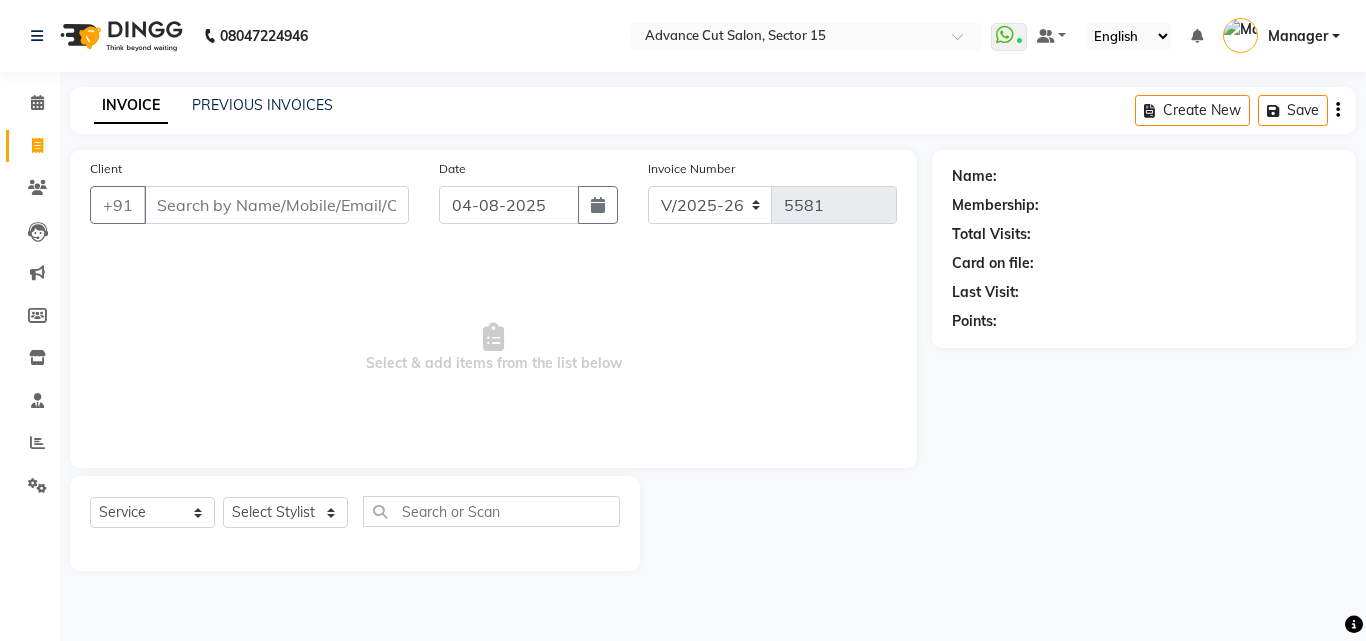 scroll, scrollTop: 0, scrollLeft: 0, axis: both 